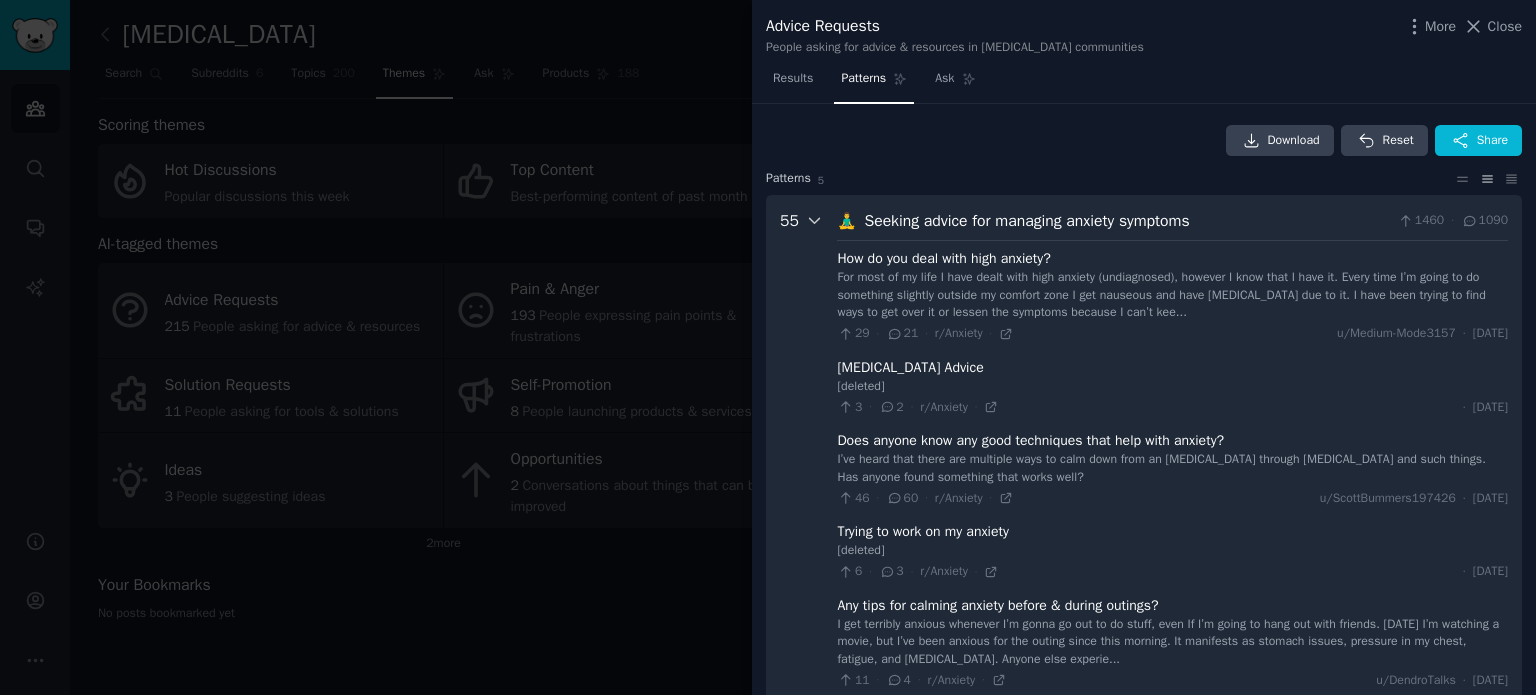 scroll, scrollTop: 0, scrollLeft: 0, axis: both 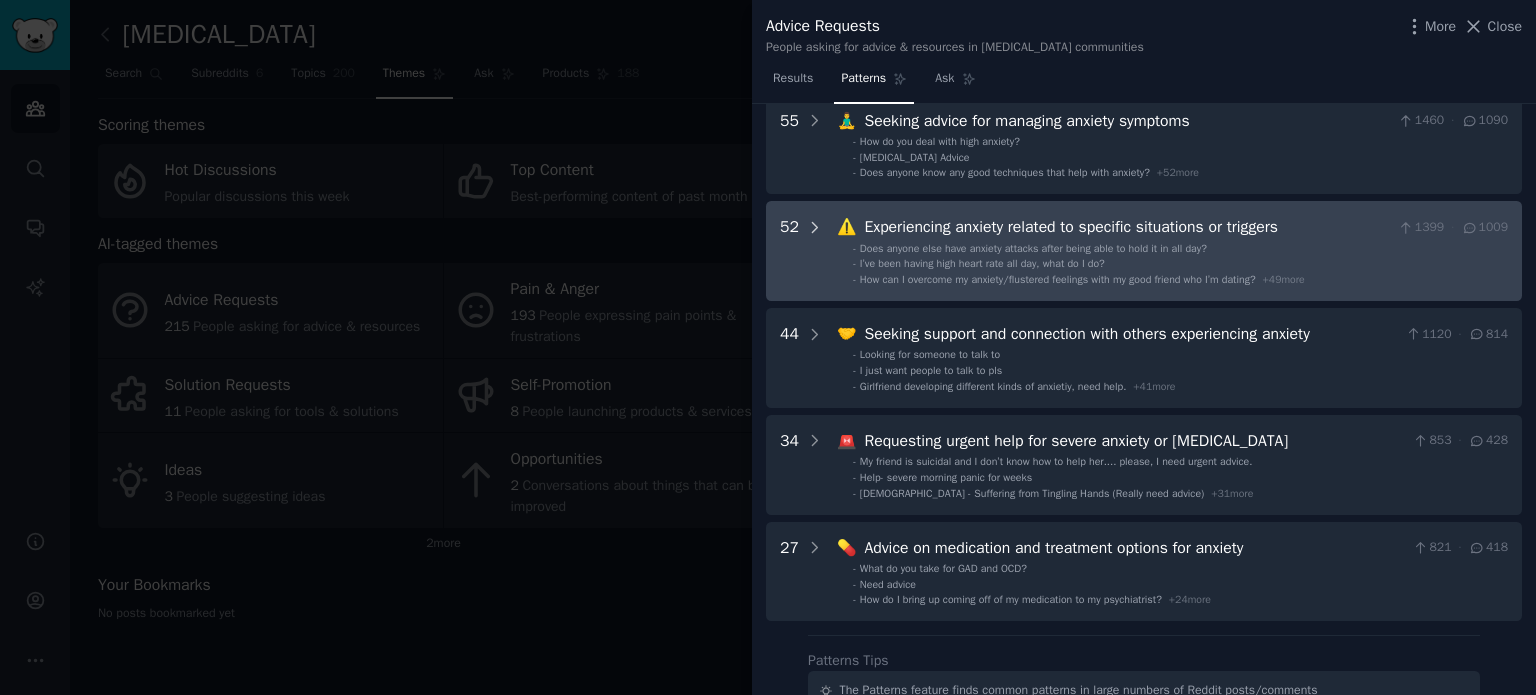 click 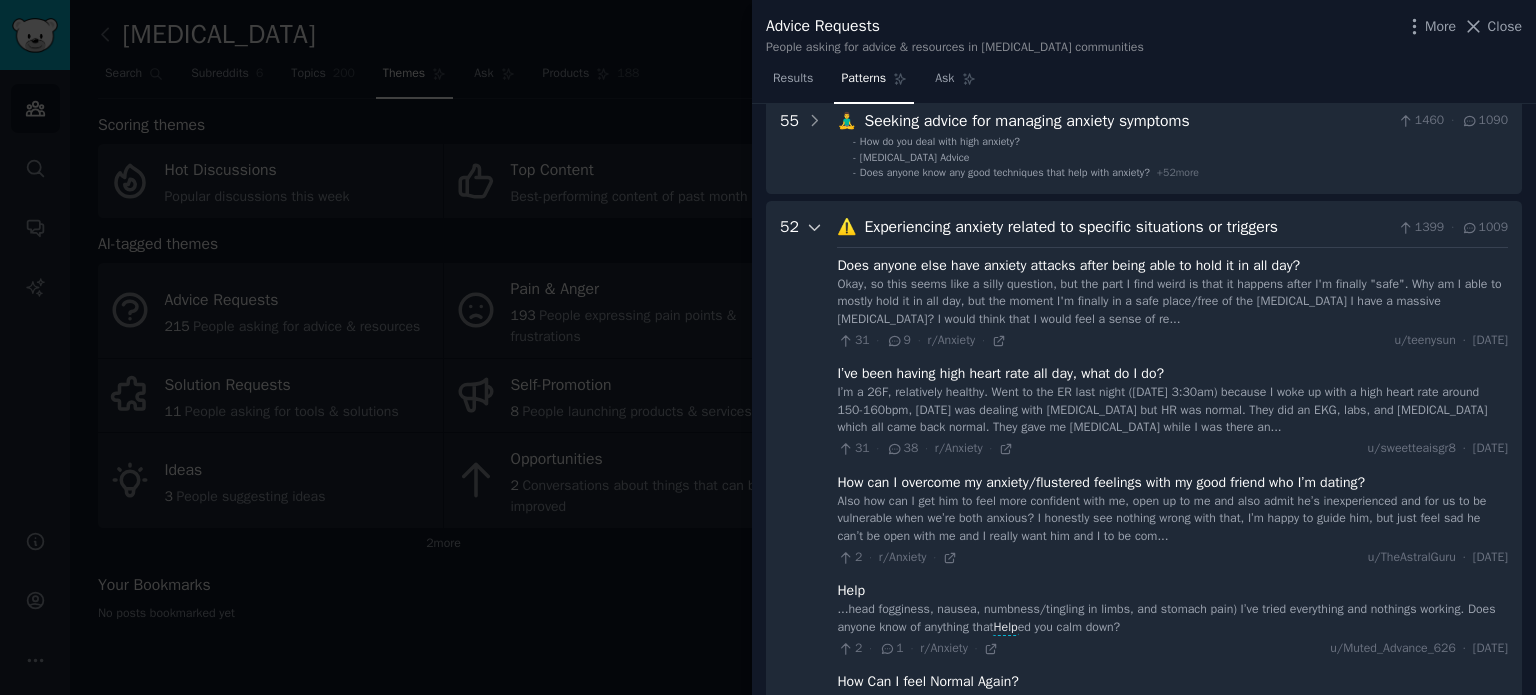scroll, scrollTop: 197, scrollLeft: 0, axis: vertical 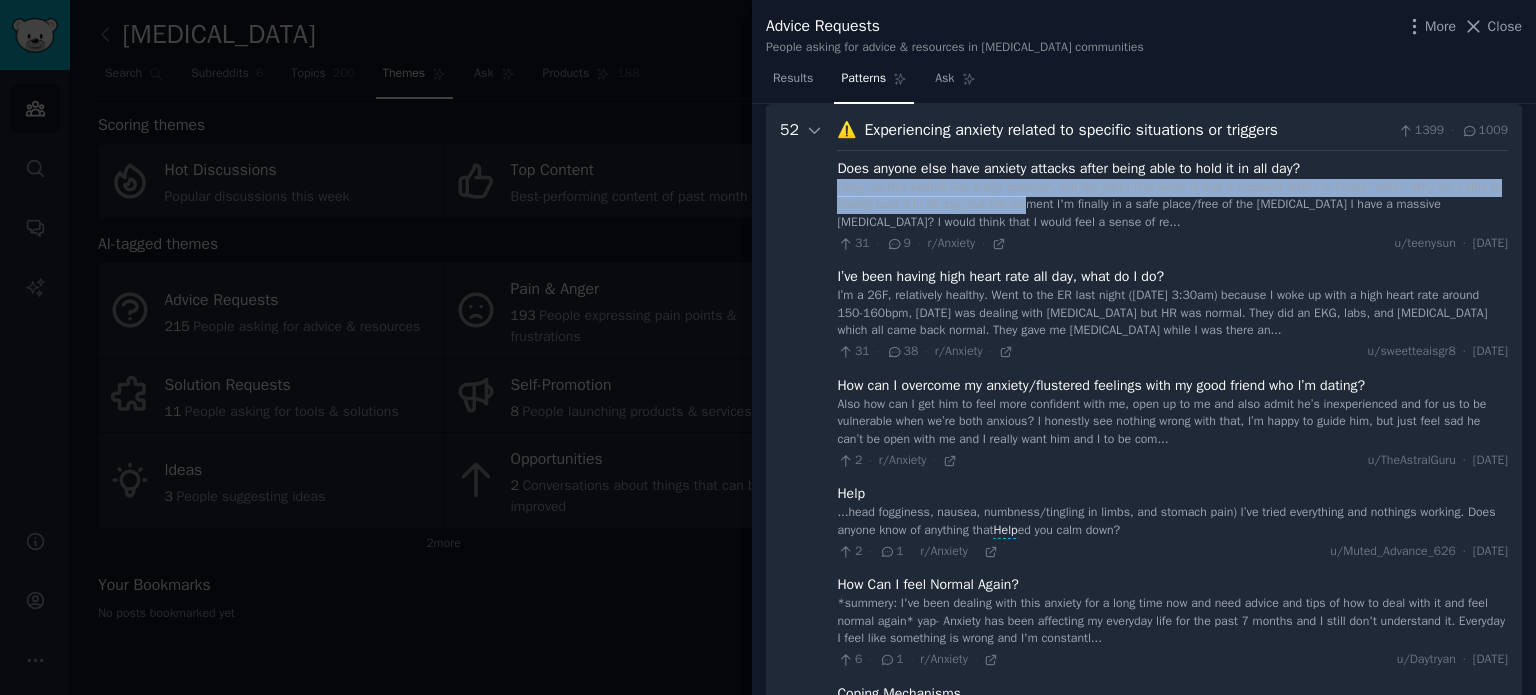 drag, startPoint x: 847, startPoint y: 190, endPoint x: 1032, endPoint y: 215, distance: 186.68155 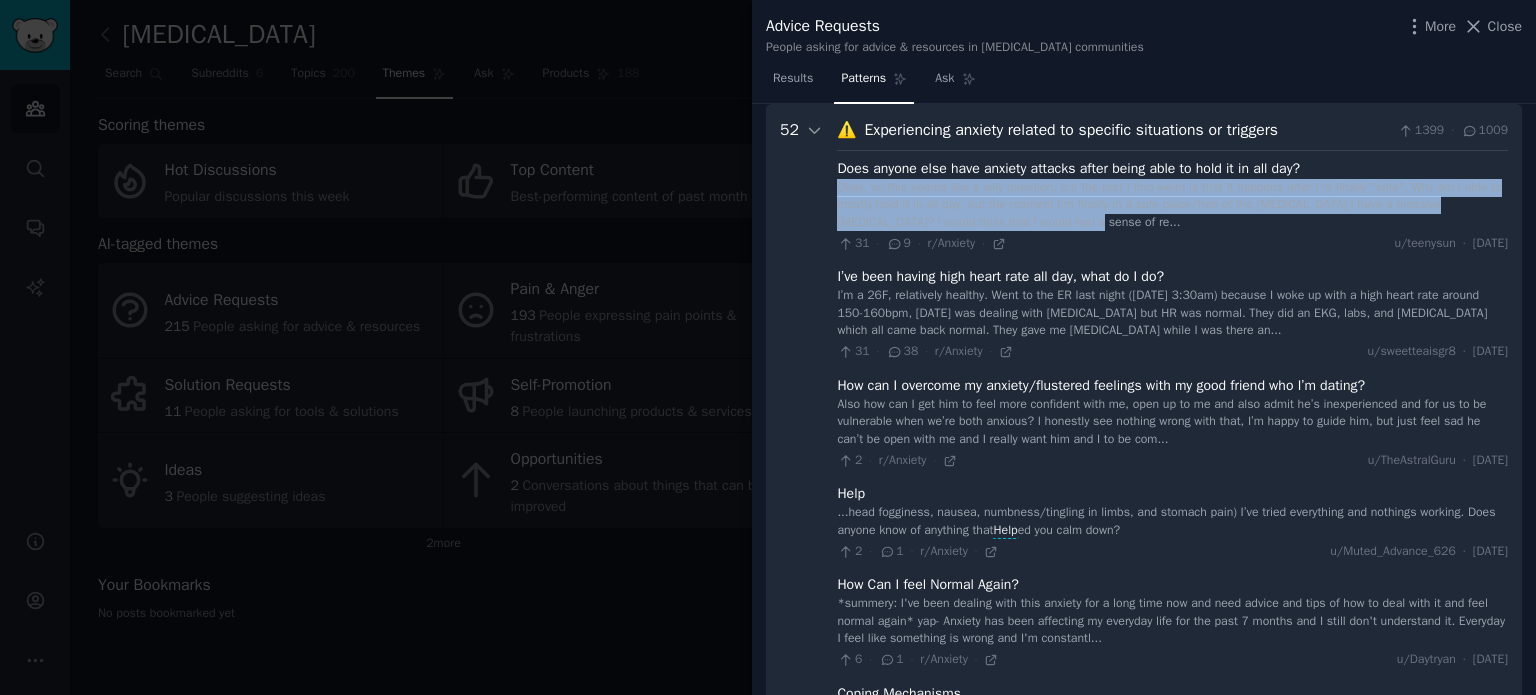 click on "Okay, so this seems like a silly question, but the part I find weird is that it happens after I'm finally "safe". Why am I able to mostly hold it in all day, but the moment I'm finally in a safe place/free of the [MEDICAL_DATA] I have a massive [MEDICAL_DATA]? I would think that I would feel a sense of re..." at bounding box center [1172, 205] 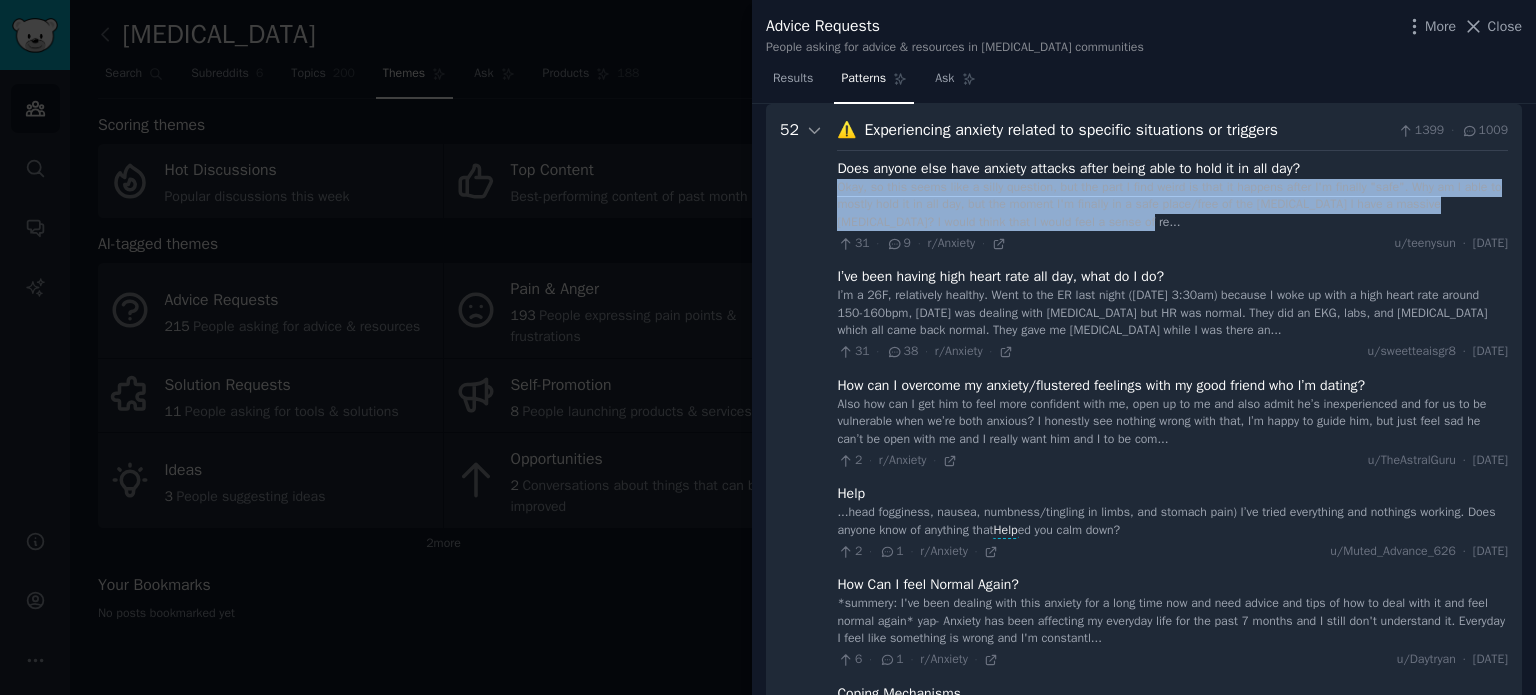 drag, startPoint x: 986, startPoint y: 209, endPoint x: 830, endPoint y: 189, distance: 157.27682 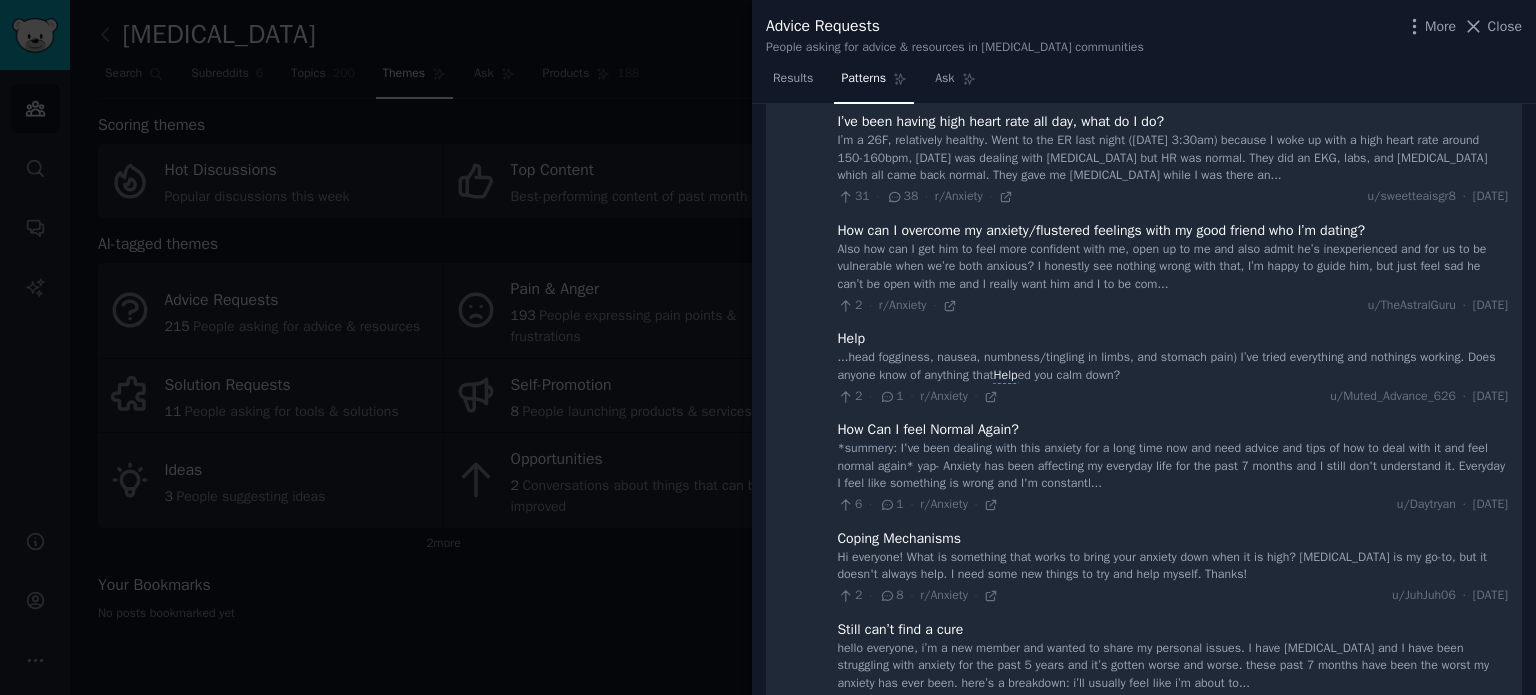 scroll, scrollTop: 397, scrollLeft: 0, axis: vertical 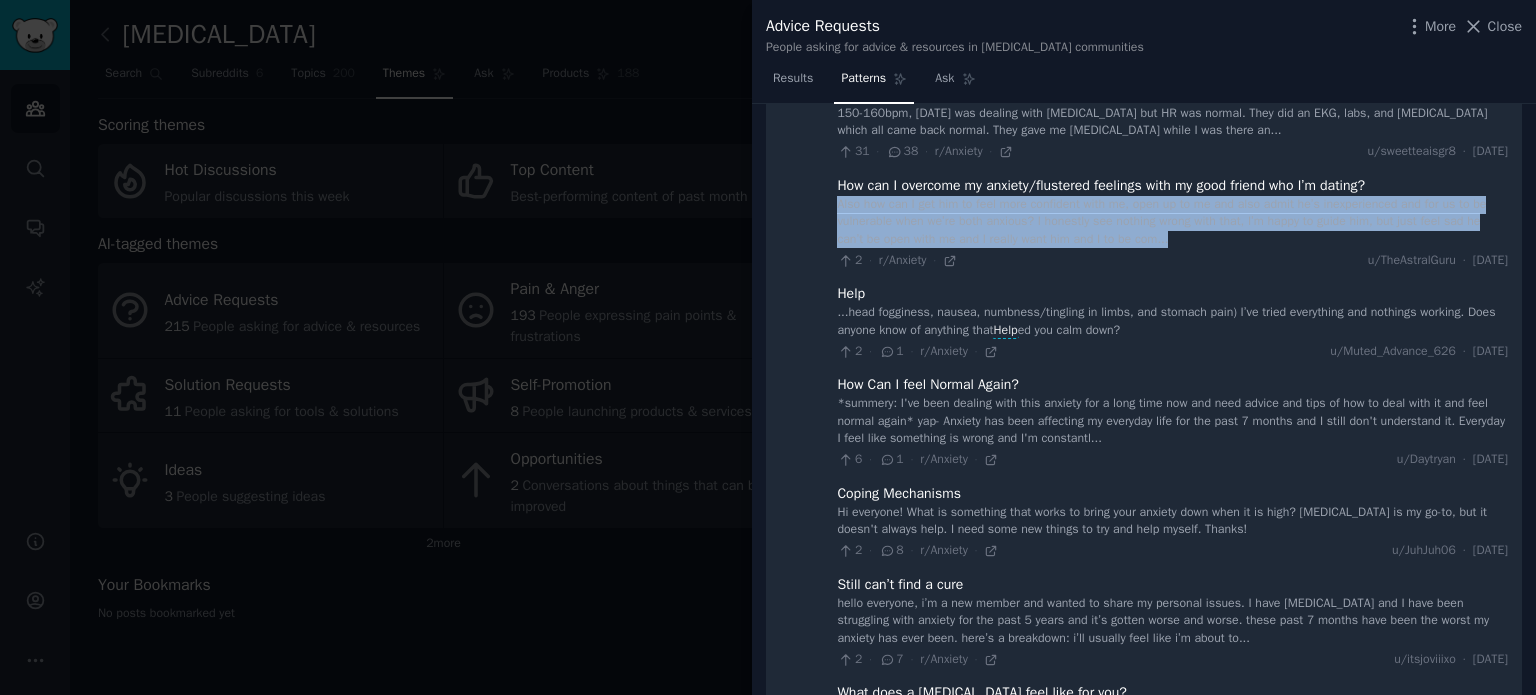 drag, startPoint x: 832, startPoint y: 202, endPoint x: 1198, endPoint y: 240, distance: 367.96738 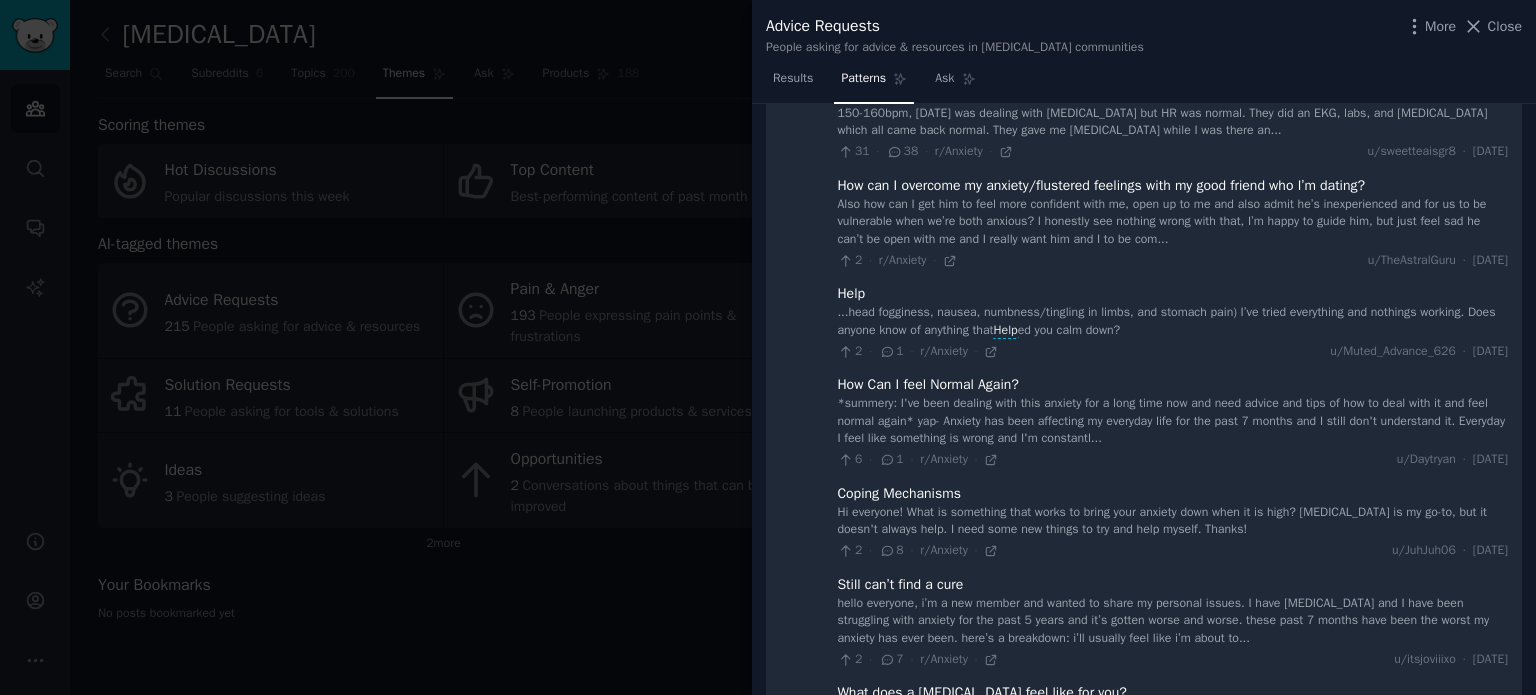 click on "52" at bounding box center (789, 2523) 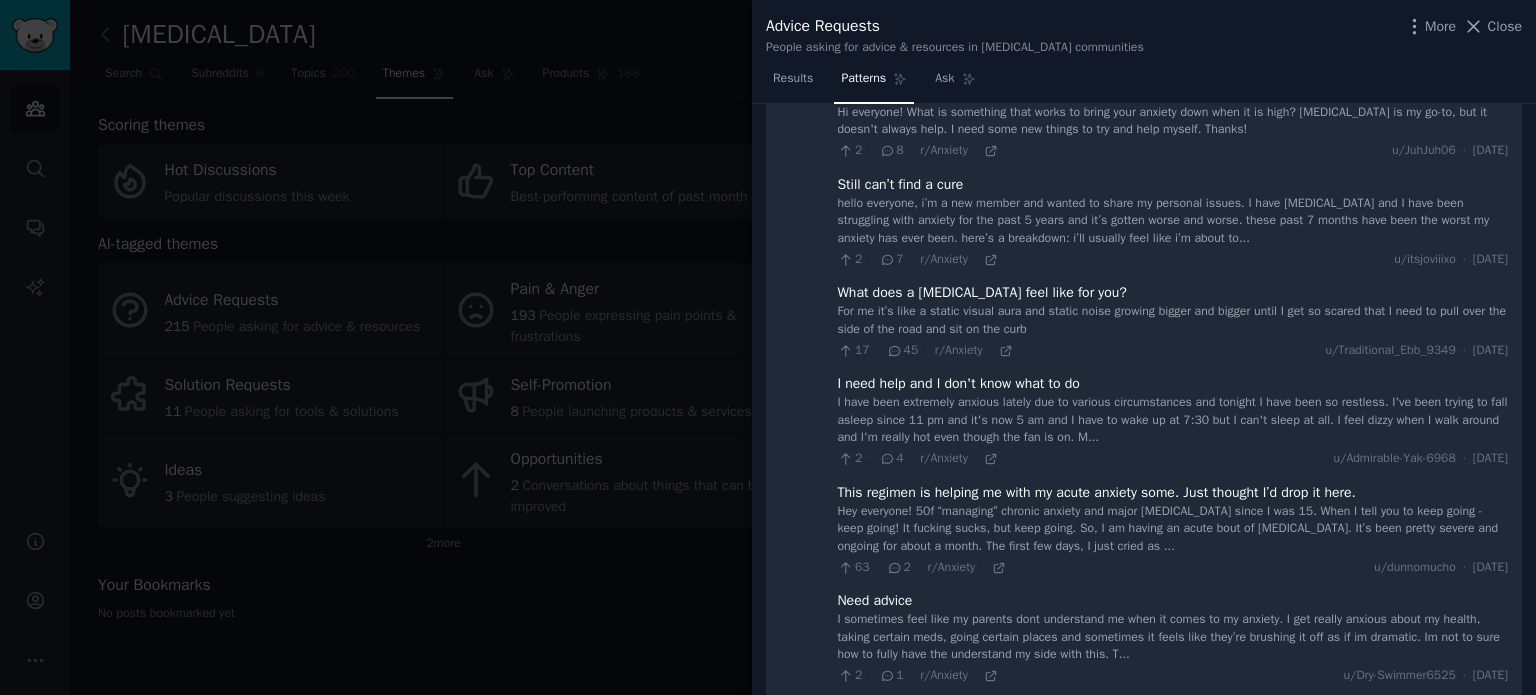 scroll, scrollTop: 897, scrollLeft: 0, axis: vertical 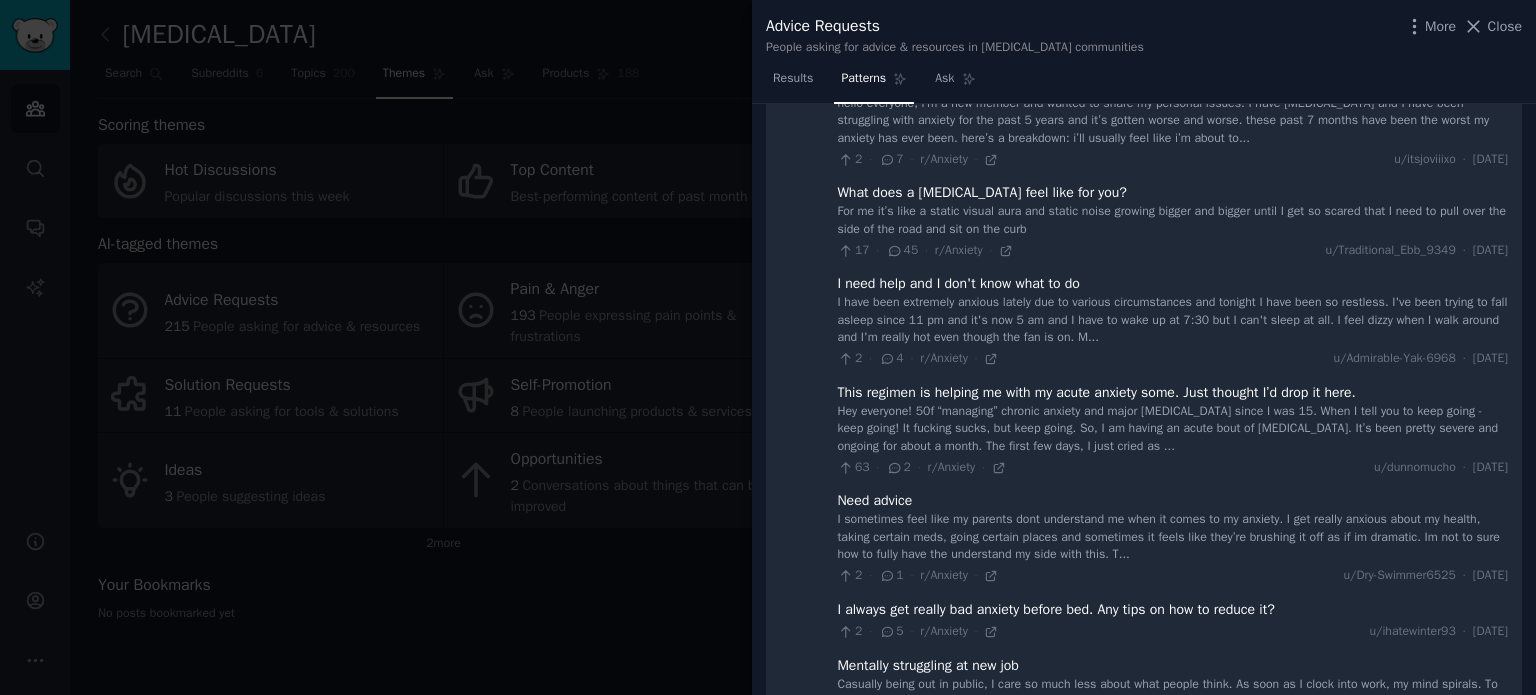click at bounding box center [768, 347] 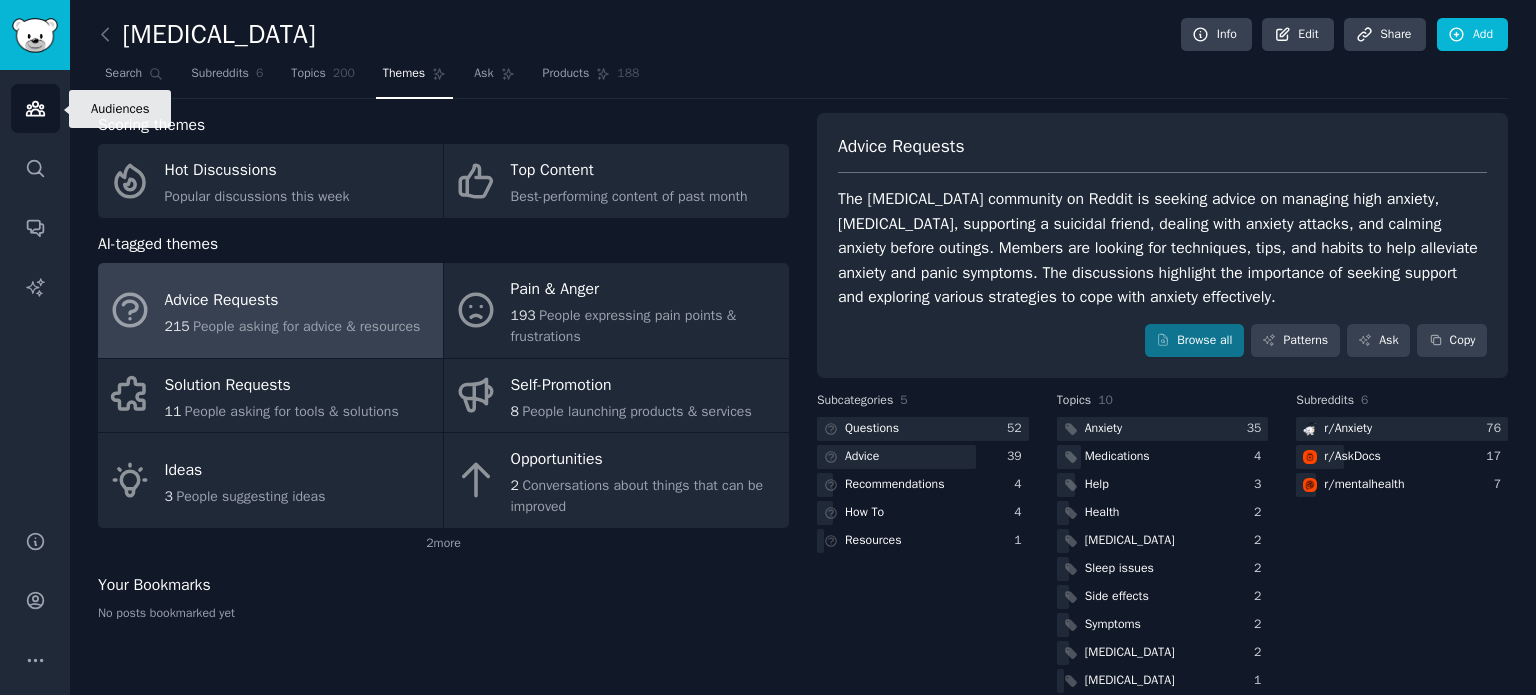 click 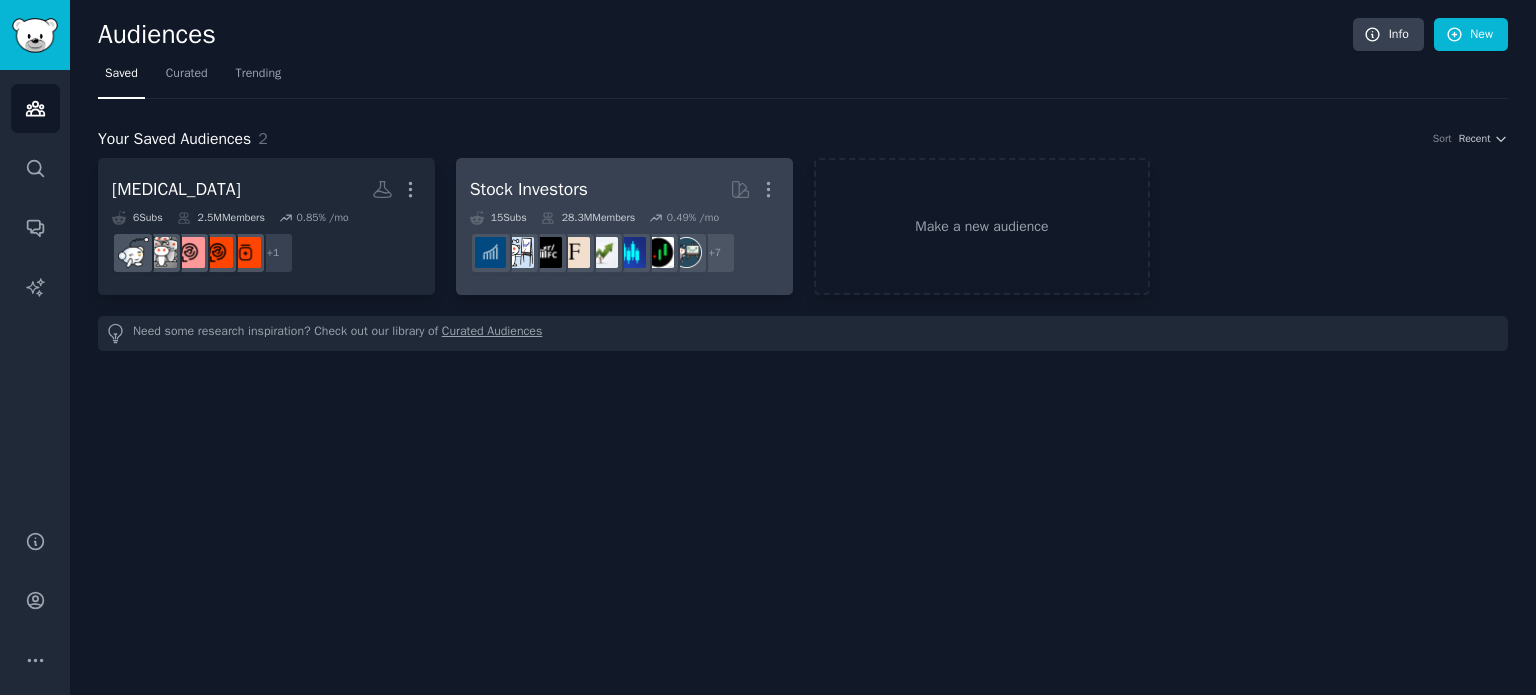 click on "Stock Investors More" at bounding box center (624, 189) 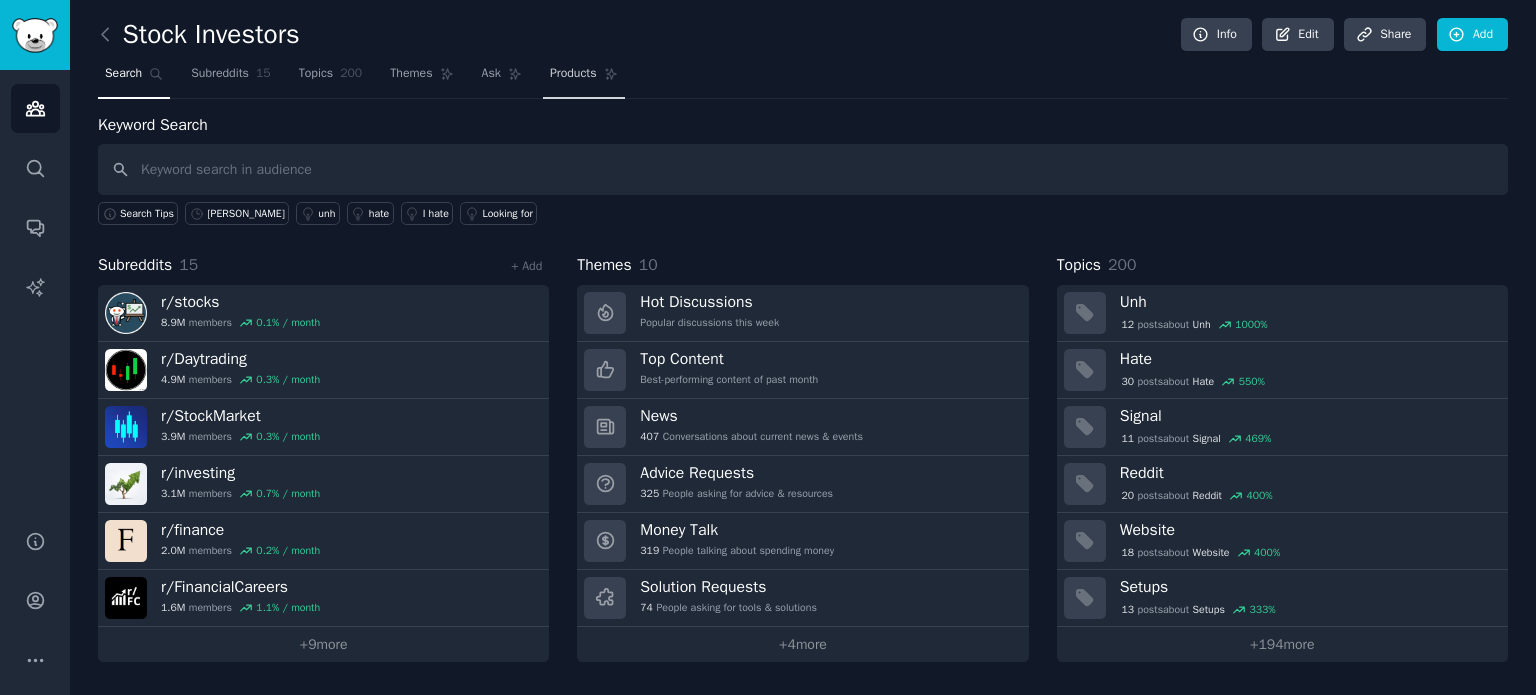 click on "Products" at bounding box center [573, 74] 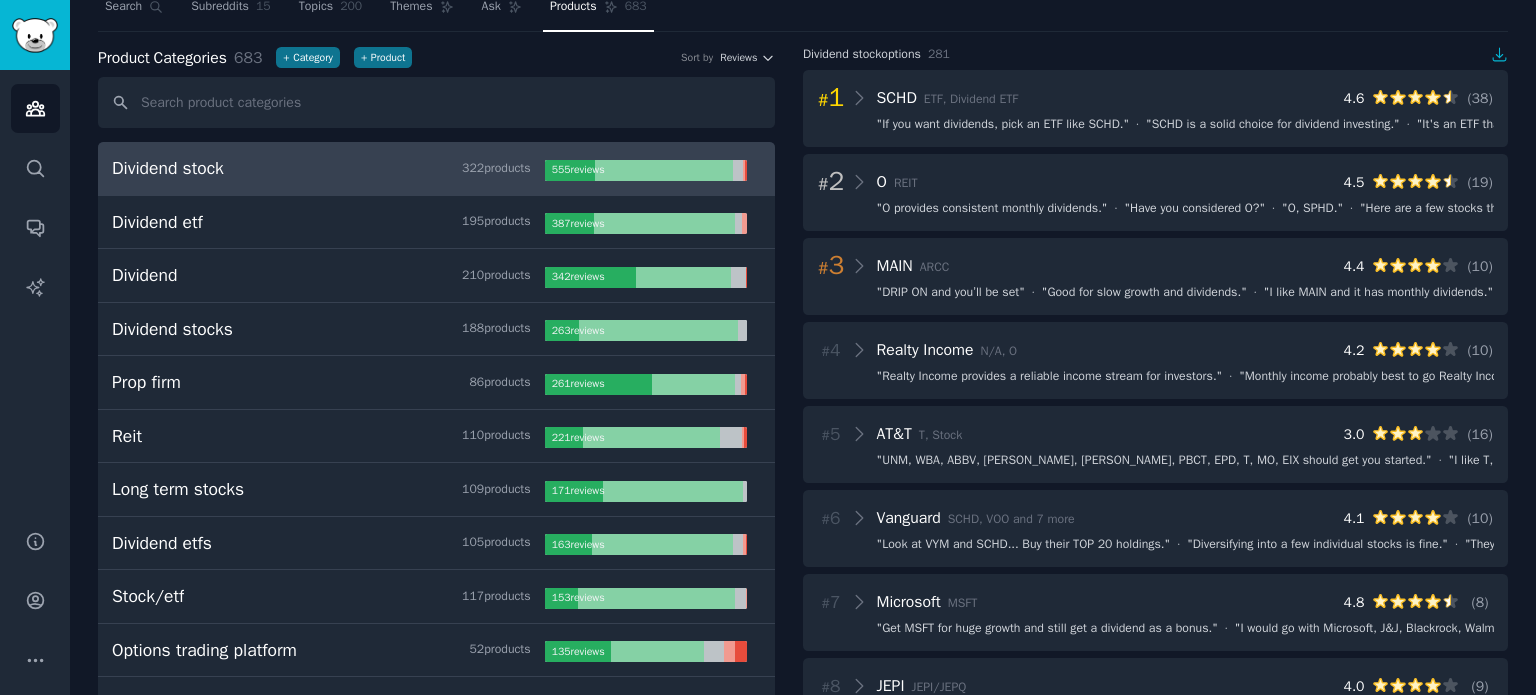 scroll, scrollTop: 100, scrollLeft: 0, axis: vertical 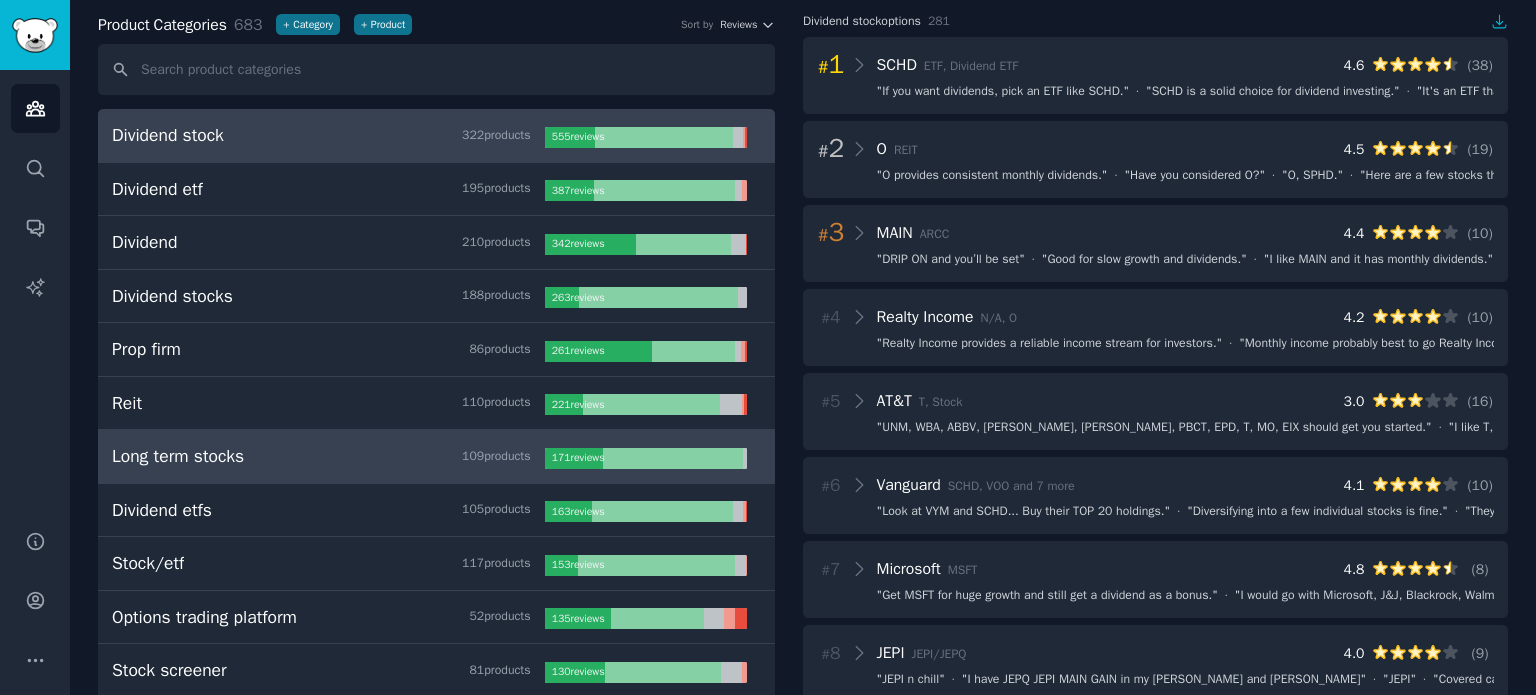 click on "Long term stocks 109  product s 171  review s" at bounding box center [436, 457] 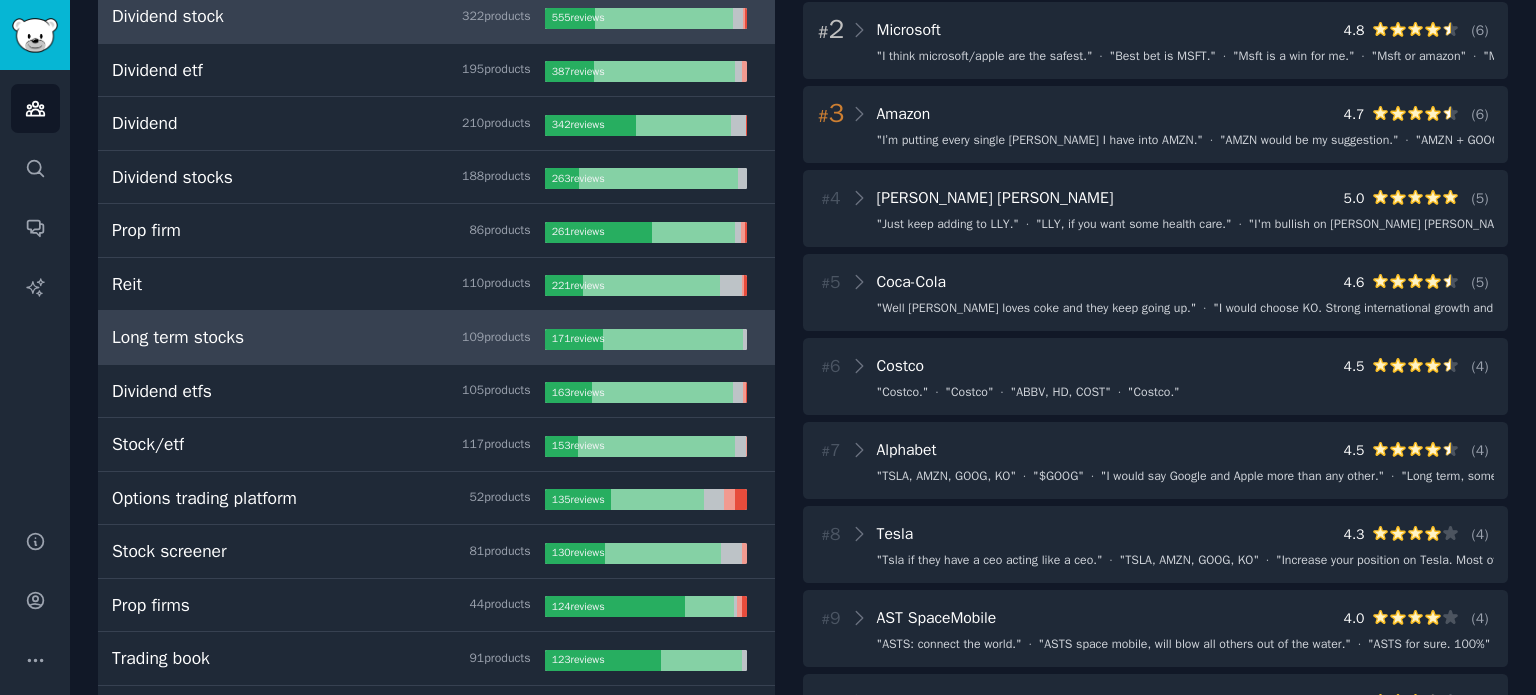 scroll, scrollTop: 200, scrollLeft: 0, axis: vertical 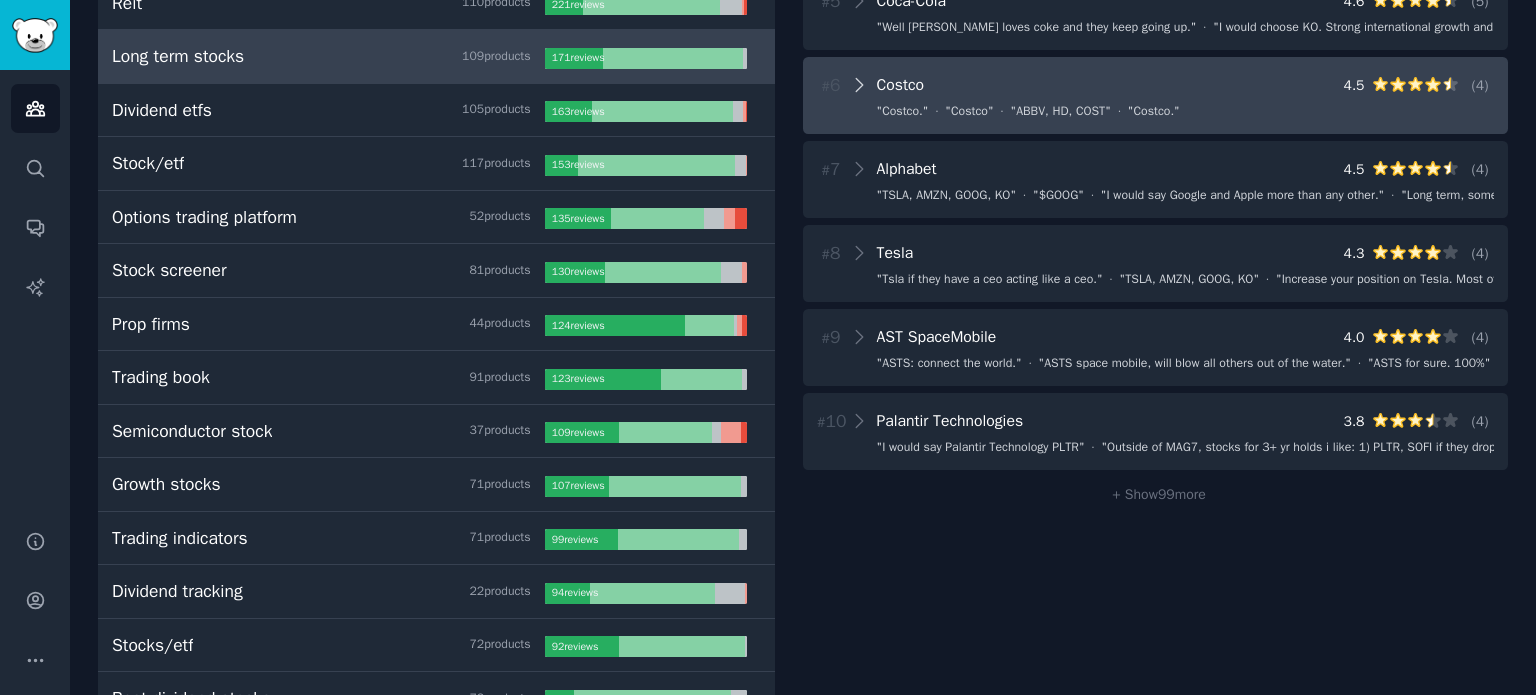 click 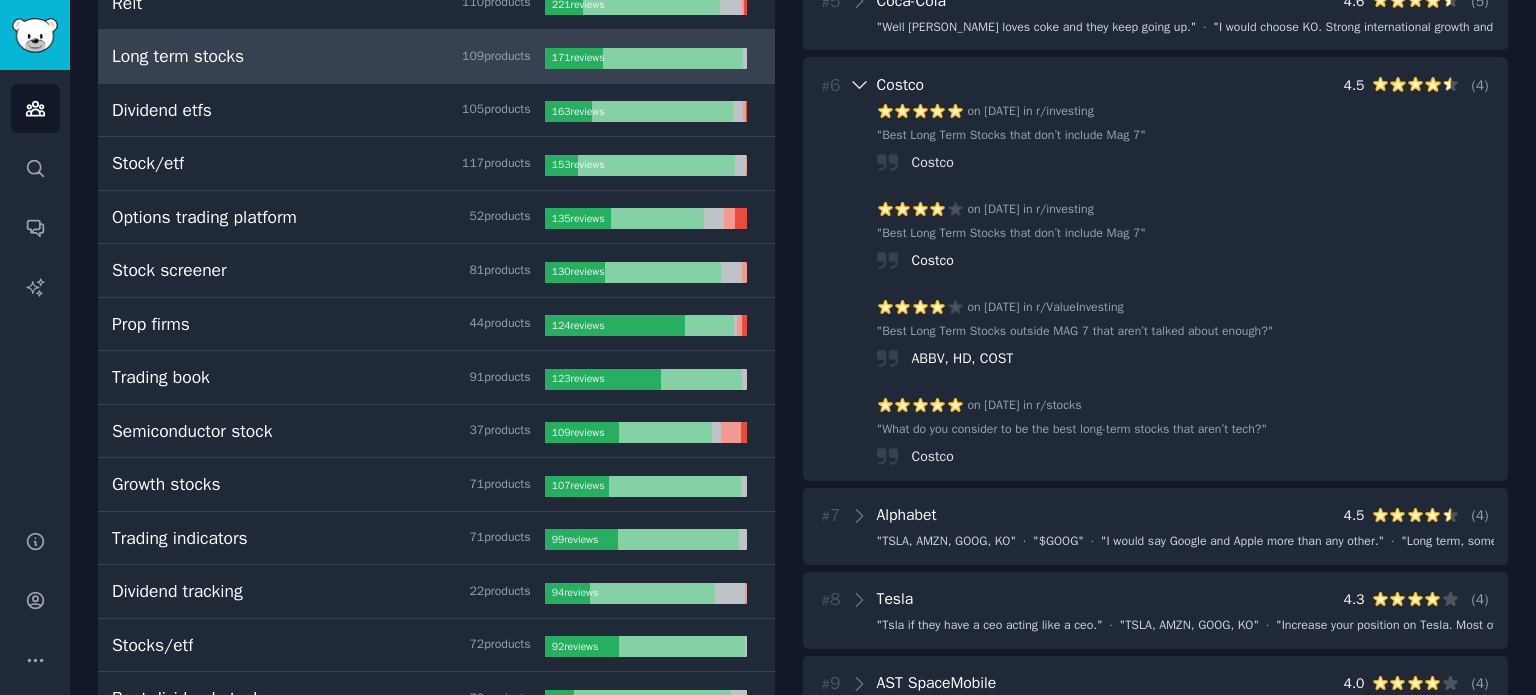 click 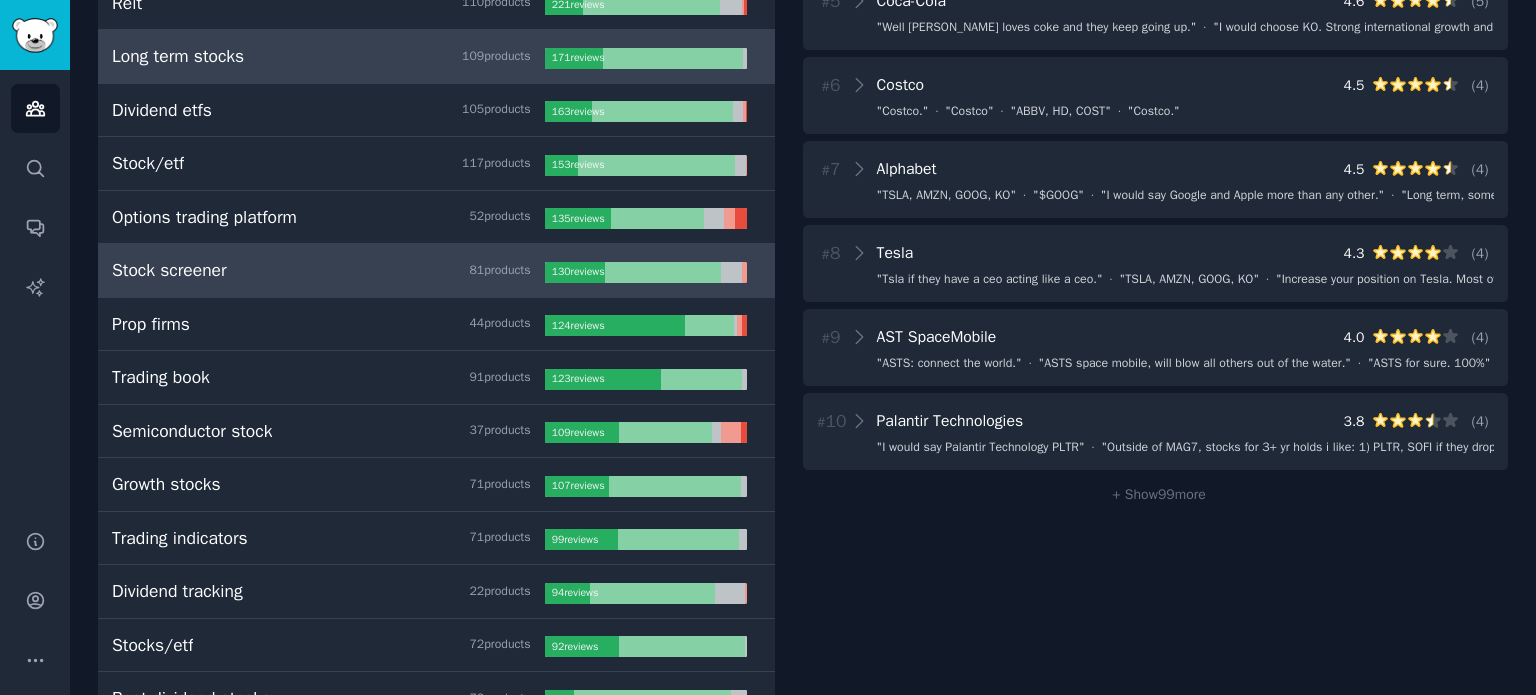 click on "Stock screener 81  product s" at bounding box center (328, 270) 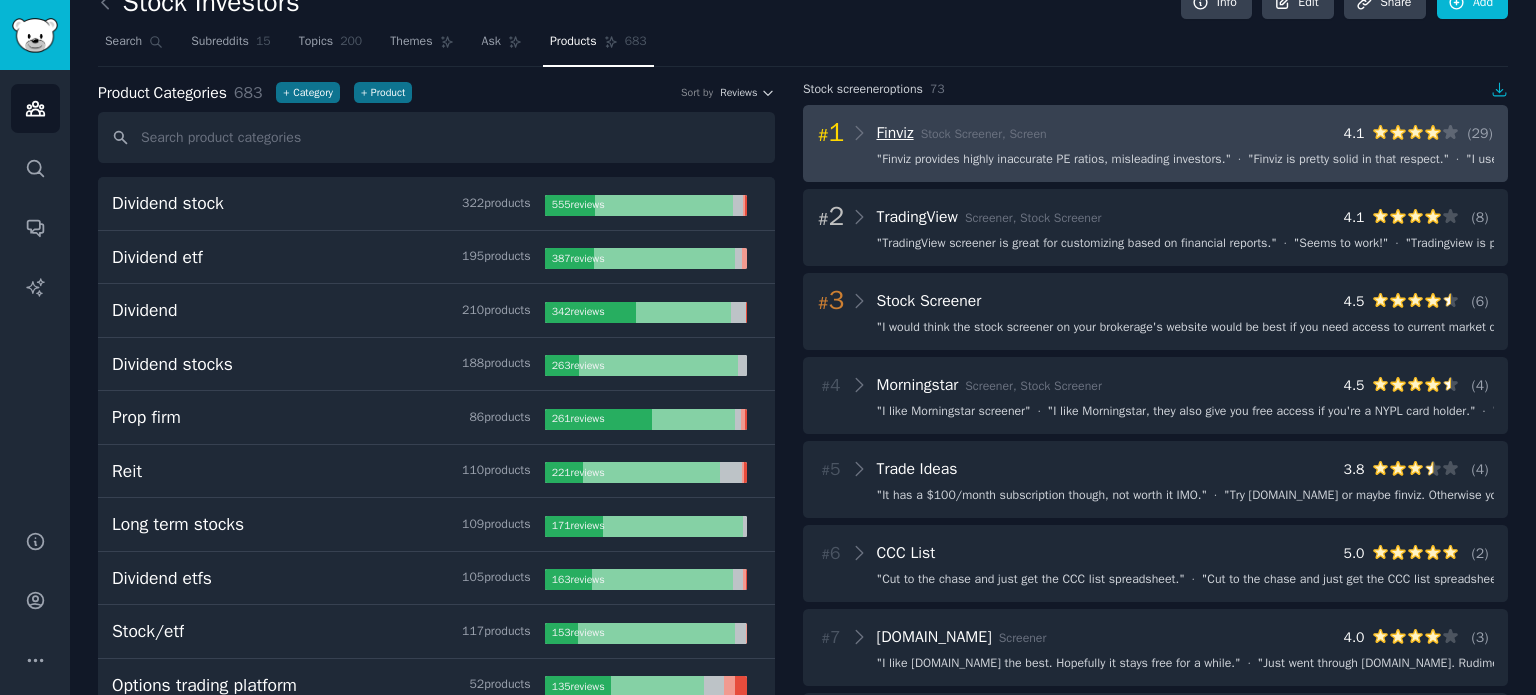 scroll, scrollTop: 11, scrollLeft: 0, axis: vertical 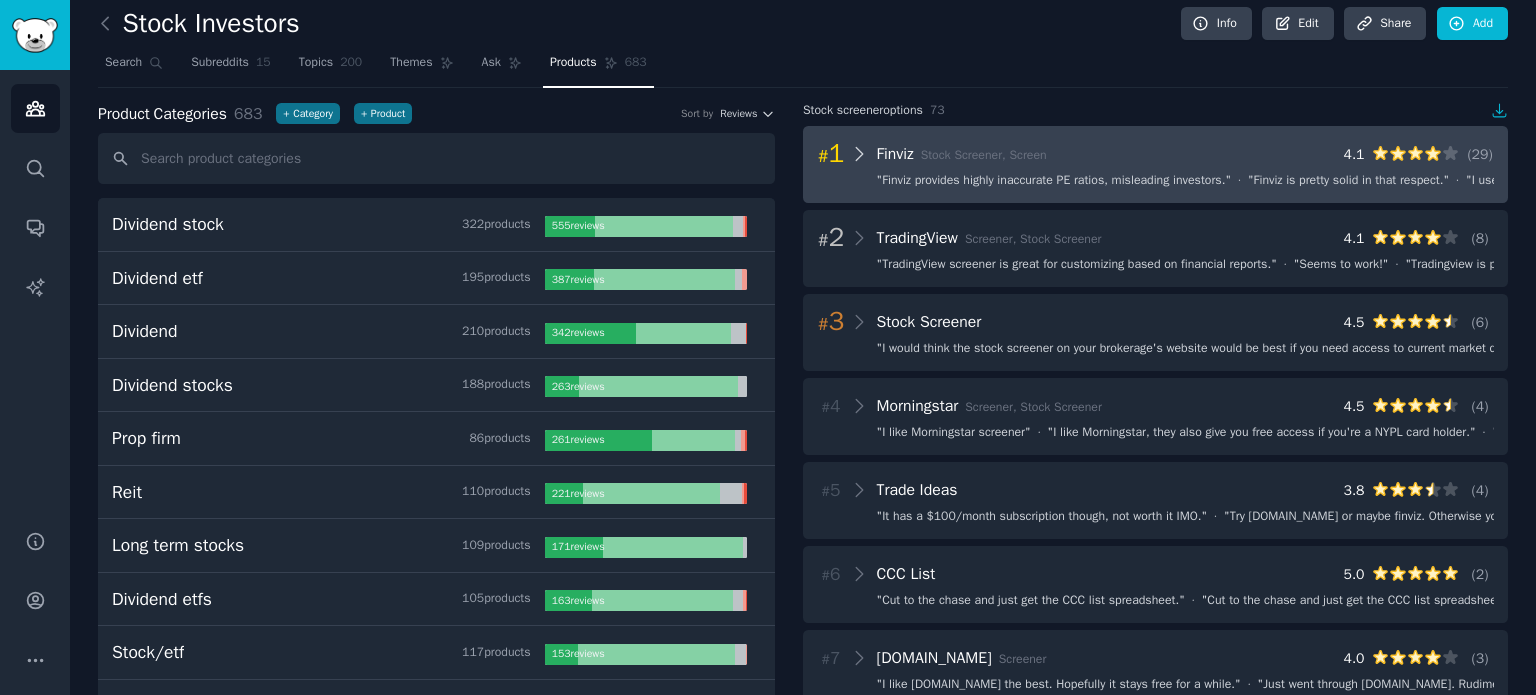 click 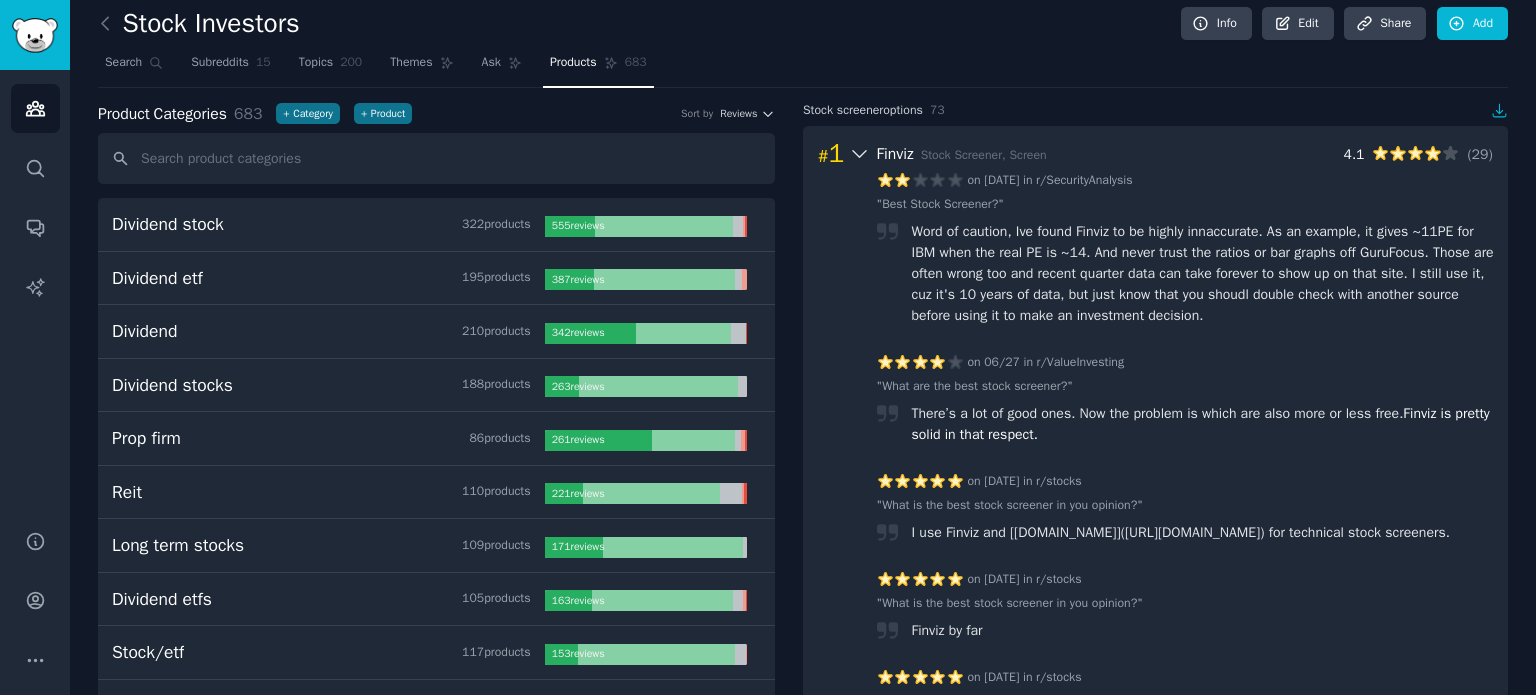click 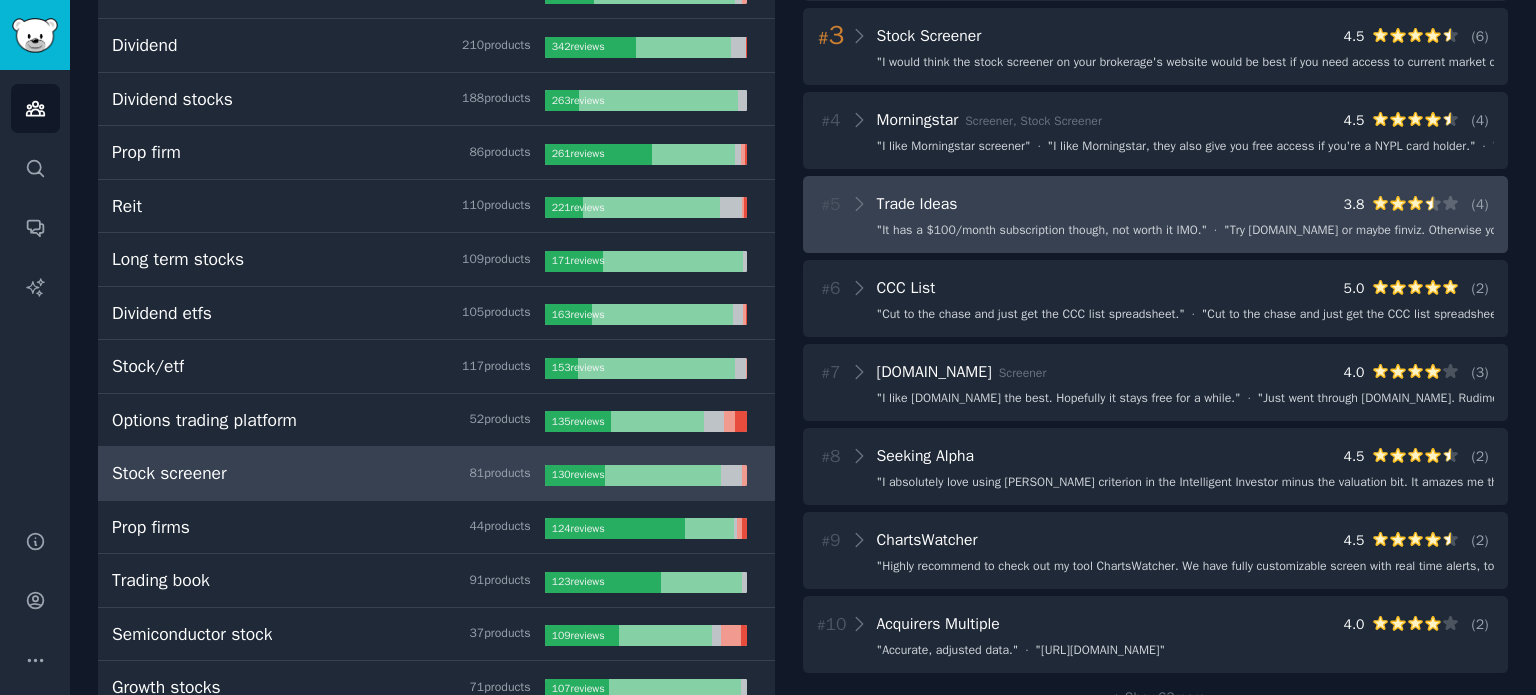 scroll, scrollTop: 300, scrollLeft: 0, axis: vertical 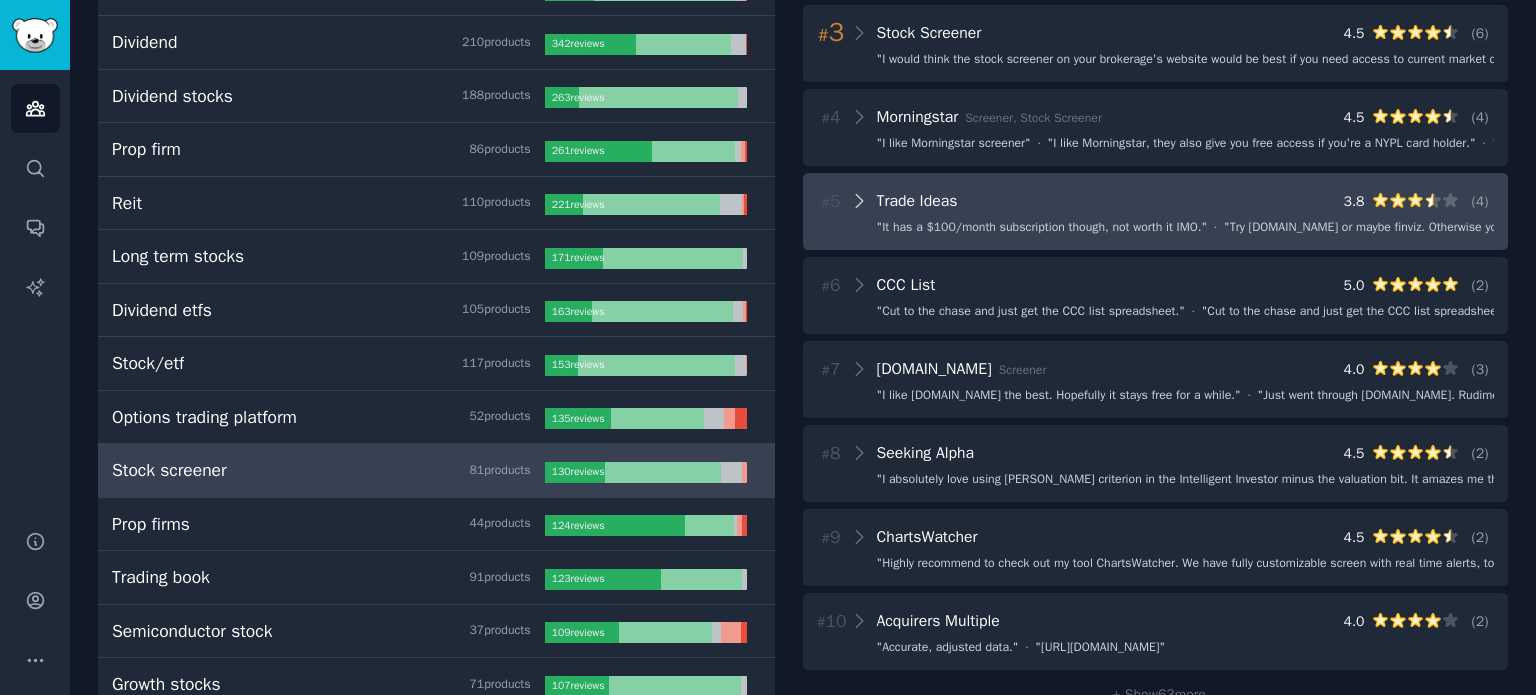 click 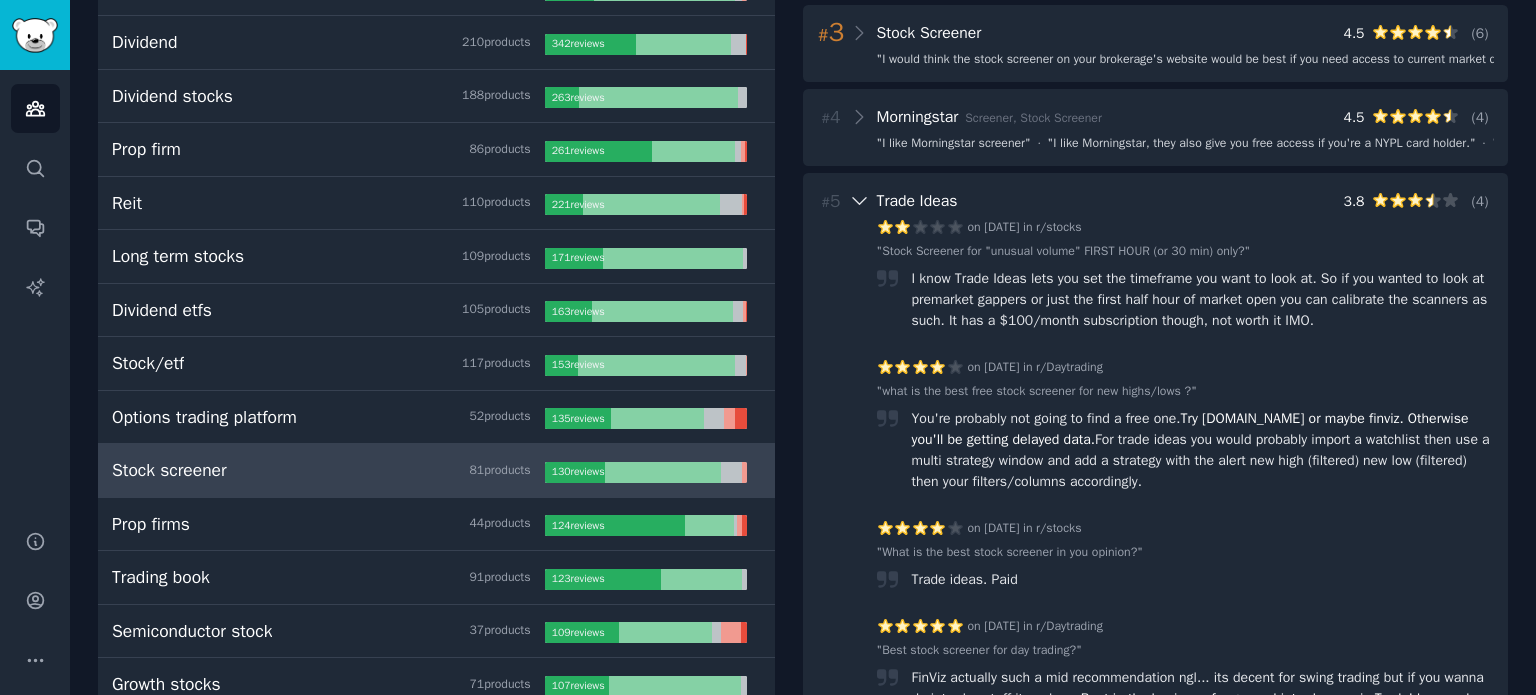 click 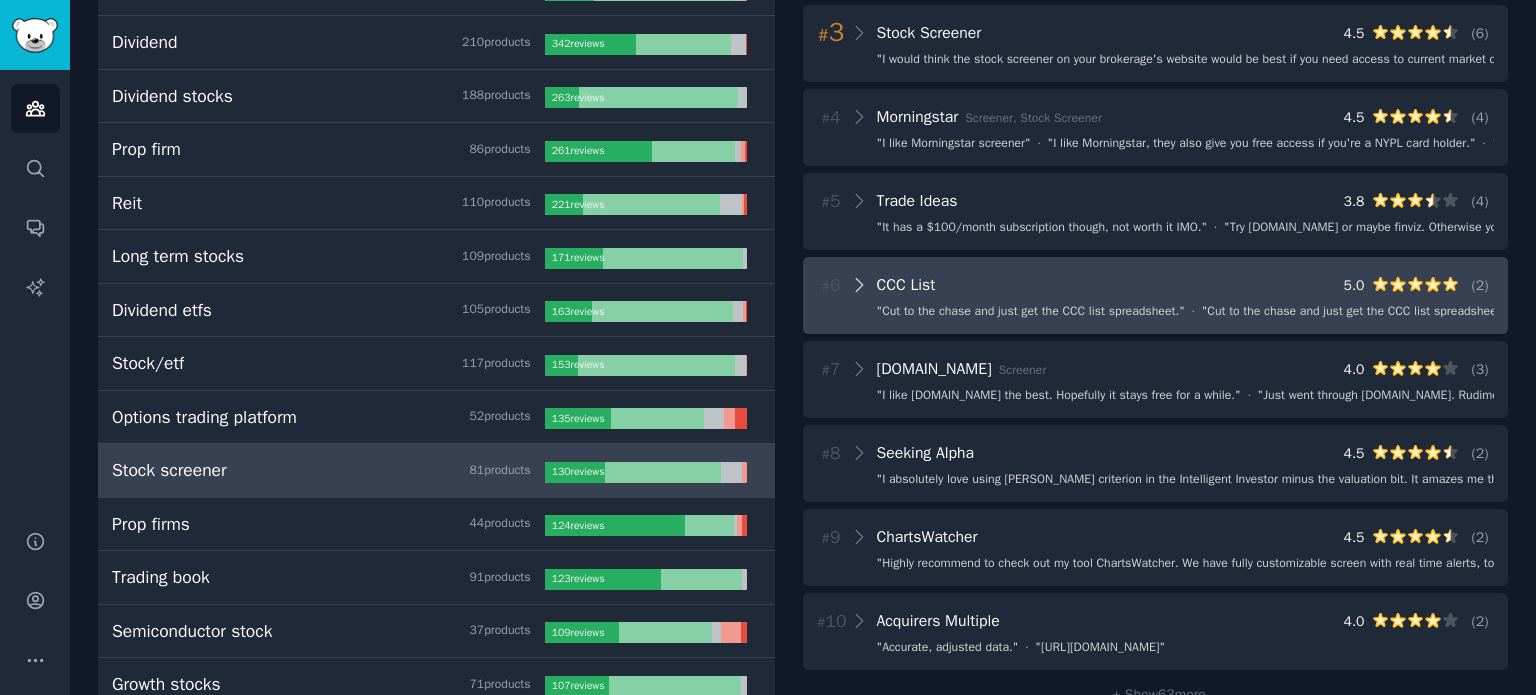 scroll, scrollTop: 400, scrollLeft: 0, axis: vertical 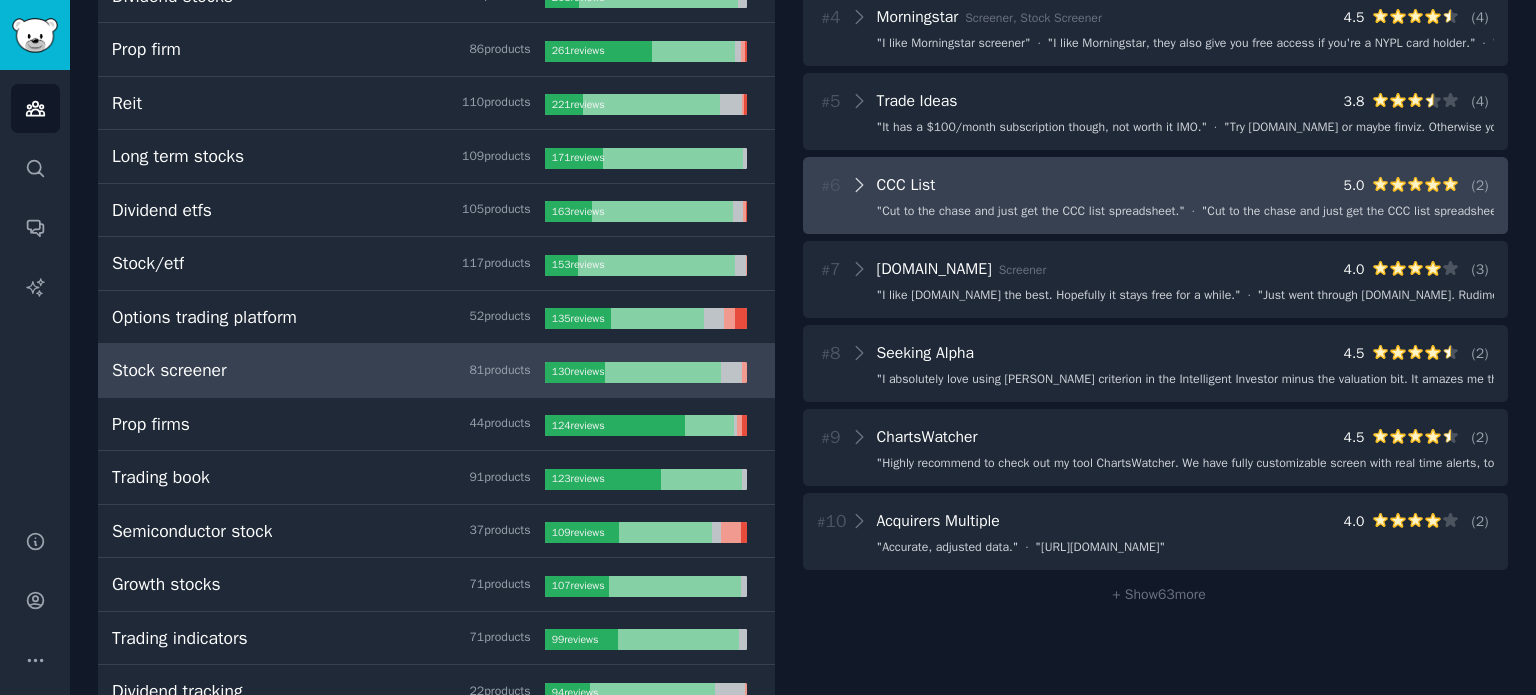 click 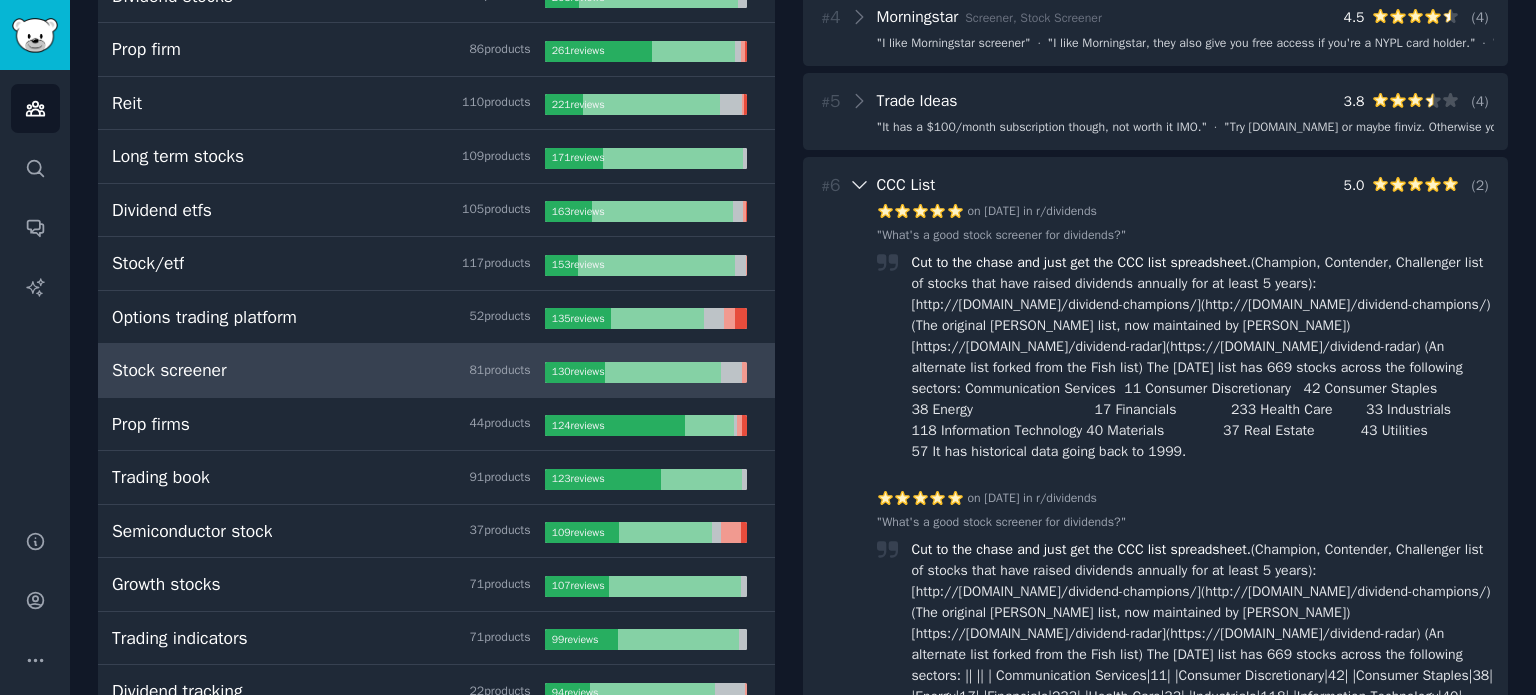 click 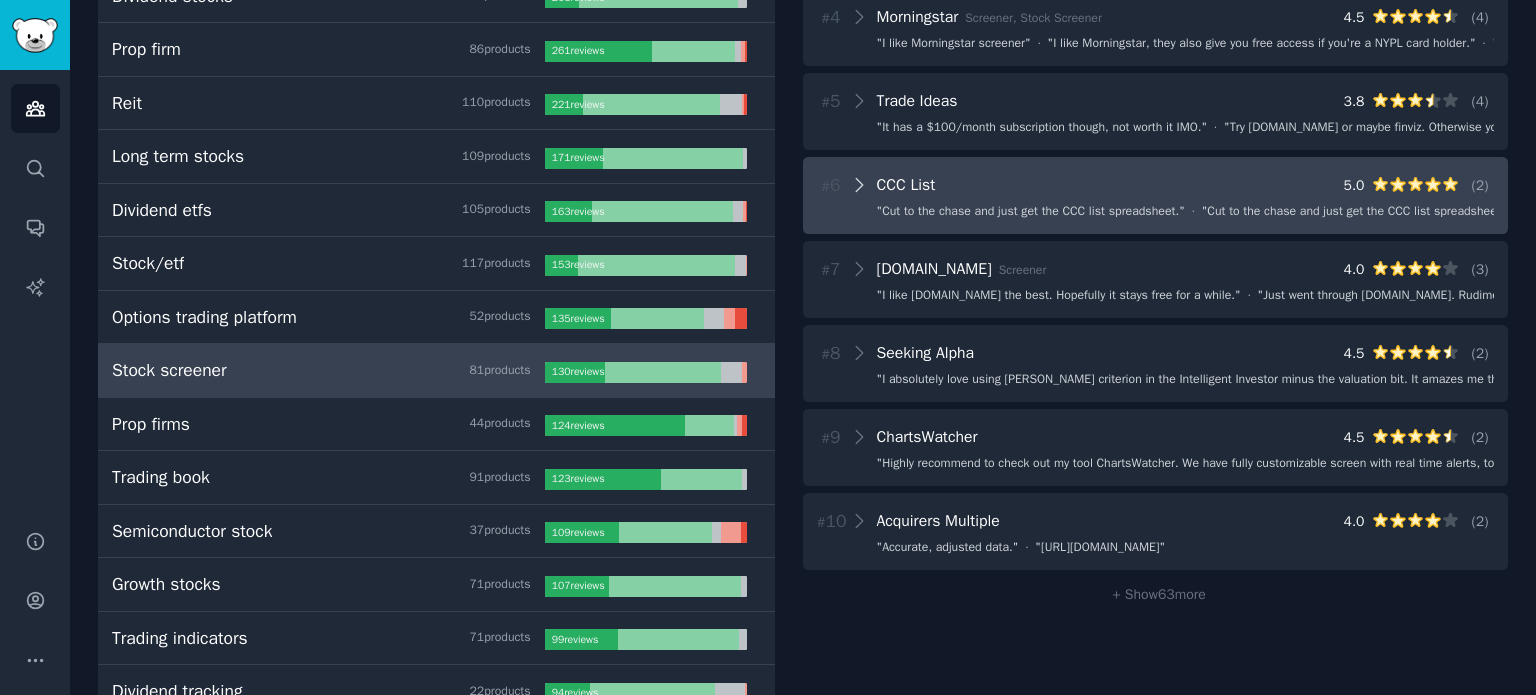 click 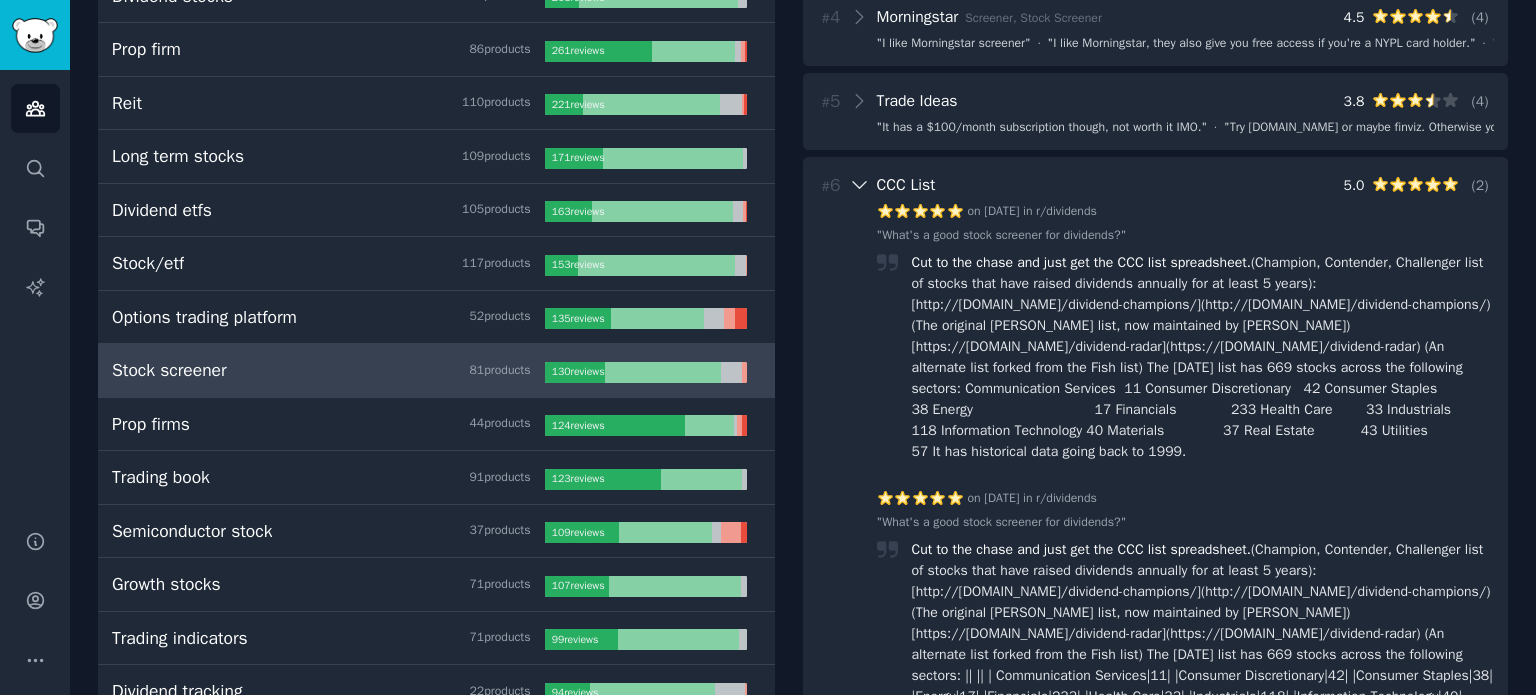 click 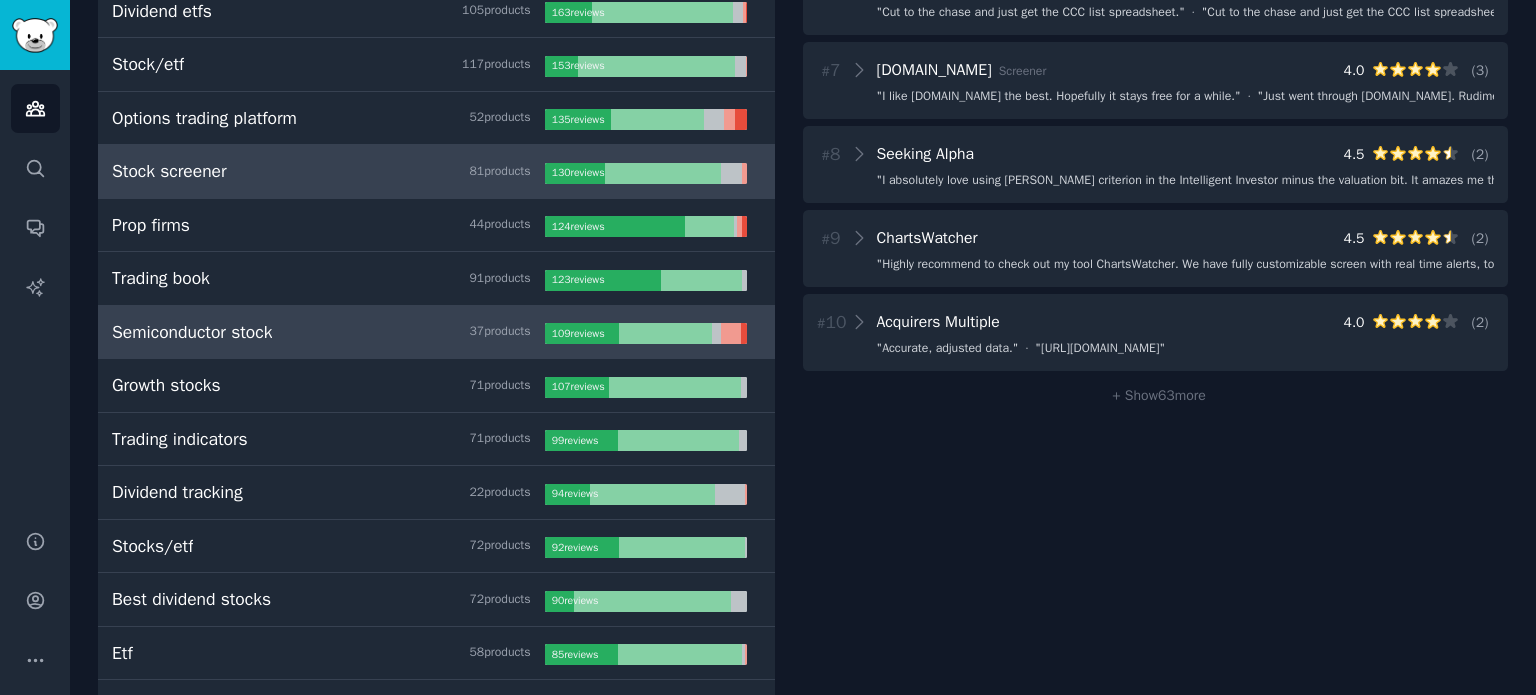scroll, scrollTop: 600, scrollLeft: 0, axis: vertical 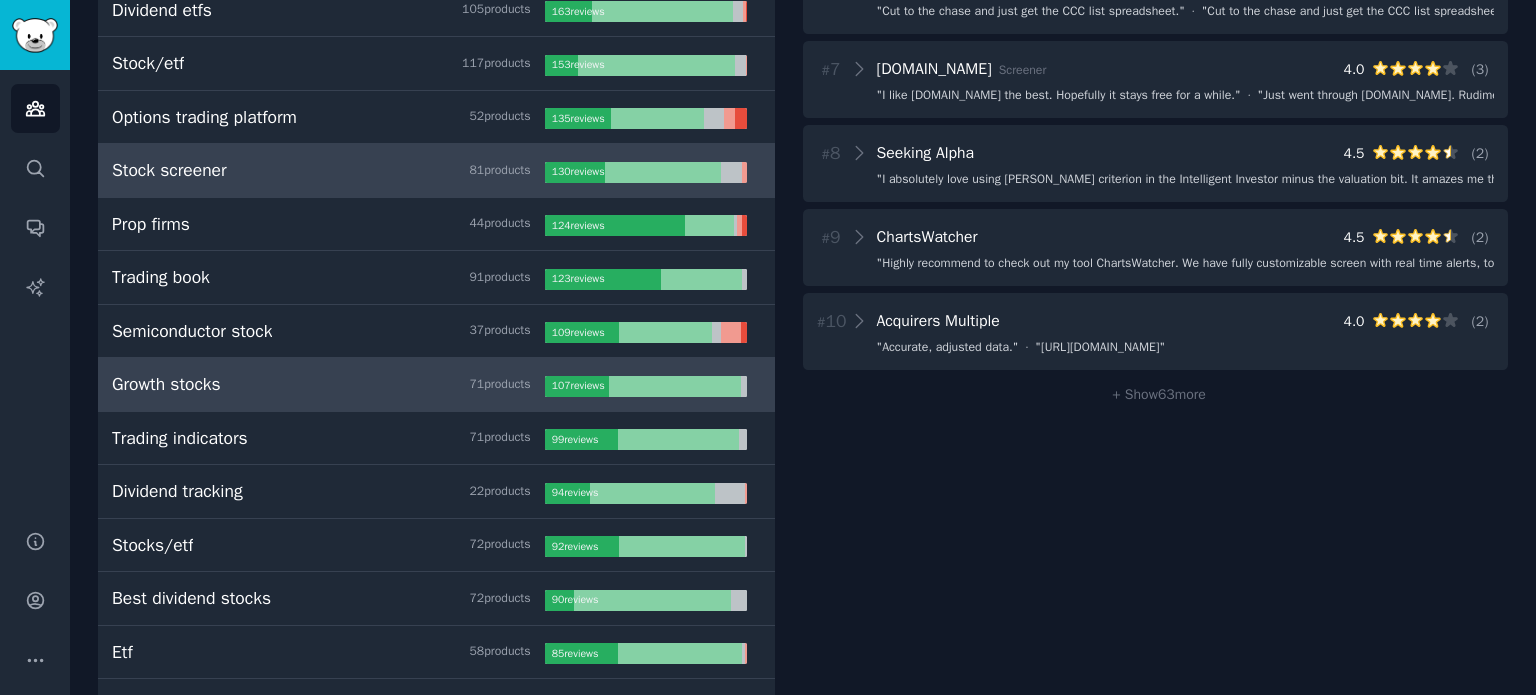 click on "Growth stocks 71  product s" at bounding box center [328, 384] 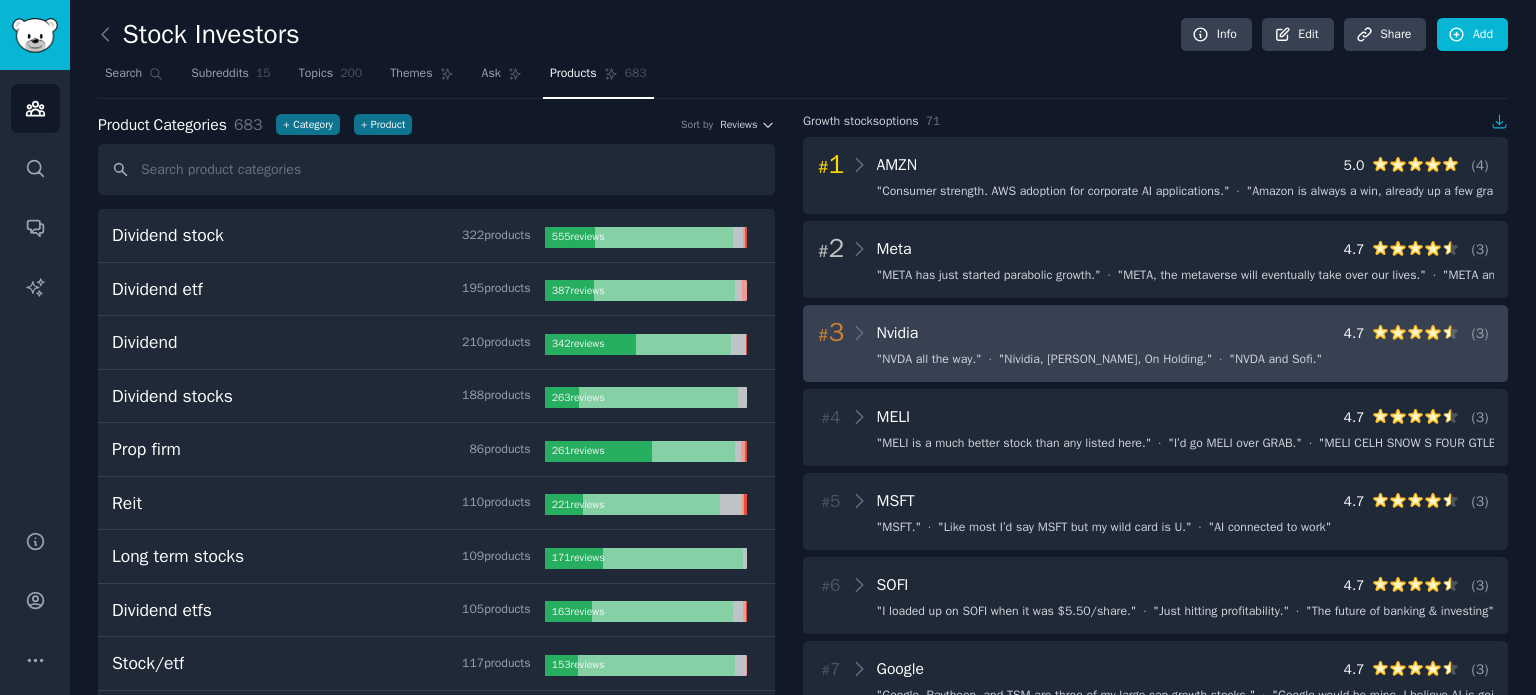 scroll, scrollTop: 0, scrollLeft: 0, axis: both 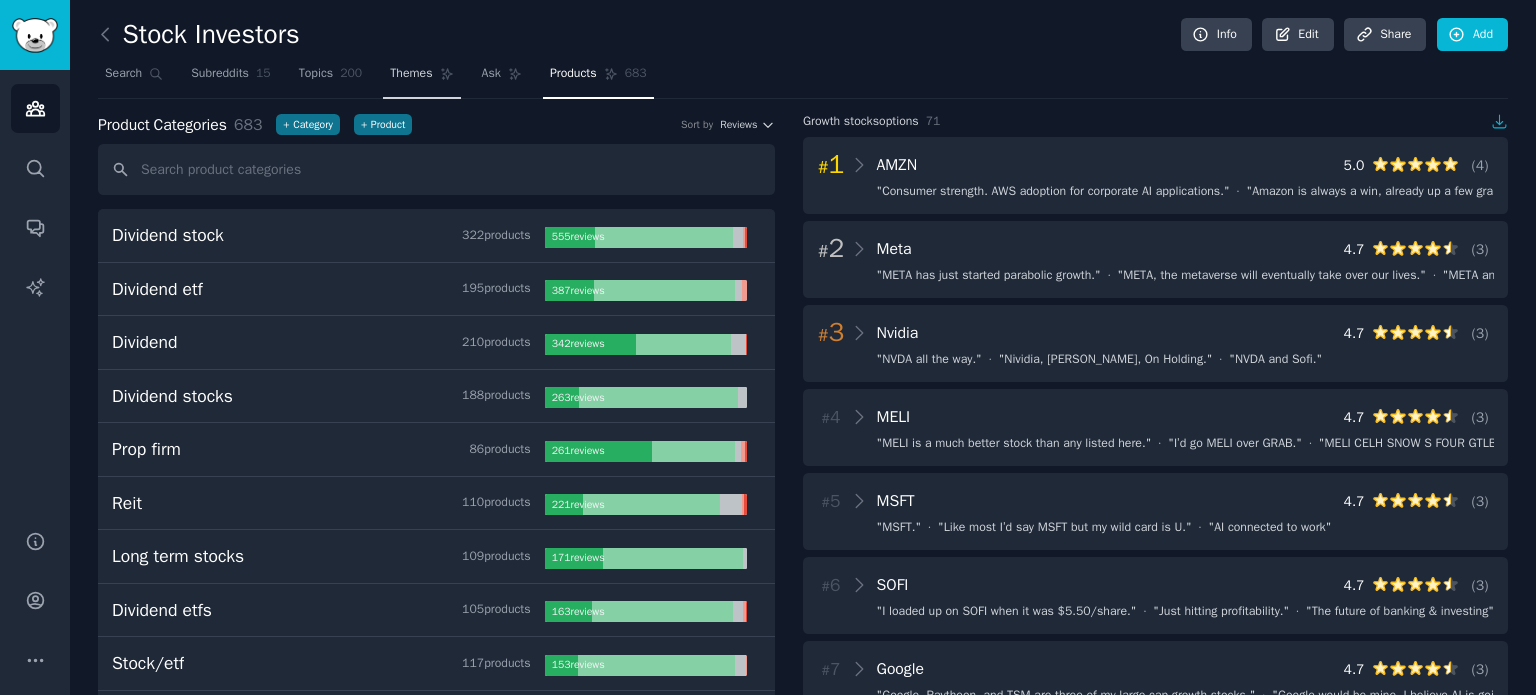 click on "Themes" at bounding box center (411, 74) 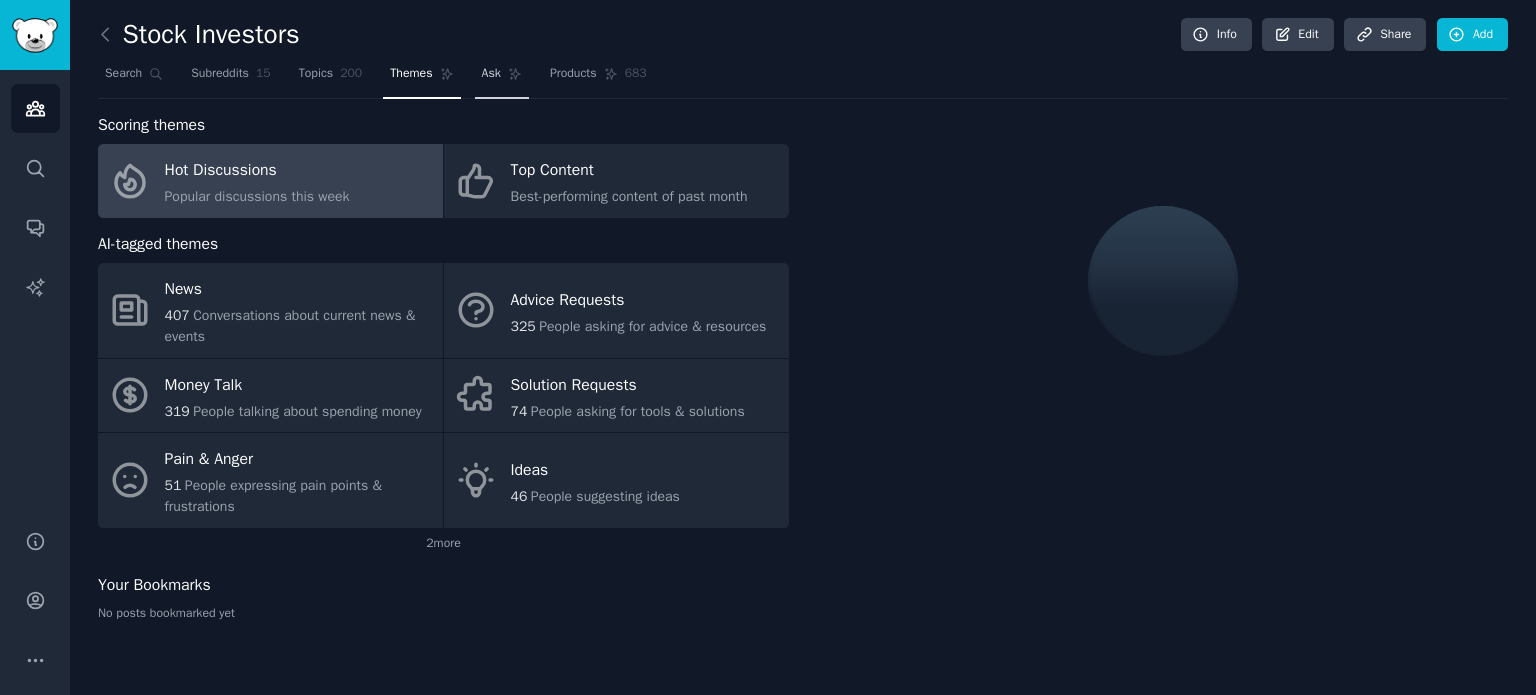 click on "Ask" at bounding box center (491, 74) 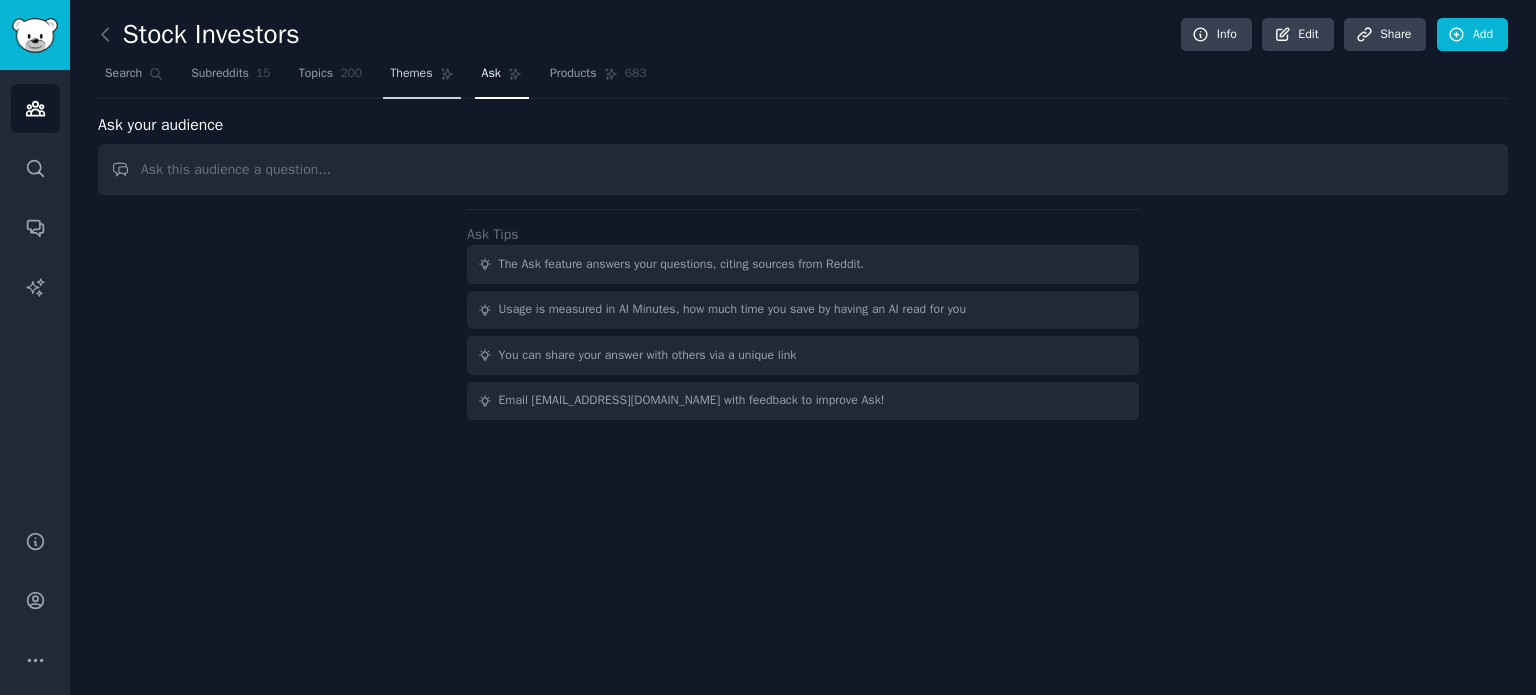 click 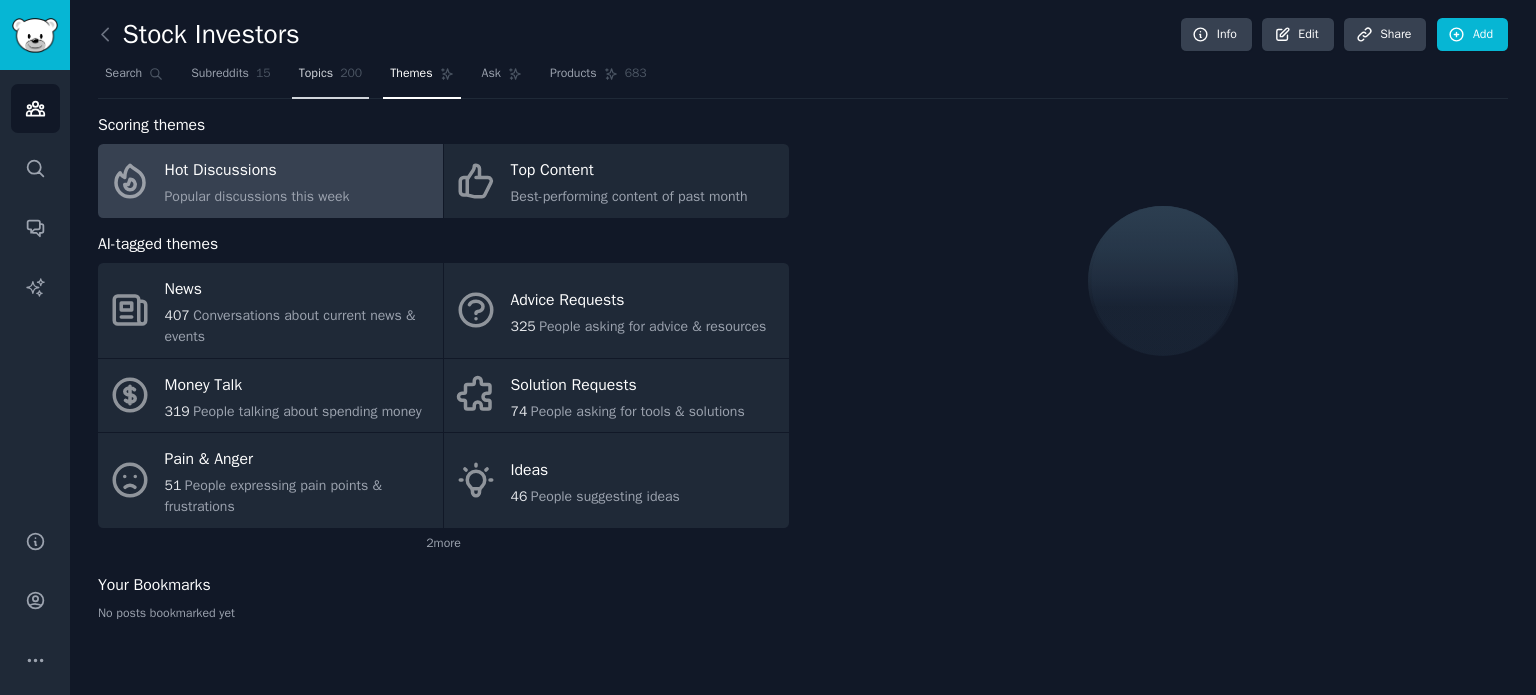 click on "Topics" at bounding box center [316, 74] 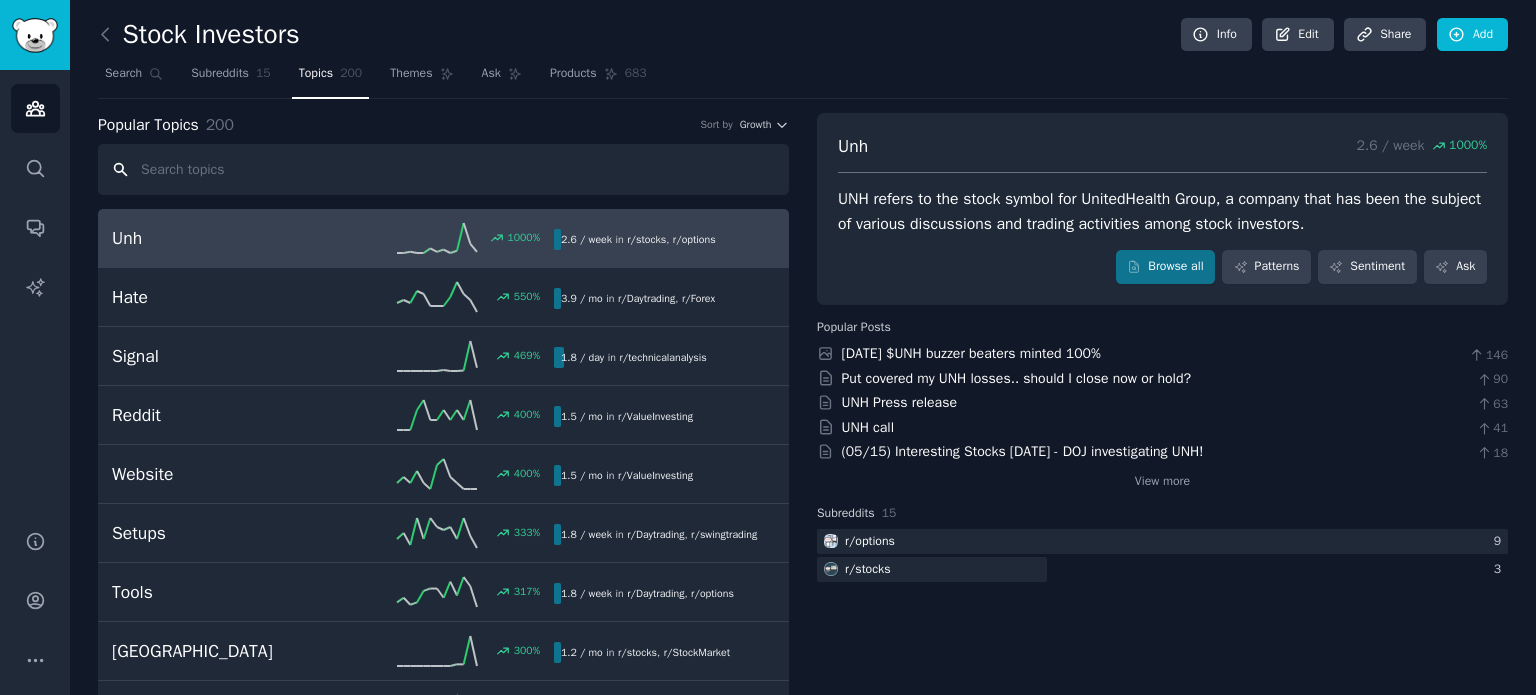 scroll, scrollTop: 0, scrollLeft: 0, axis: both 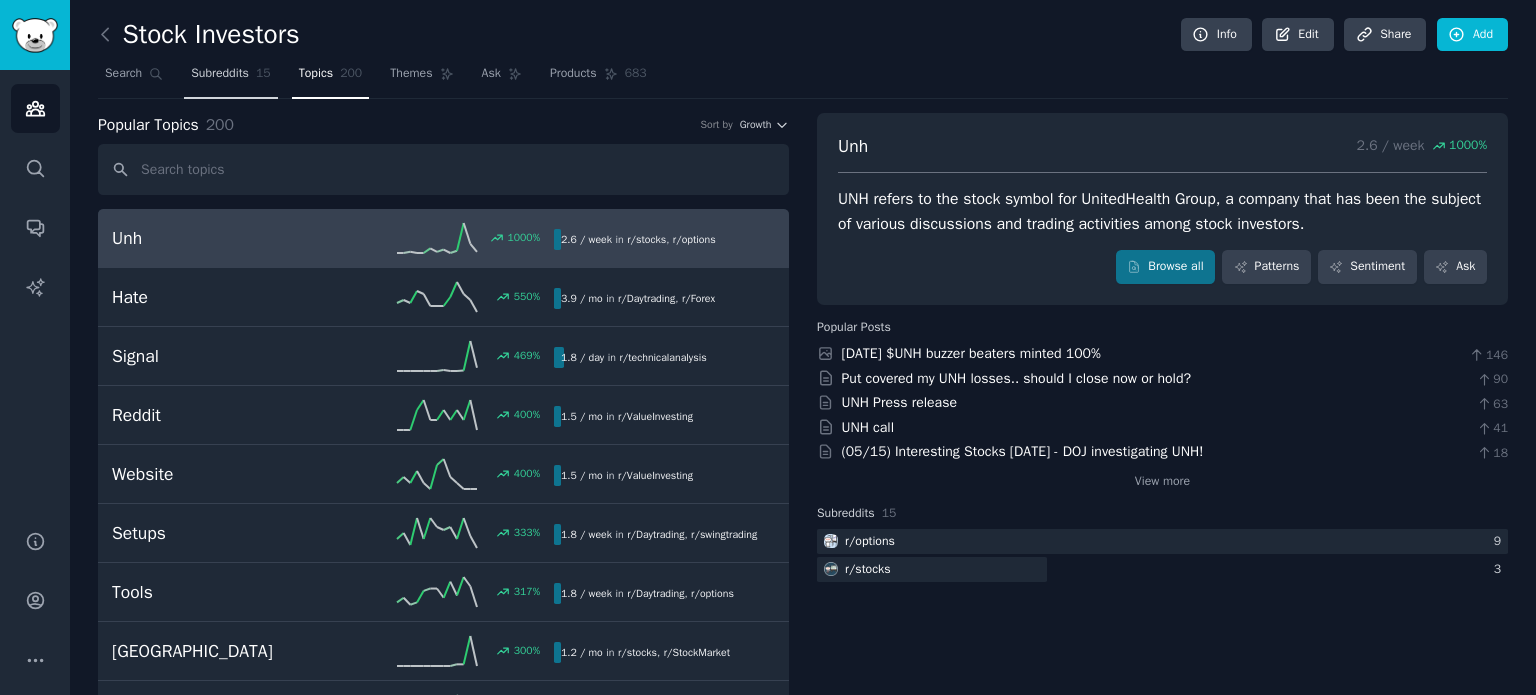 click on "Subreddits" at bounding box center [220, 74] 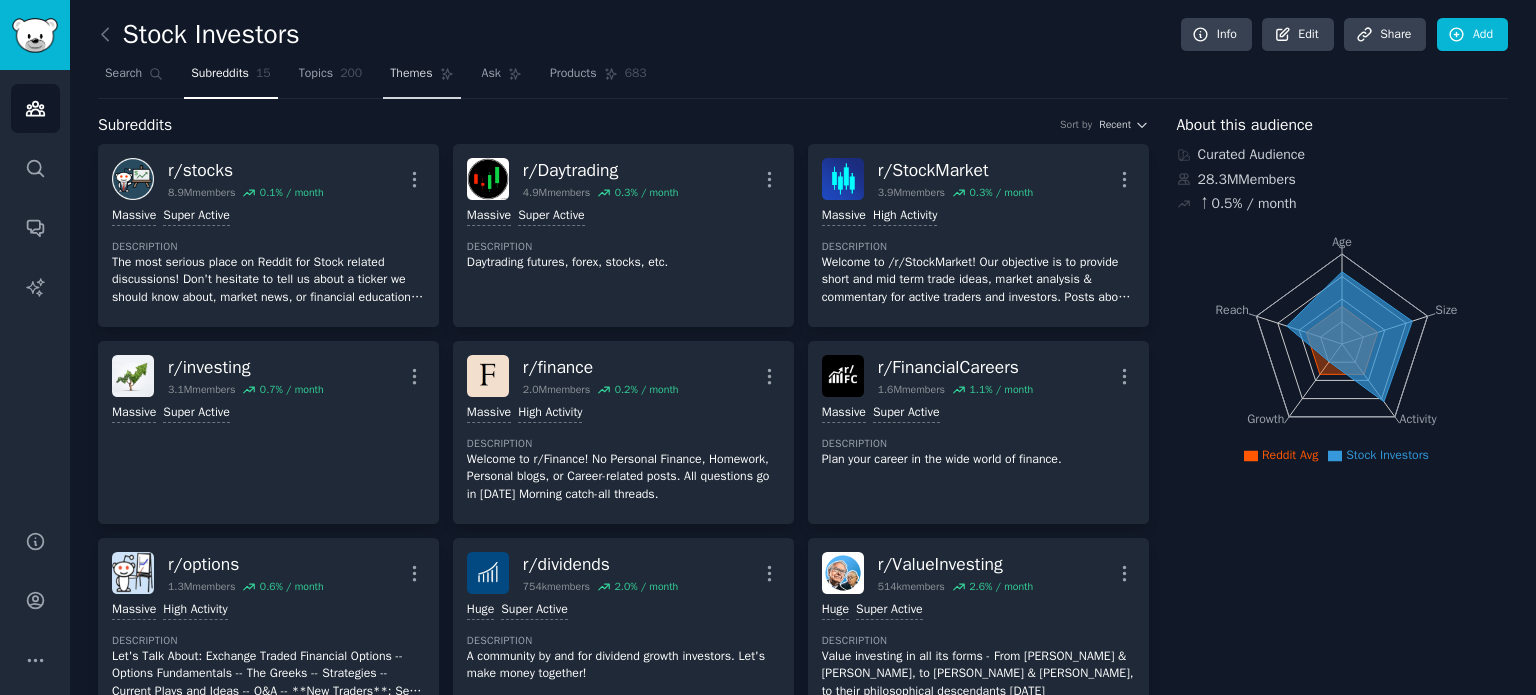 click on "Themes" at bounding box center (411, 74) 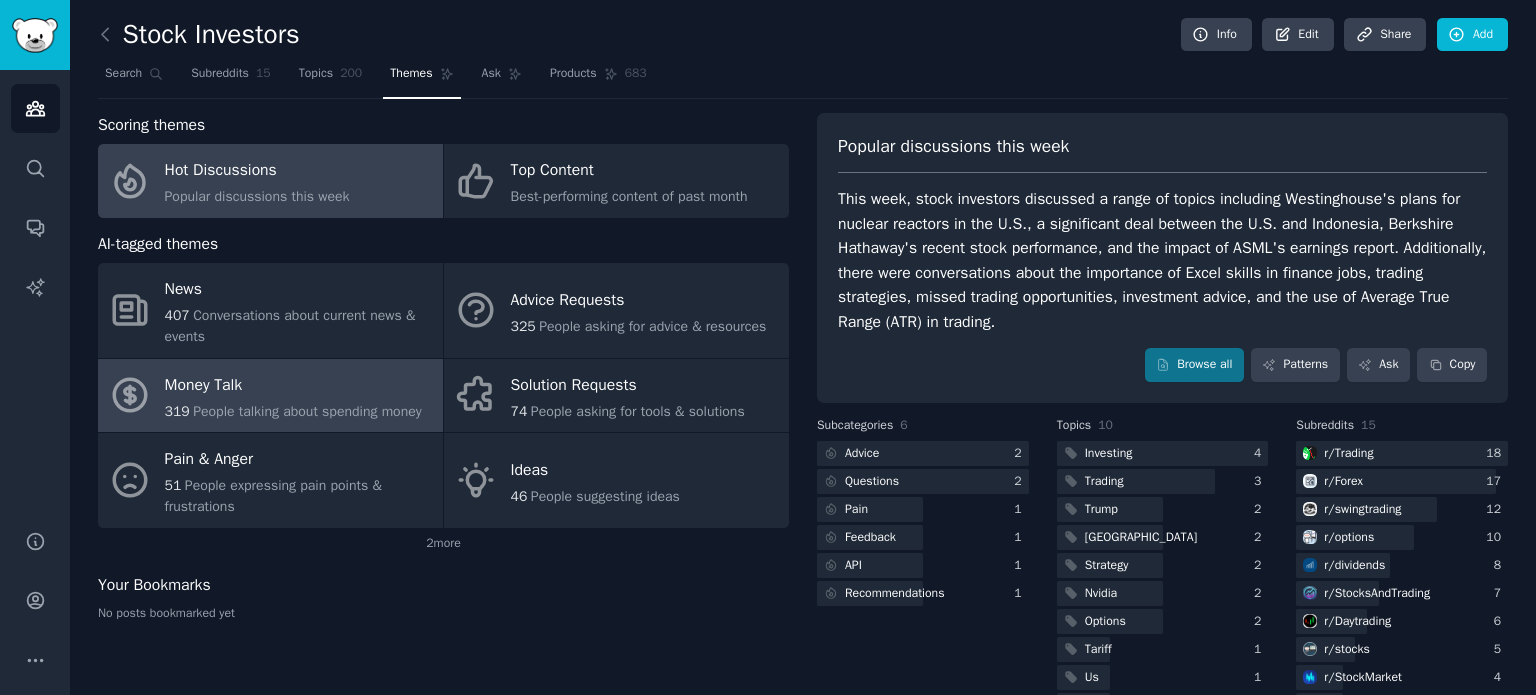 click on "Money Talk" at bounding box center [293, 385] 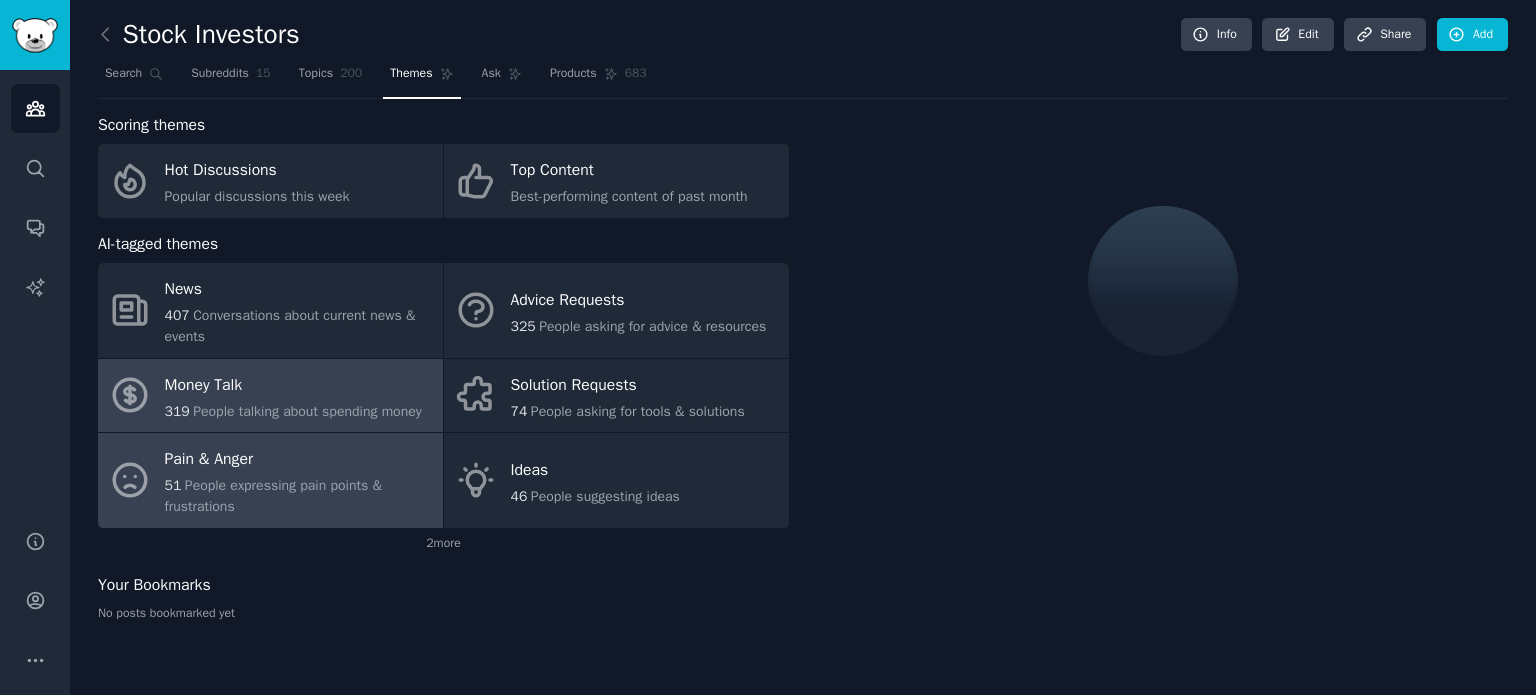 click on "Pain & Anger" at bounding box center [299, 460] 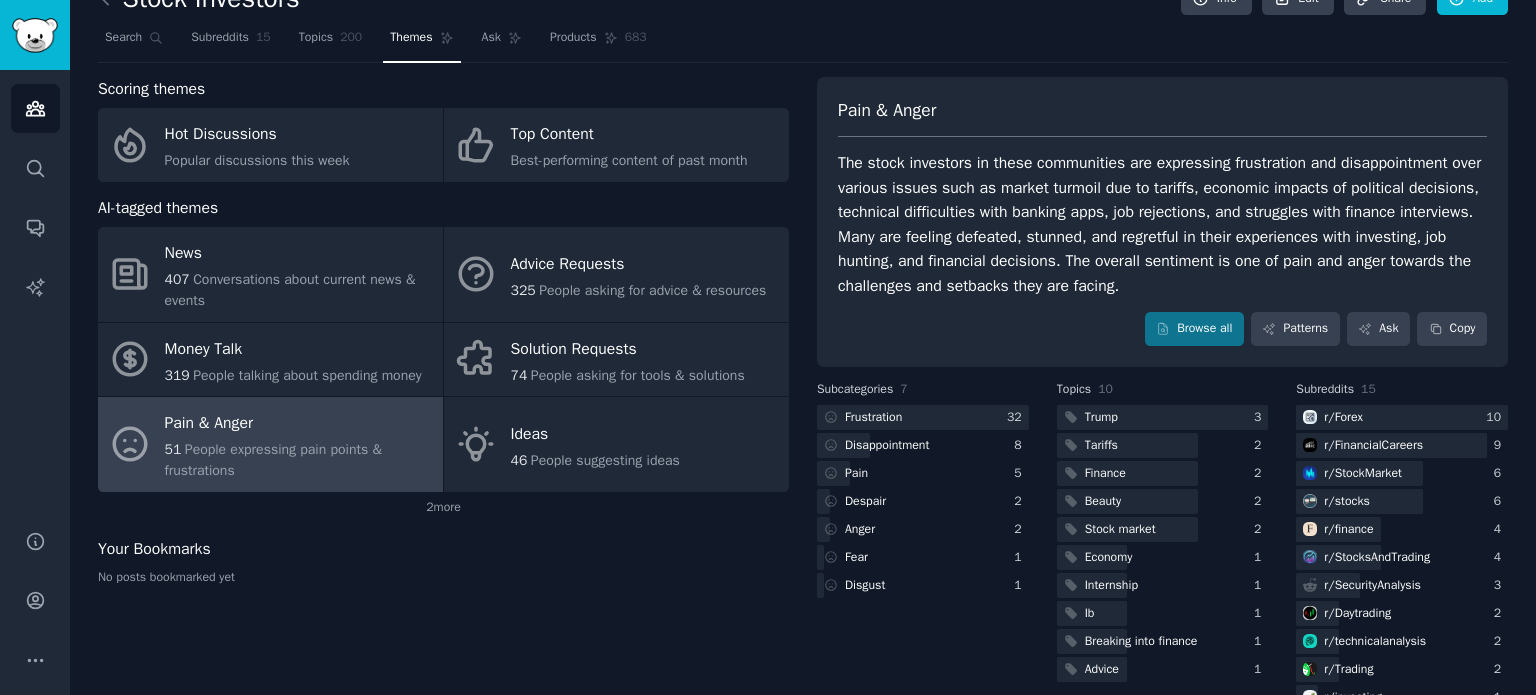 scroll, scrollTop: 100, scrollLeft: 0, axis: vertical 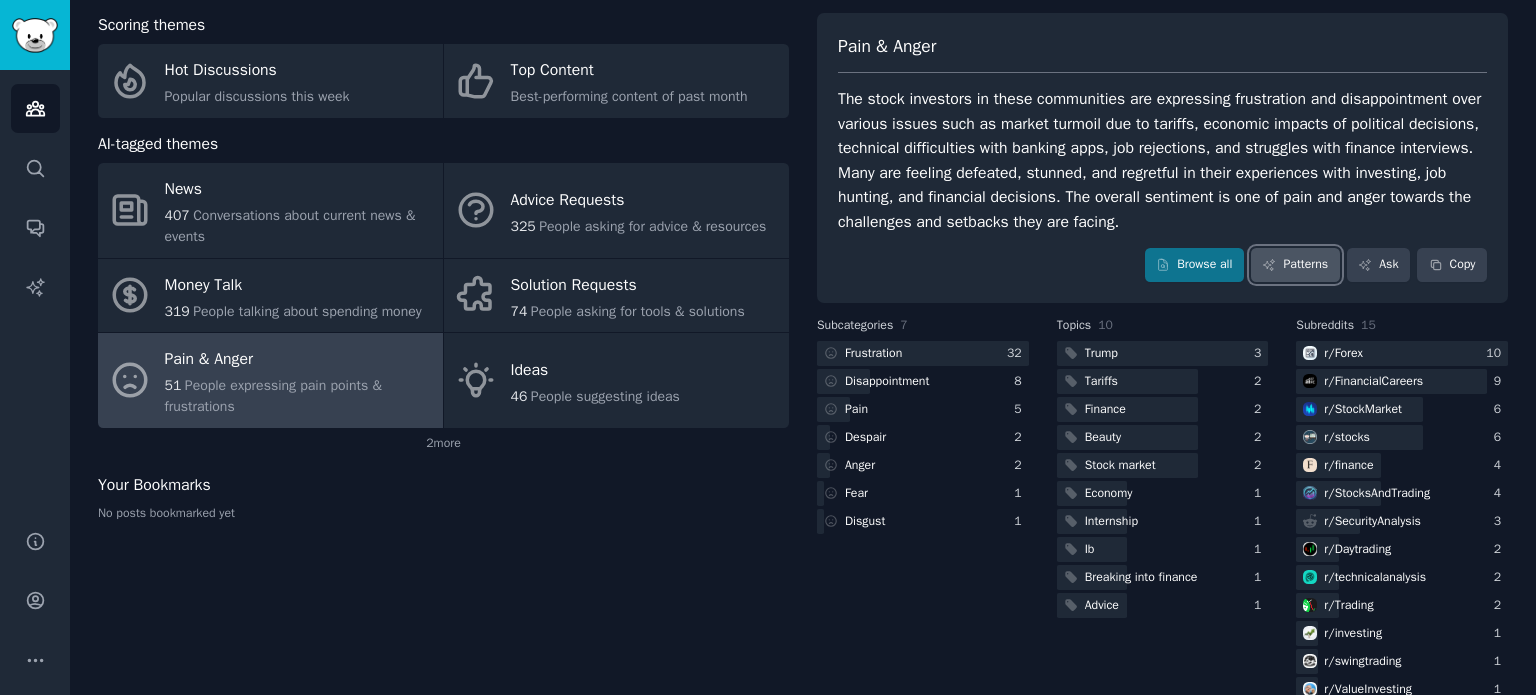 click on "Patterns" at bounding box center (1295, 265) 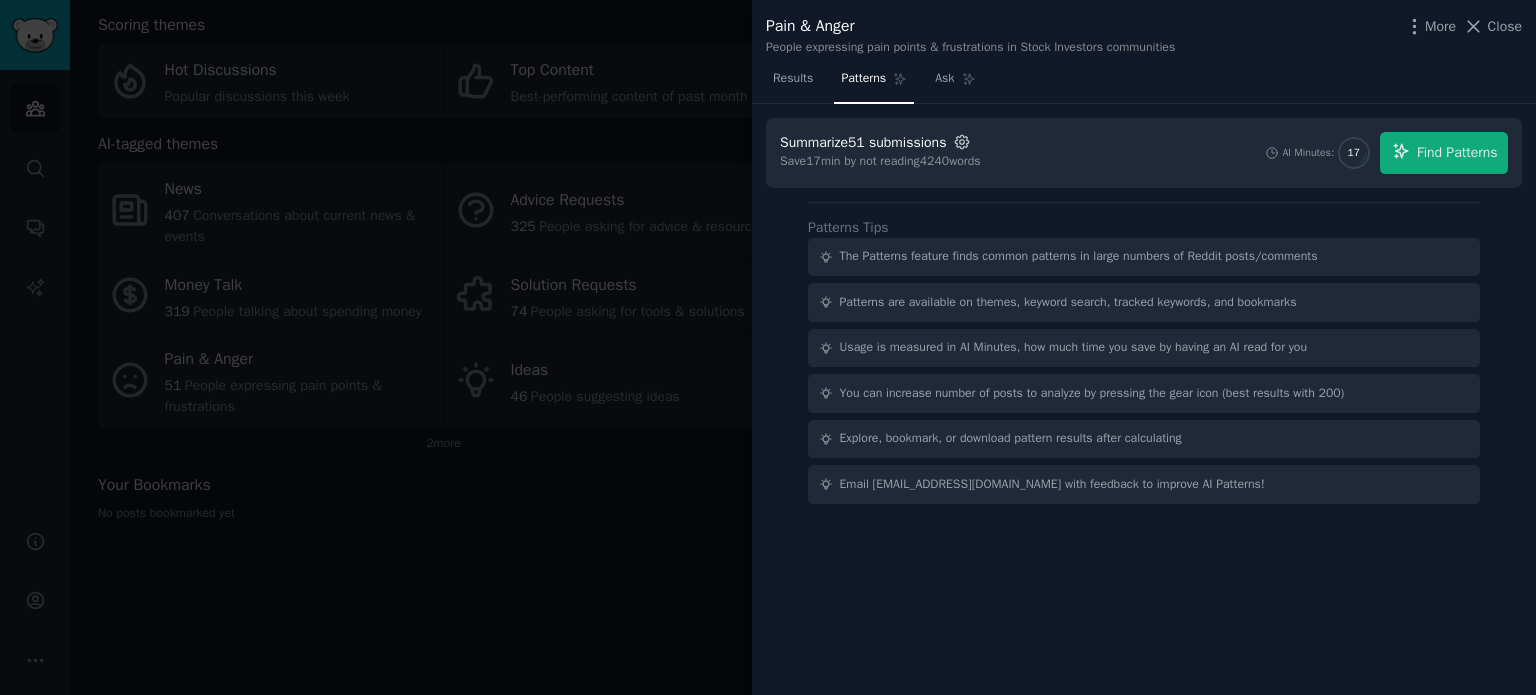 click 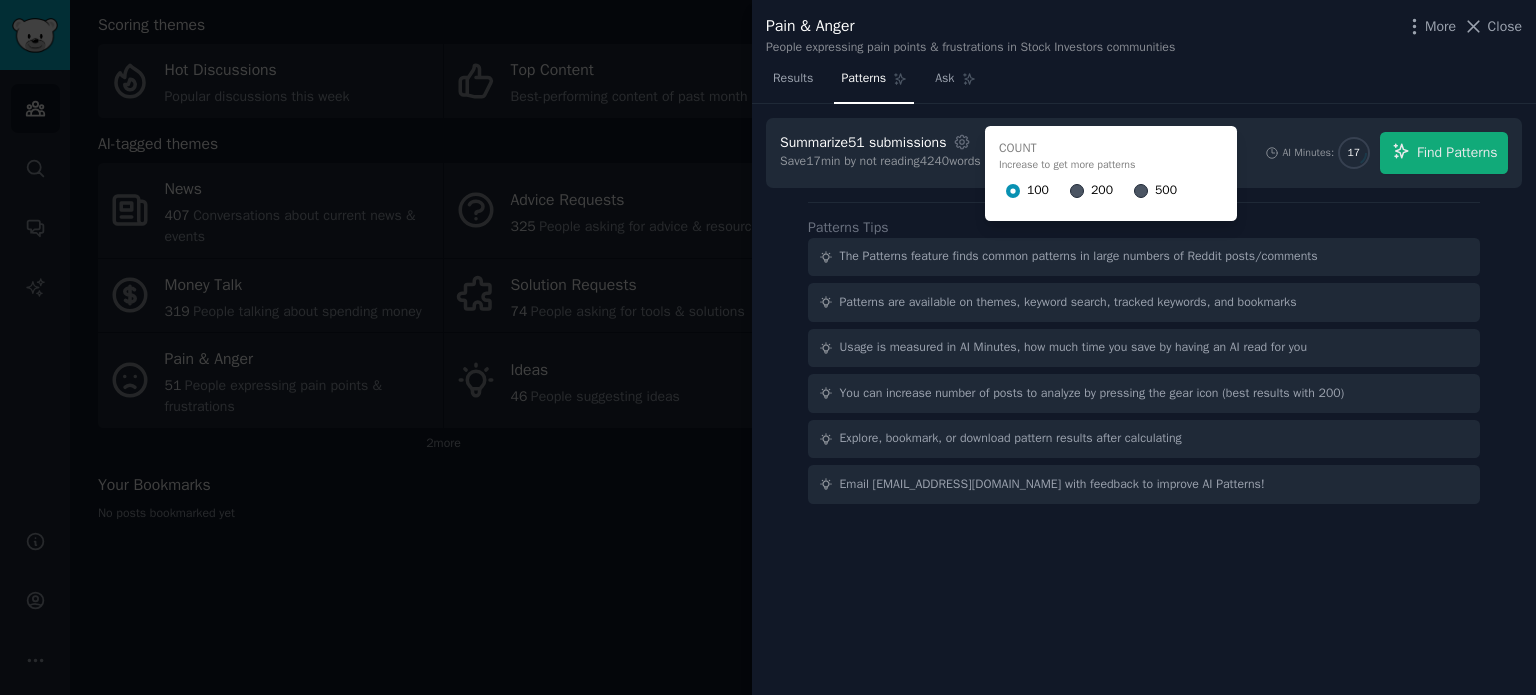 click on "200" at bounding box center (1102, 191) 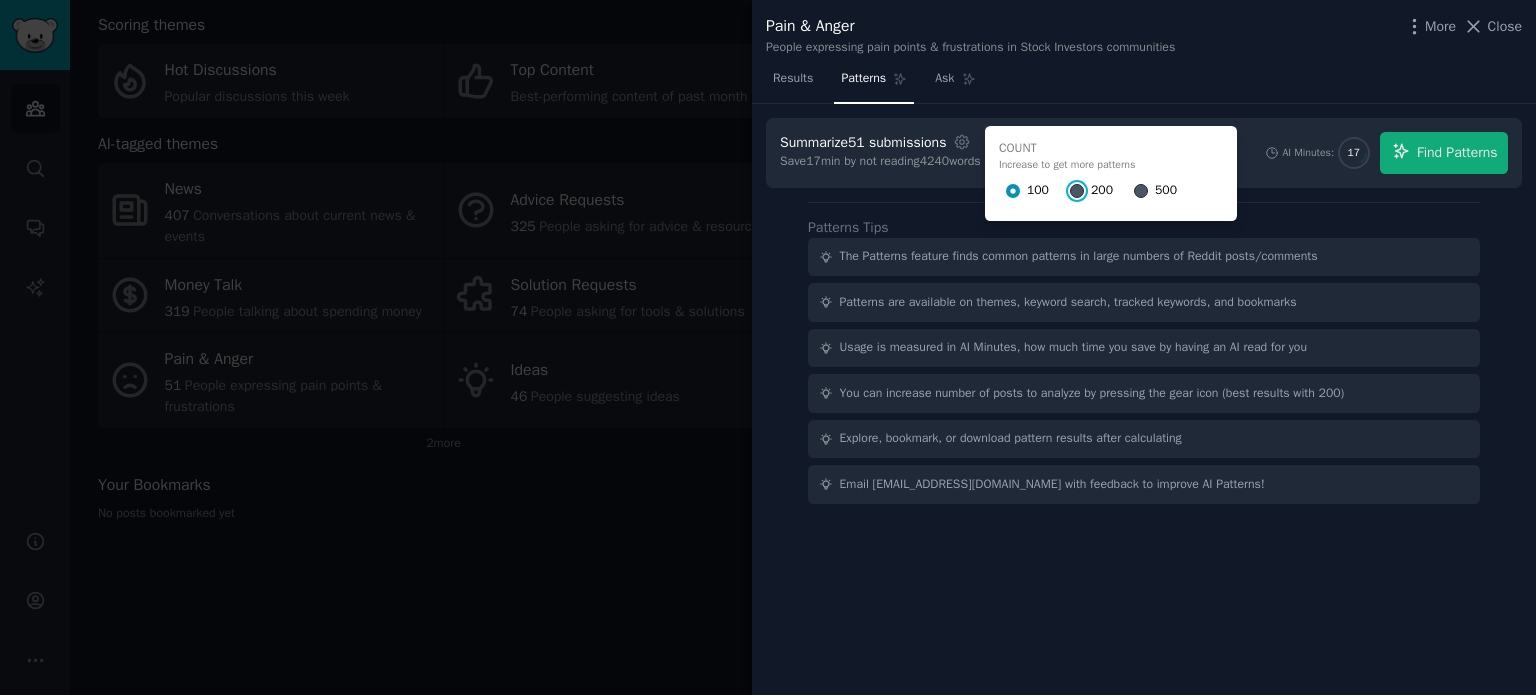 click on "200" at bounding box center [1077, 191] 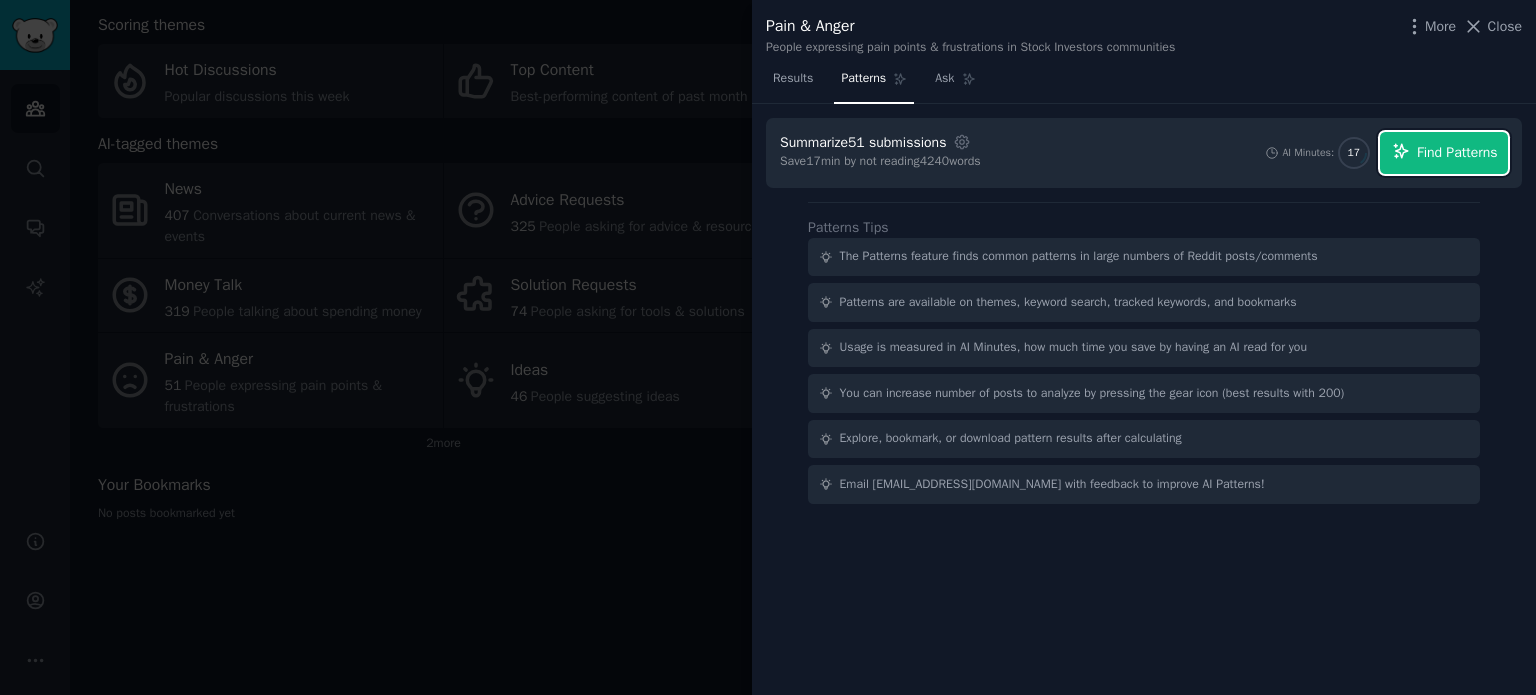 click on "Find Patterns" at bounding box center (1457, 152) 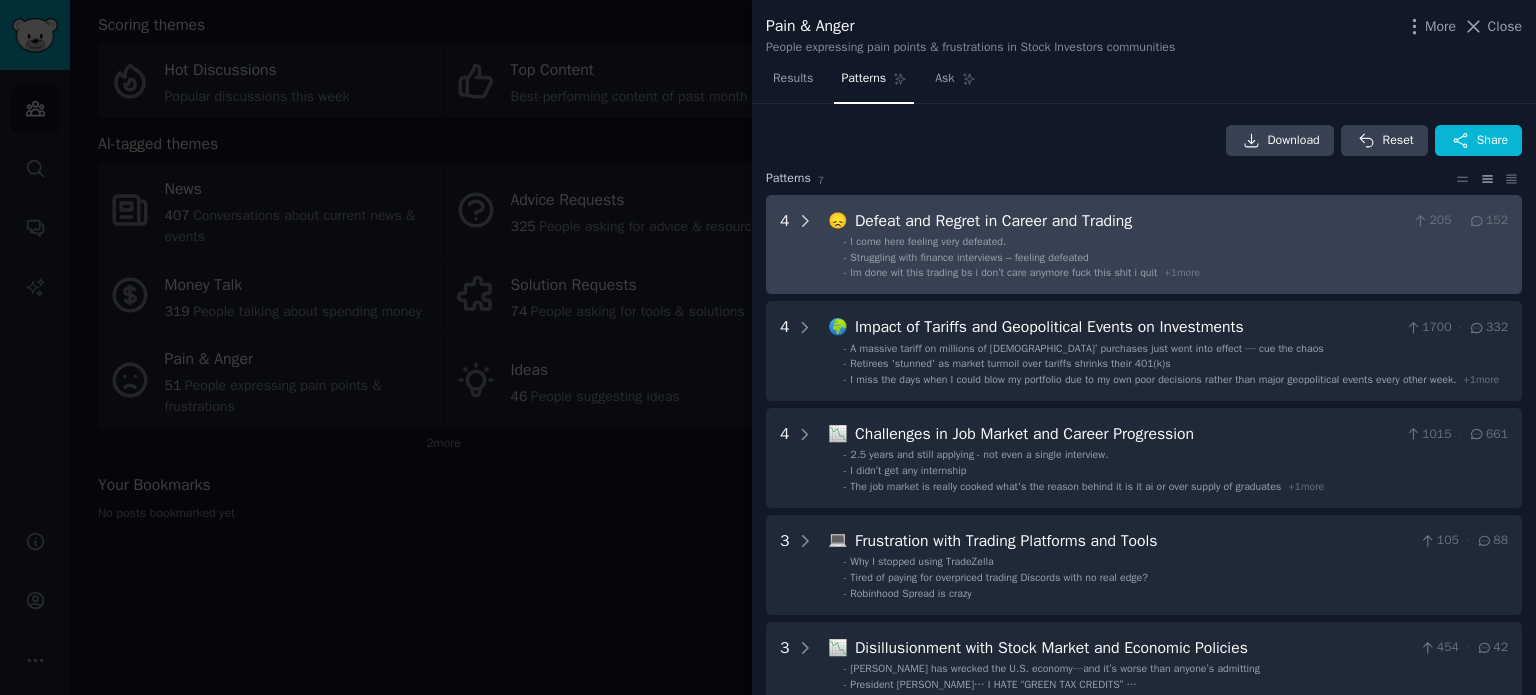 click 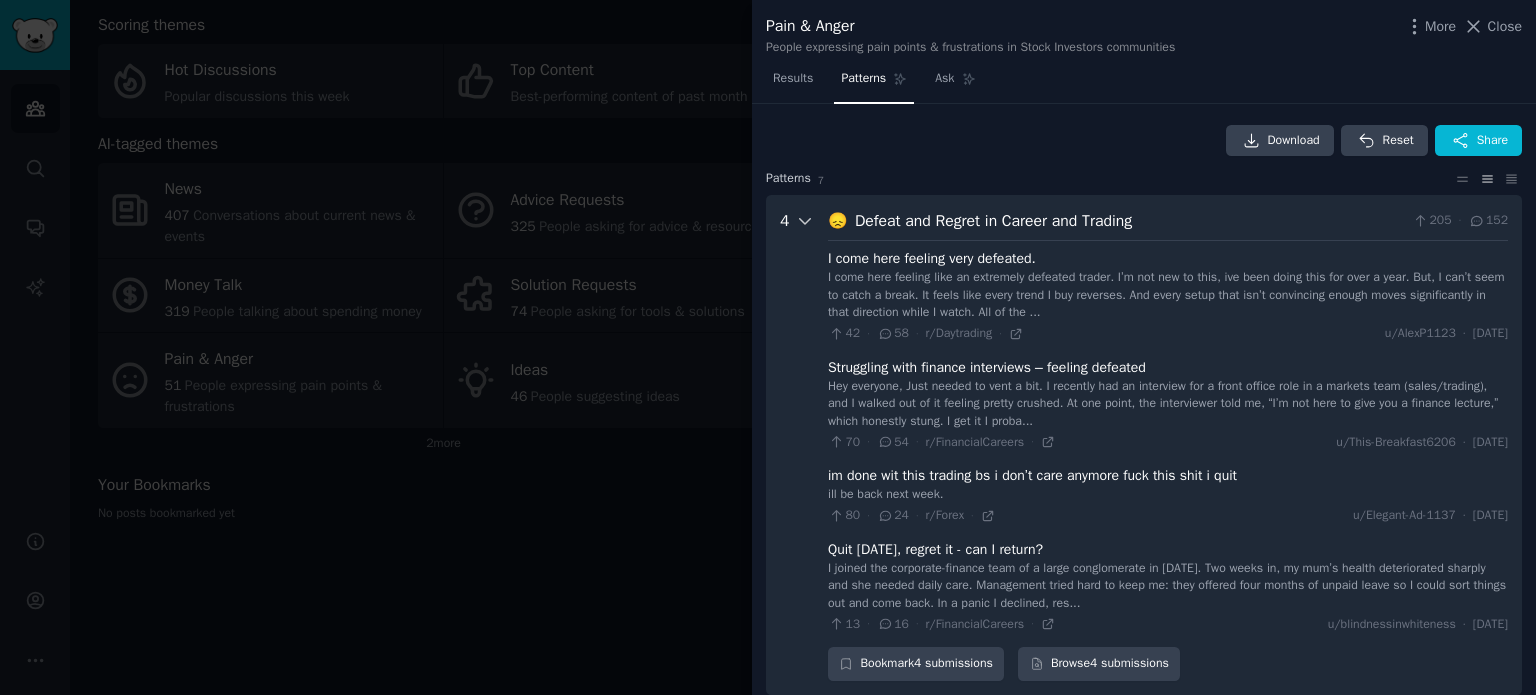 scroll, scrollTop: 91, scrollLeft: 0, axis: vertical 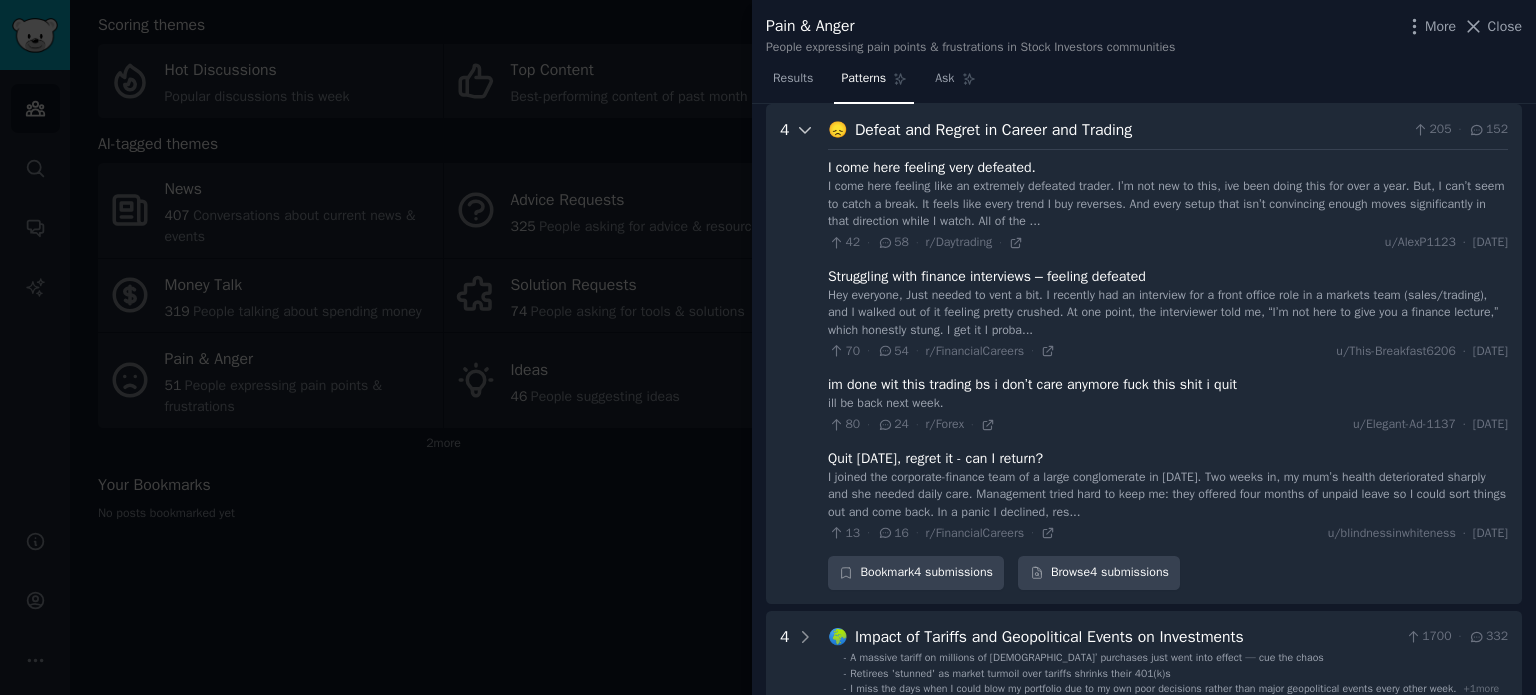 click 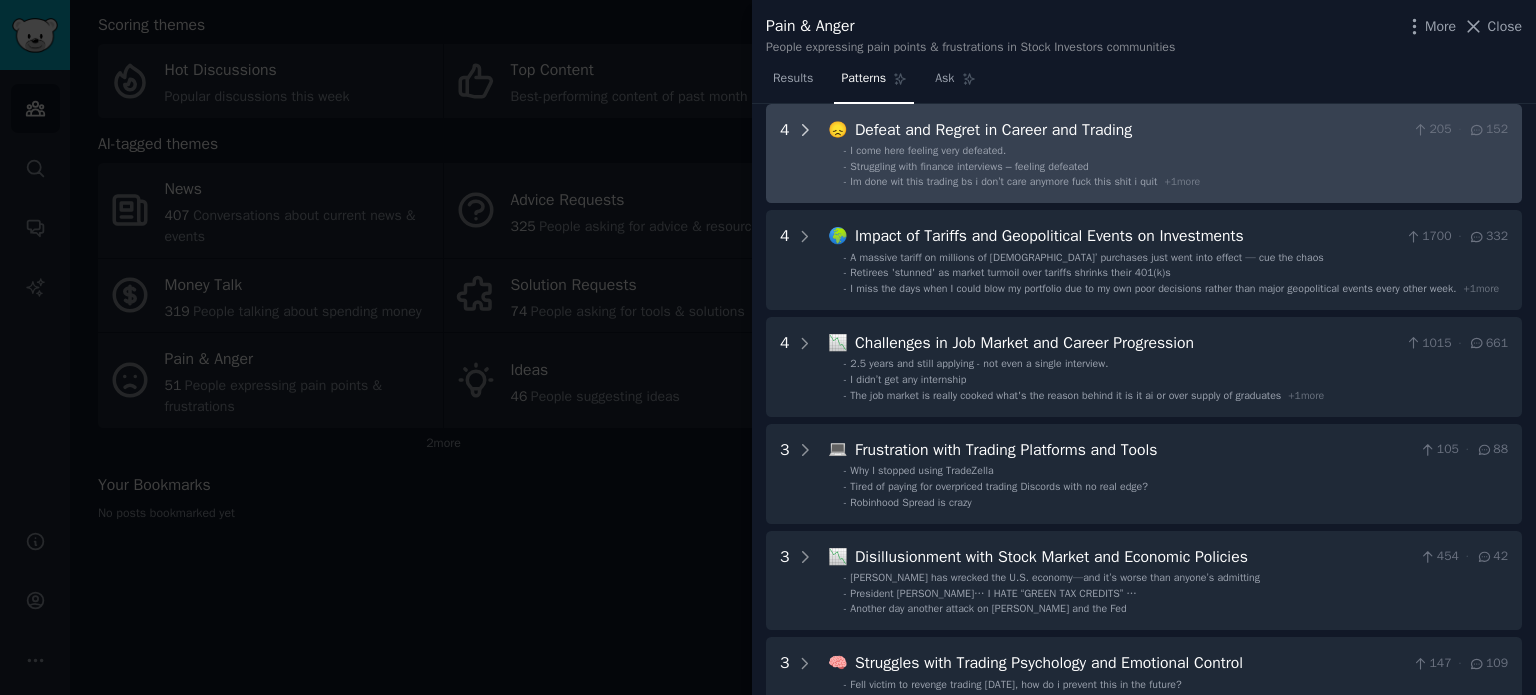 click 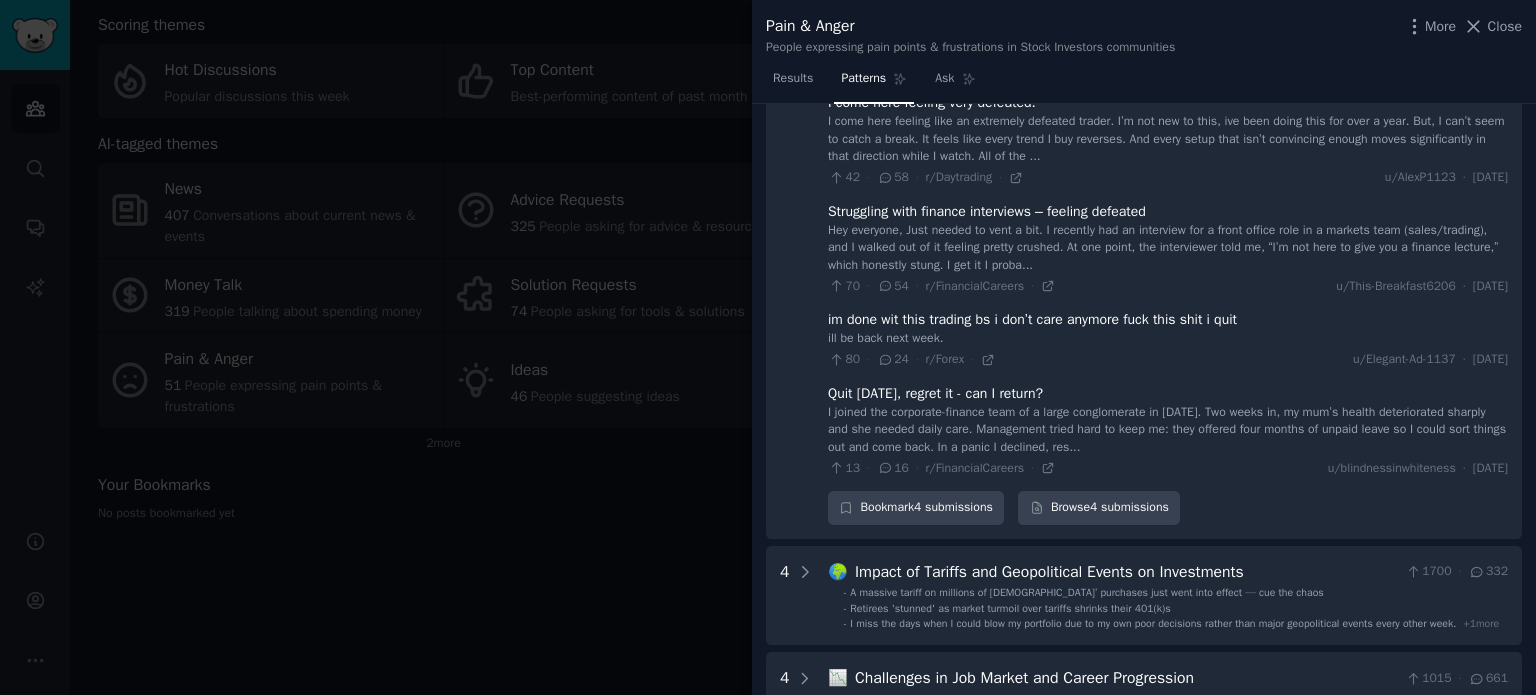 scroll, scrollTop: 0, scrollLeft: 0, axis: both 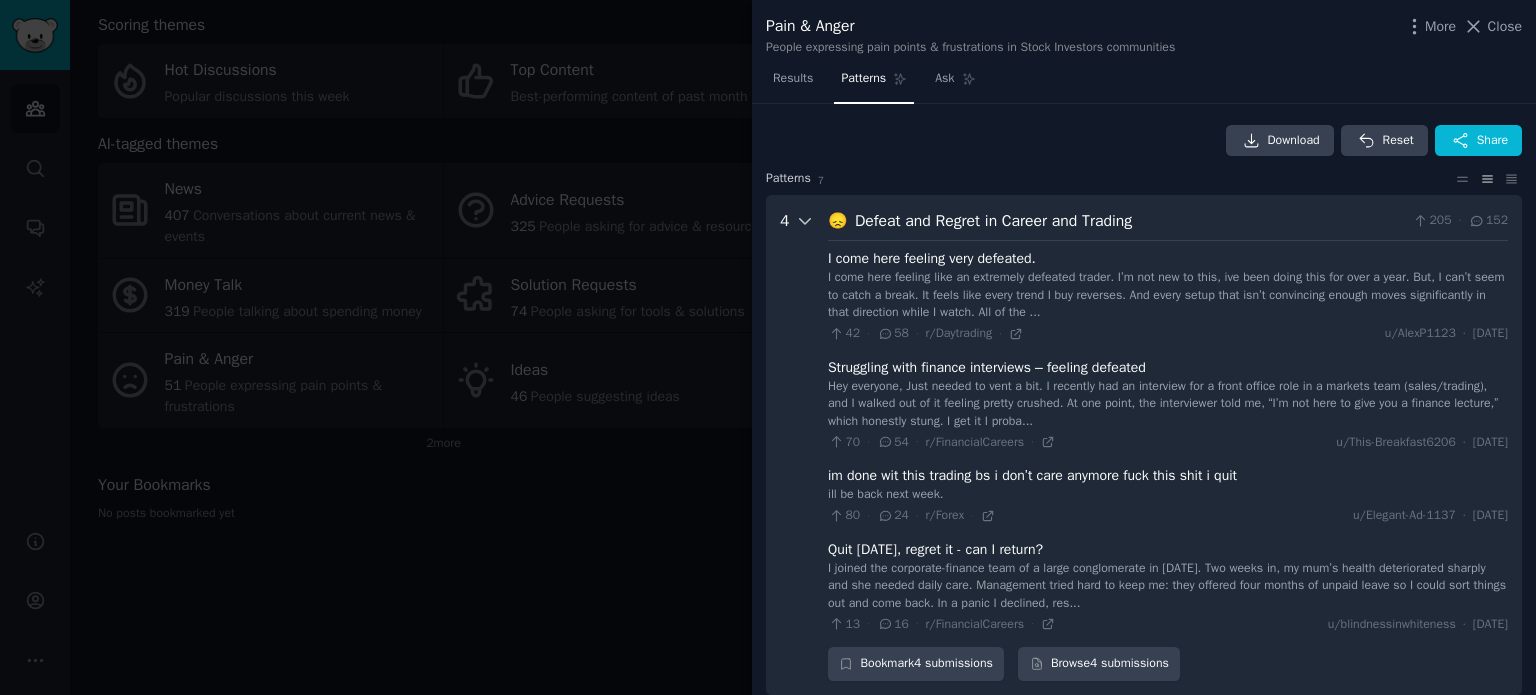 click 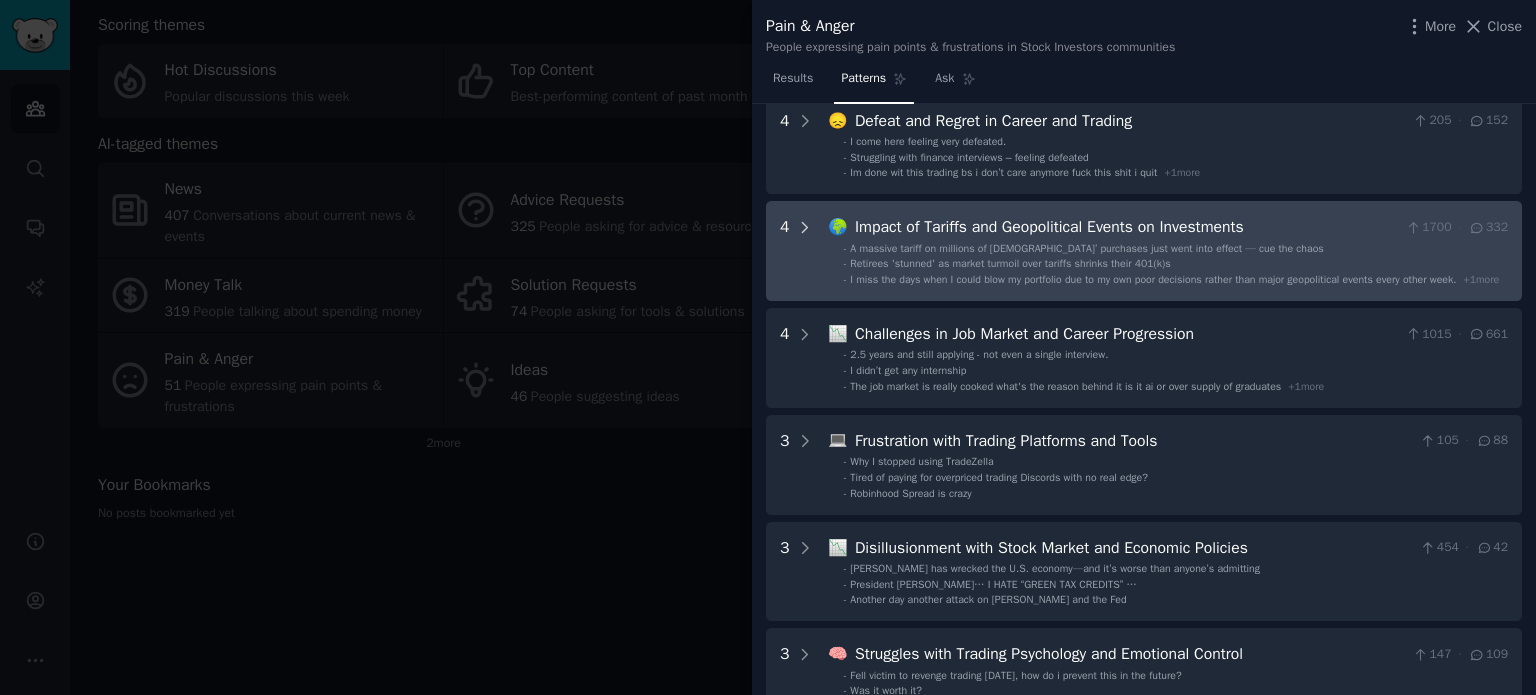 click 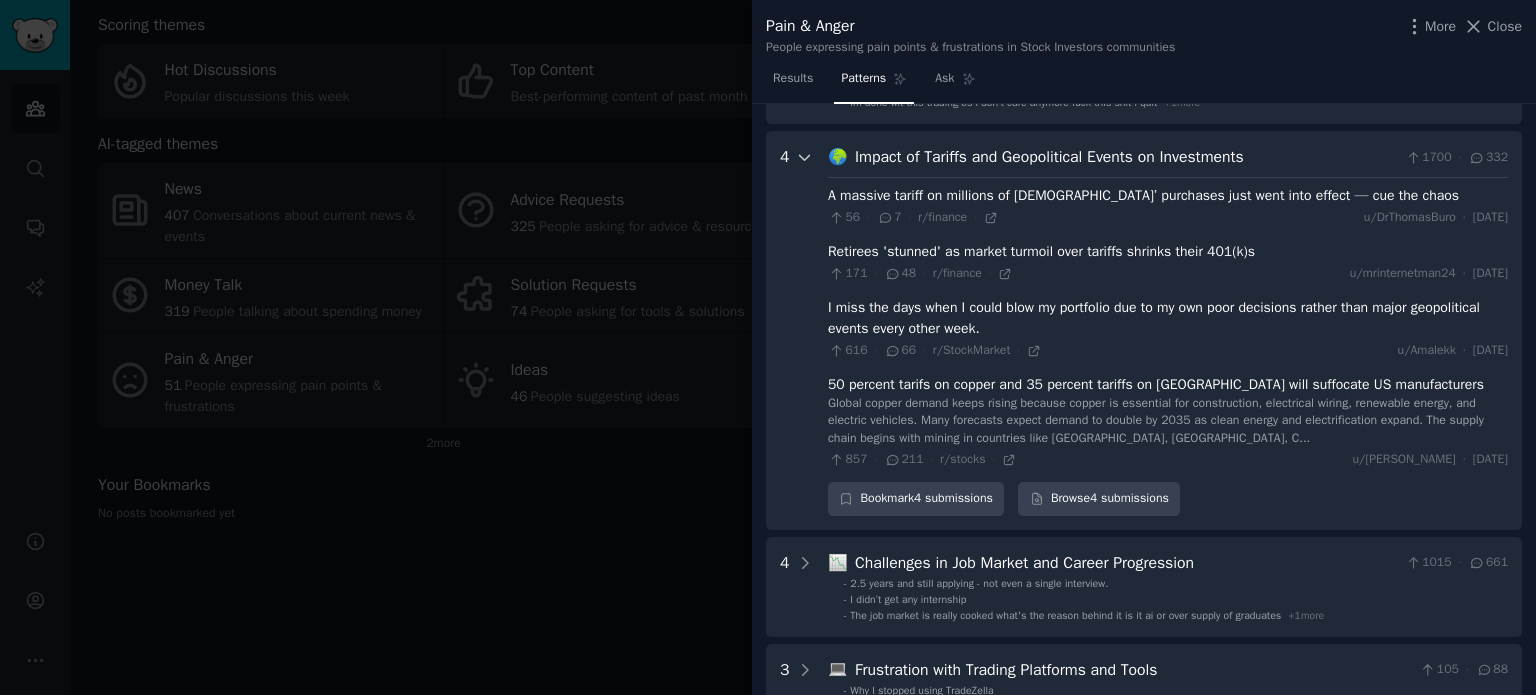 scroll, scrollTop: 197, scrollLeft: 0, axis: vertical 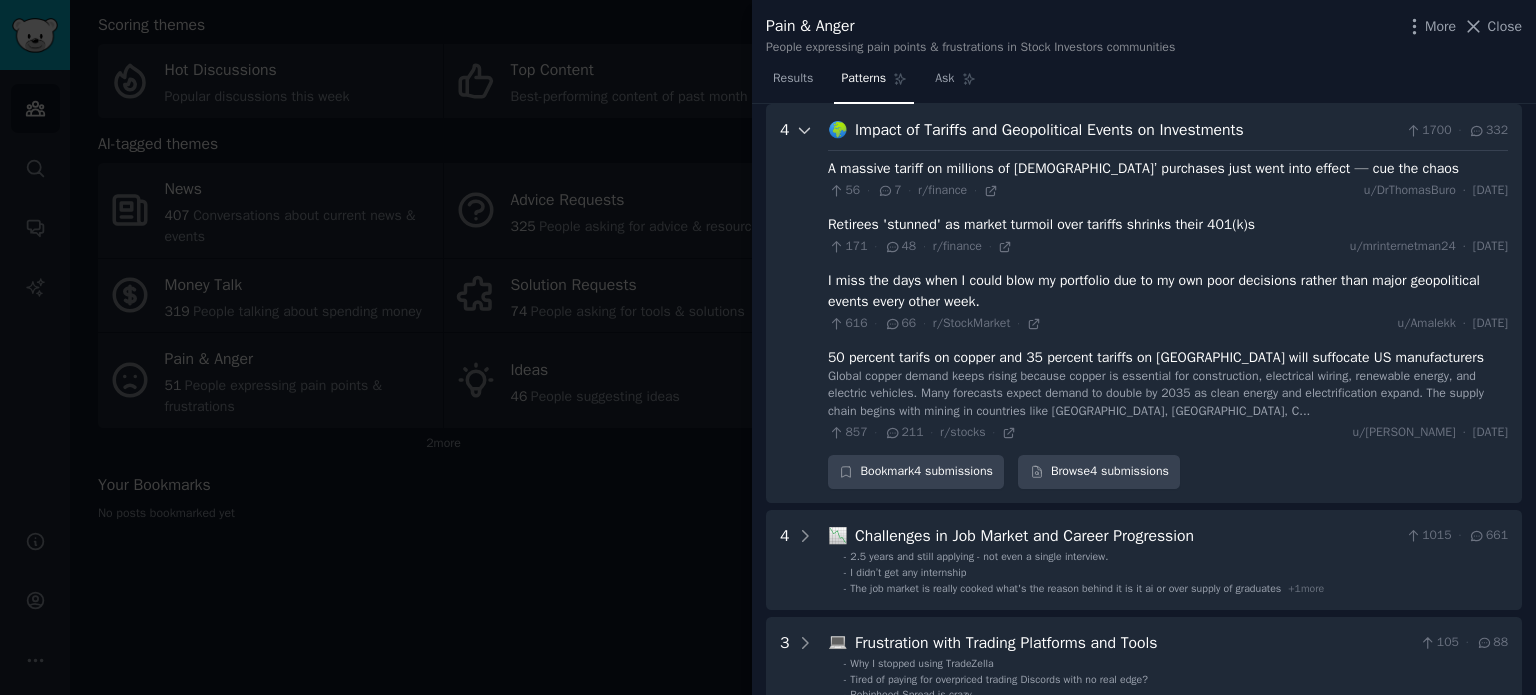 click 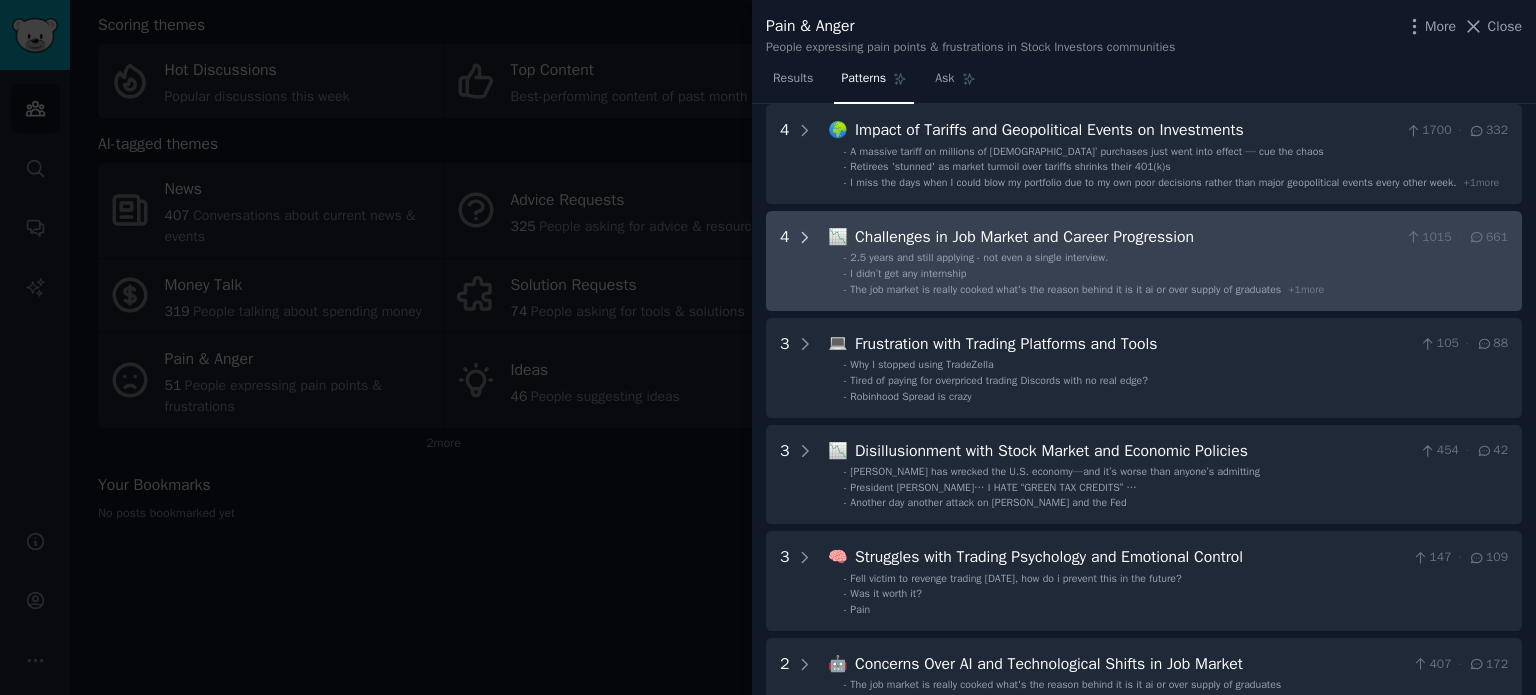 click 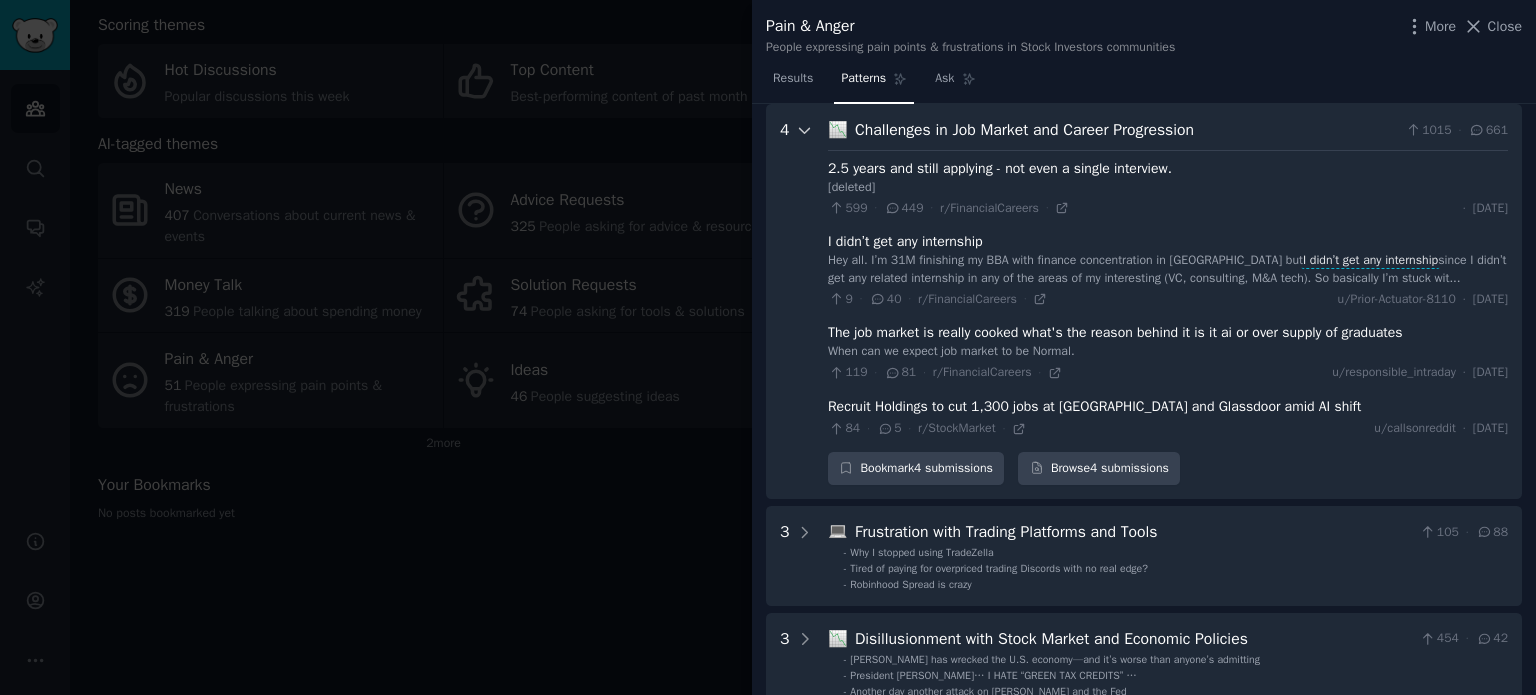 scroll, scrollTop: 204, scrollLeft: 0, axis: vertical 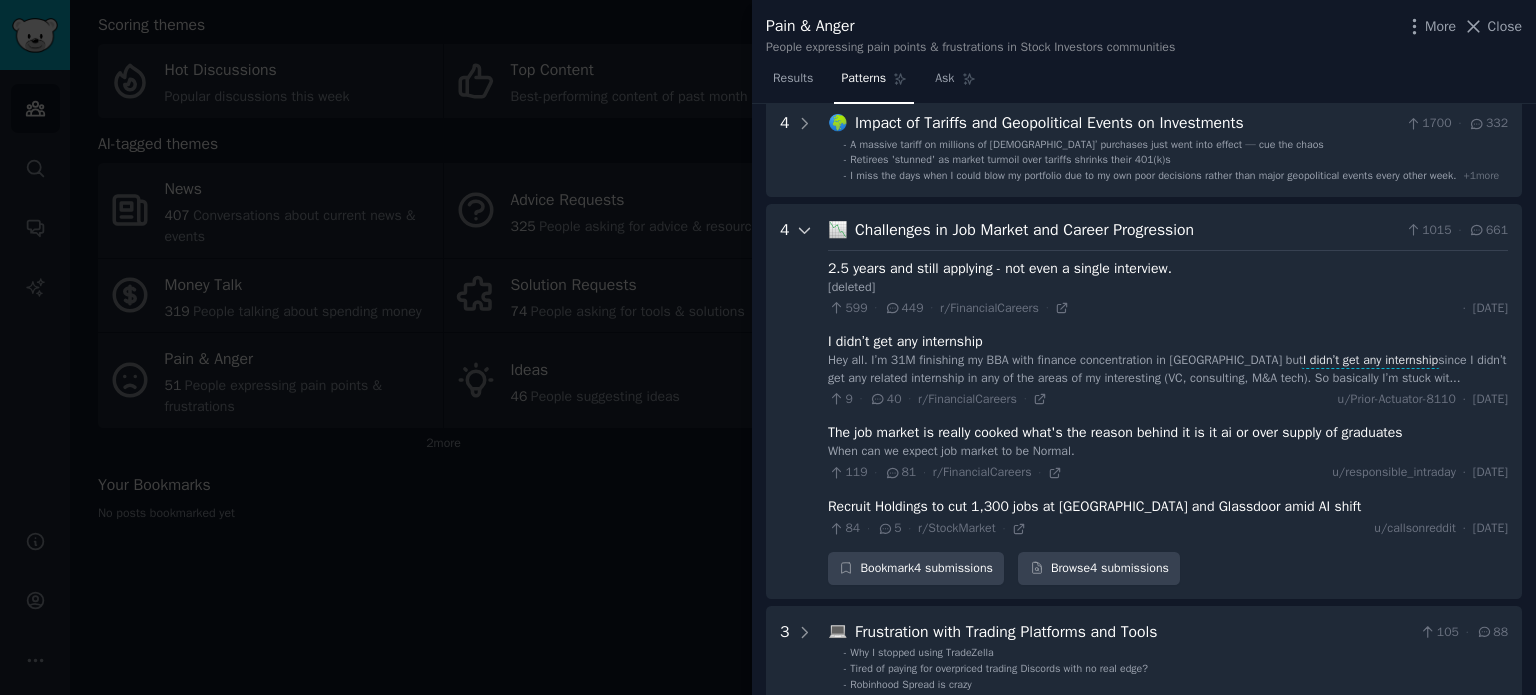 click 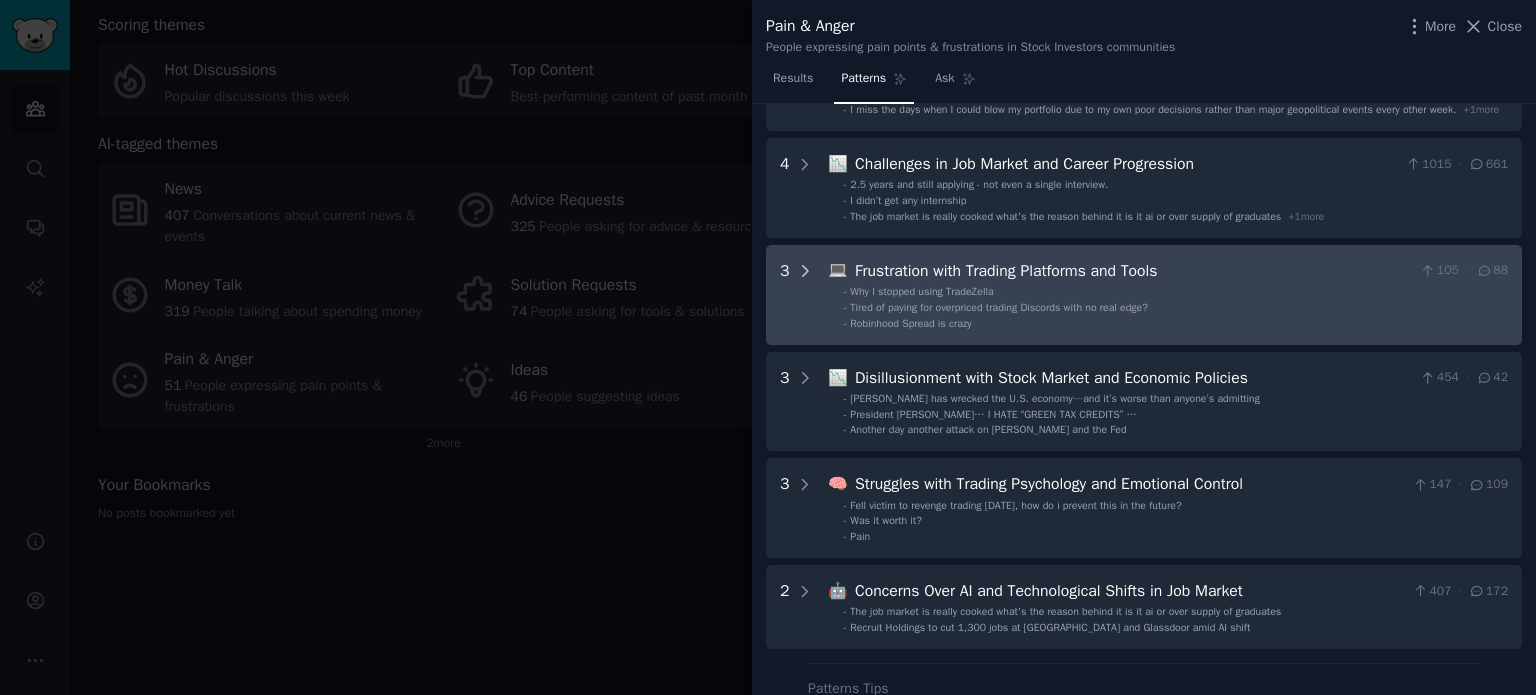 scroll, scrollTop: 304, scrollLeft: 0, axis: vertical 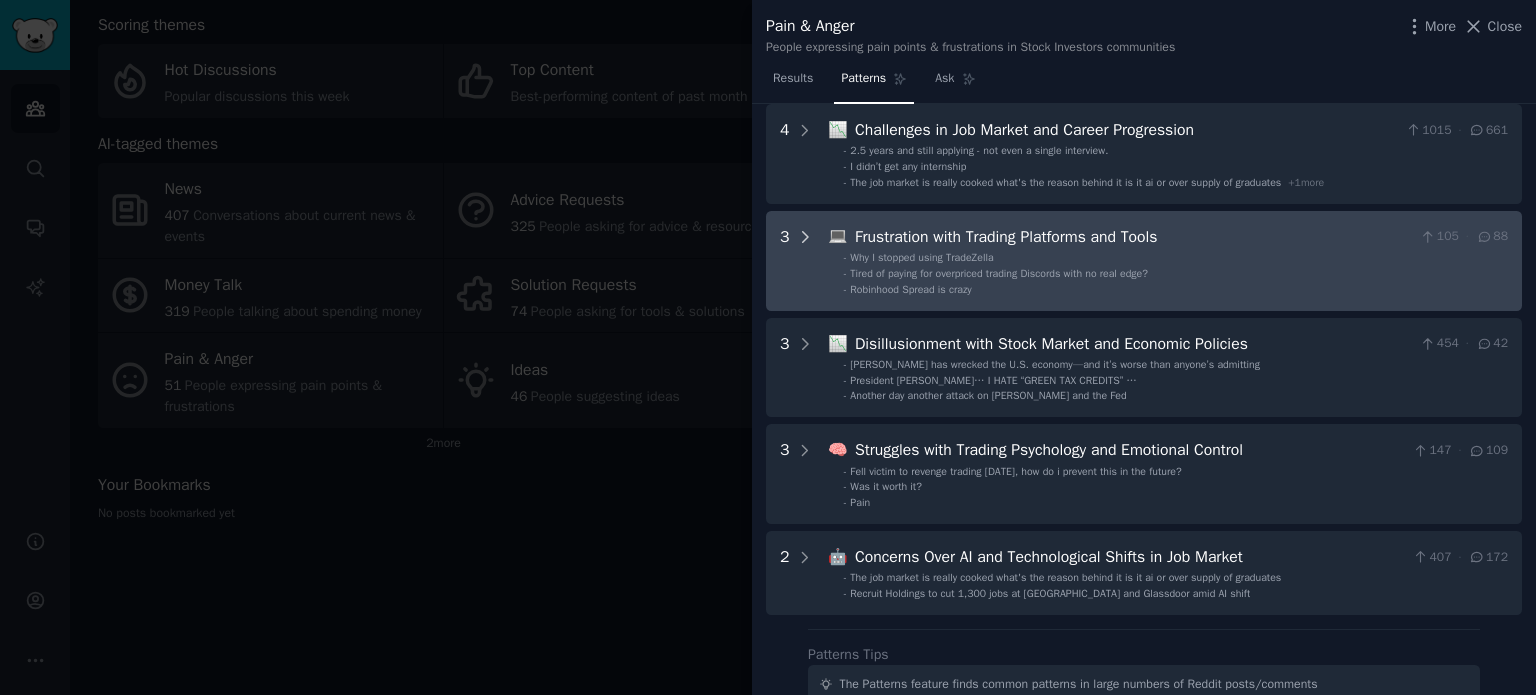 click 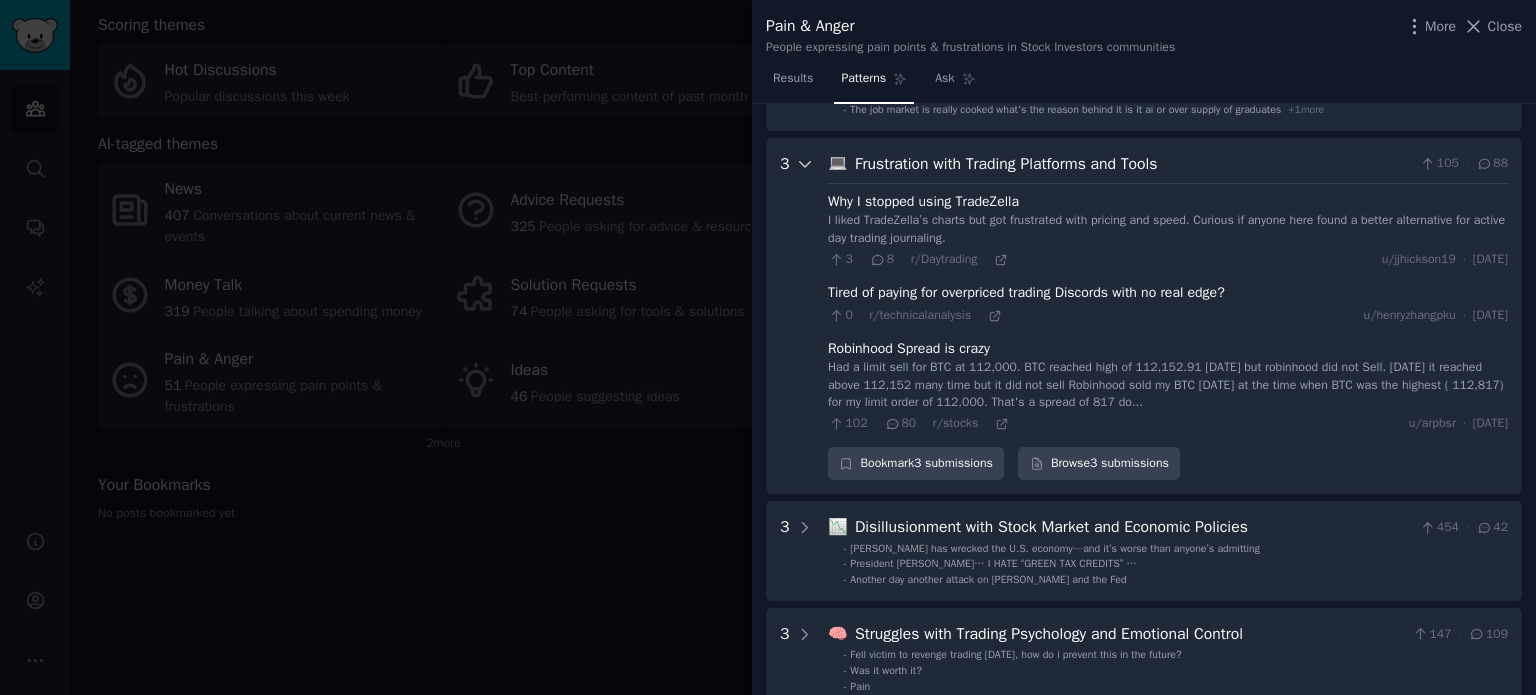 scroll, scrollTop: 411, scrollLeft: 0, axis: vertical 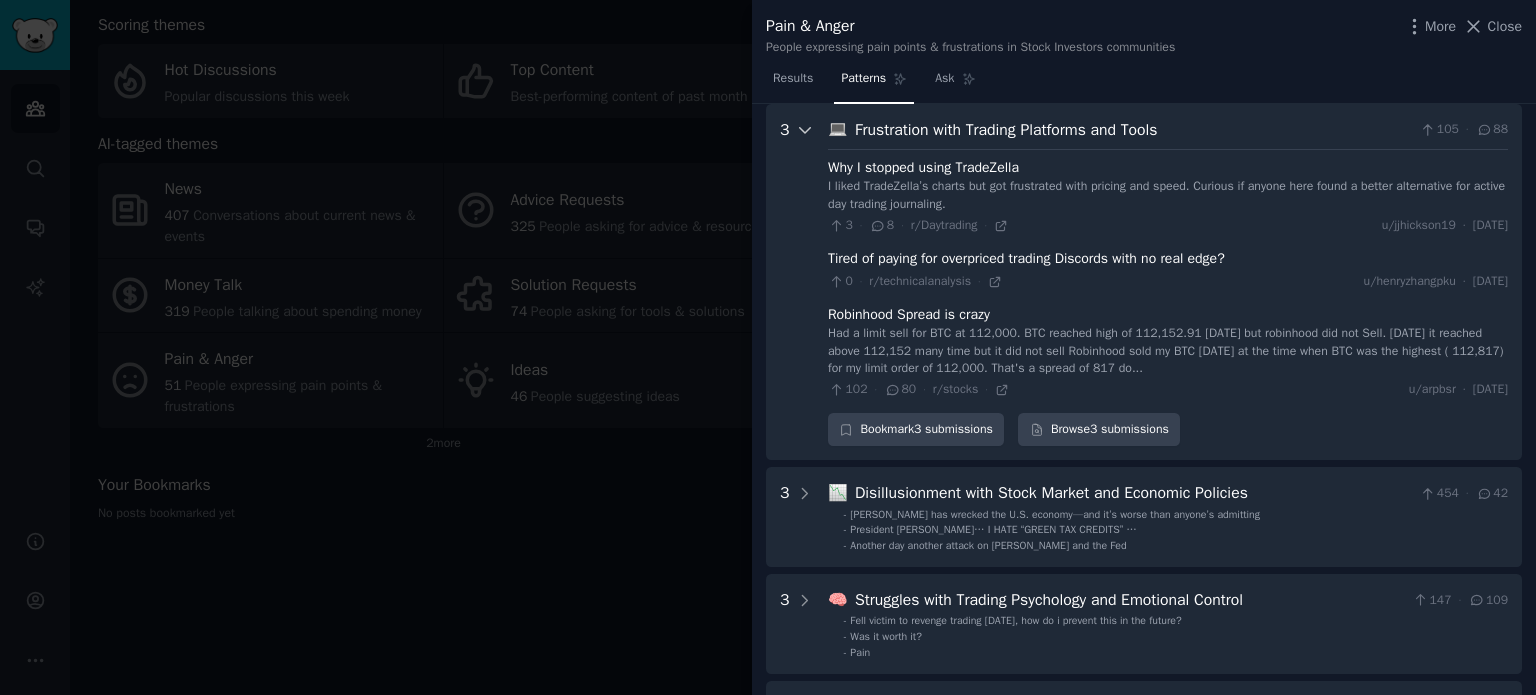 click 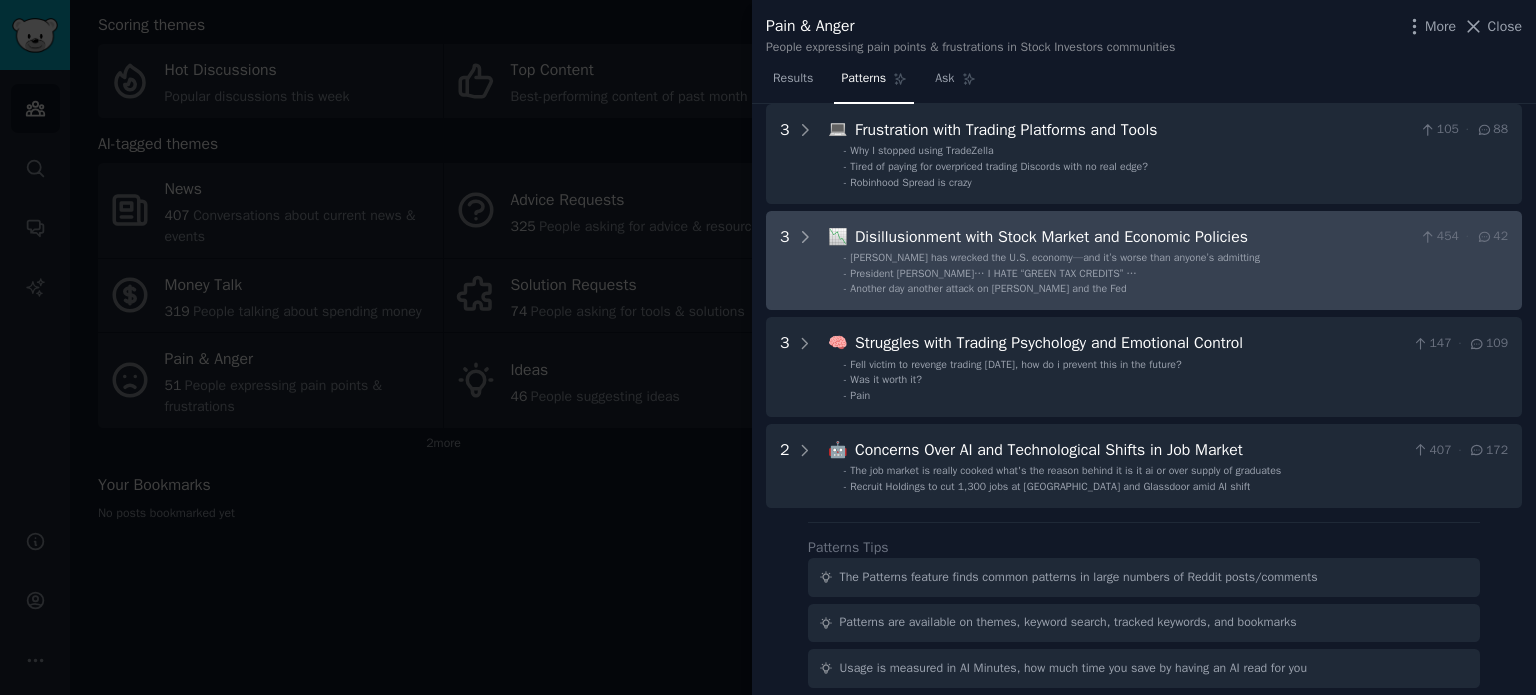 scroll, scrollTop: 511, scrollLeft: 0, axis: vertical 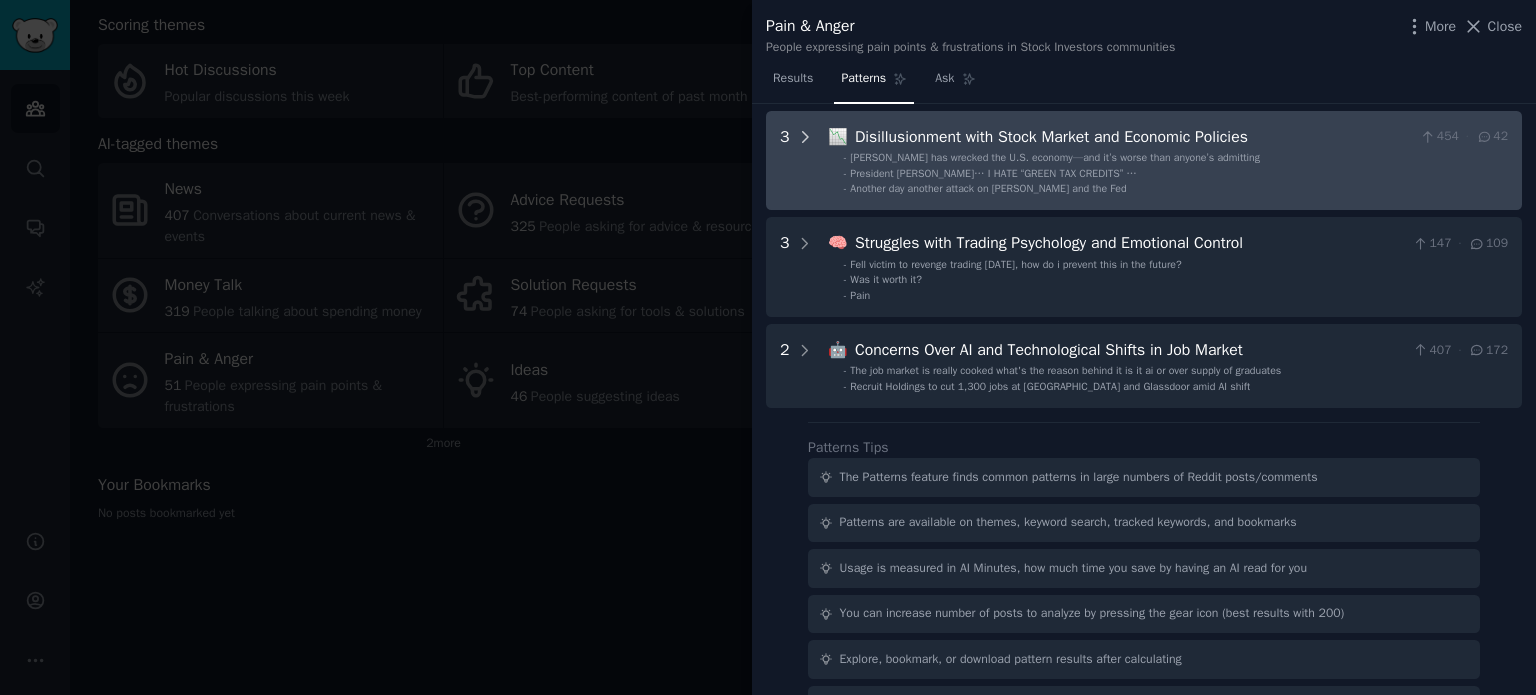 click 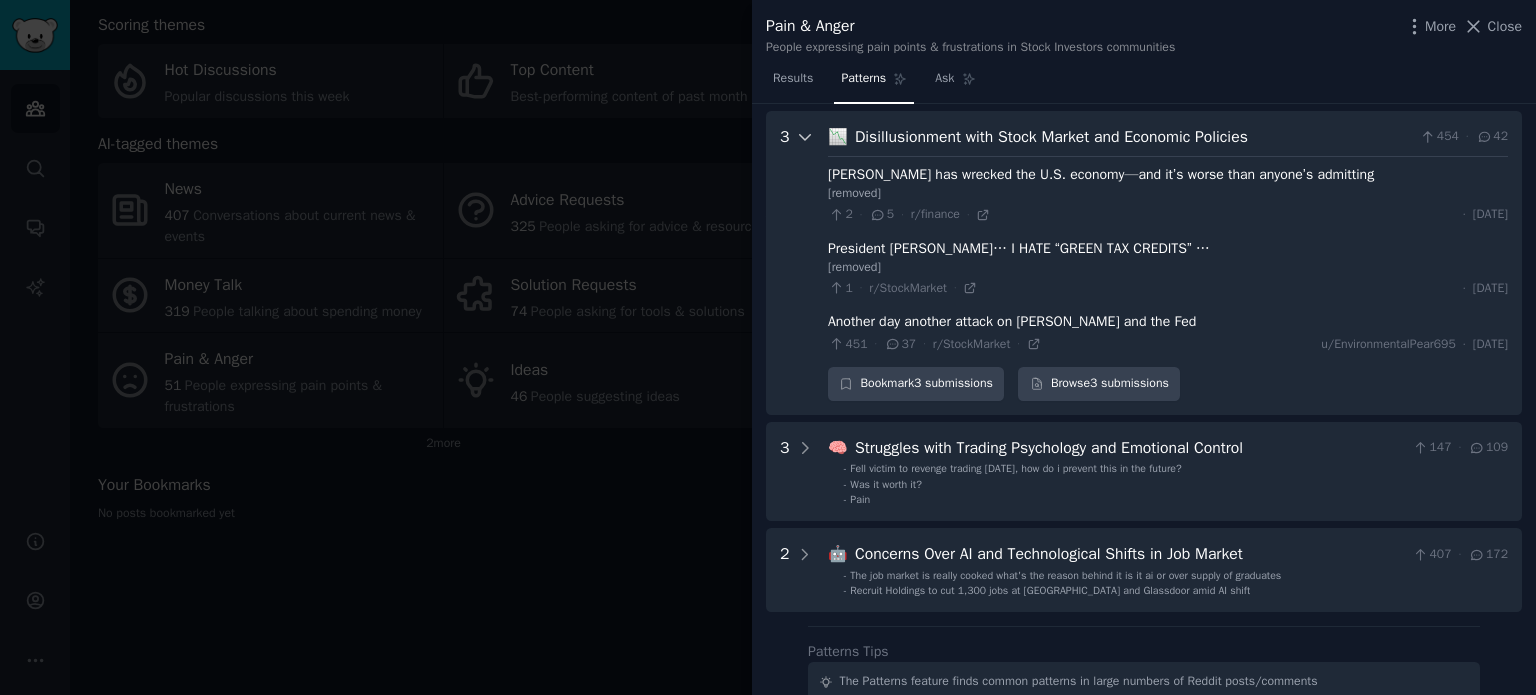 scroll, scrollTop: 518, scrollLeft: 0, axis: vertical 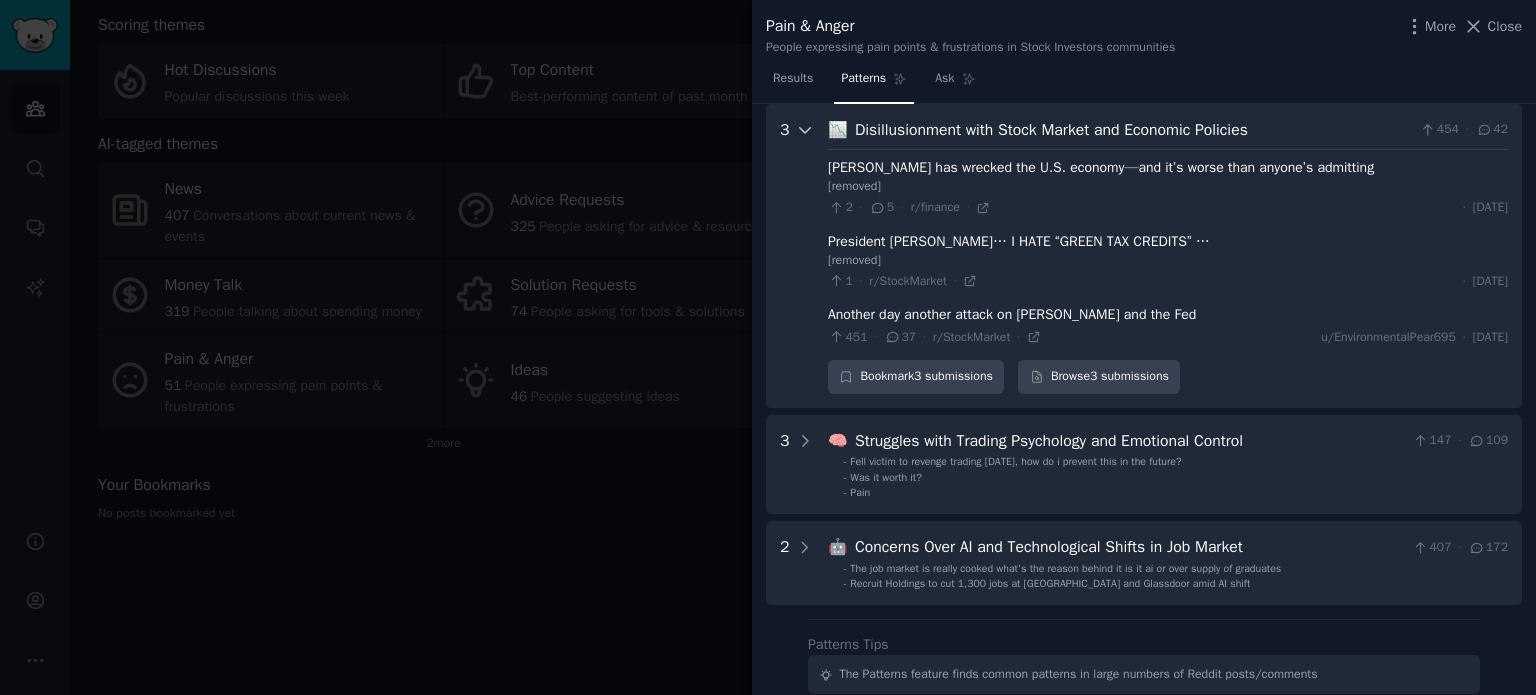 click 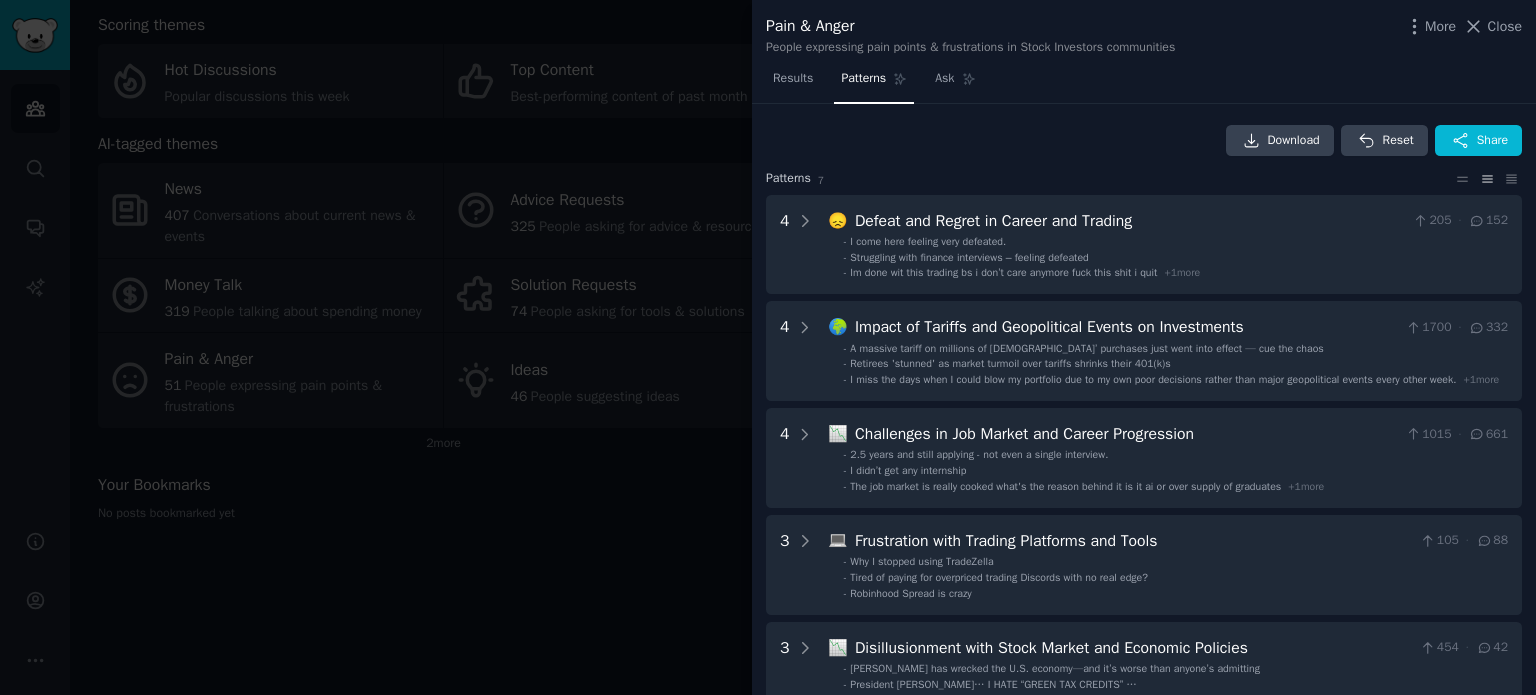 scroll, scrollTop: 0, scrollLeft: 0, axis: both 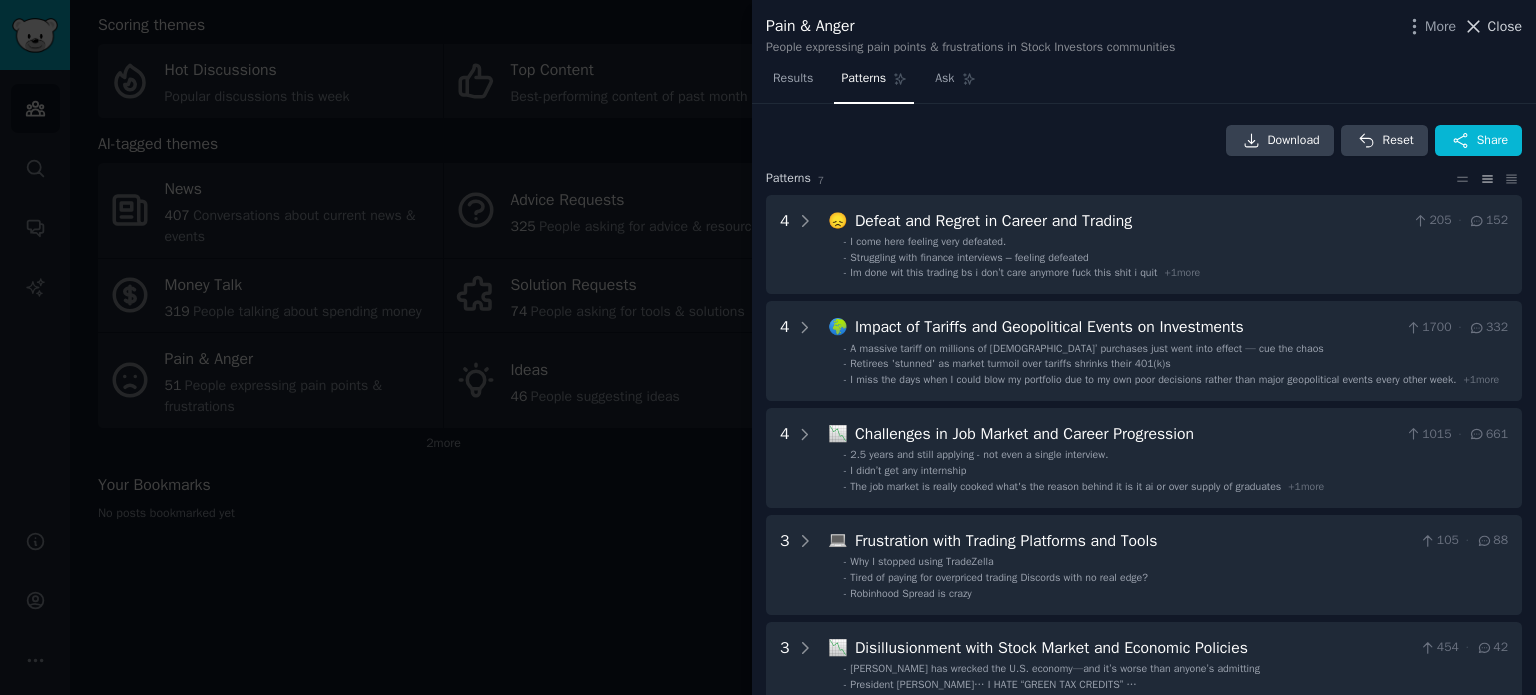 click 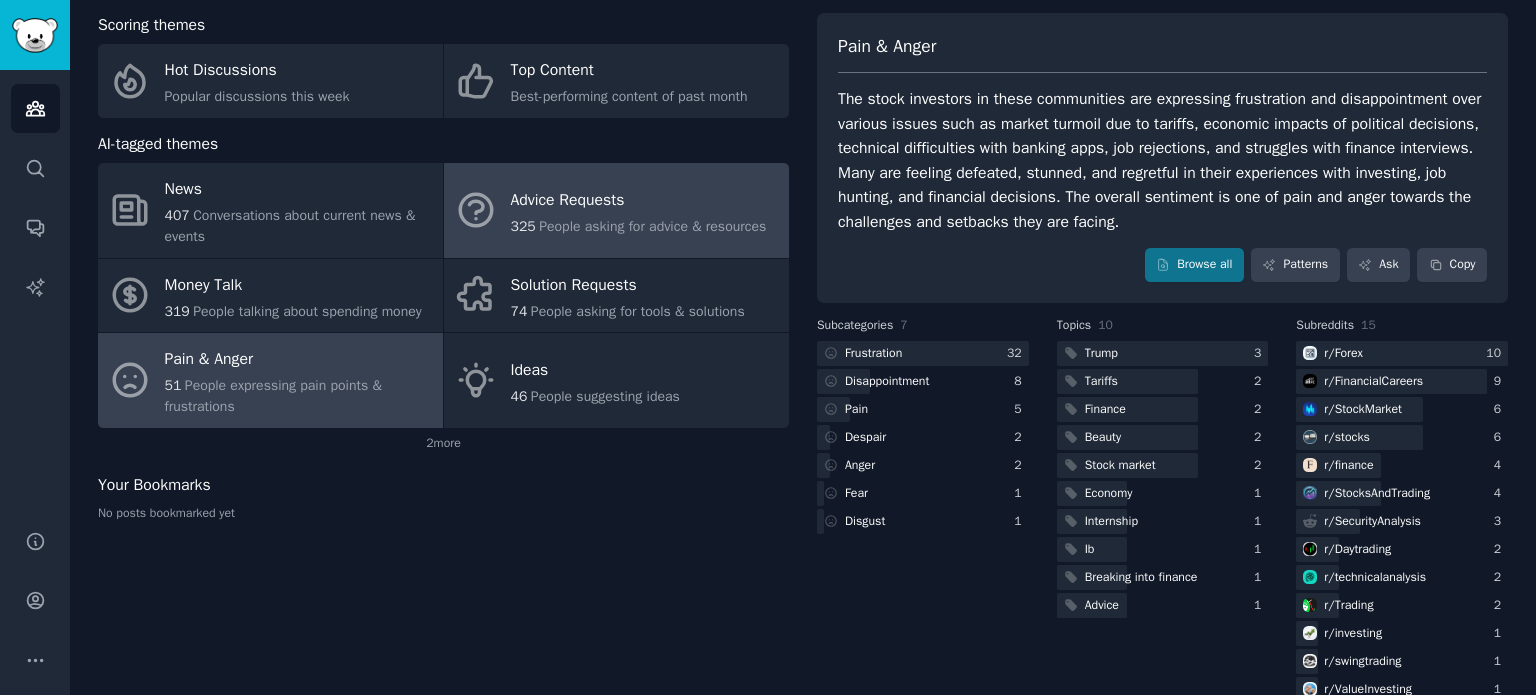 click on "Advice Requests" at bounding box center (639, 200) 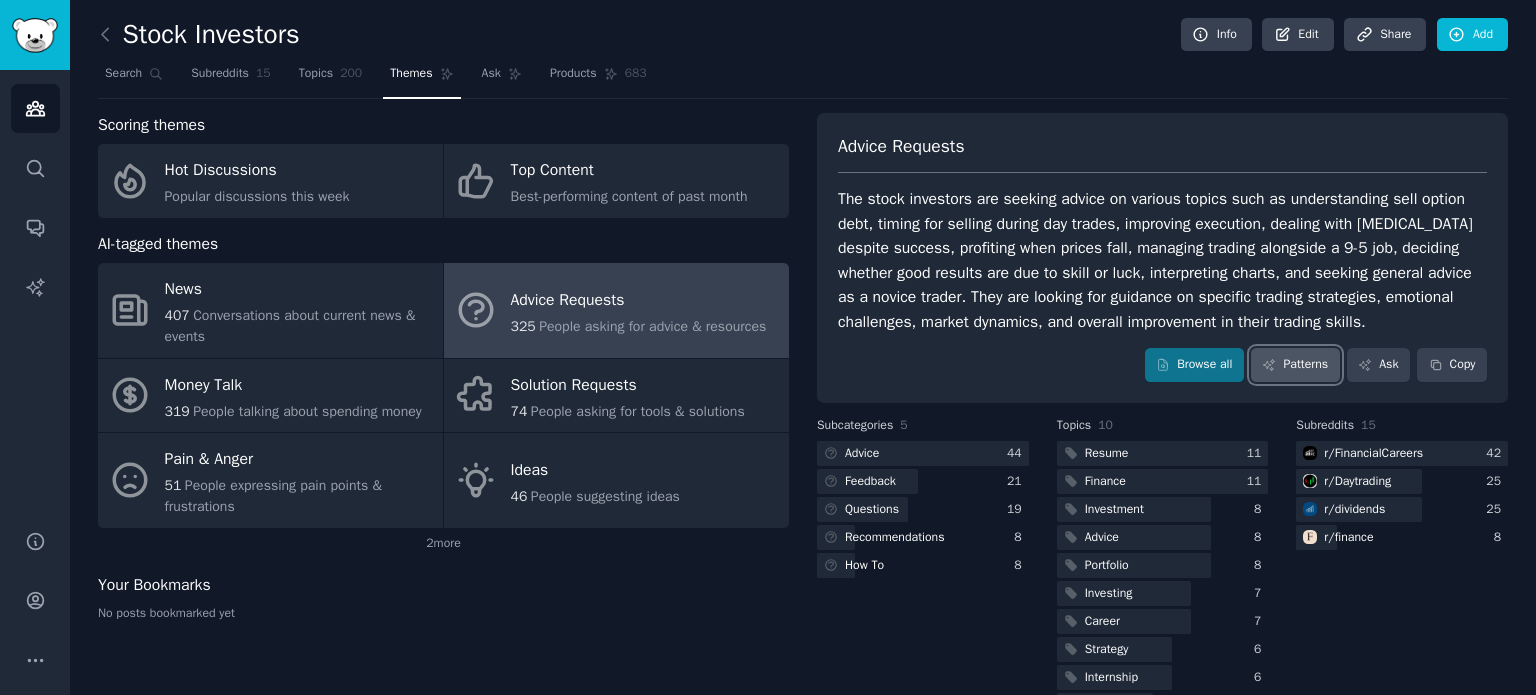 click on "Patterns" at bounding box center (1295, 365) 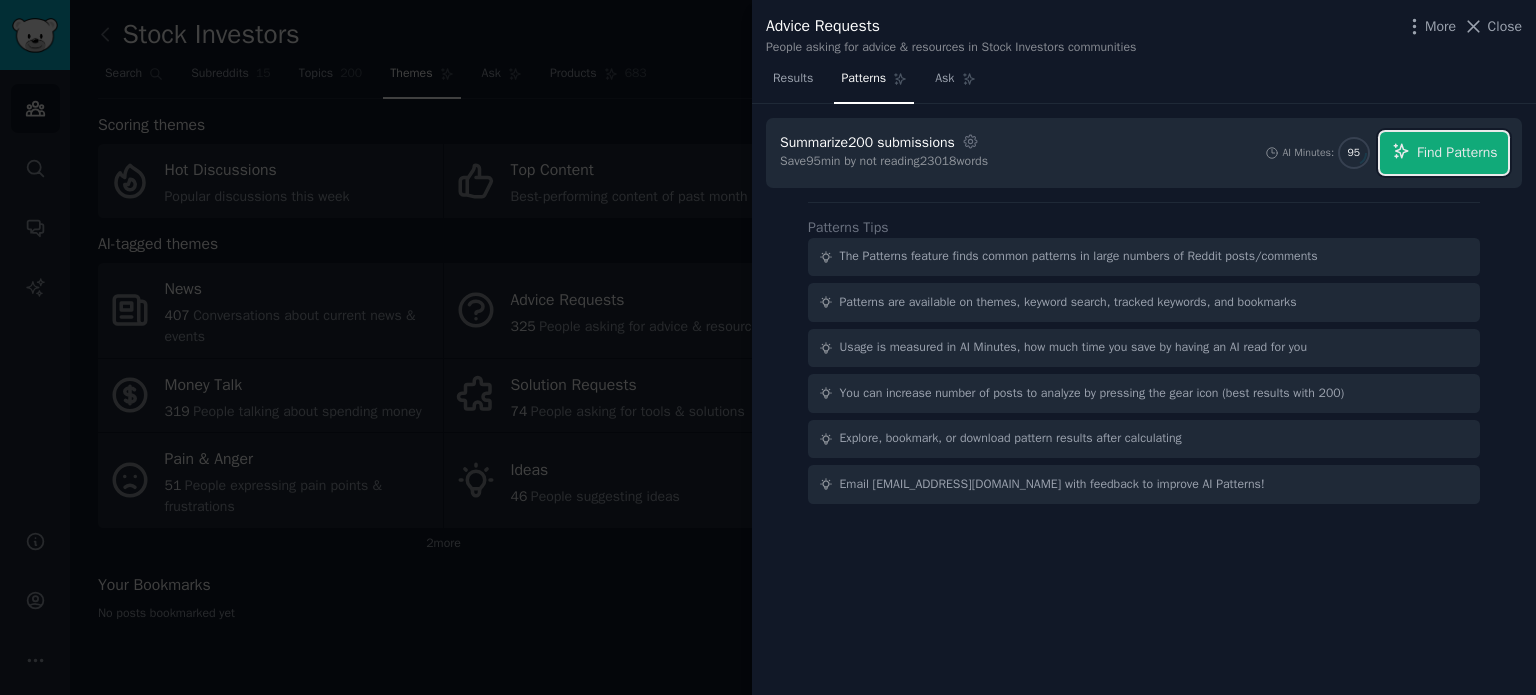 click on "Find Patterns" at bounding box center [1457, 152] 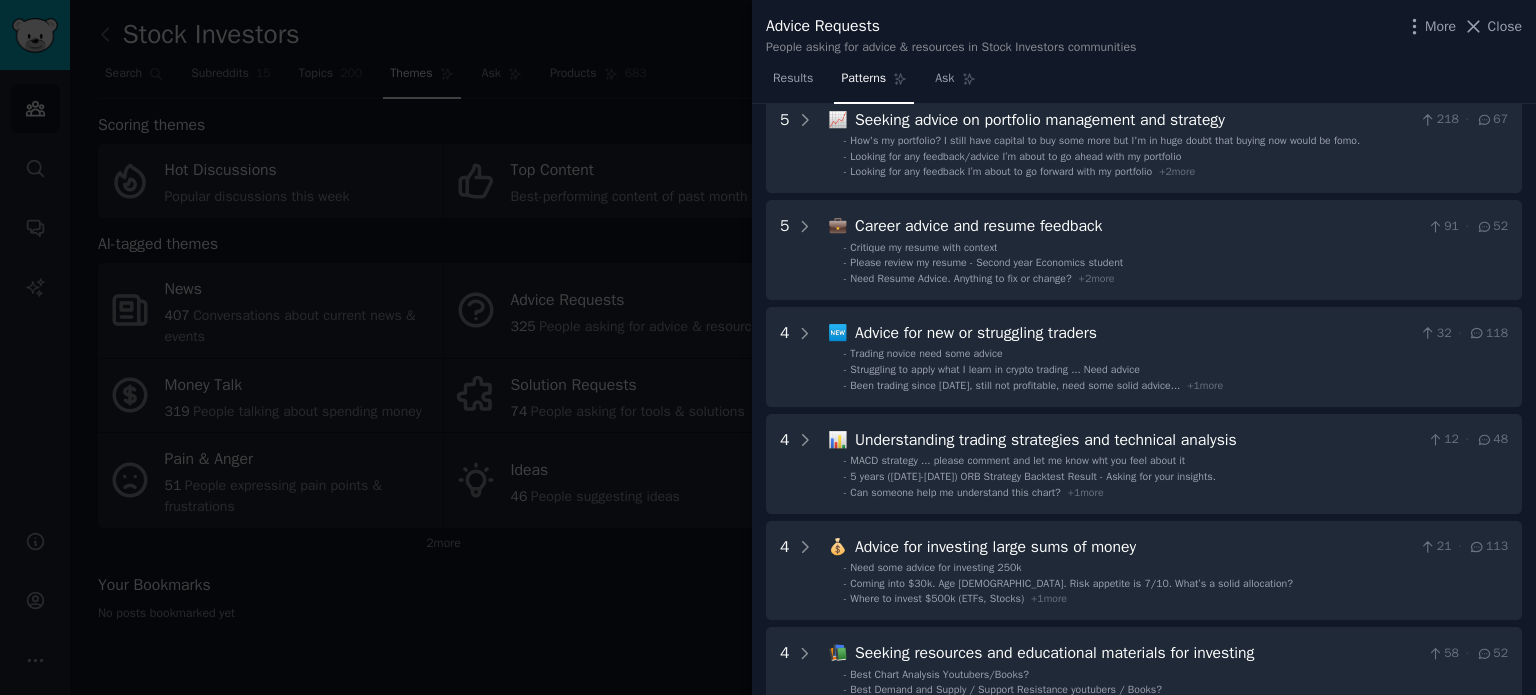 scroll, scrollTop: 0, scrollLeft: 0, axis: both 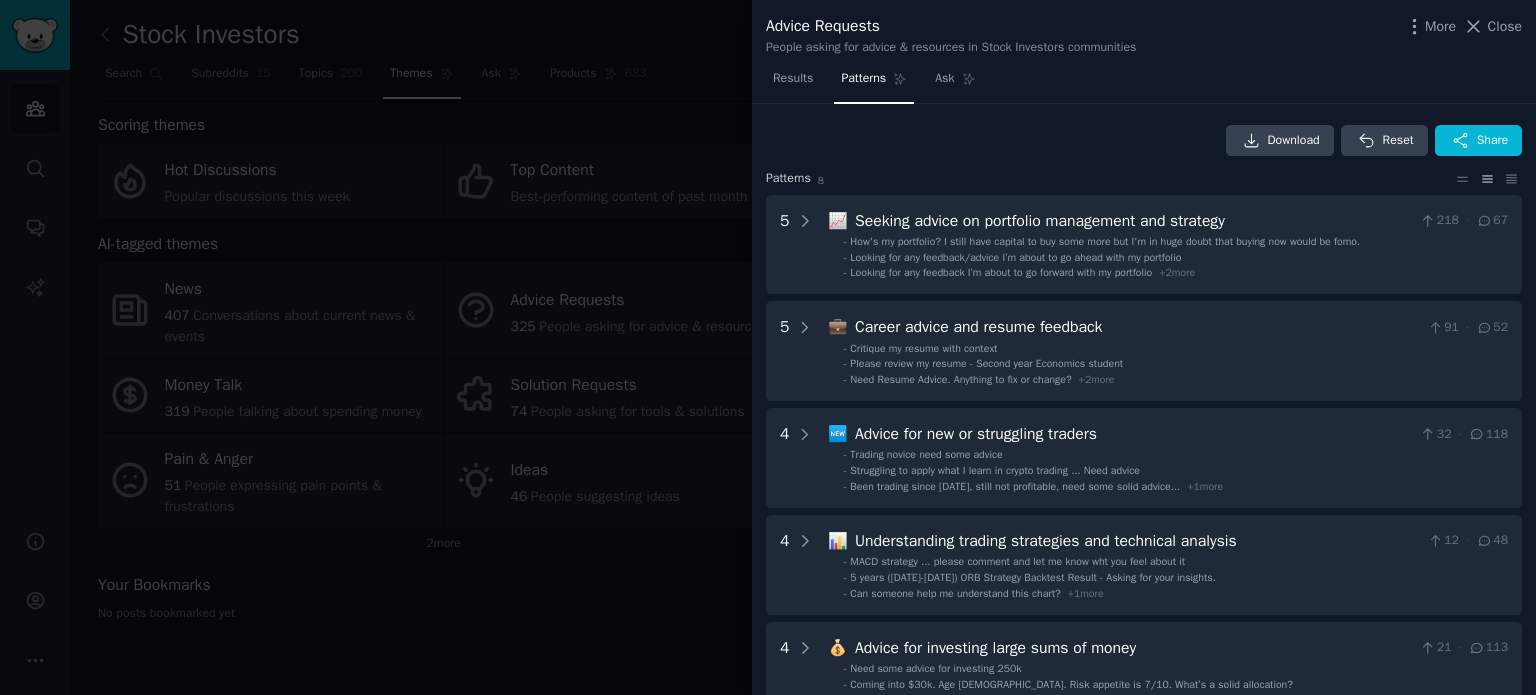 click at bounding box center [768, 347] 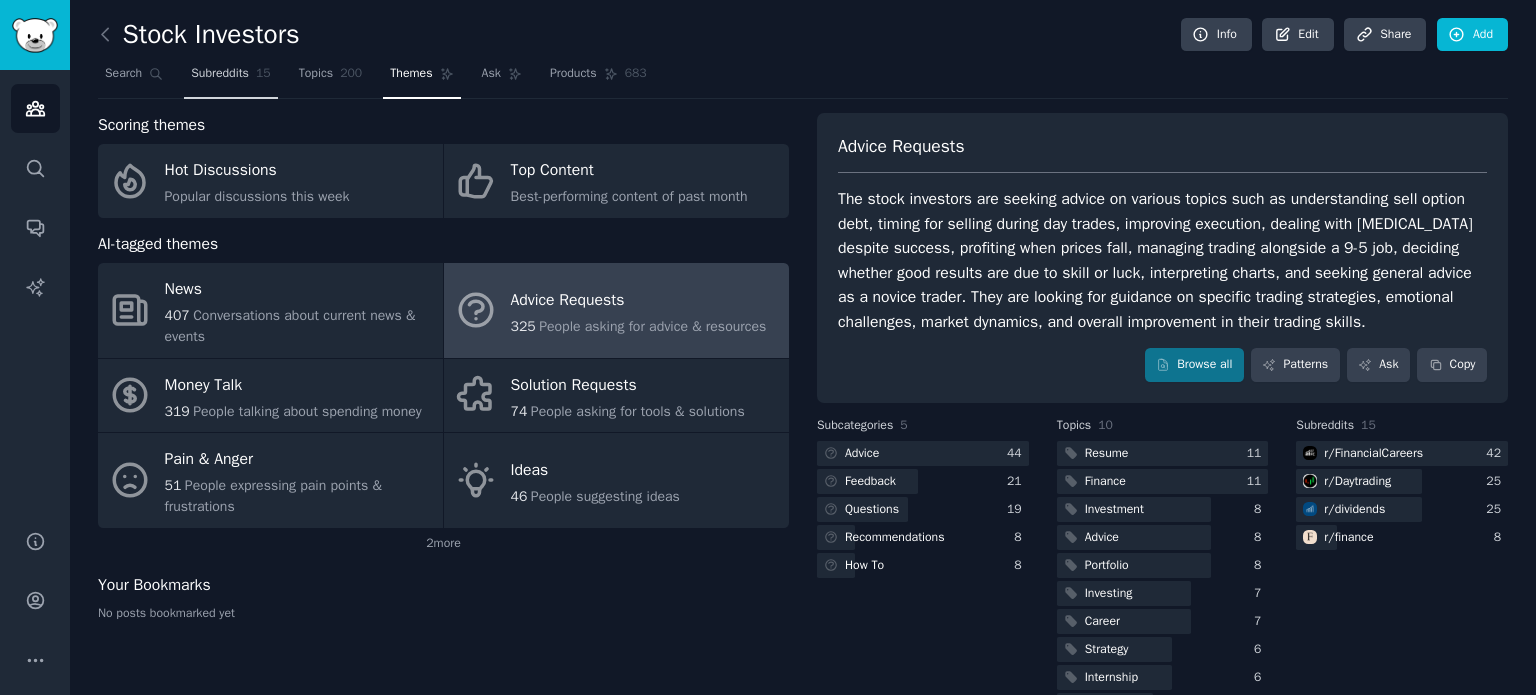click on "Subreddits" at bounding box center [220, 74] 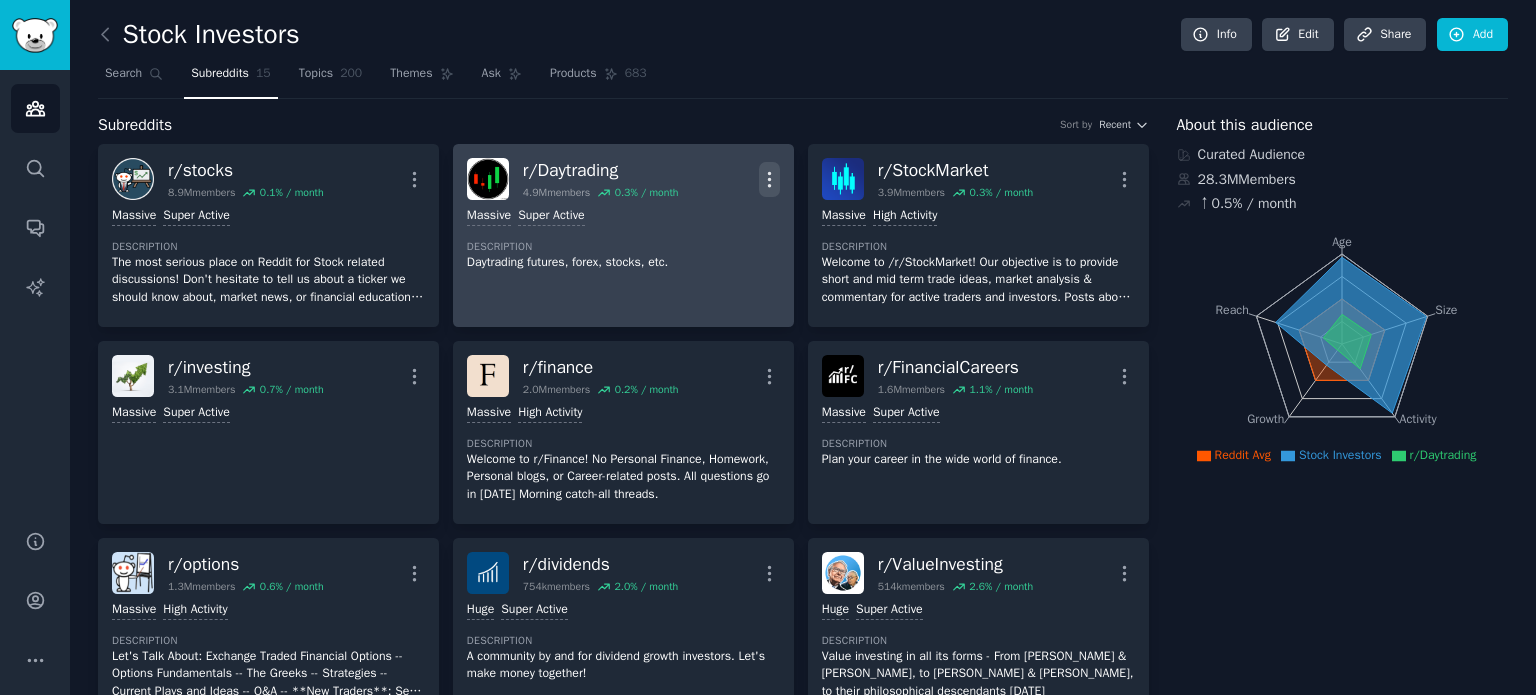click 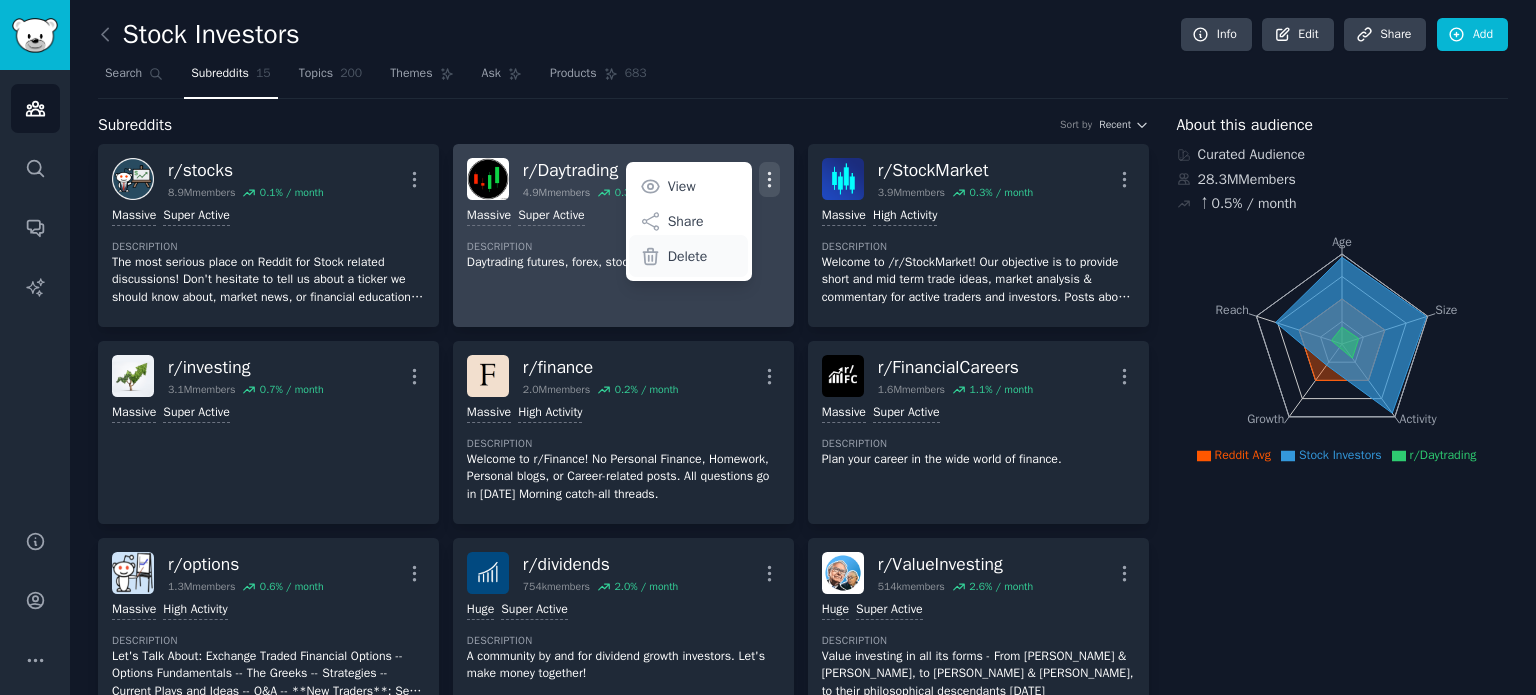 click on "Delete" at bounding box center (688, 256) 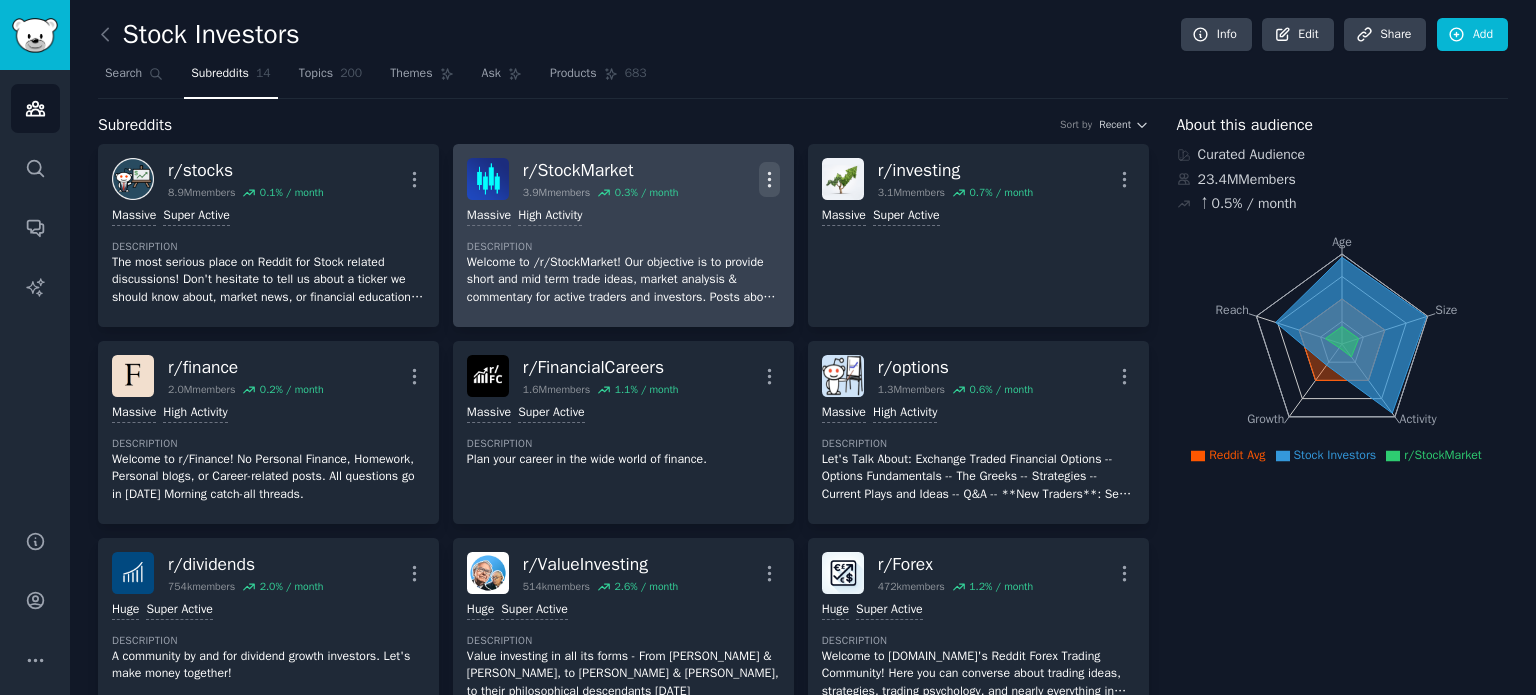 click 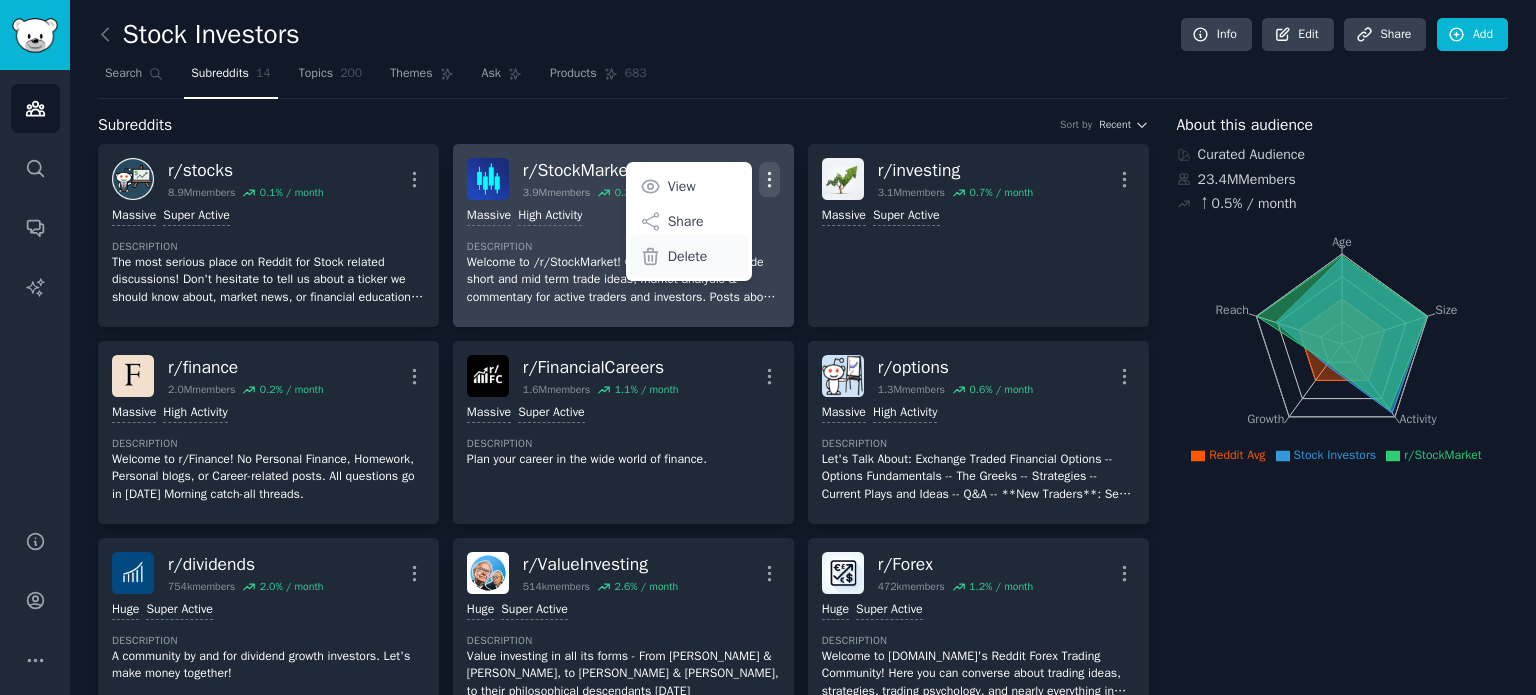 click on "Delete" at bounding box center [688, 256] 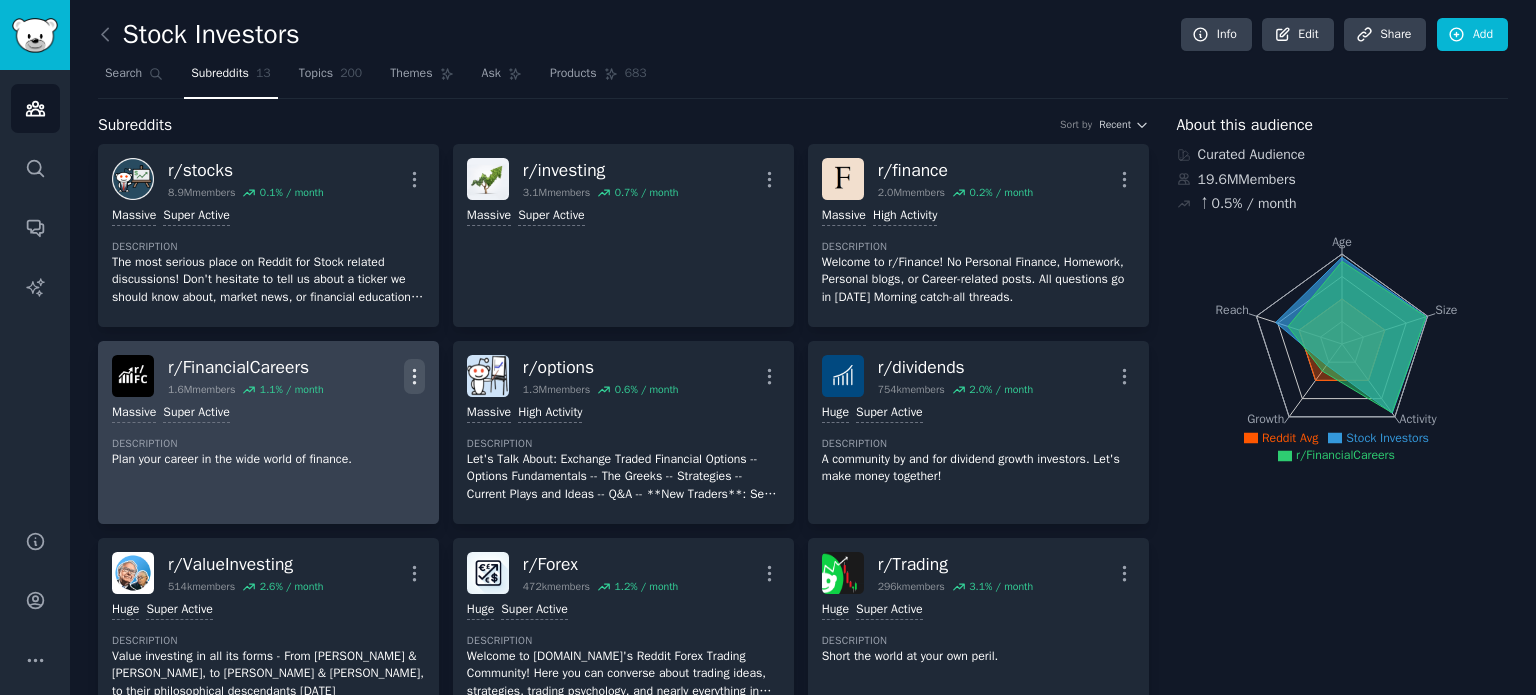click 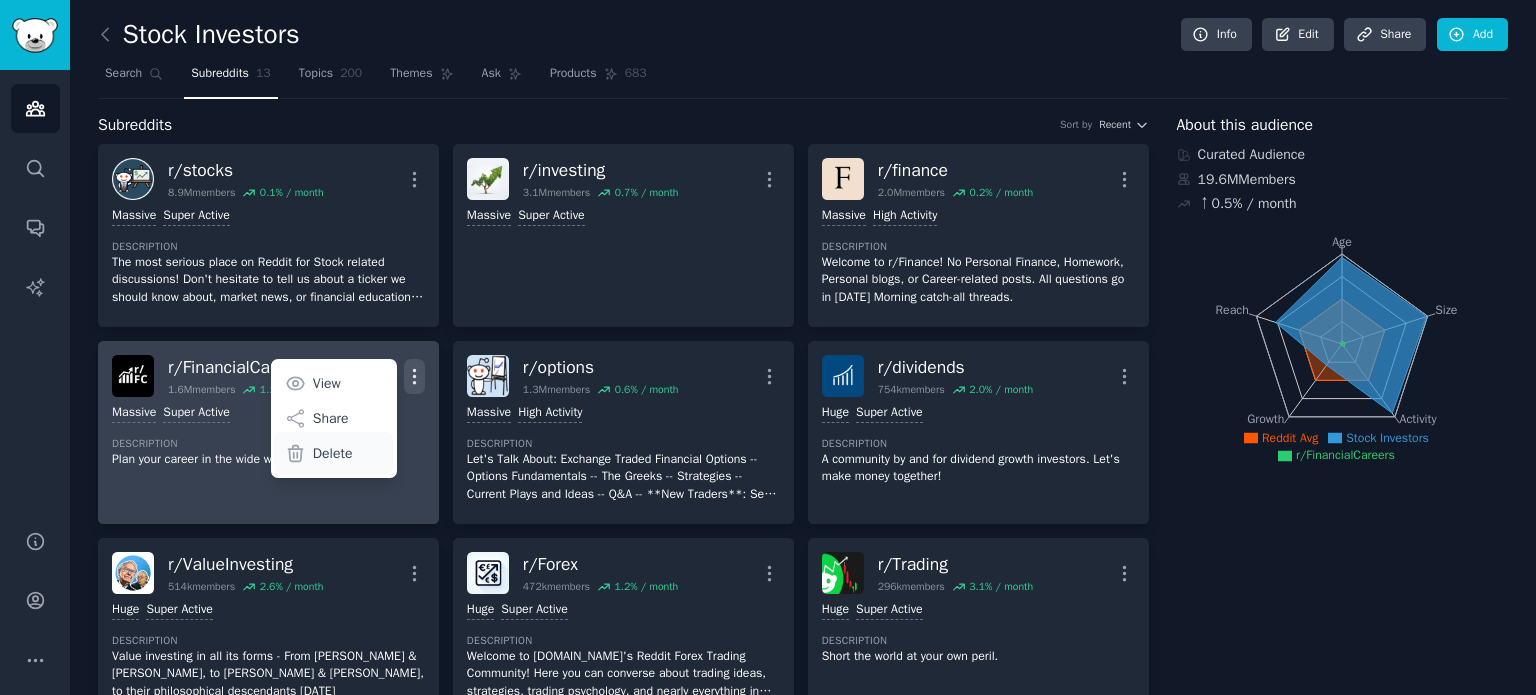 click on "Delete" at bounding box center (333, 453) 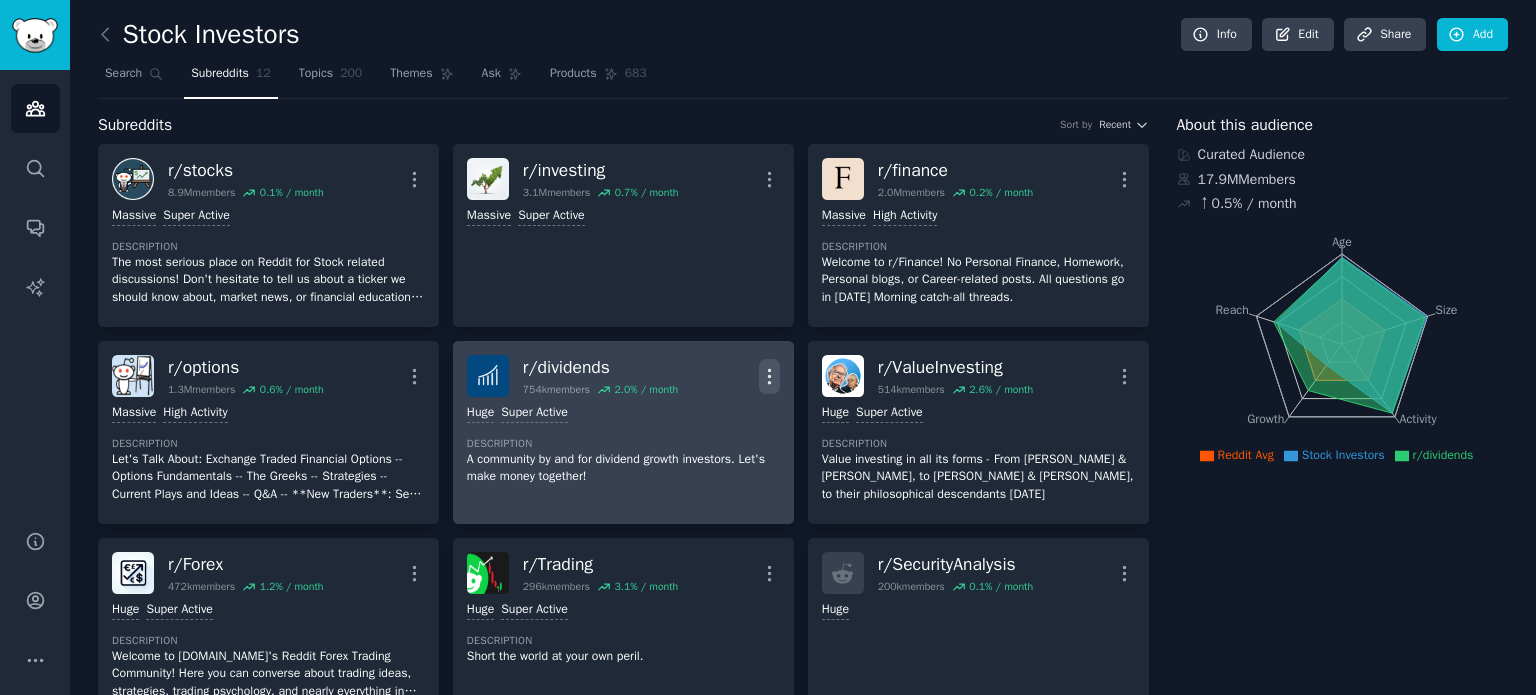 click 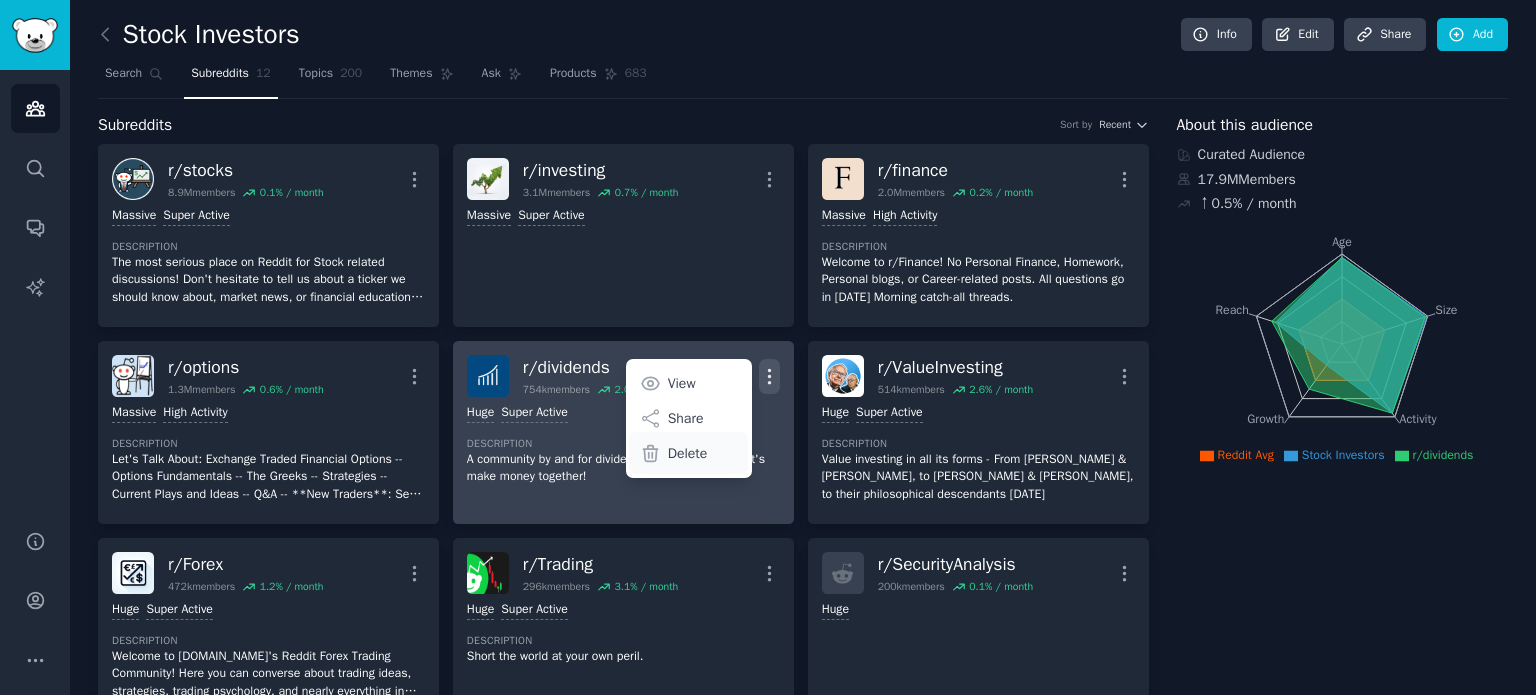 click on "Delete" at bounding box center [688, 453] 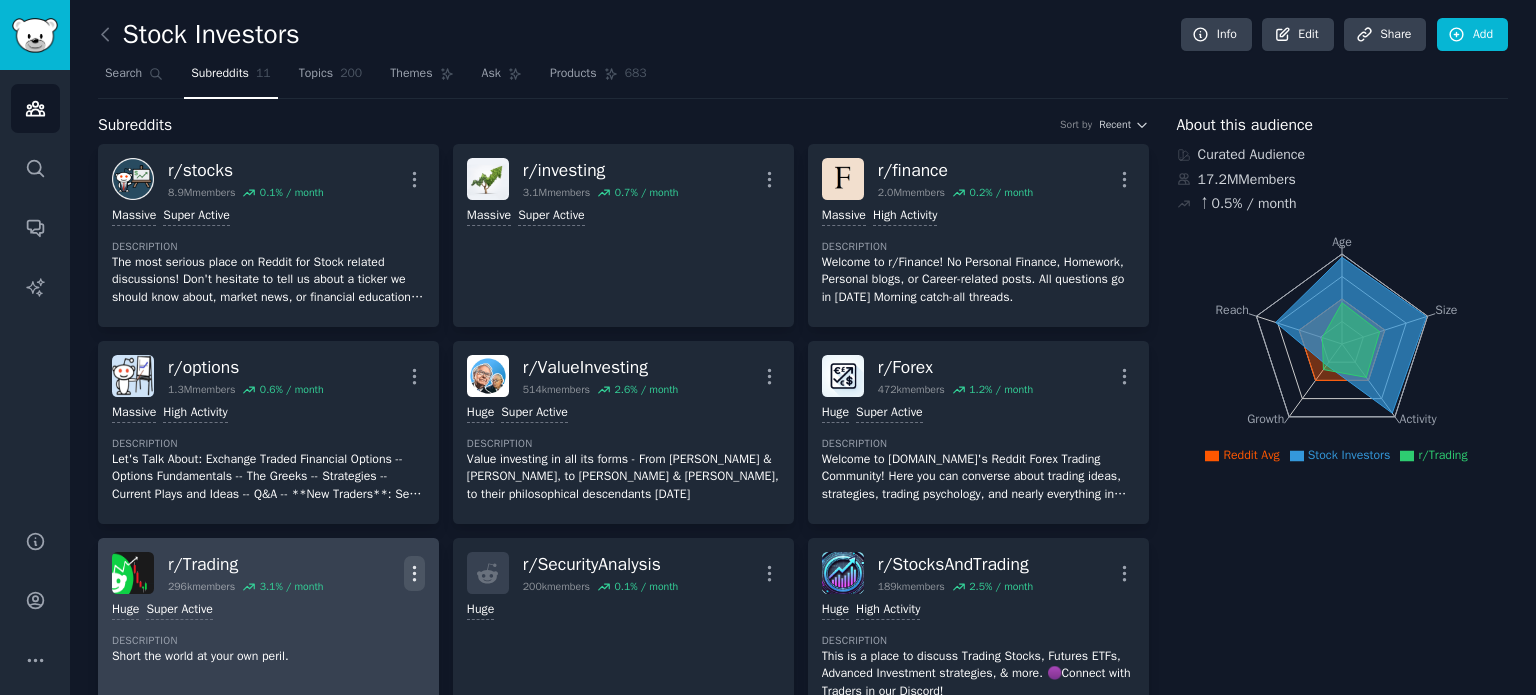 click 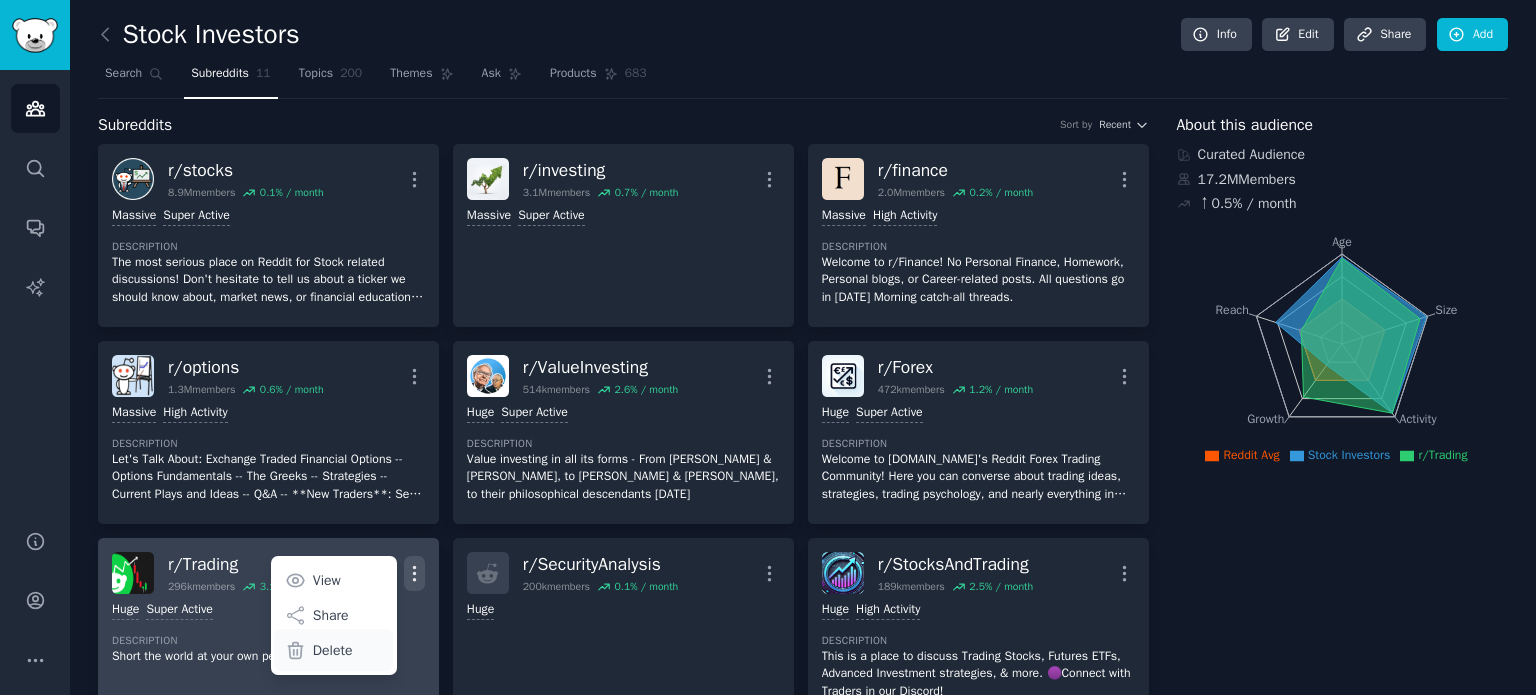 click on "Delete" at bounding box center [333, 650] 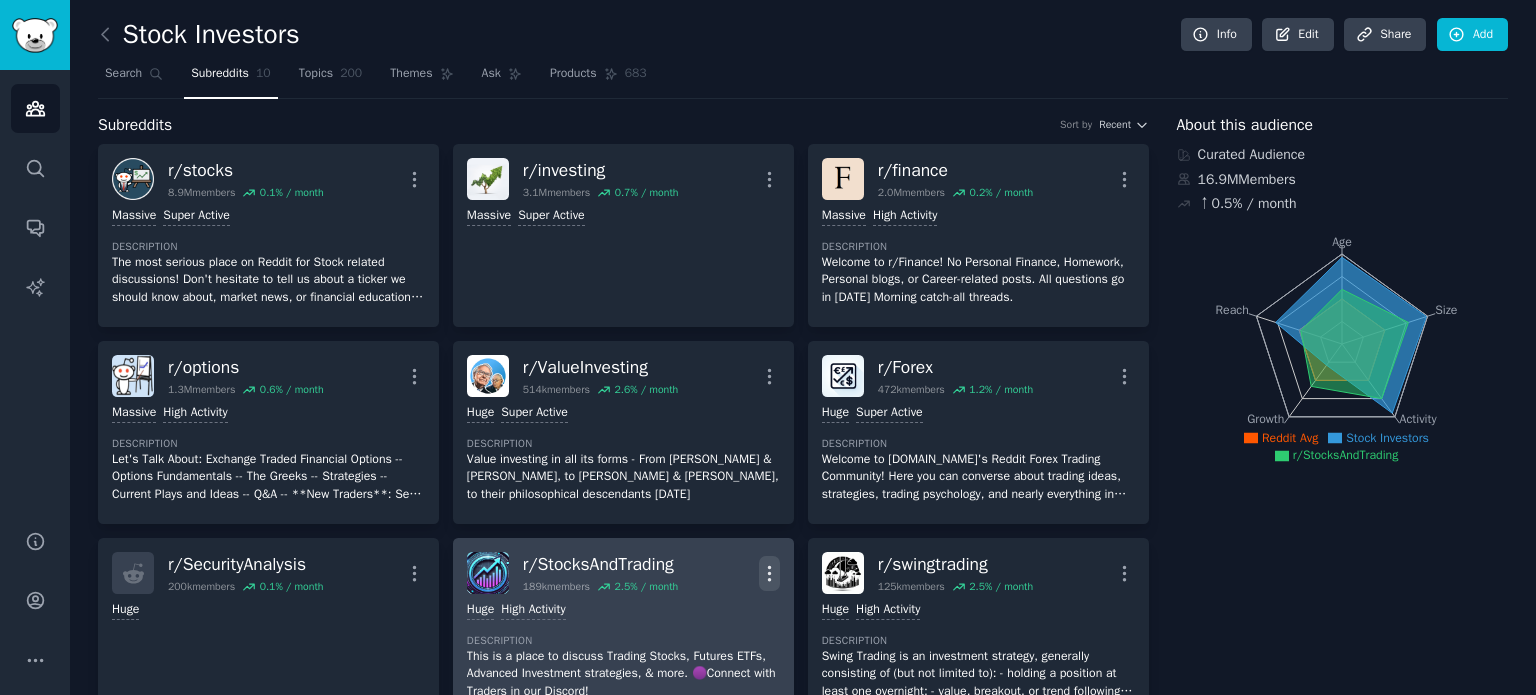 click 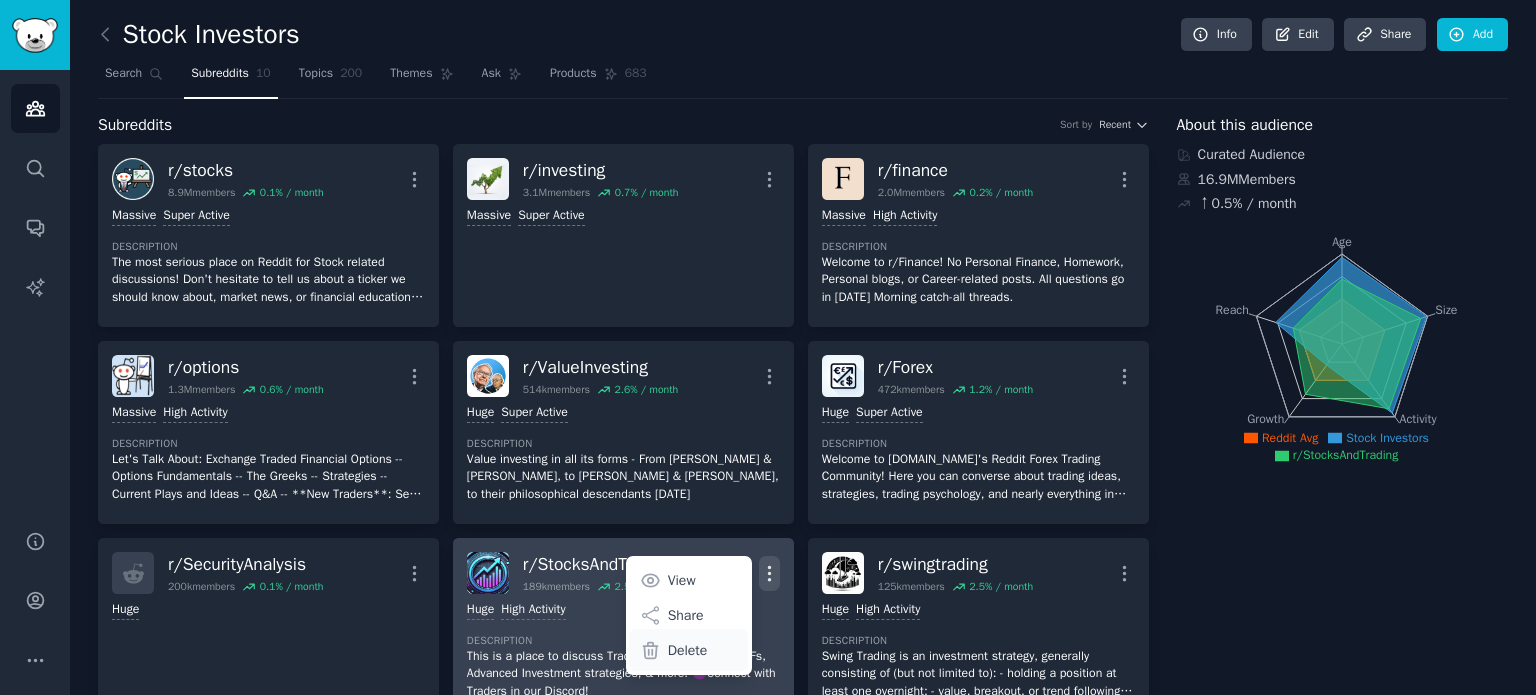 click on "Delete" at bounding box center (688, 650) 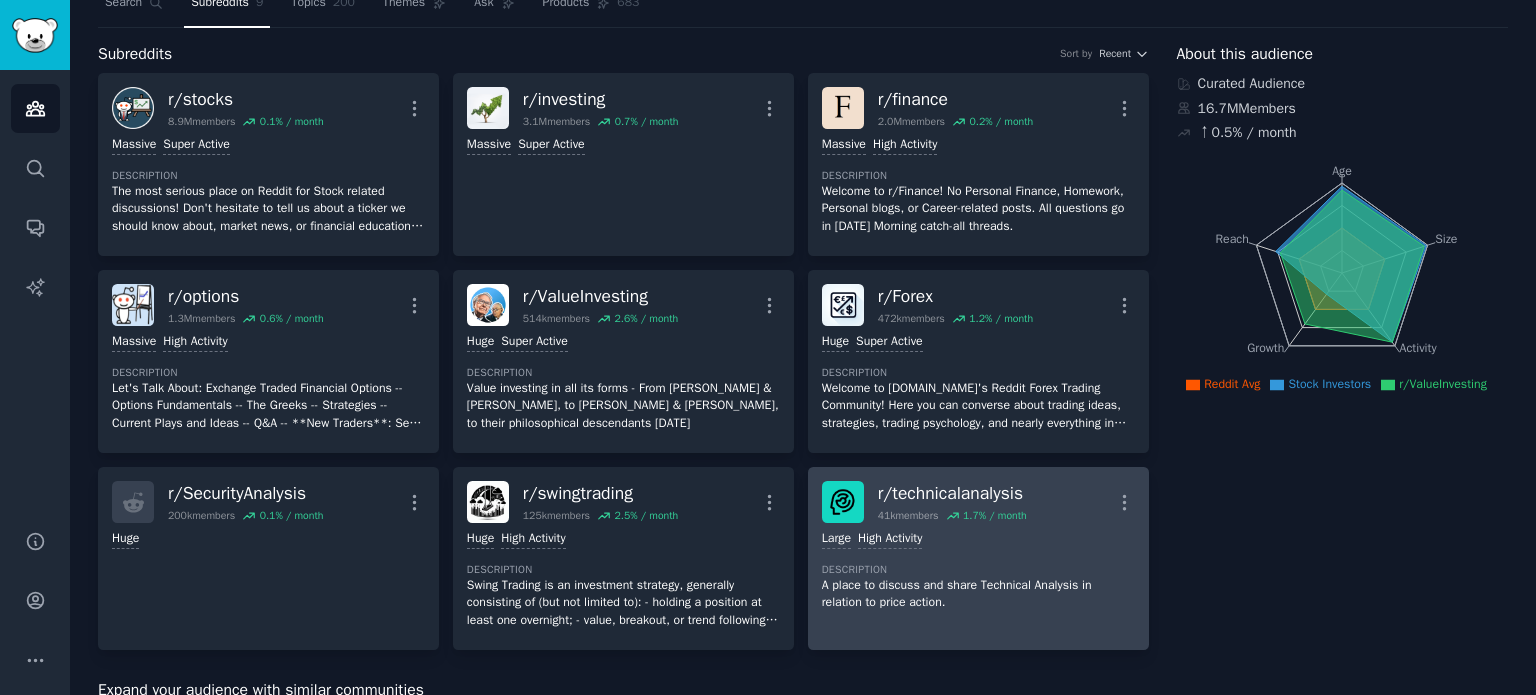 scroll, scrollTop: 100, scrollLeft: 0, axis: vertical 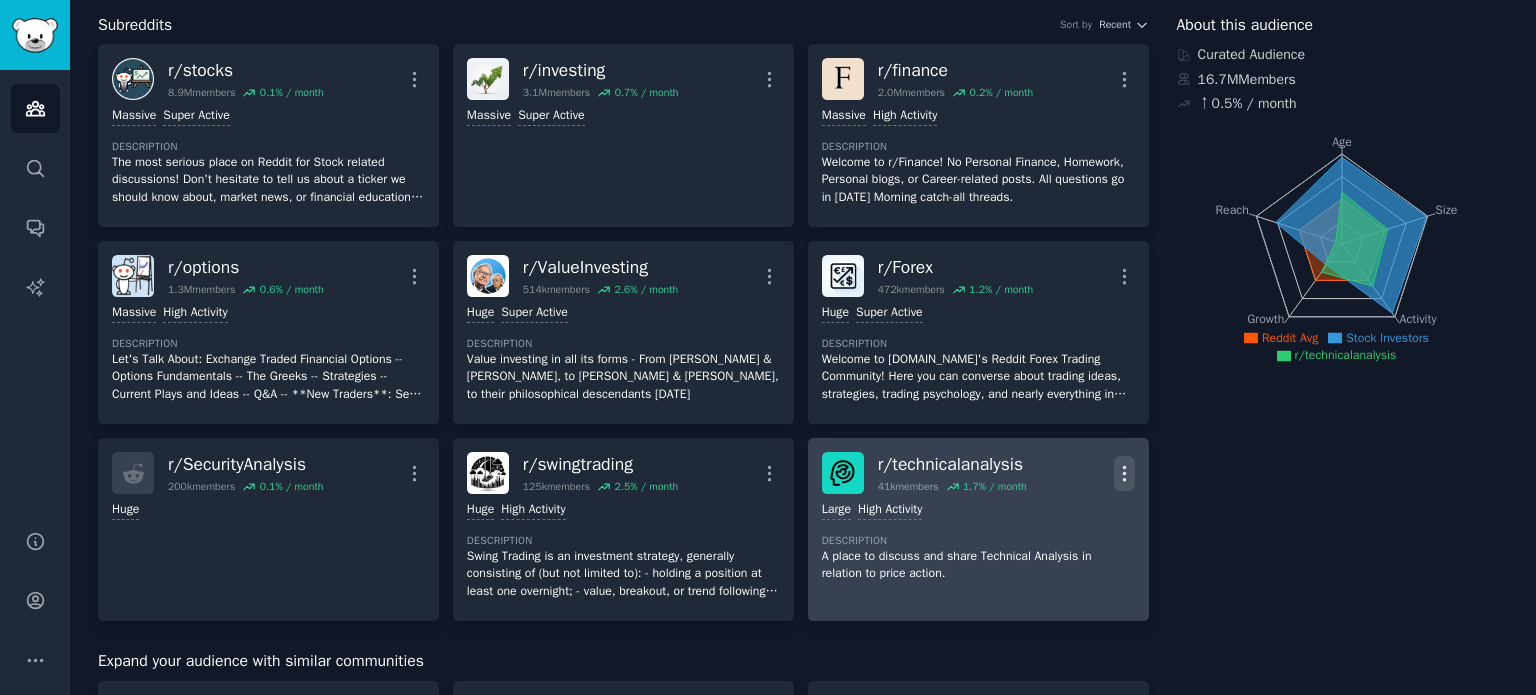 click 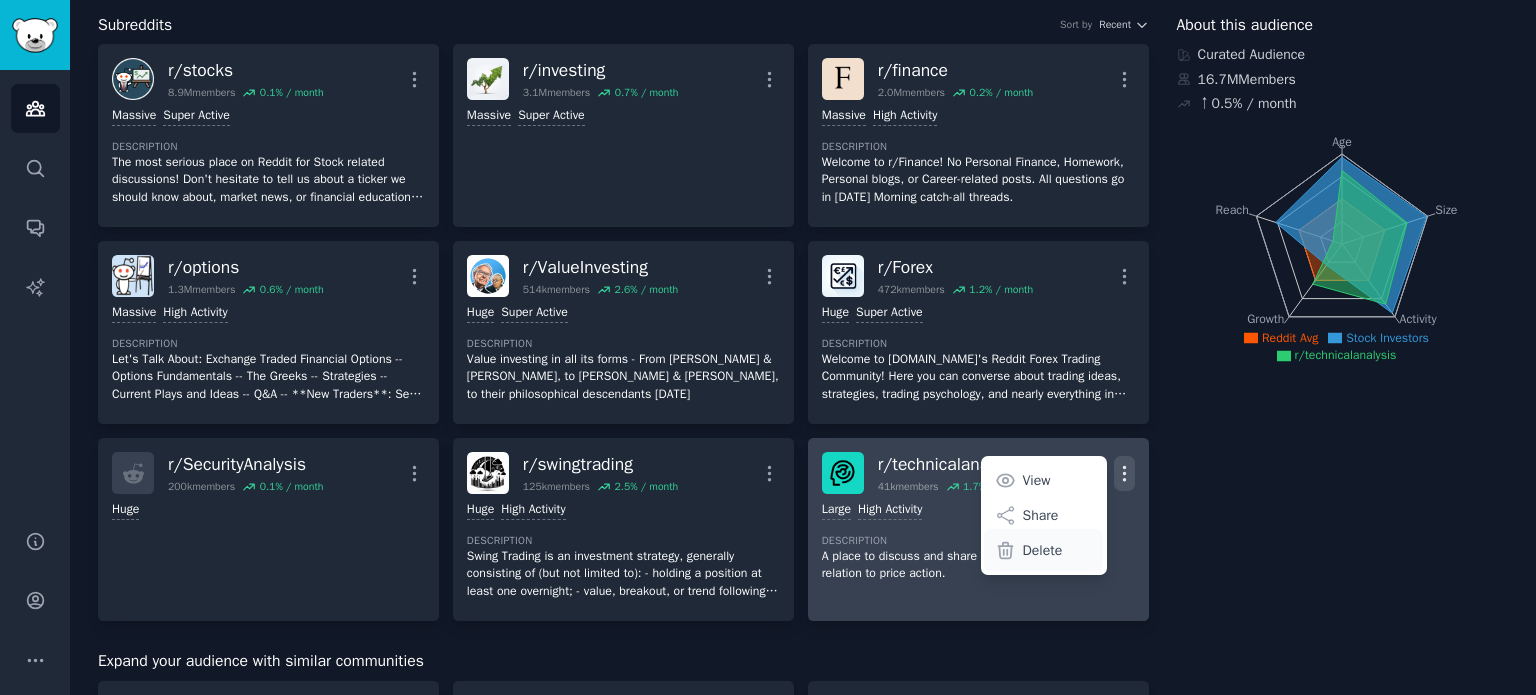 click on "Delete" at bounding box center (1043, 550) 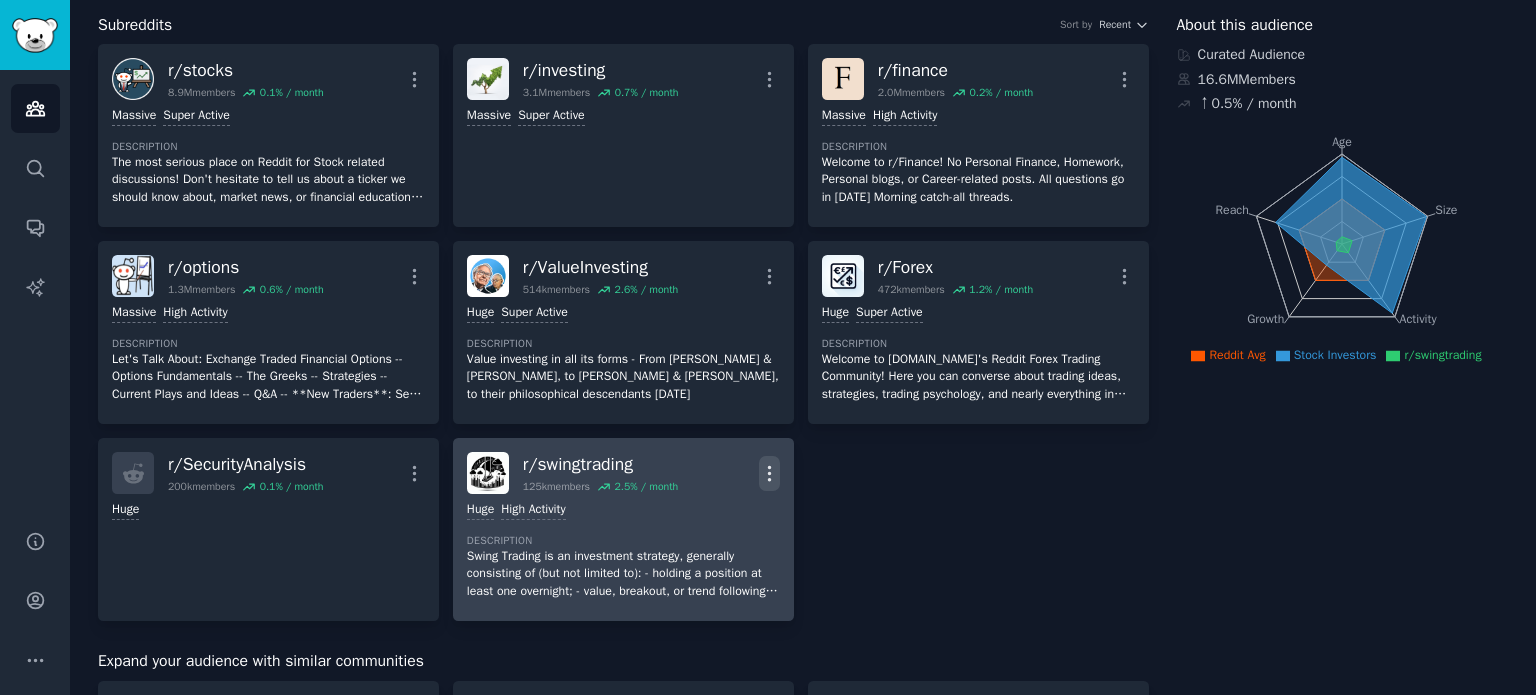 click 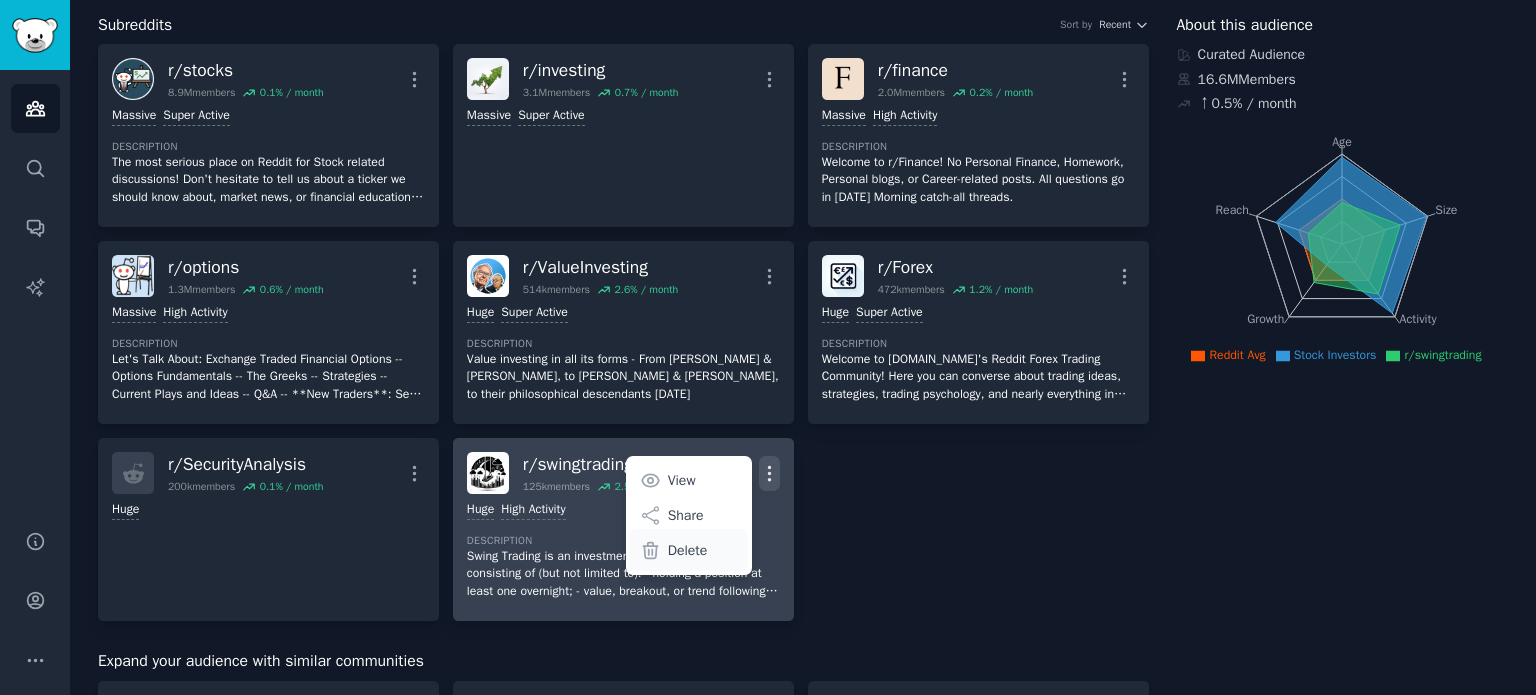 click on "Delete" at bounding box center (688, 550) 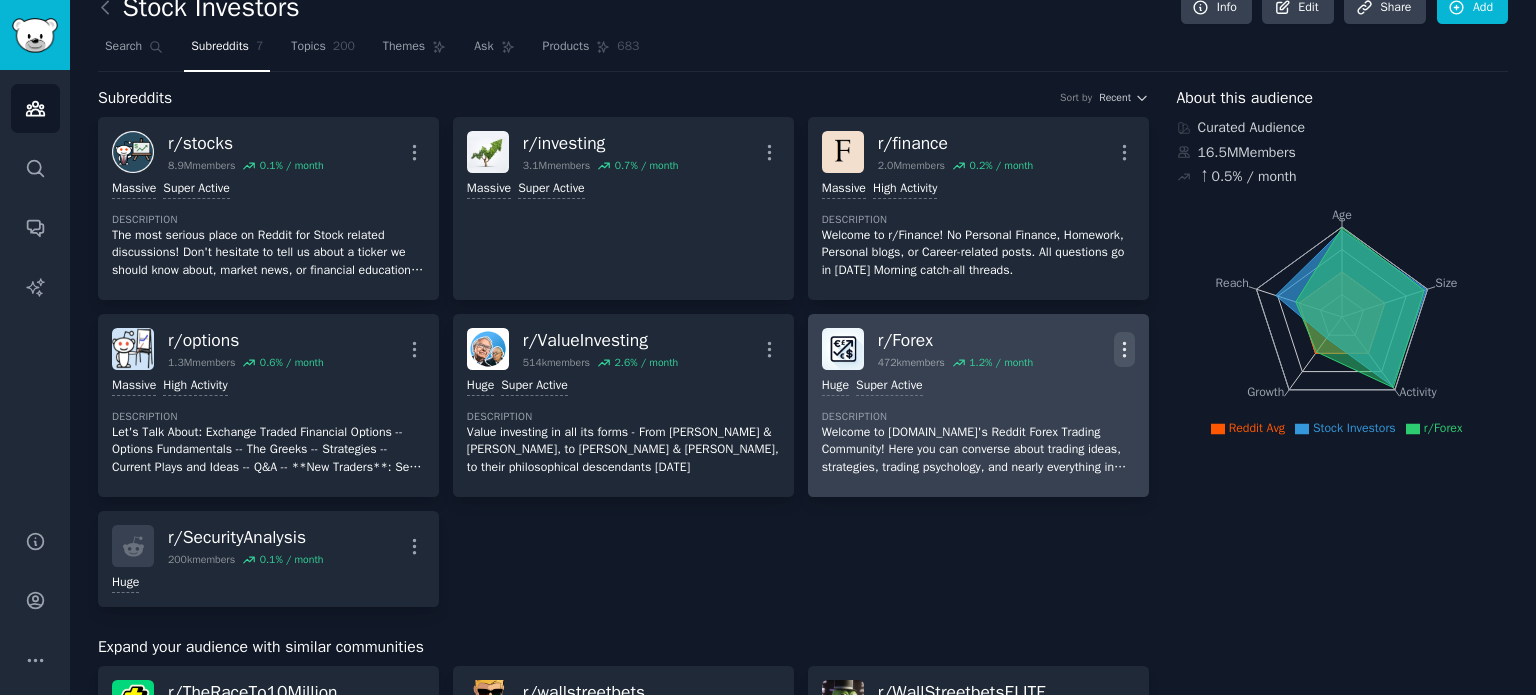 scroll, scrollTop: 0, scrollLeft: 0, axis: both 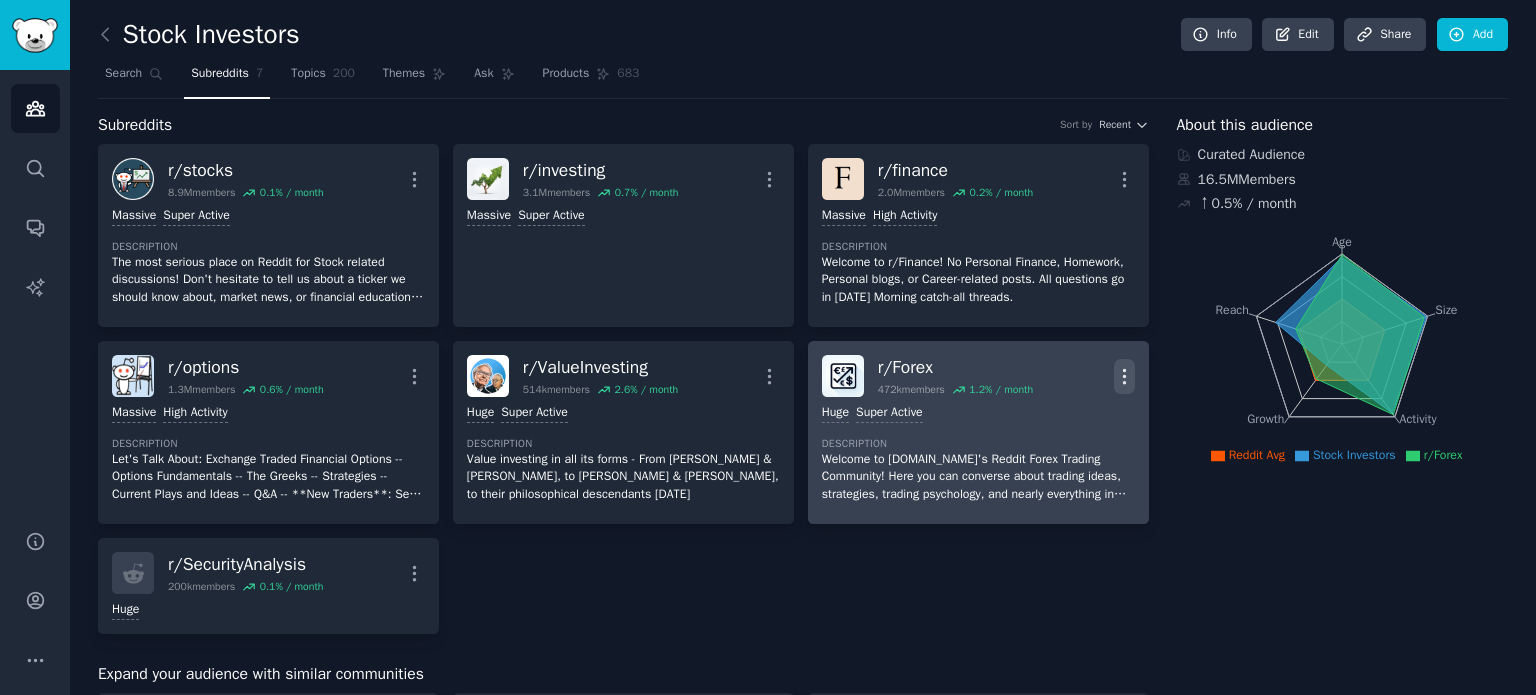 click 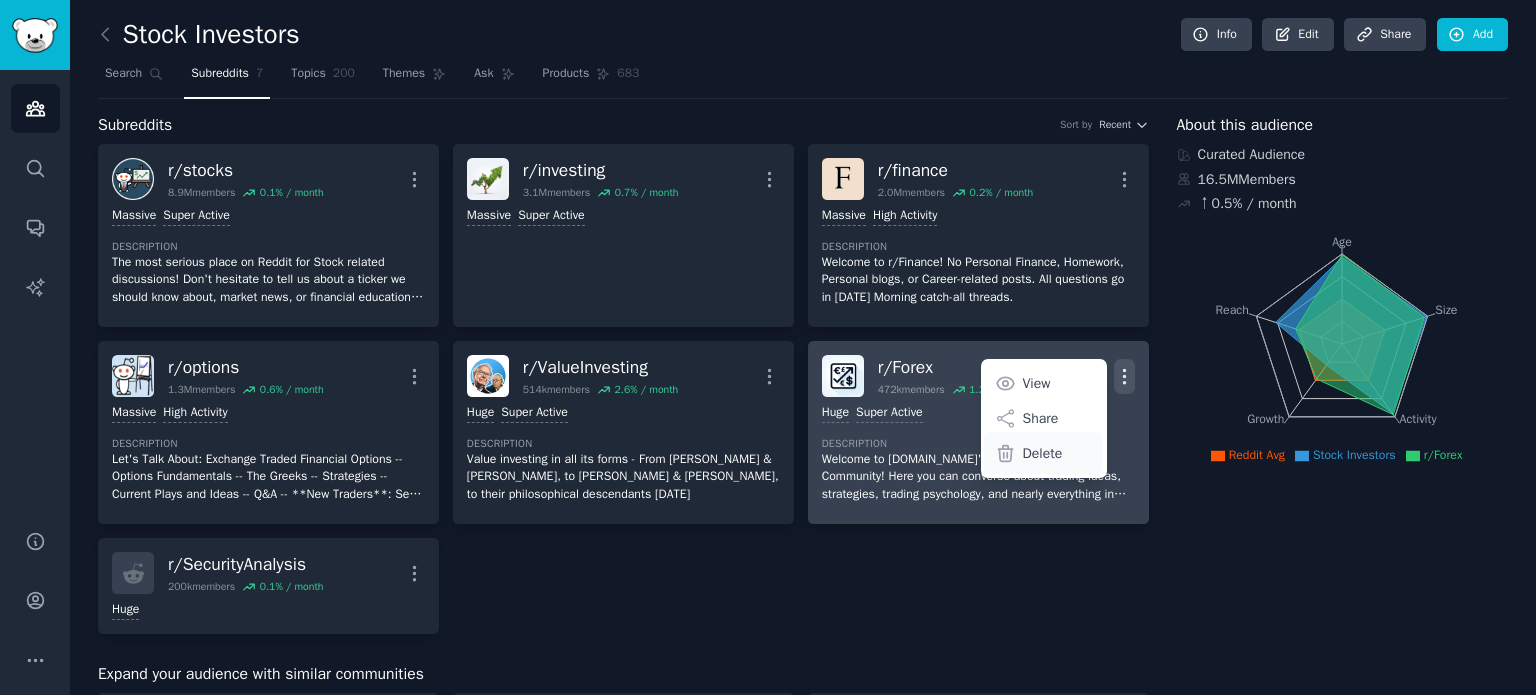 click on "Delete" at bounding box center [1043, 453] 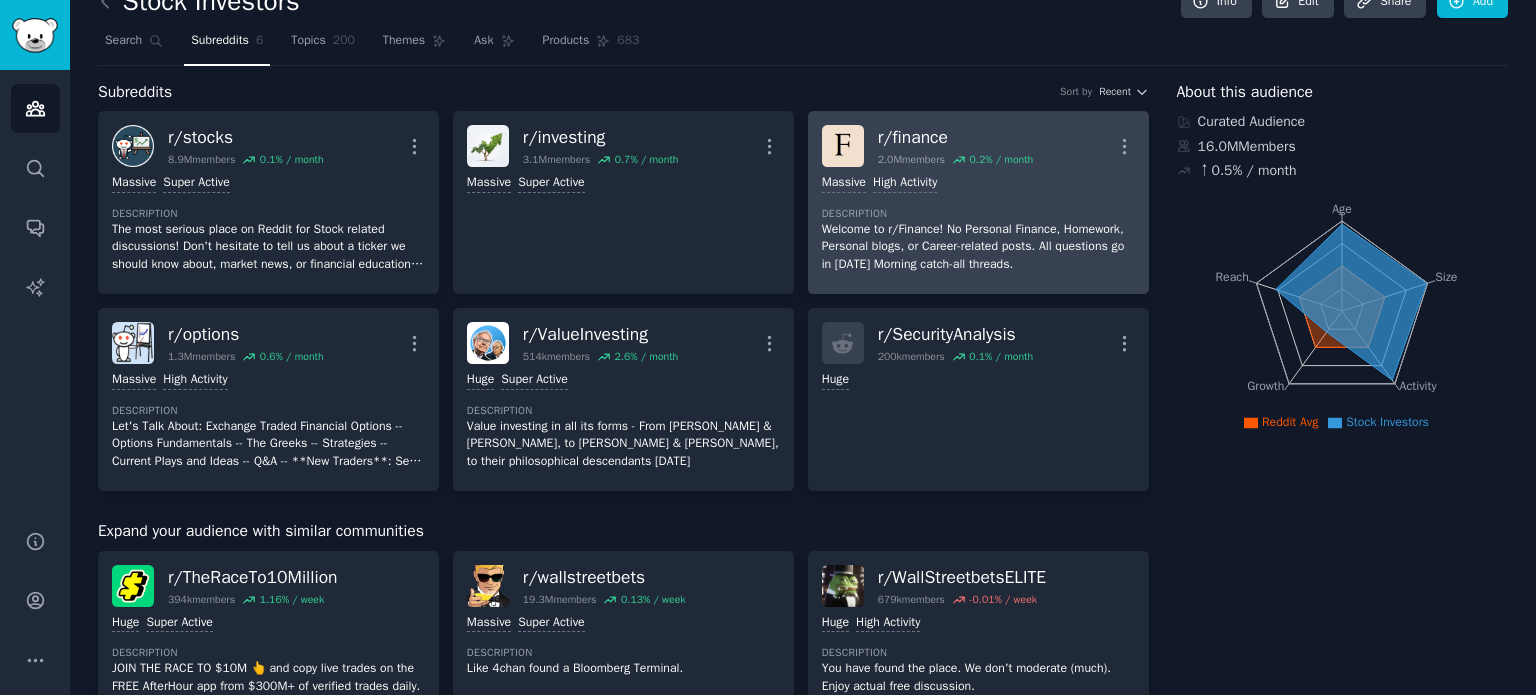 scroll, scrollTop: 0, scrollLeft: 0, axis: both 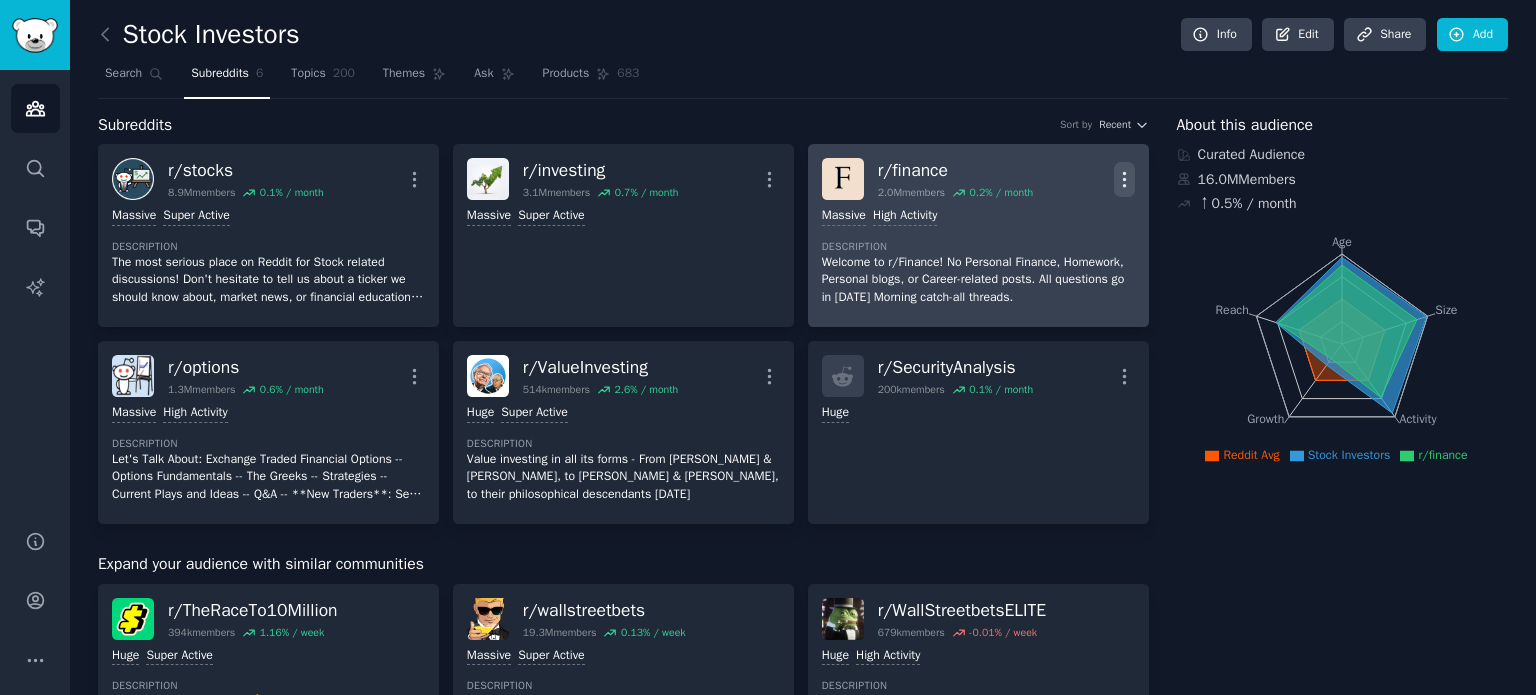 click 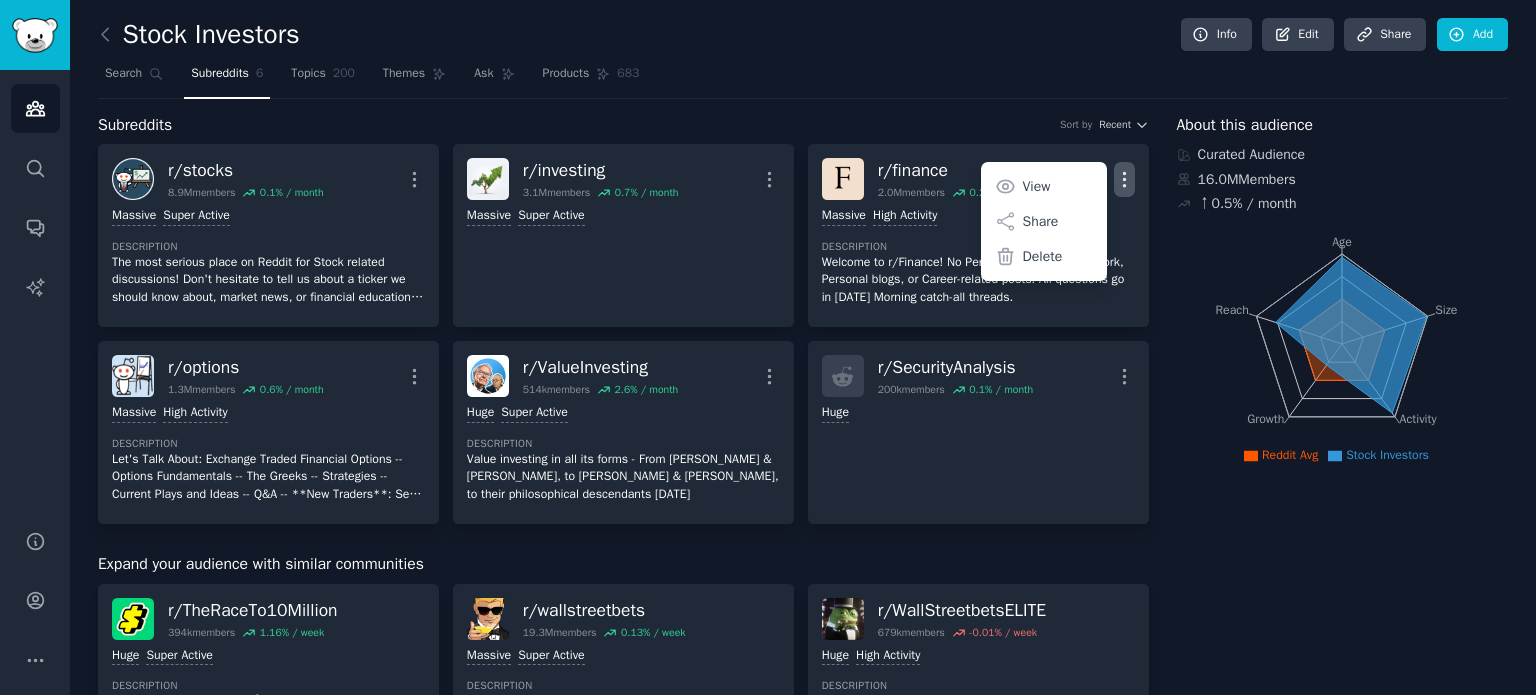 click on "Search Subreddits 6 Topics 200 Themes Ask Products 683" at bounding box center (803, 78) 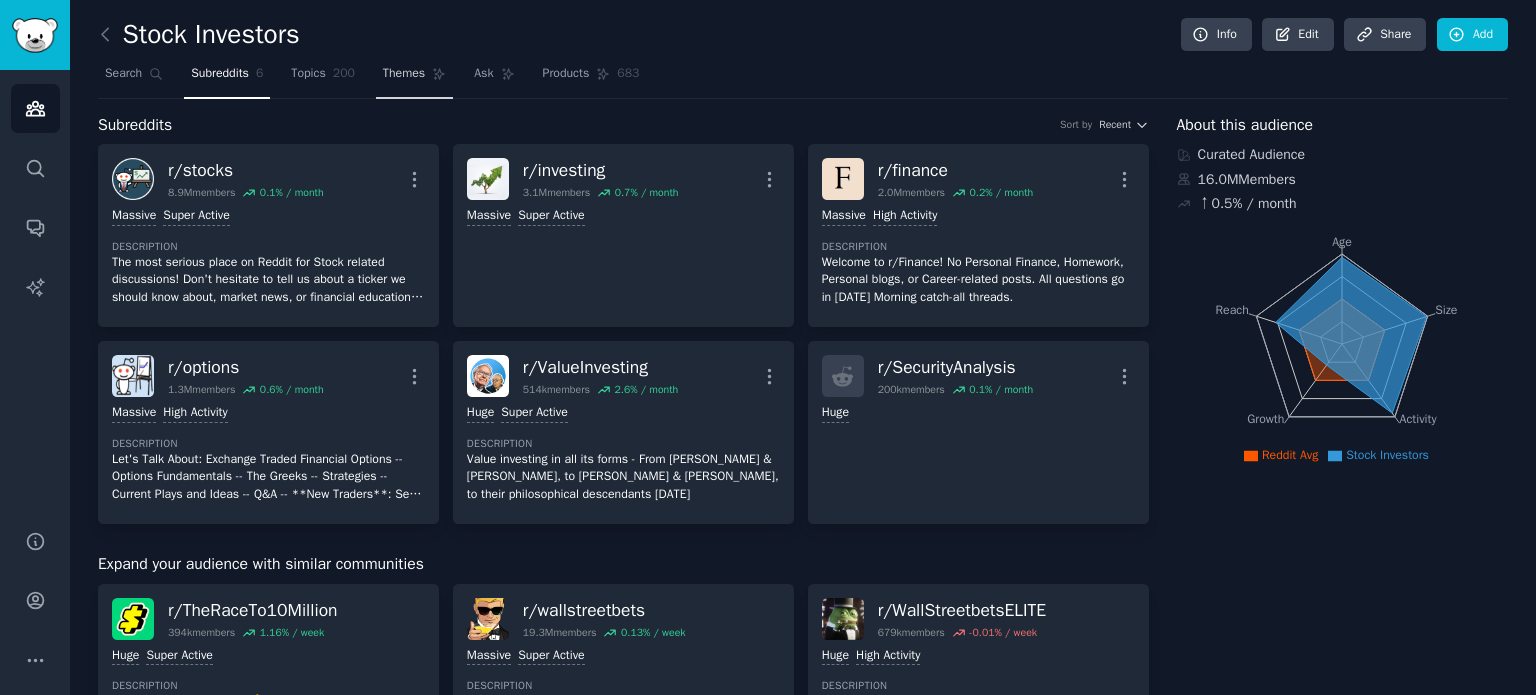 click on "Themes" at bounding box center [404, 74] 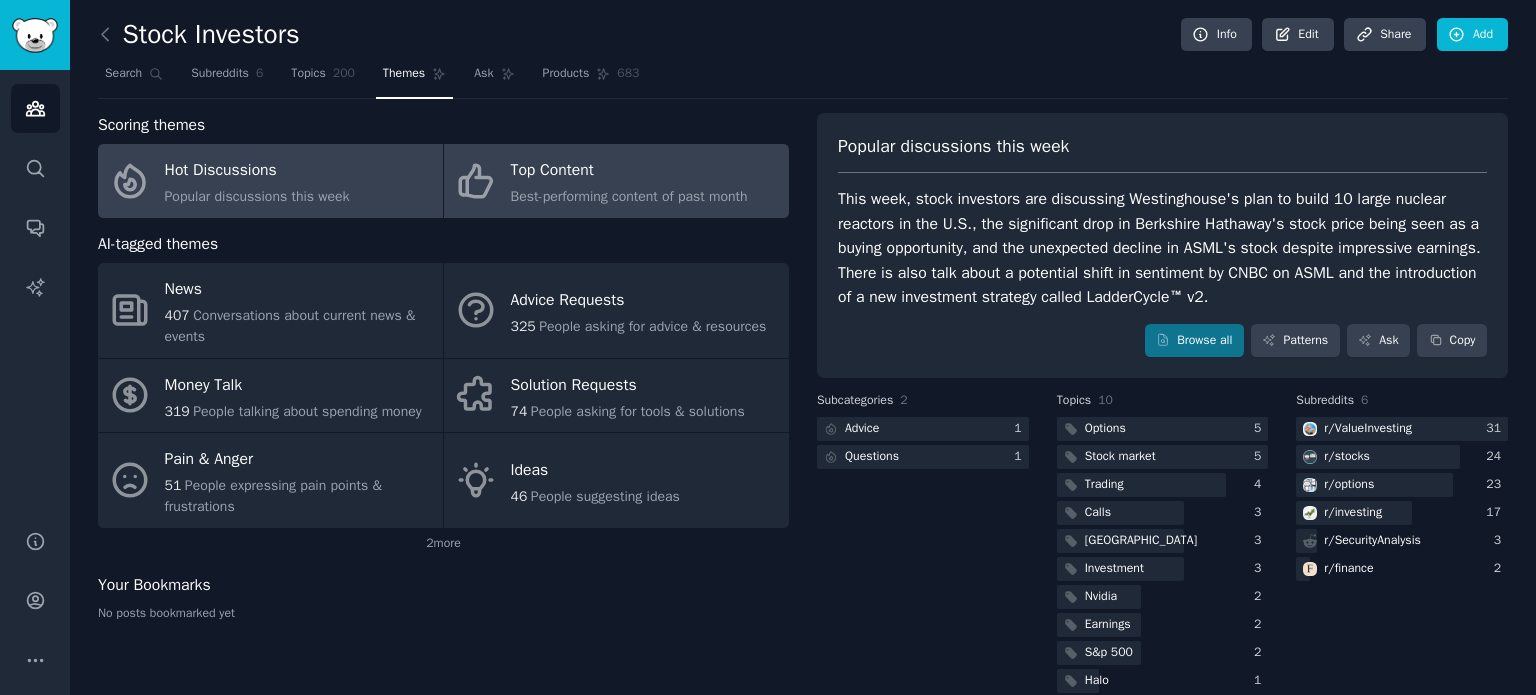 click on "Top Content" at bounding box center [629, 171] 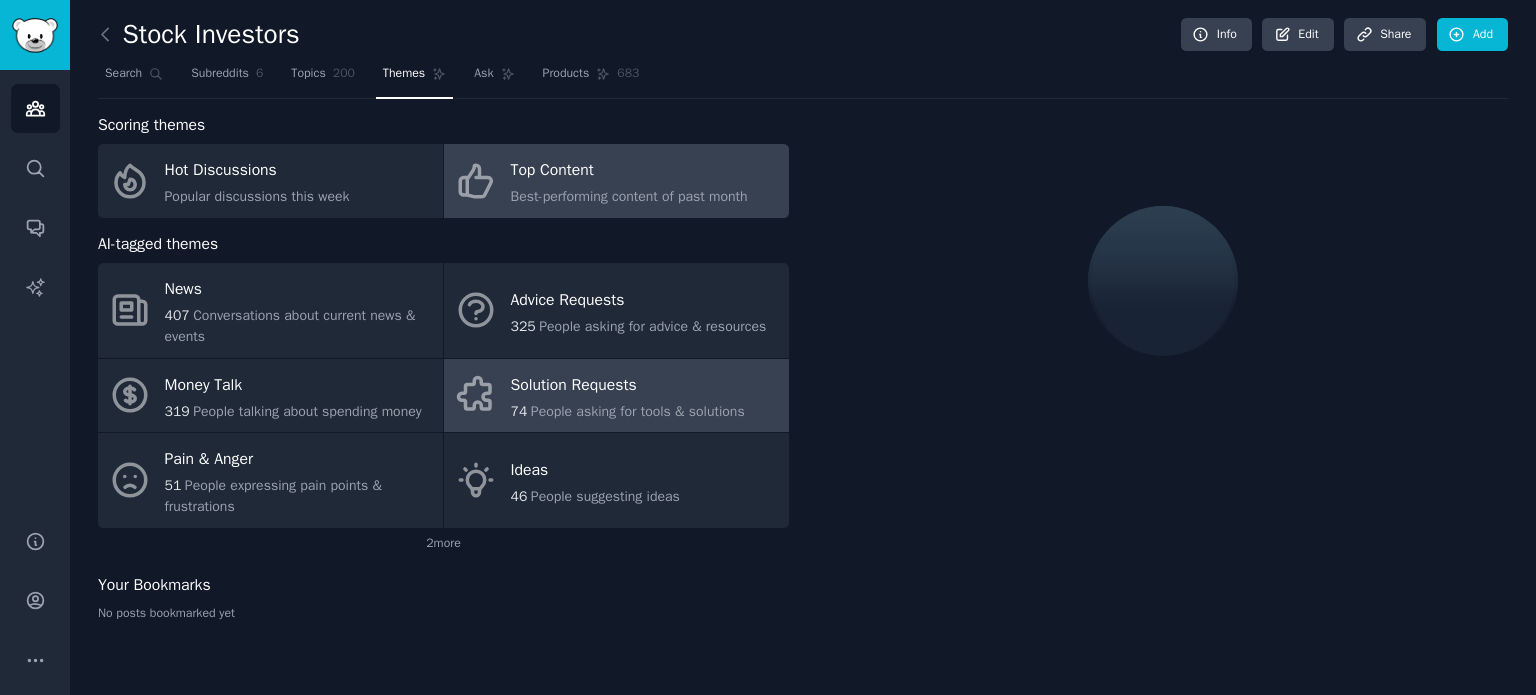 click on "Solution Requests" at bounding box center (628, 385) 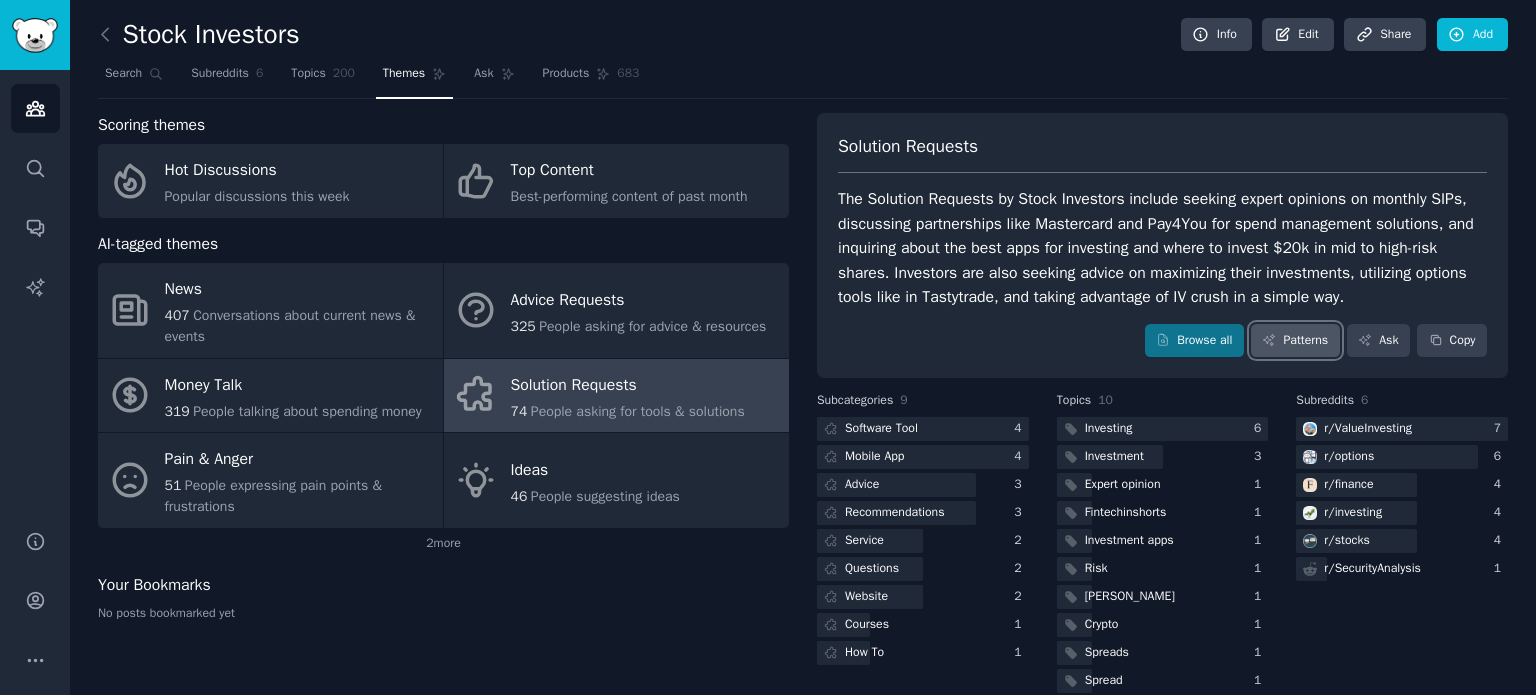 click on "Patterns" at bounding box center [1295, 341] 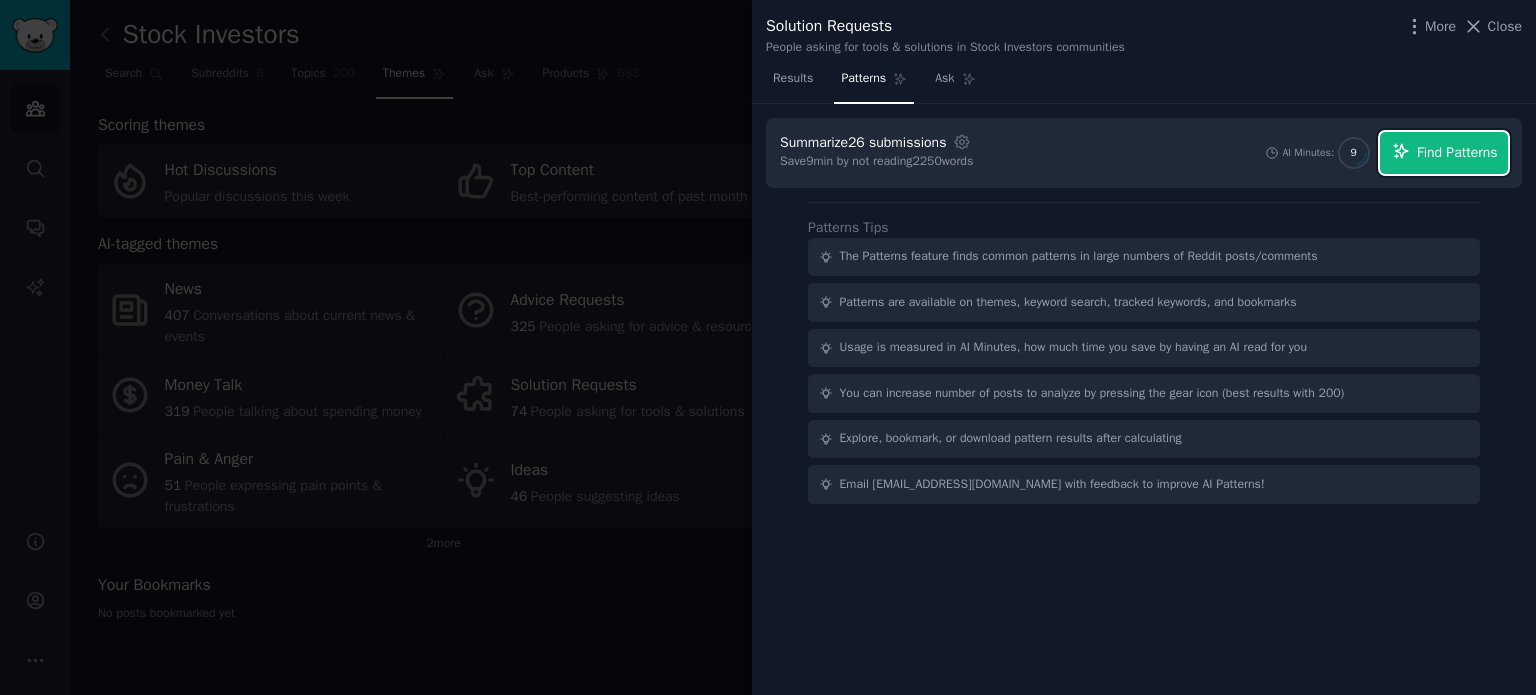 click on "Find Patterns" at bounding box center [1457, 152] 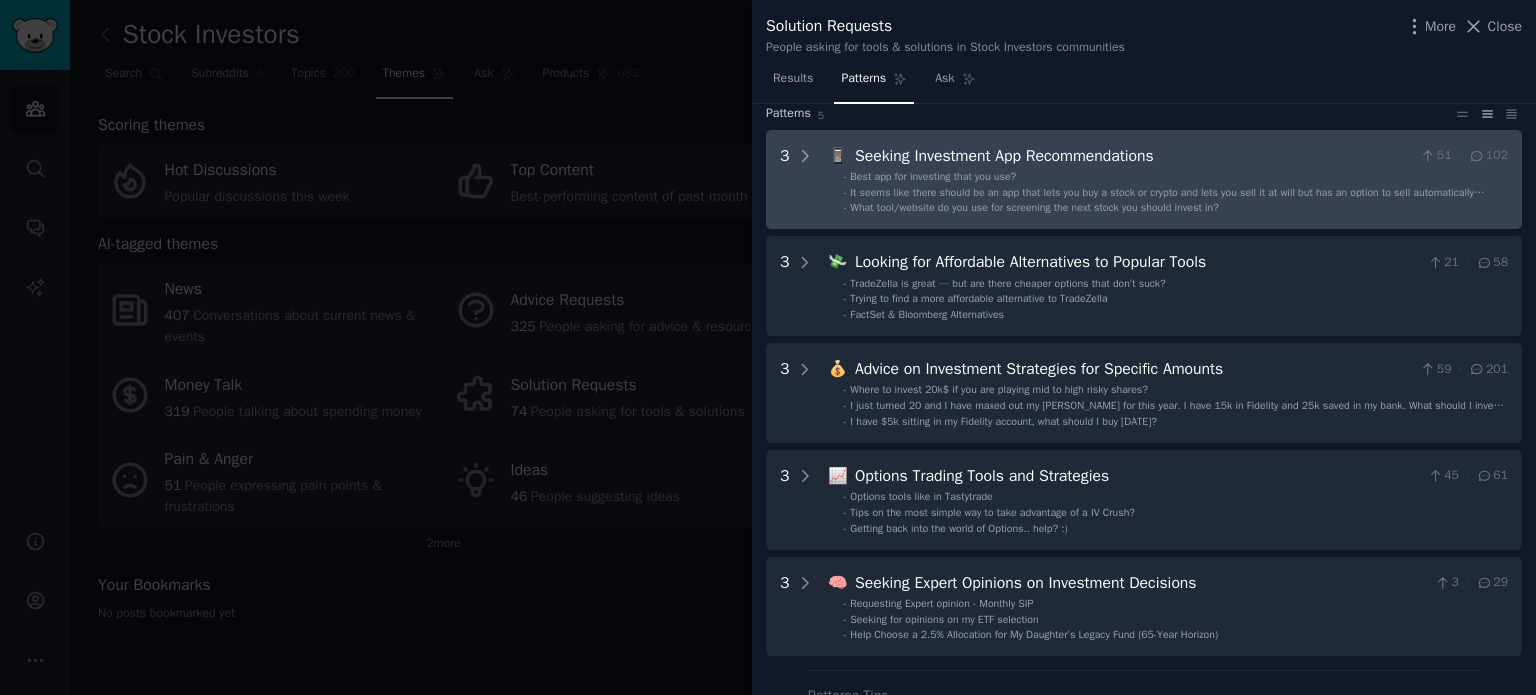 scroll, scrollTop: 100, scrollLeft: 0, axis: vertical 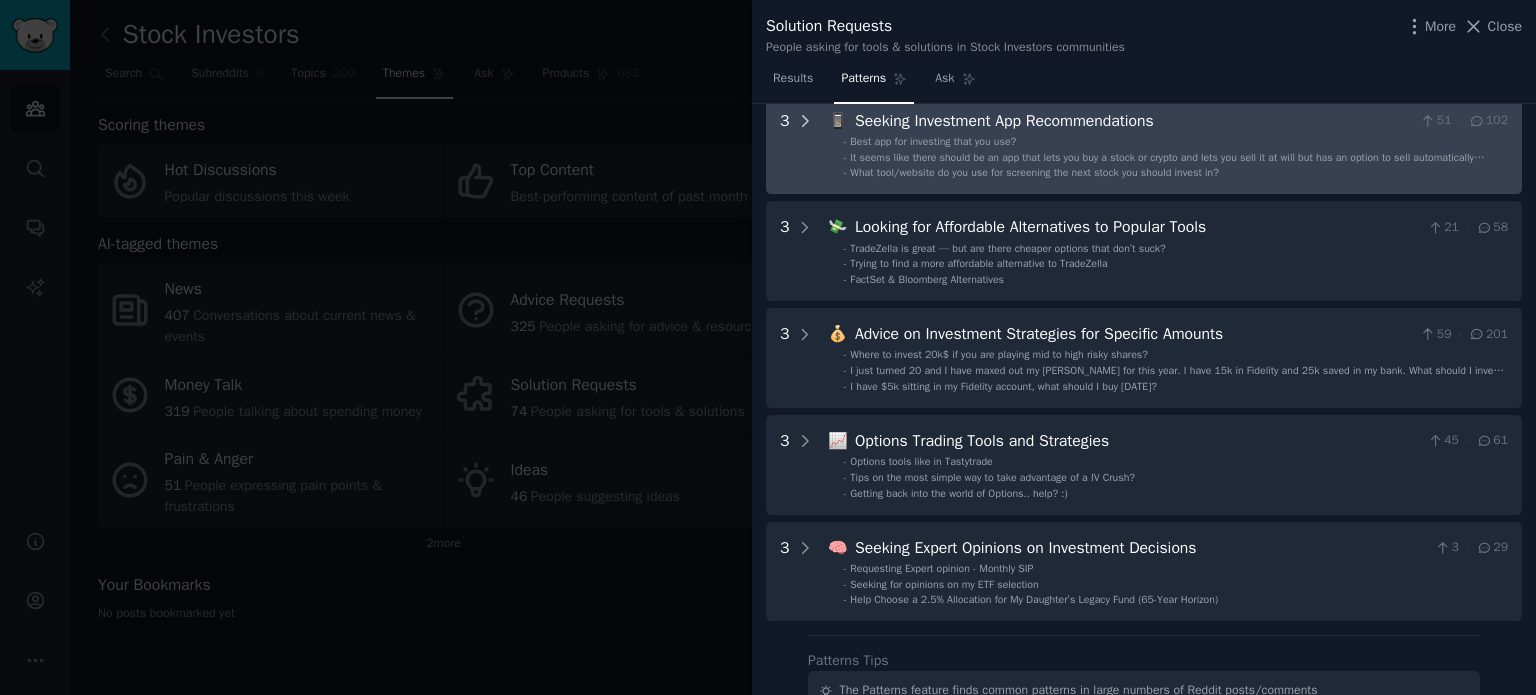 click 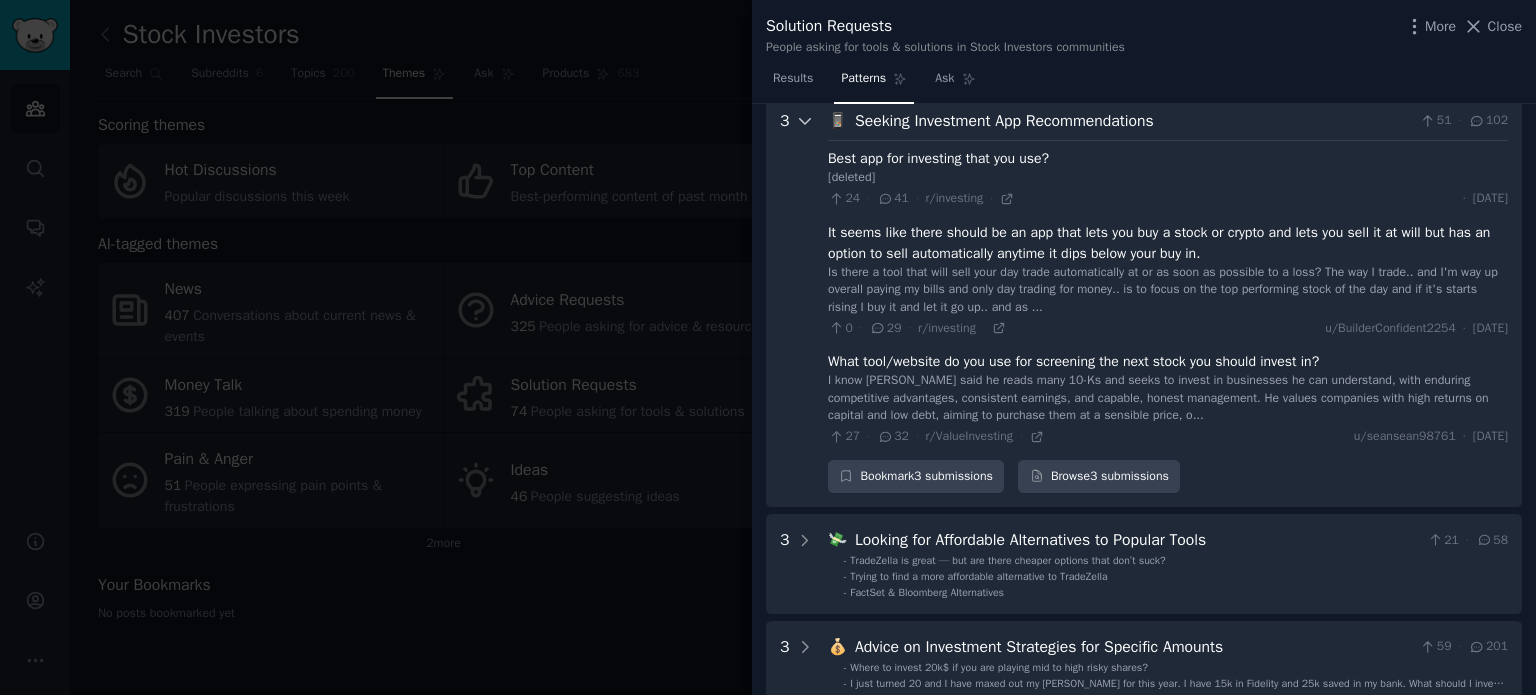 scroll, scrollTop: 91, scrollLeft: 0, axis: vertical 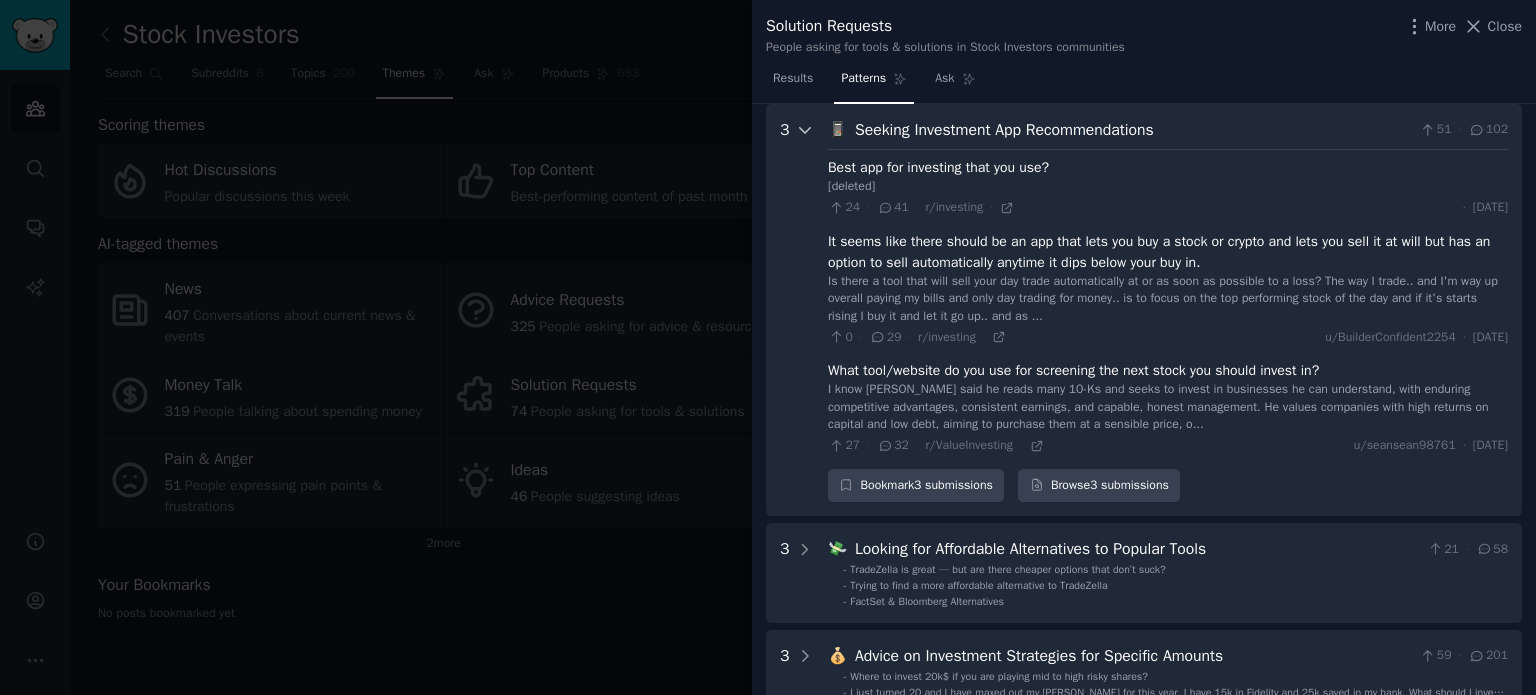 click 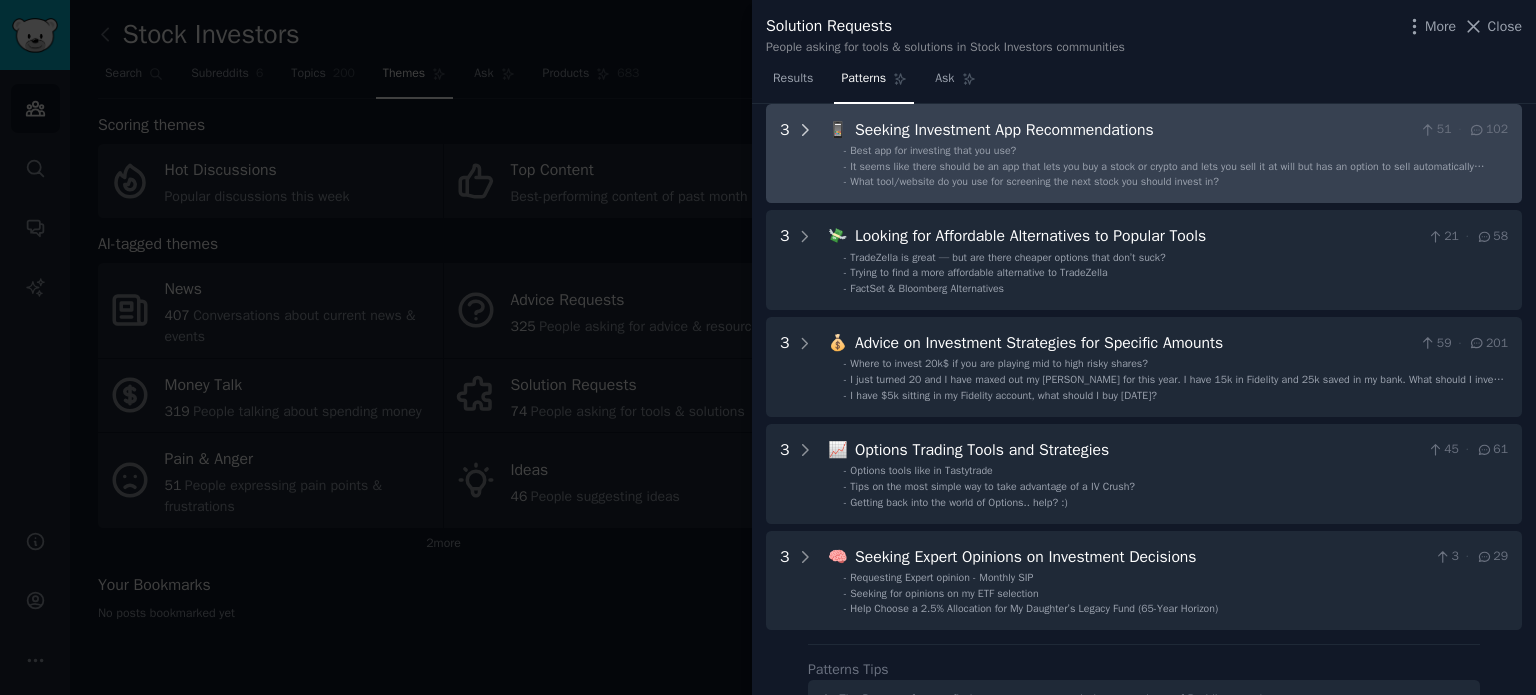 click 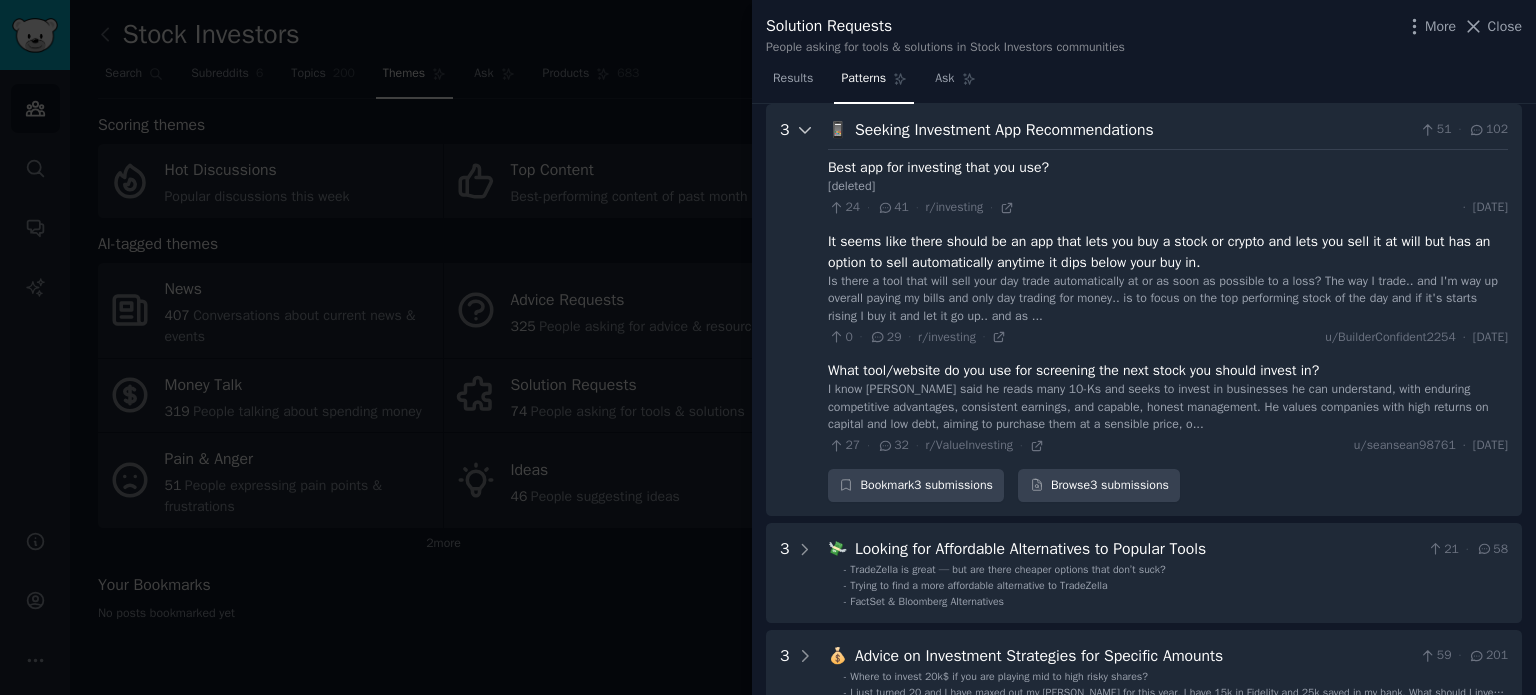 click 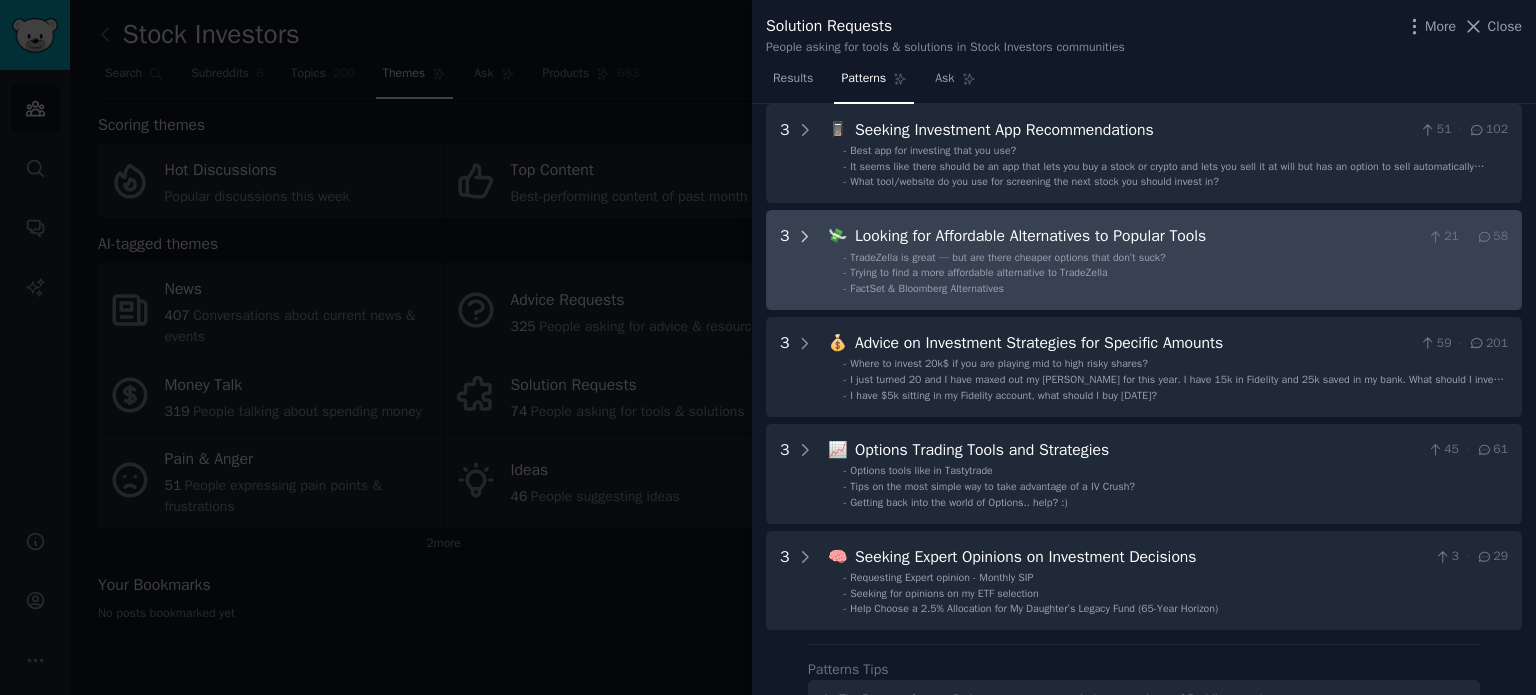 click 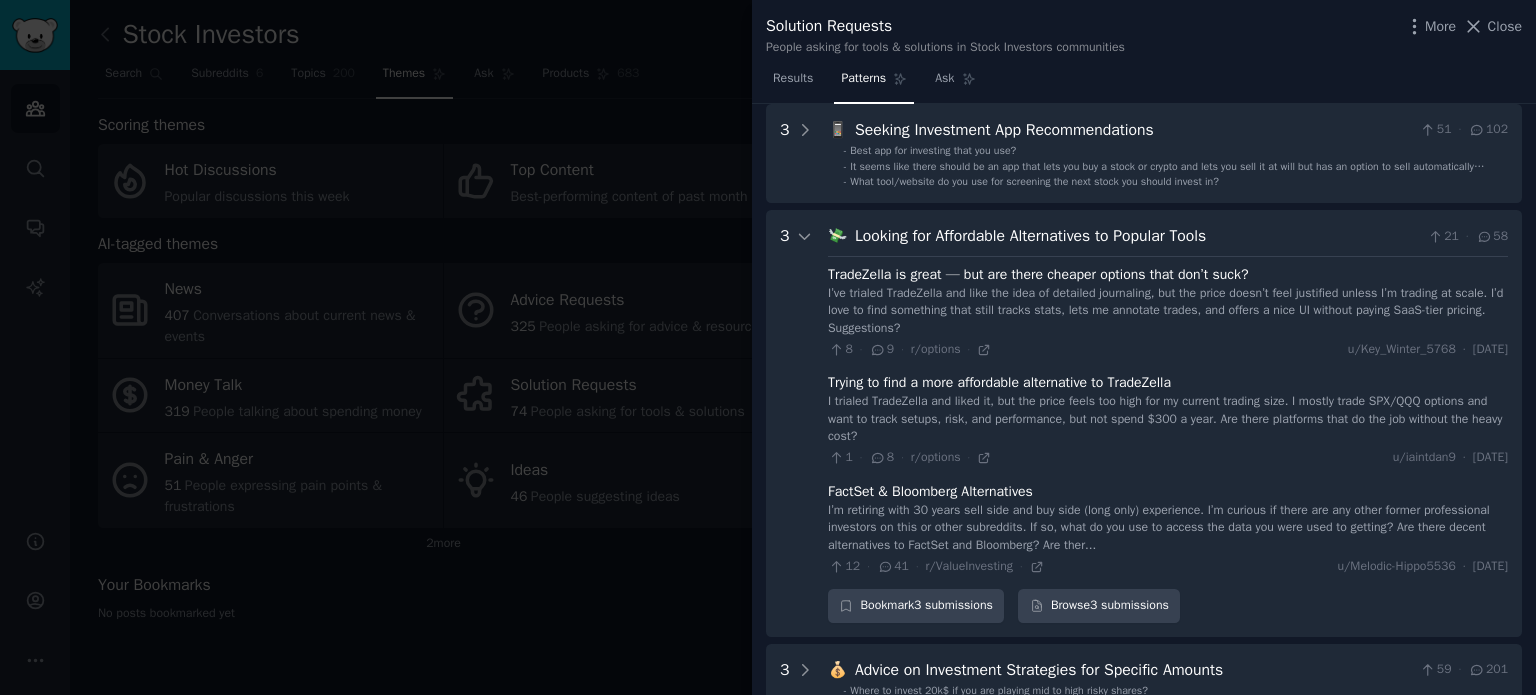 scroll, scrollTop: 197, scrollLeft: 0, axis: vertical 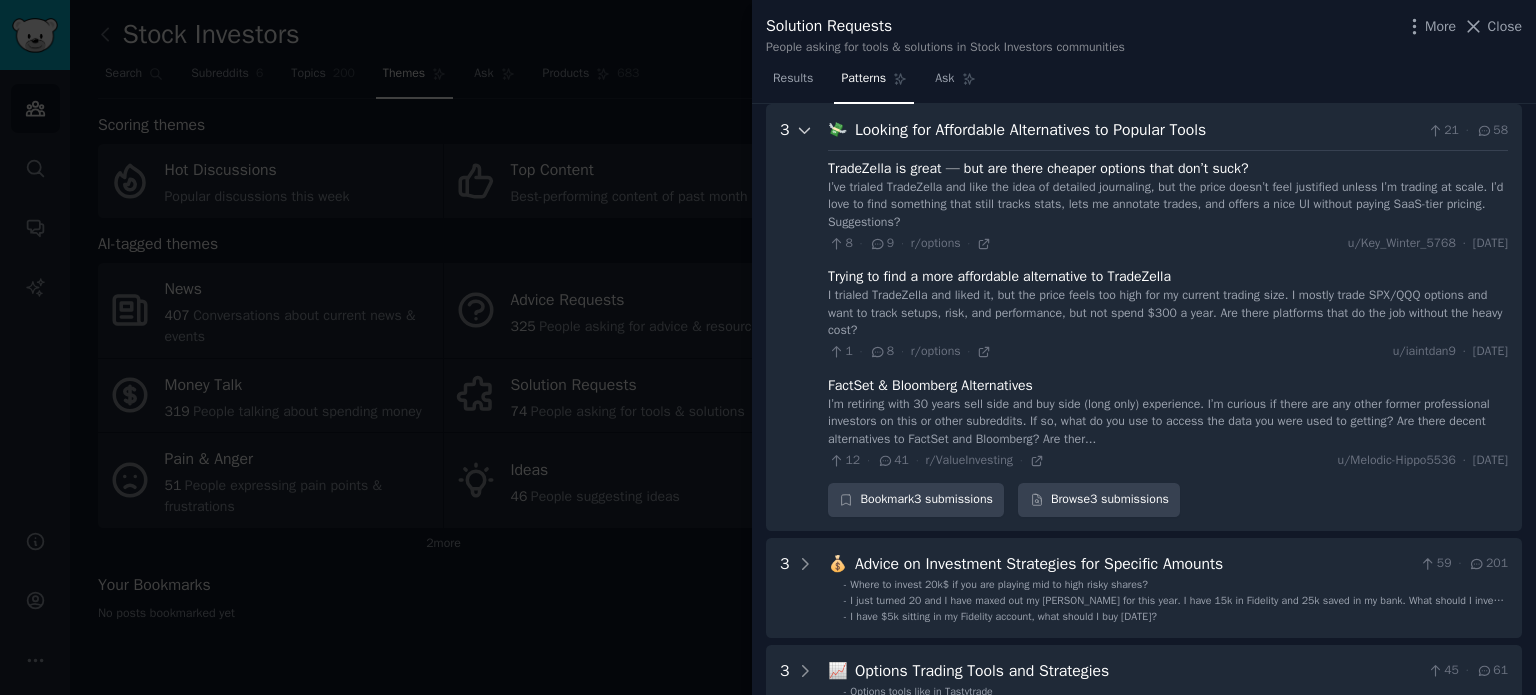 click 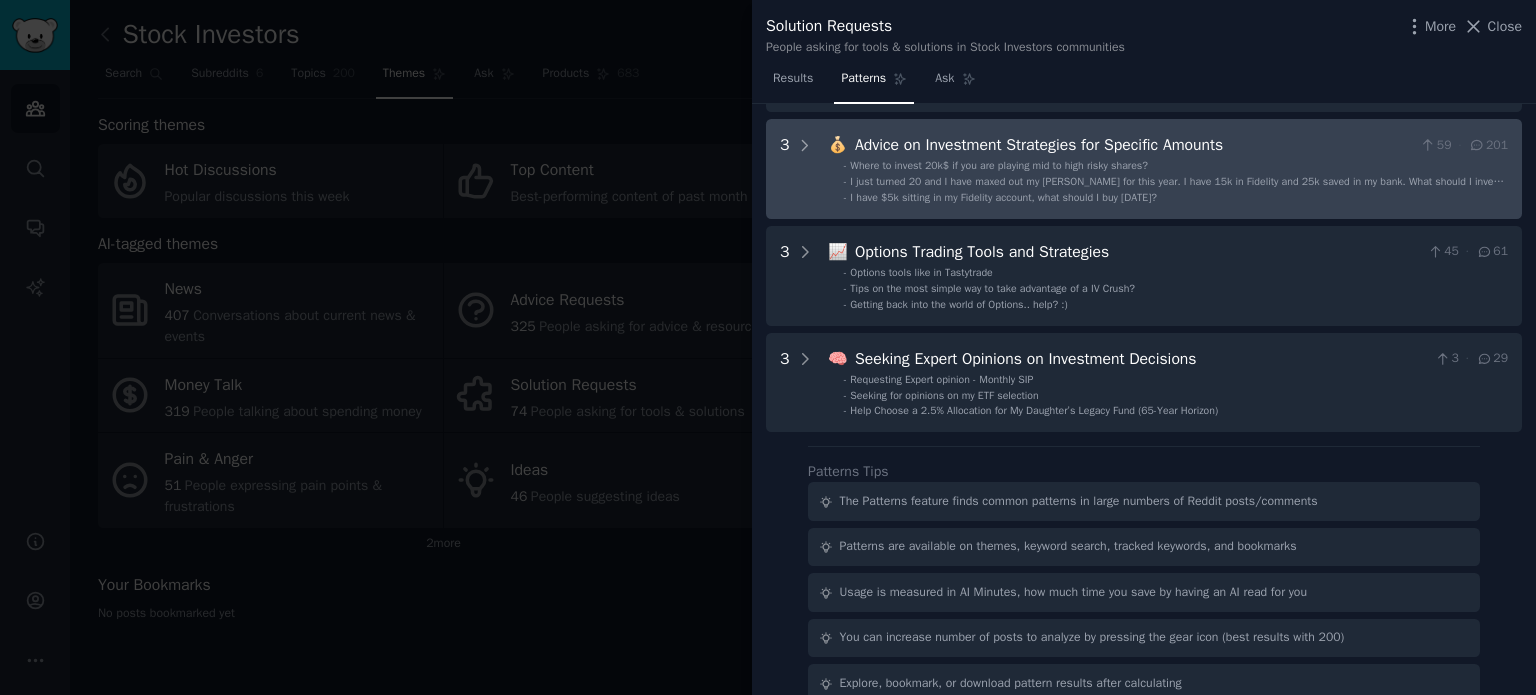 scroll, scrollTop: 297, scrollLeft: 0, axis: vertical 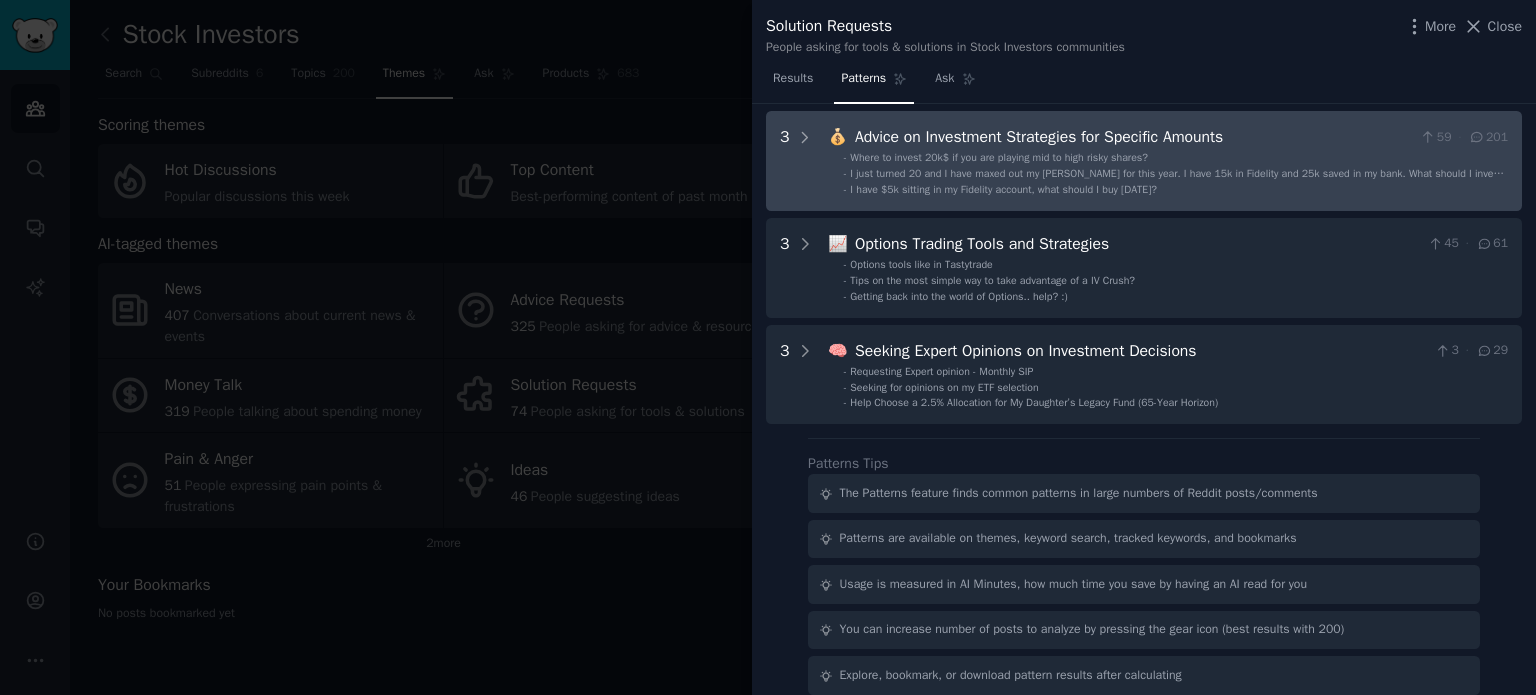 click on "3" at bounding box center (797, 161) 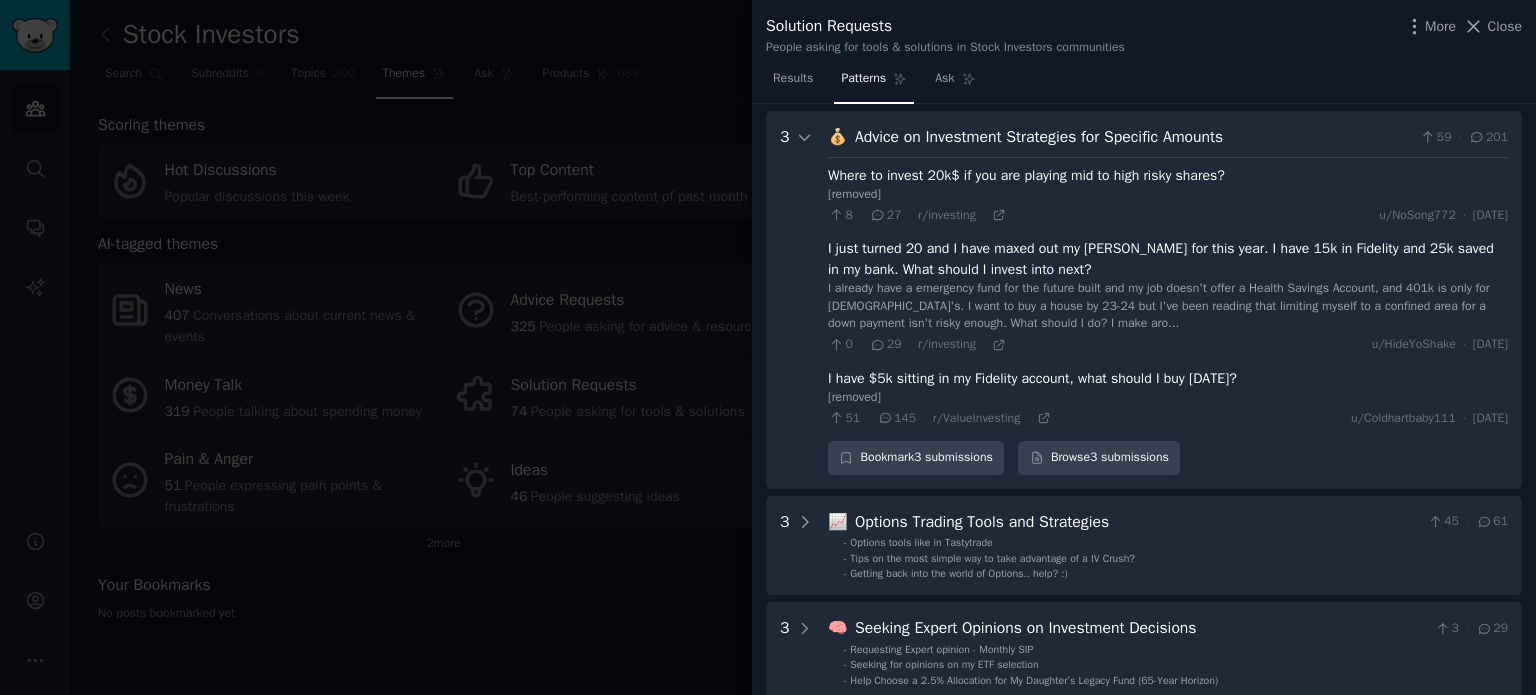 scroll, scrollTop: 304, scrollLeft: 0, axis: vertical 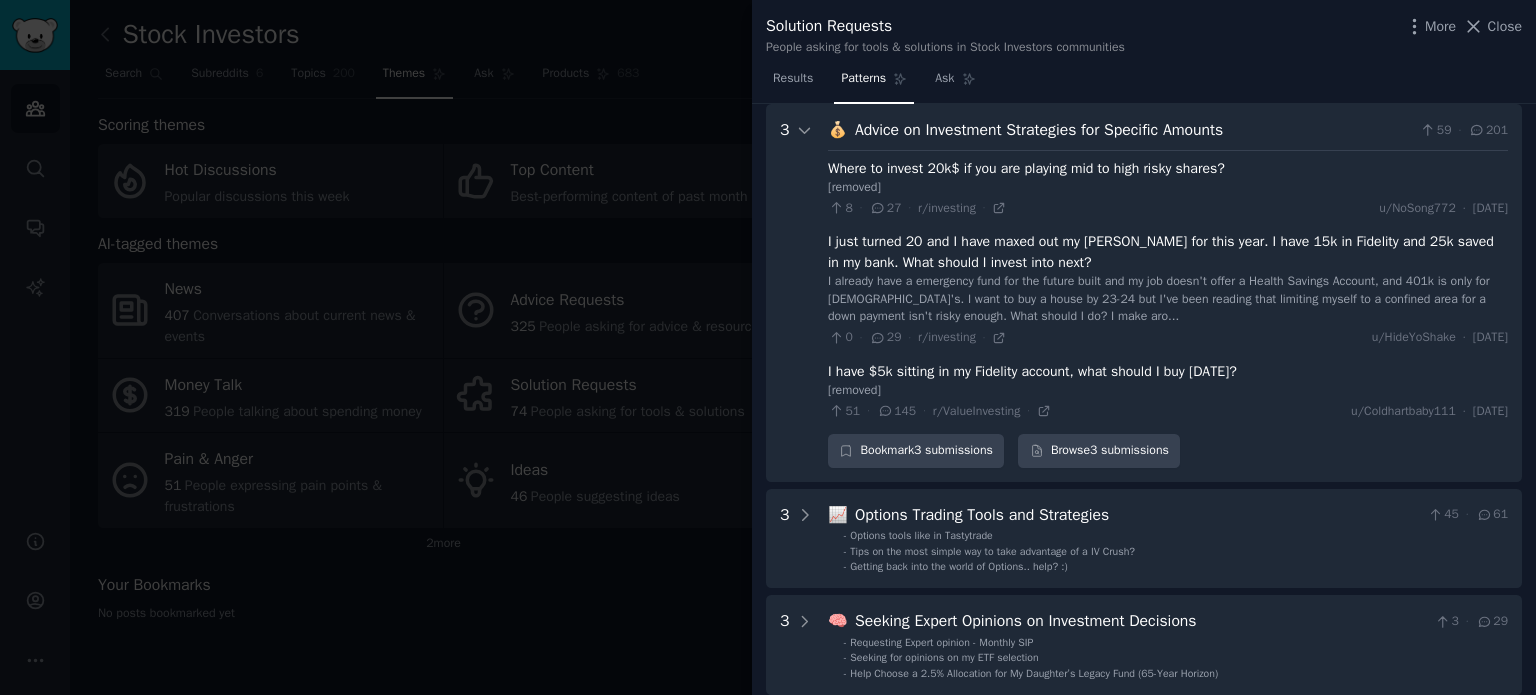 click on "3" at bounding box center (797, 293) 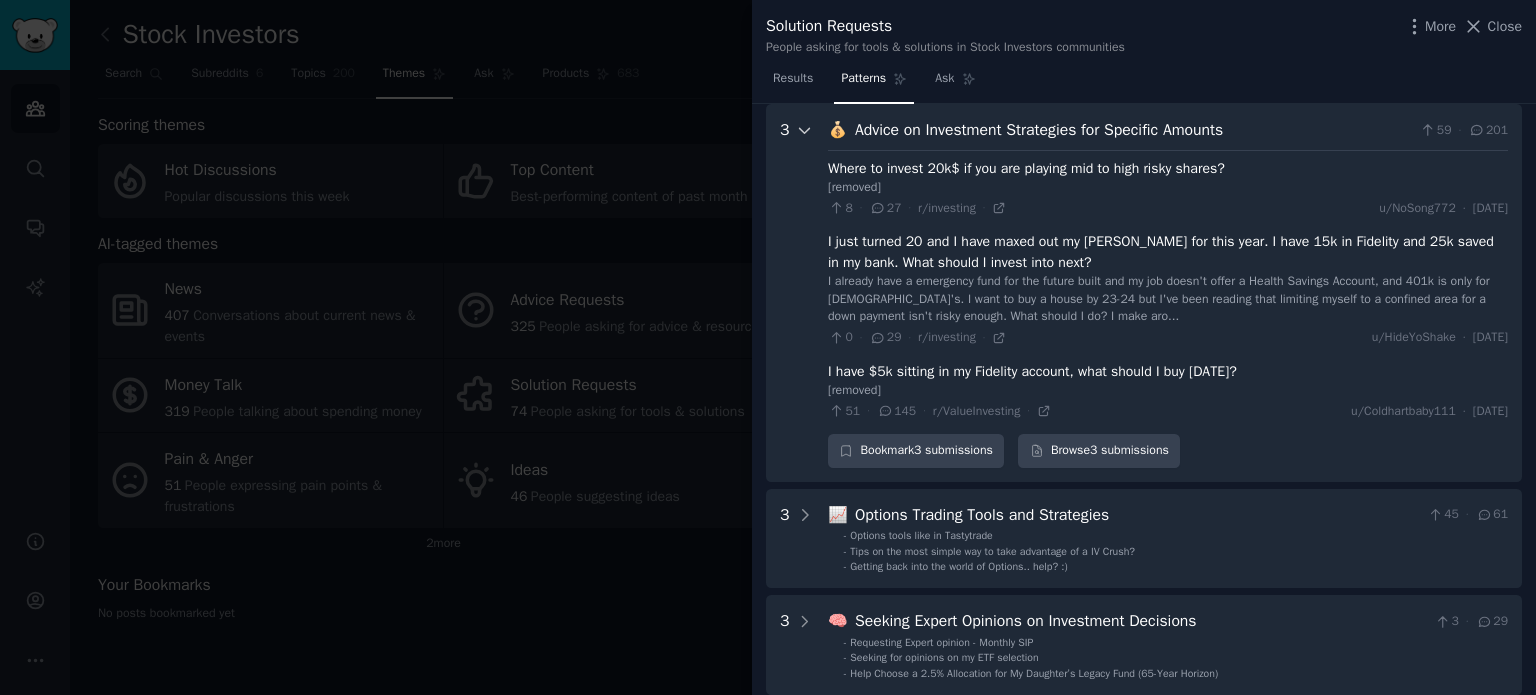 click 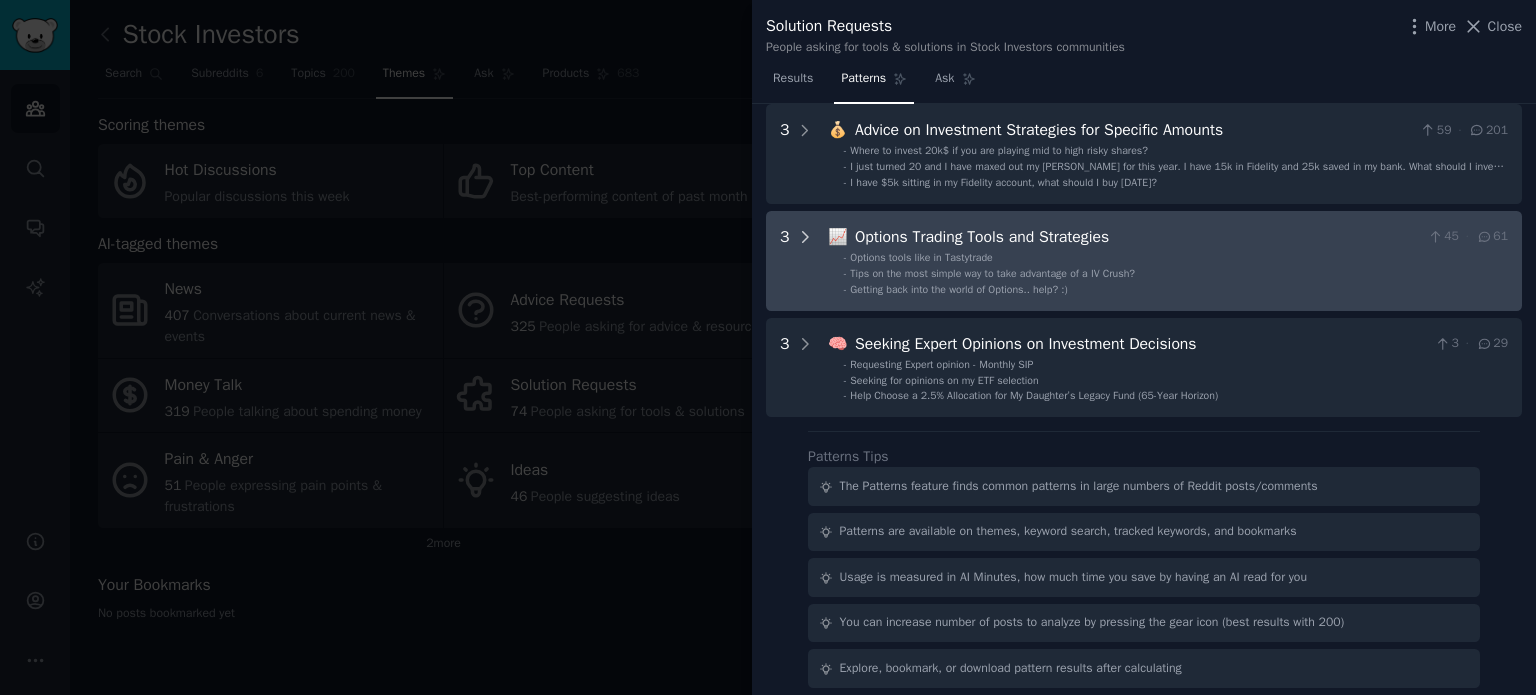 click 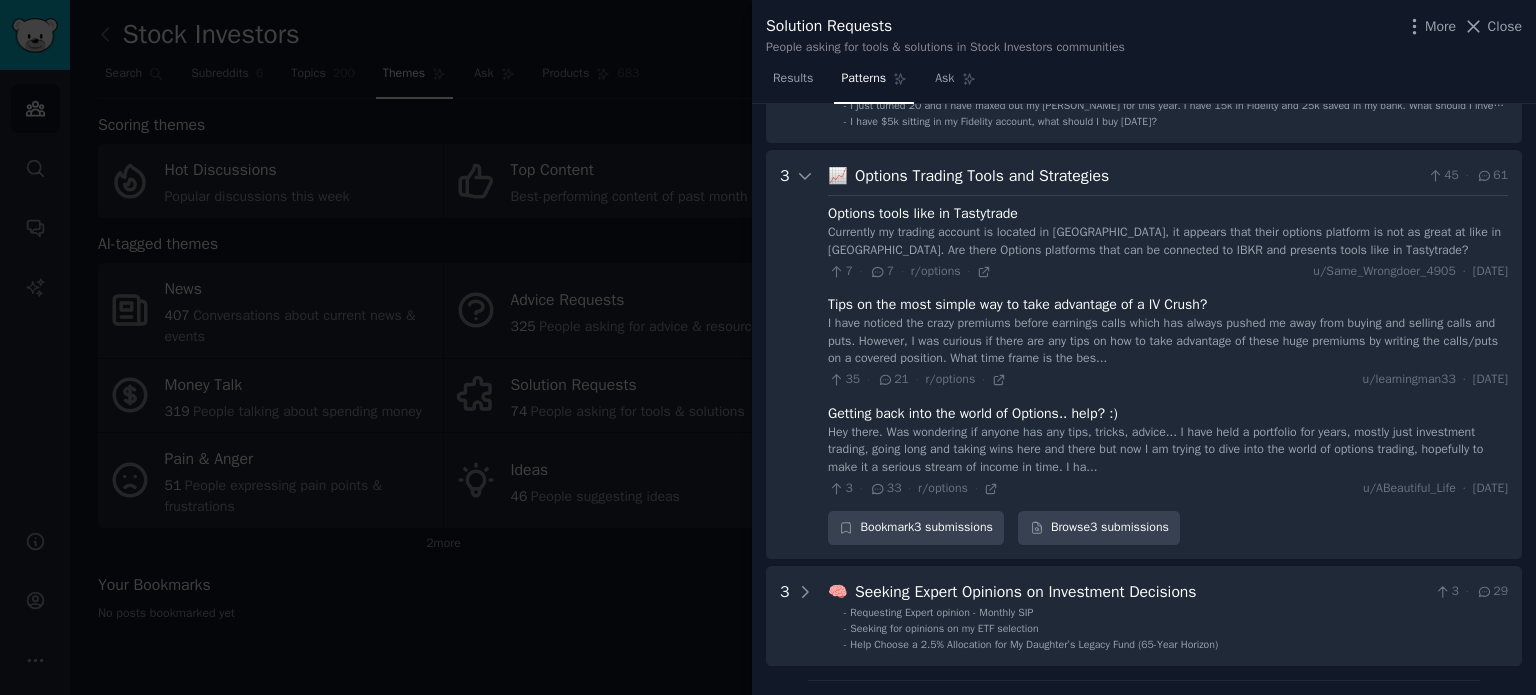 scroll, scrollTop: 311, scrollLeft: 0, axis: vertical 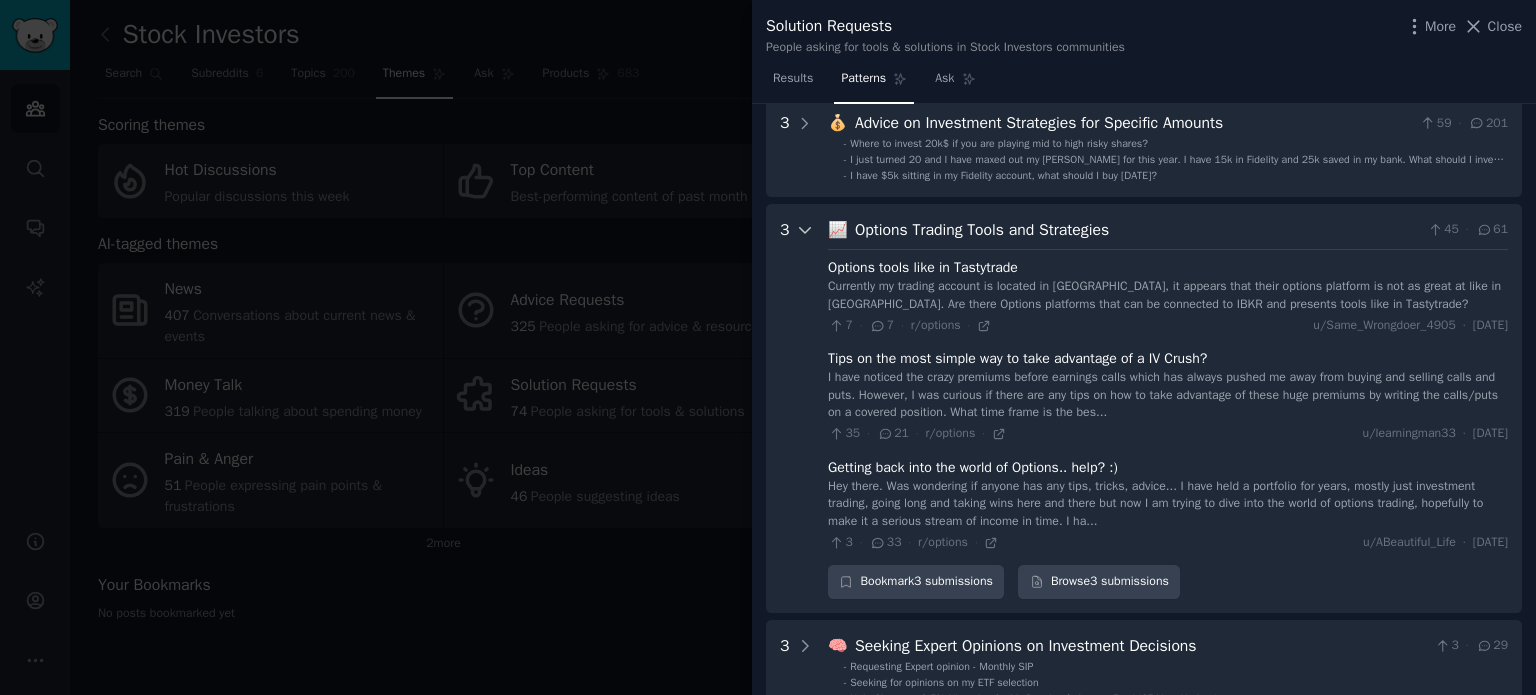 click 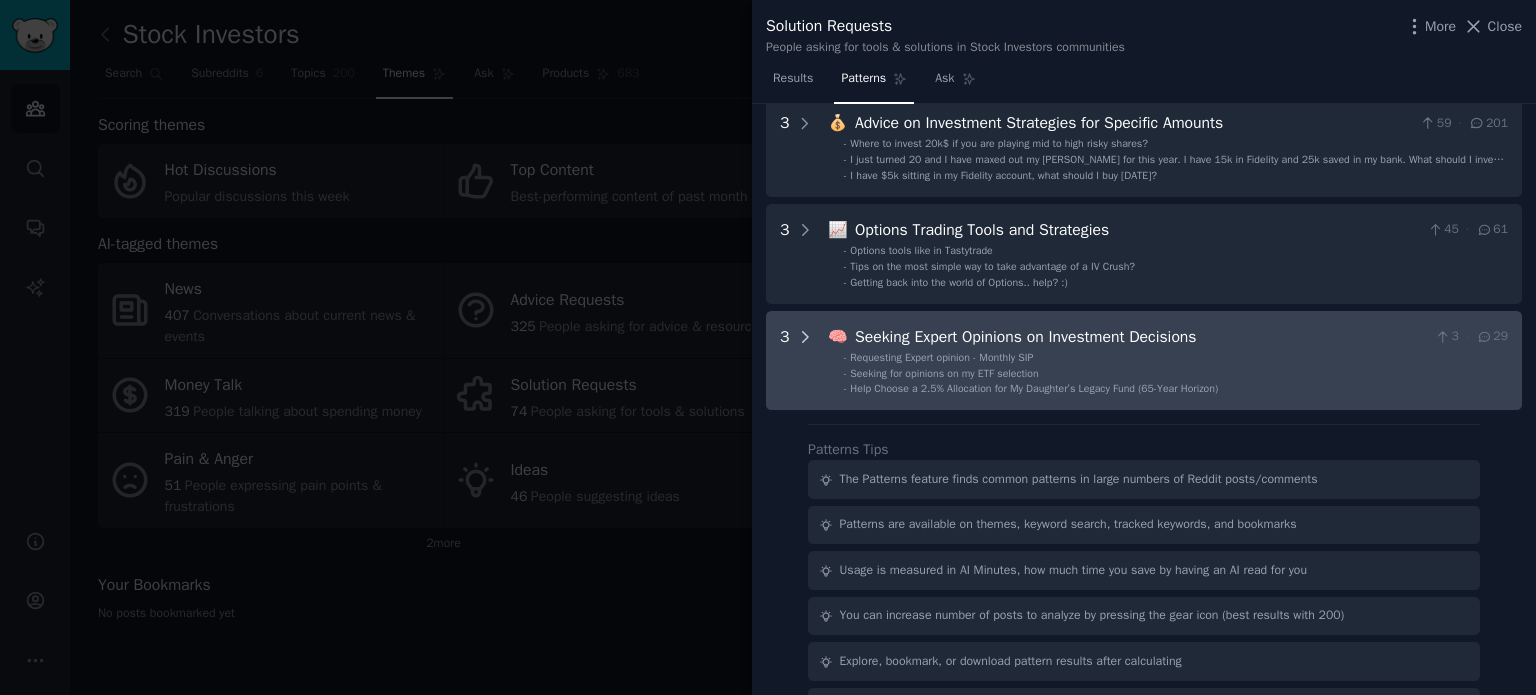 click 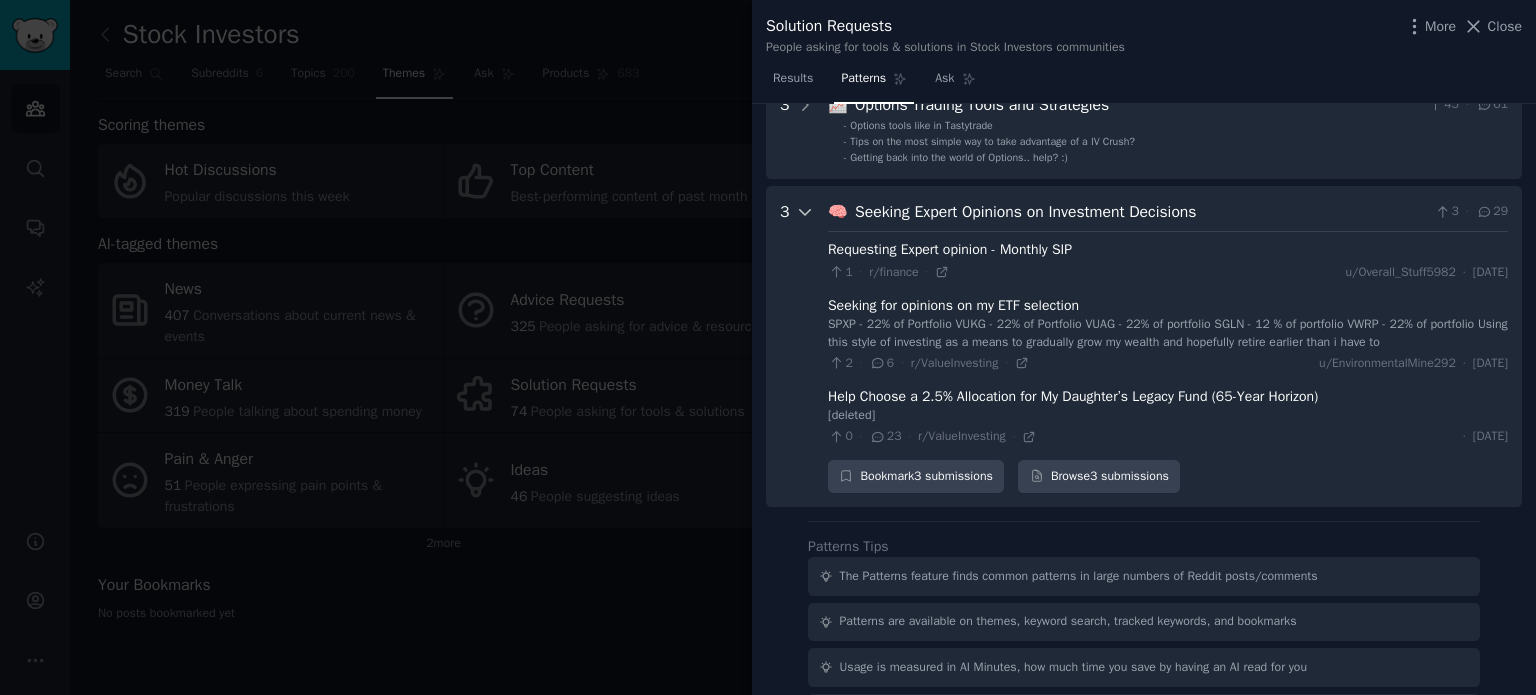 scroll, scrollTop: 518, scrollLeft: 0, axis: vertical 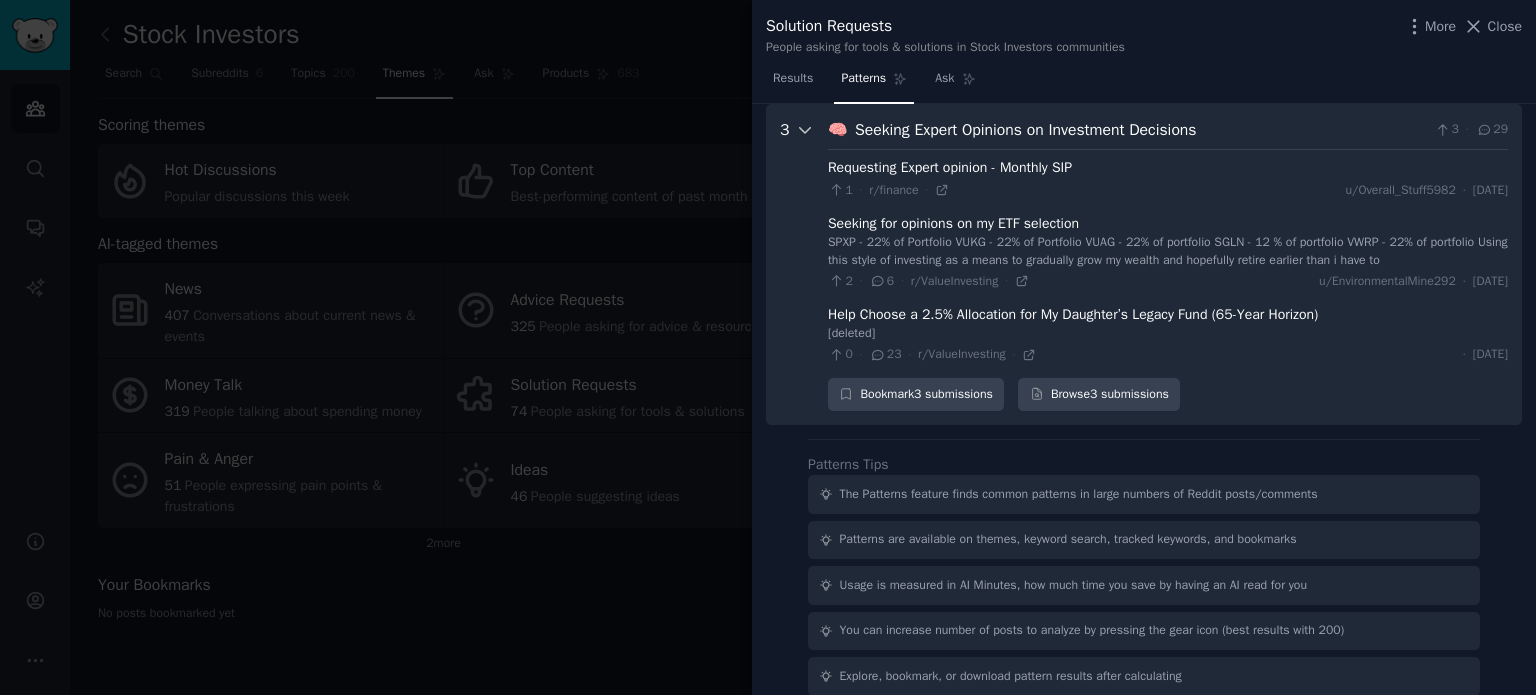 click 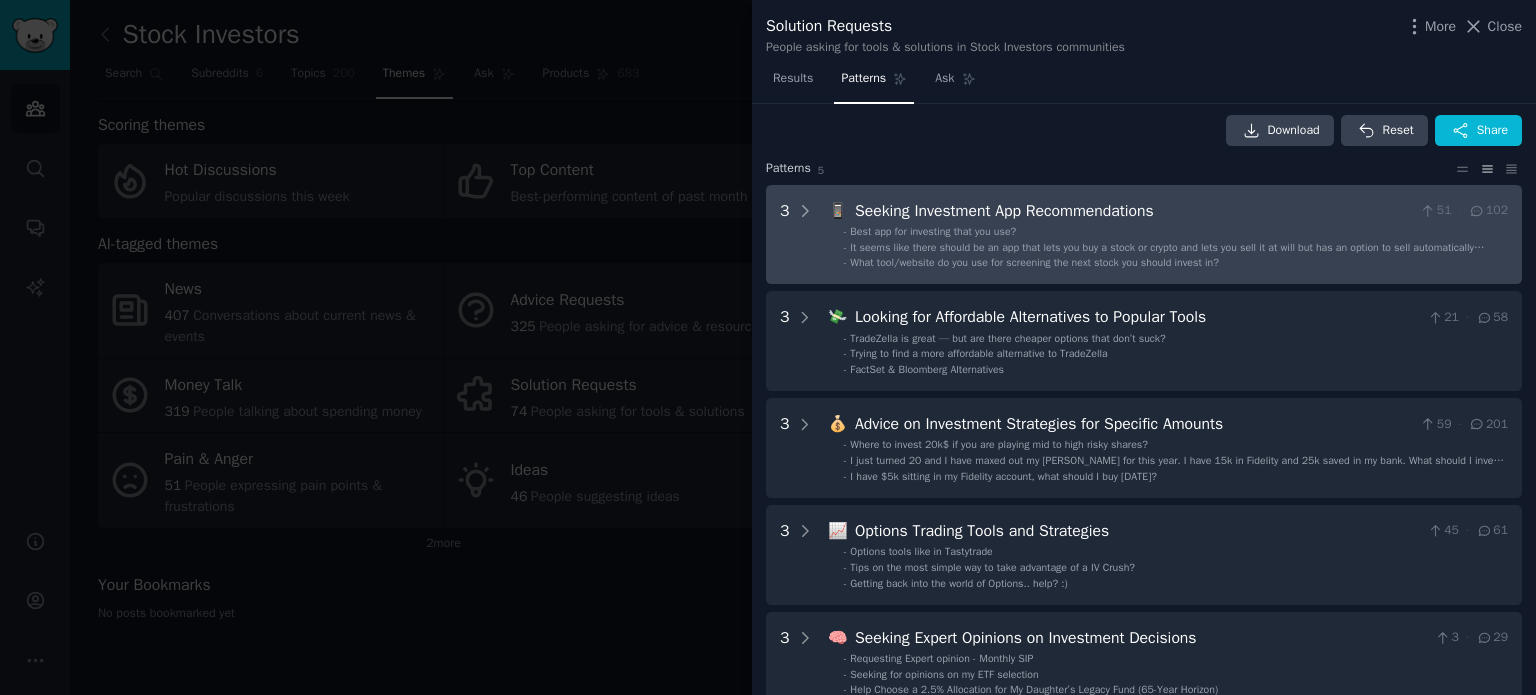 scroll, scrollTop: 0, scrollLeft: 0, axis: both 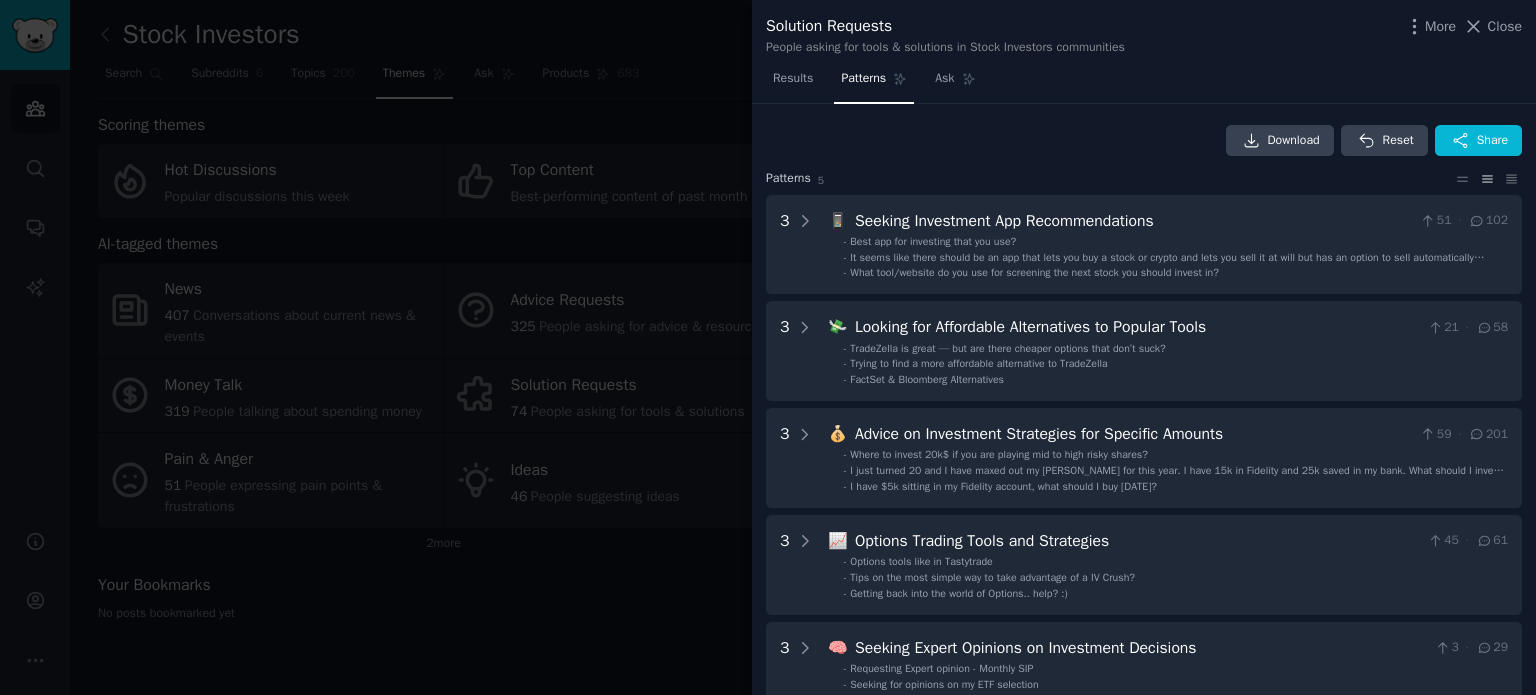 click at bounding box center (768, 347) 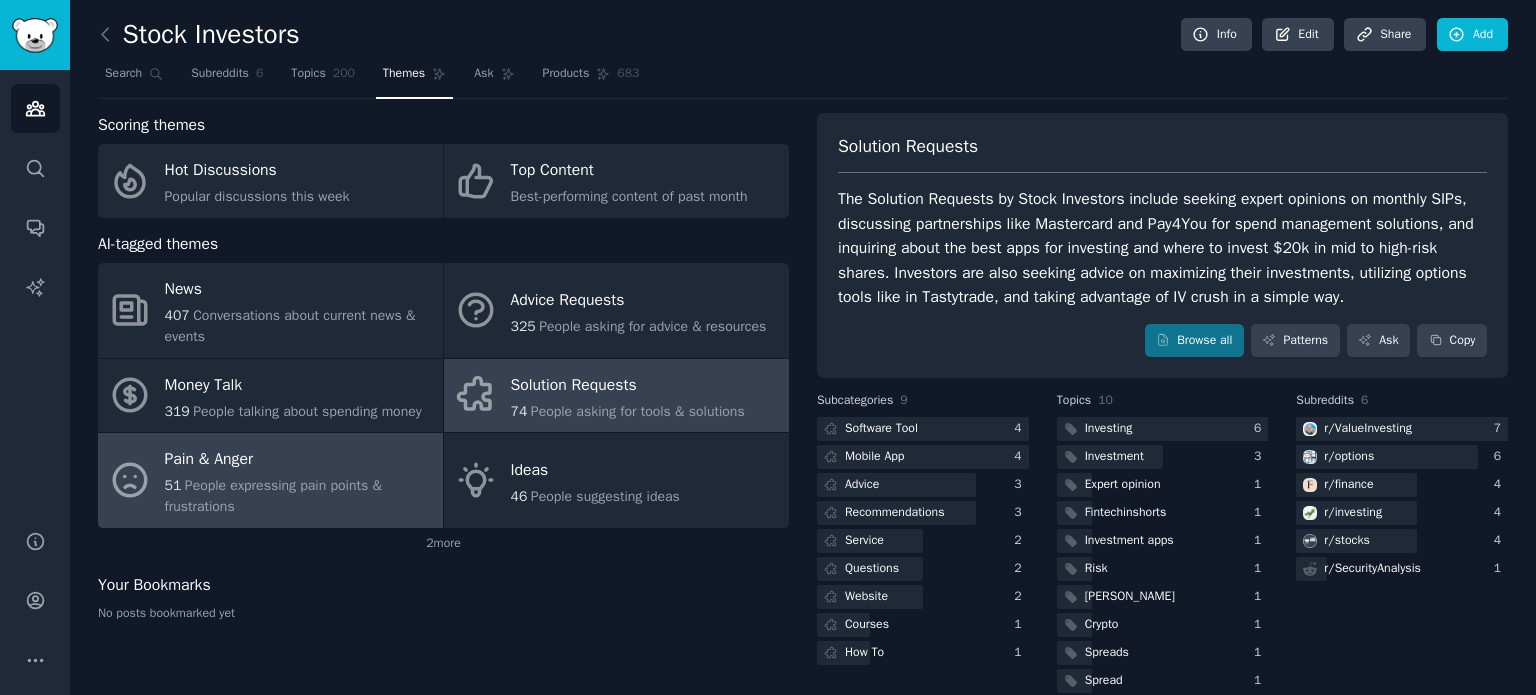 click on "Pain & Anger" at bounding box center [299, 460] 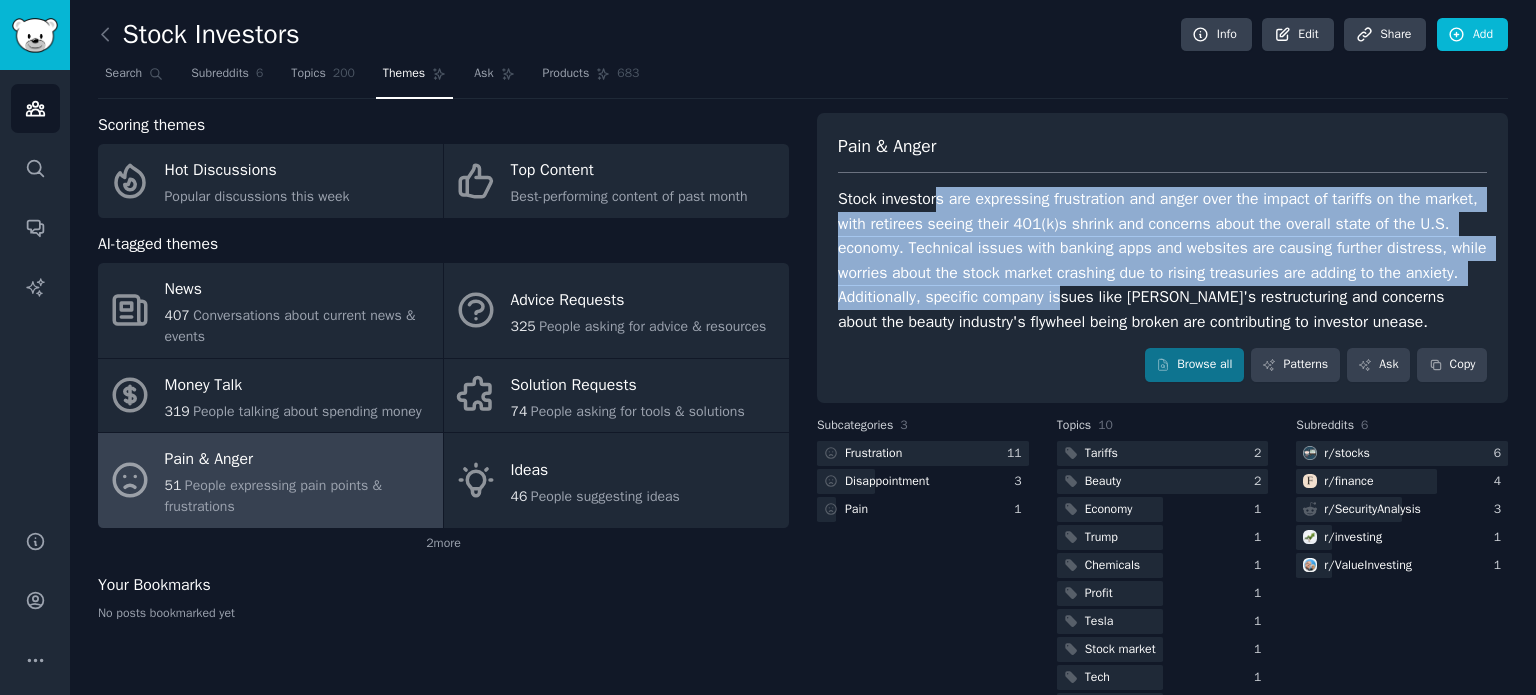 drag, startPoint x: 971, startPoint y: 223, endPoint x: 1062, endPoint y: 303, distance: 121.16518 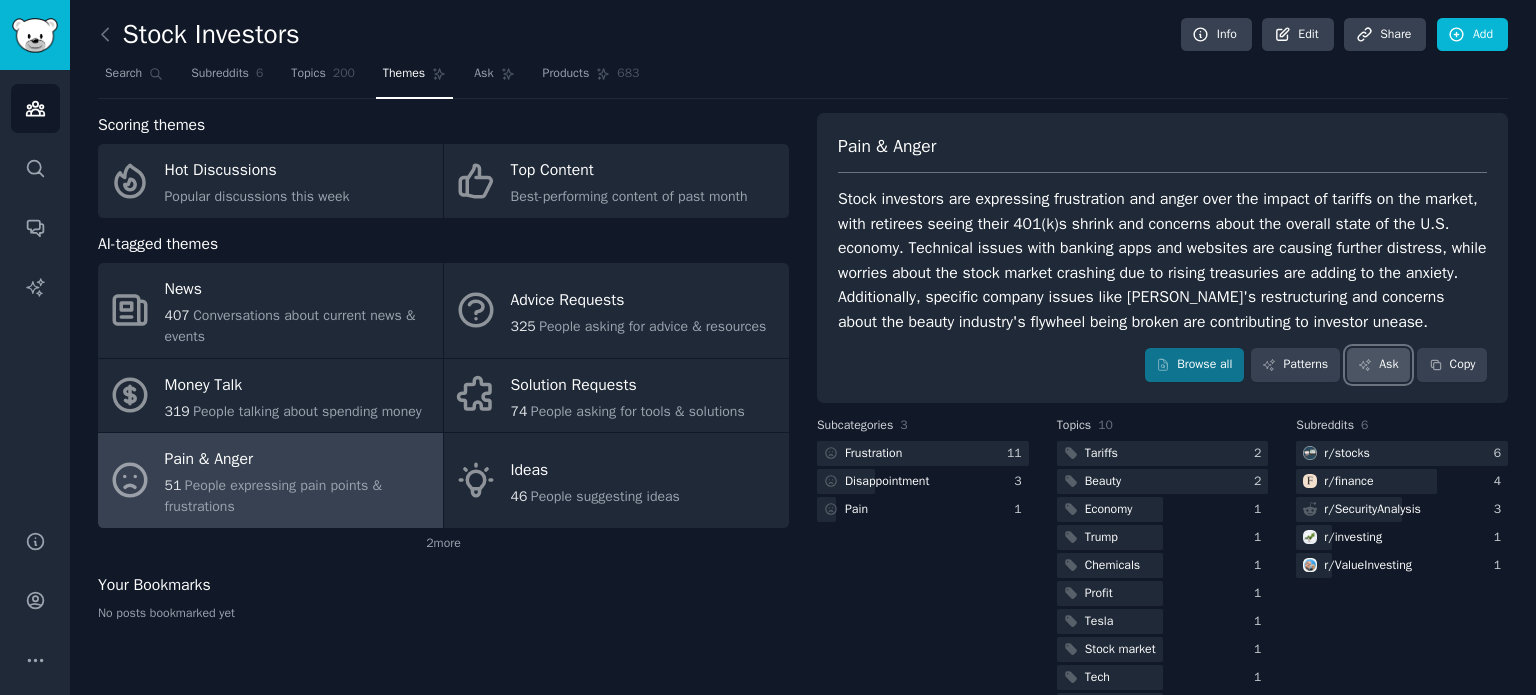 click on "Ask" at bounding box center [1378, 365] 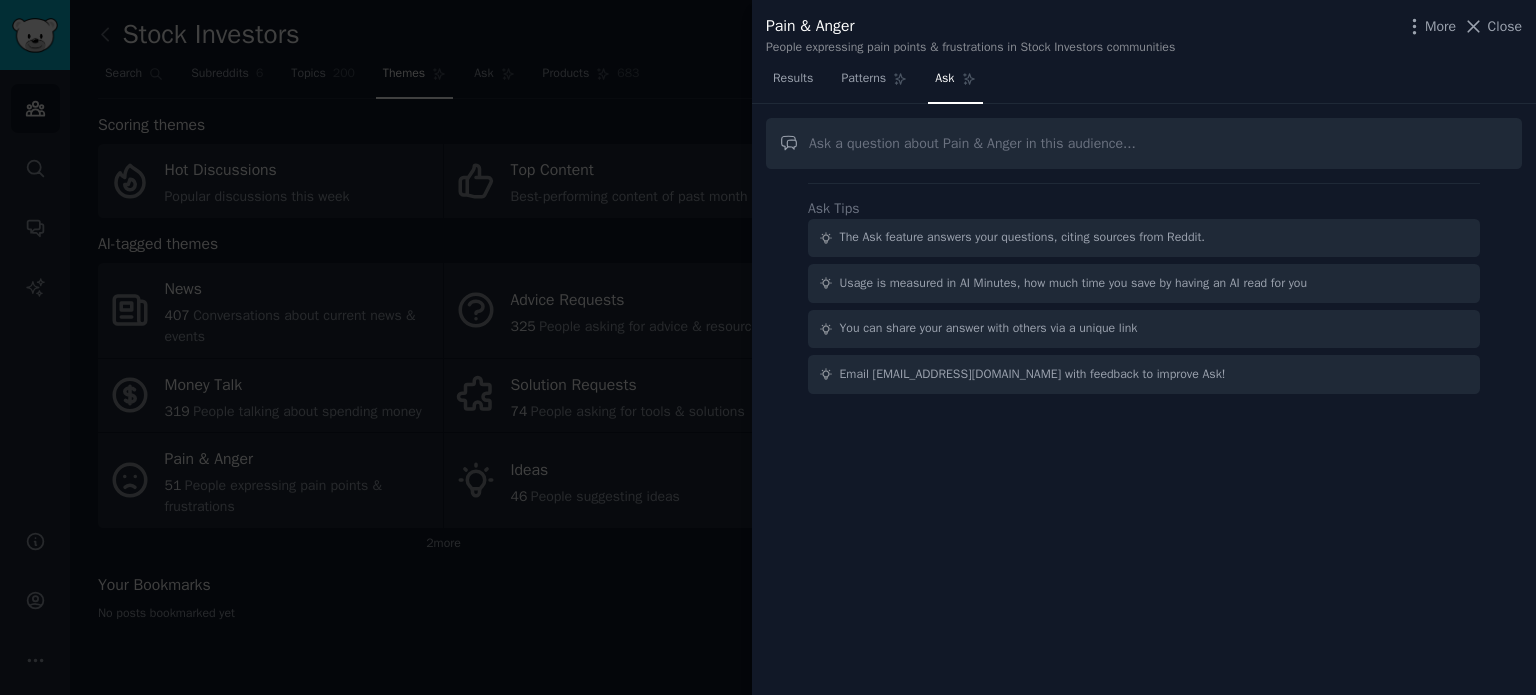 click at bounding box center [1144, 143] 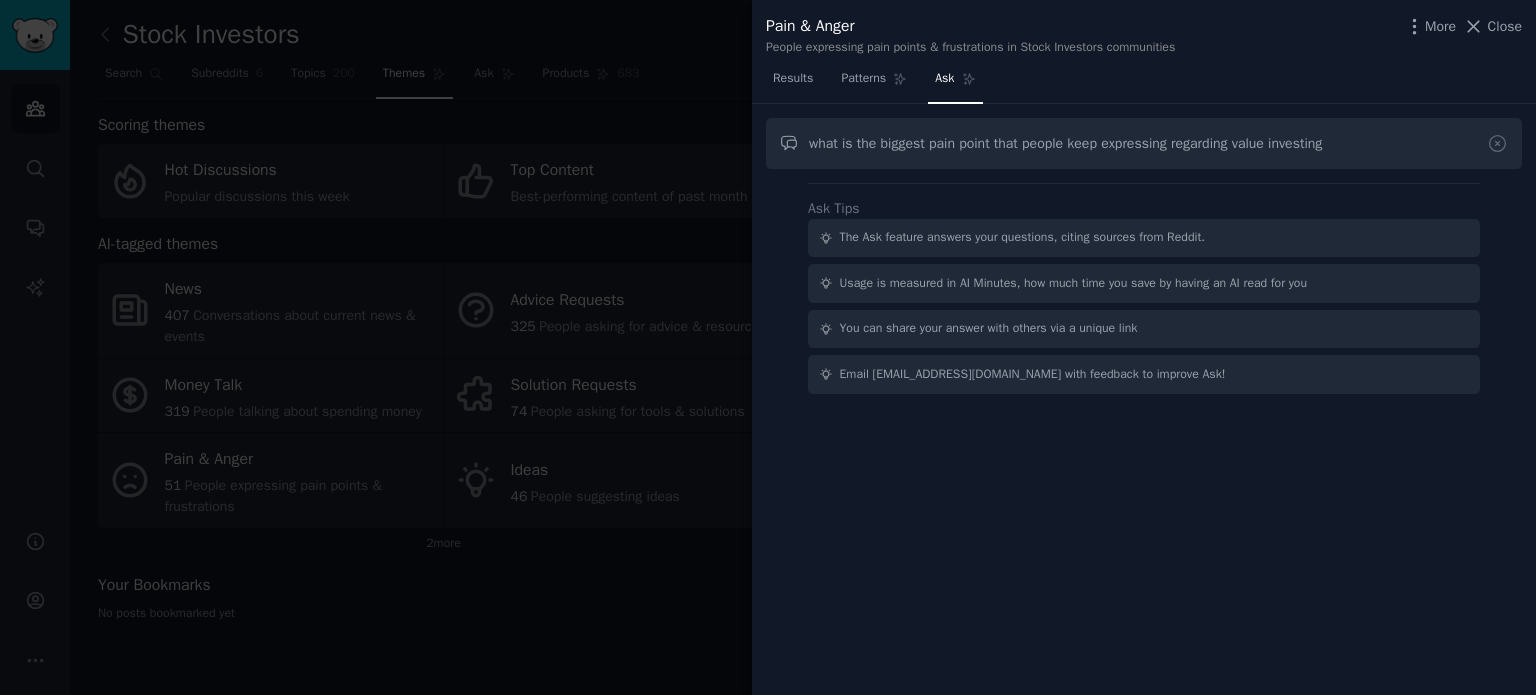 type on "what is the biggest pain point that people keep expressing regarding value investing" 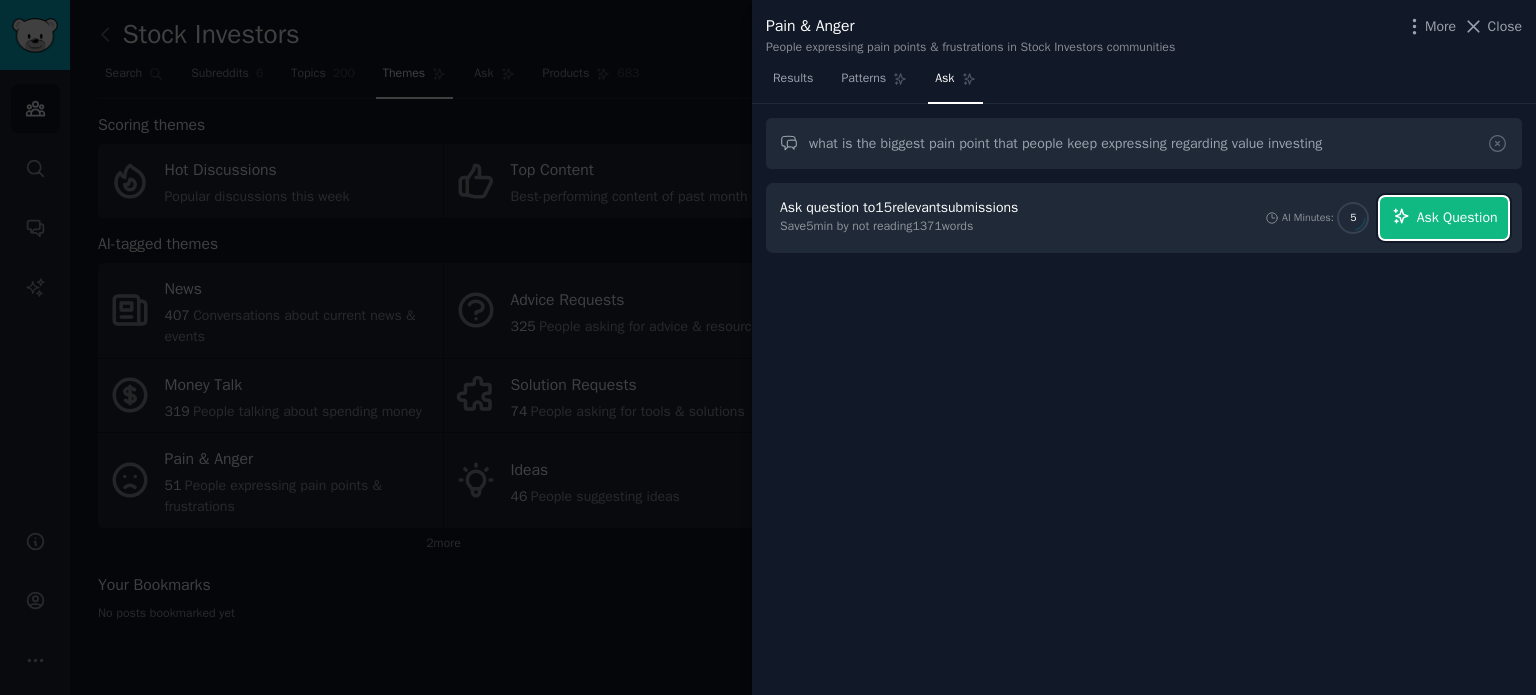 click 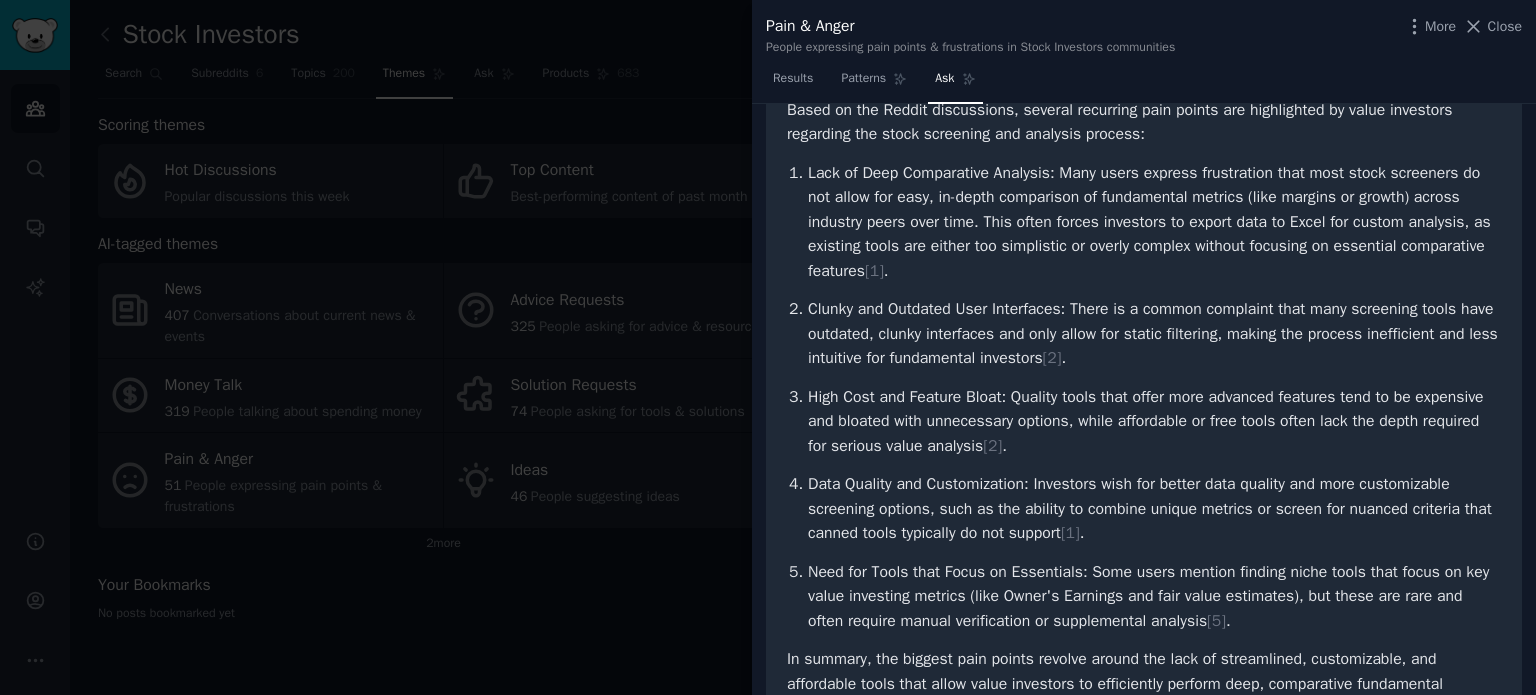 scroll, scrollTop: 200, scrollLeft: 0, axis: vertical 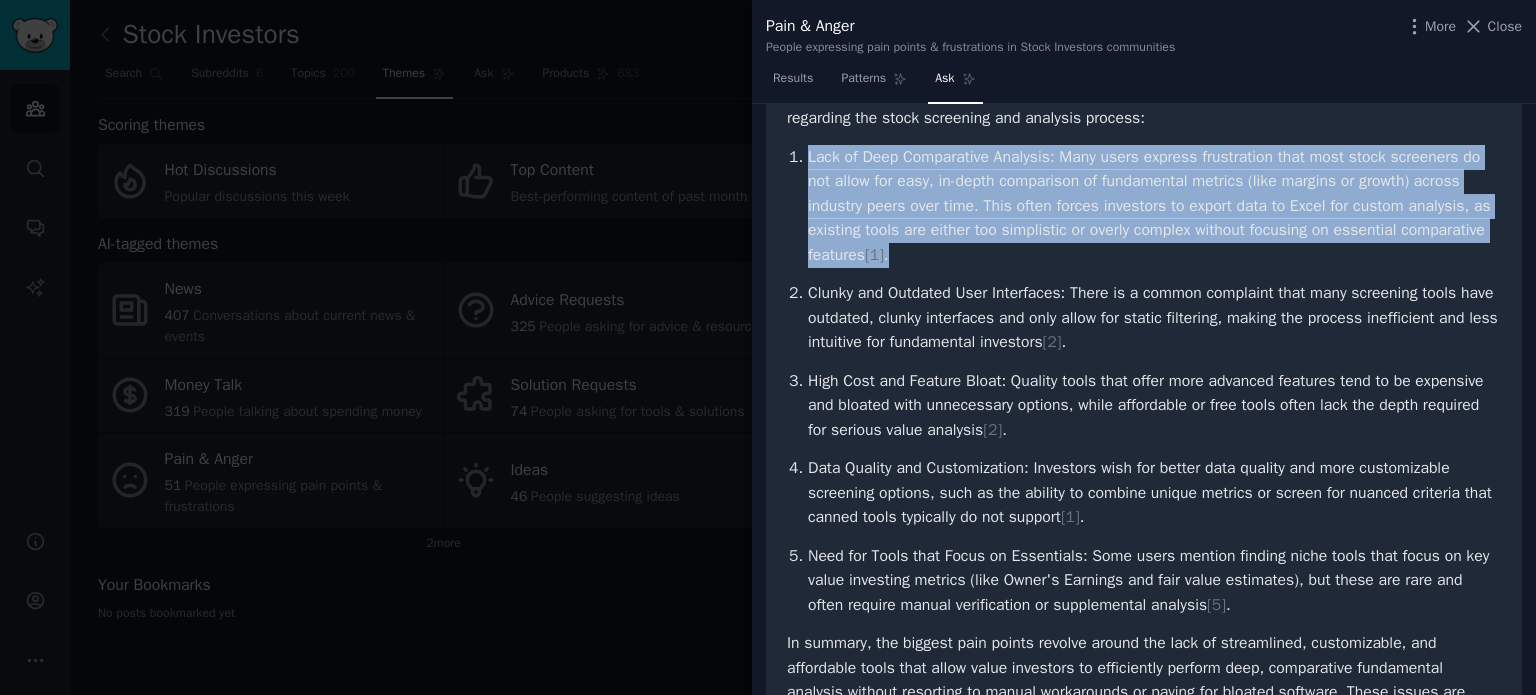drag, startPoint x: 811, startPoint y: 163, endPoint x: 942, endPoint y: 249, distance: 156.70673 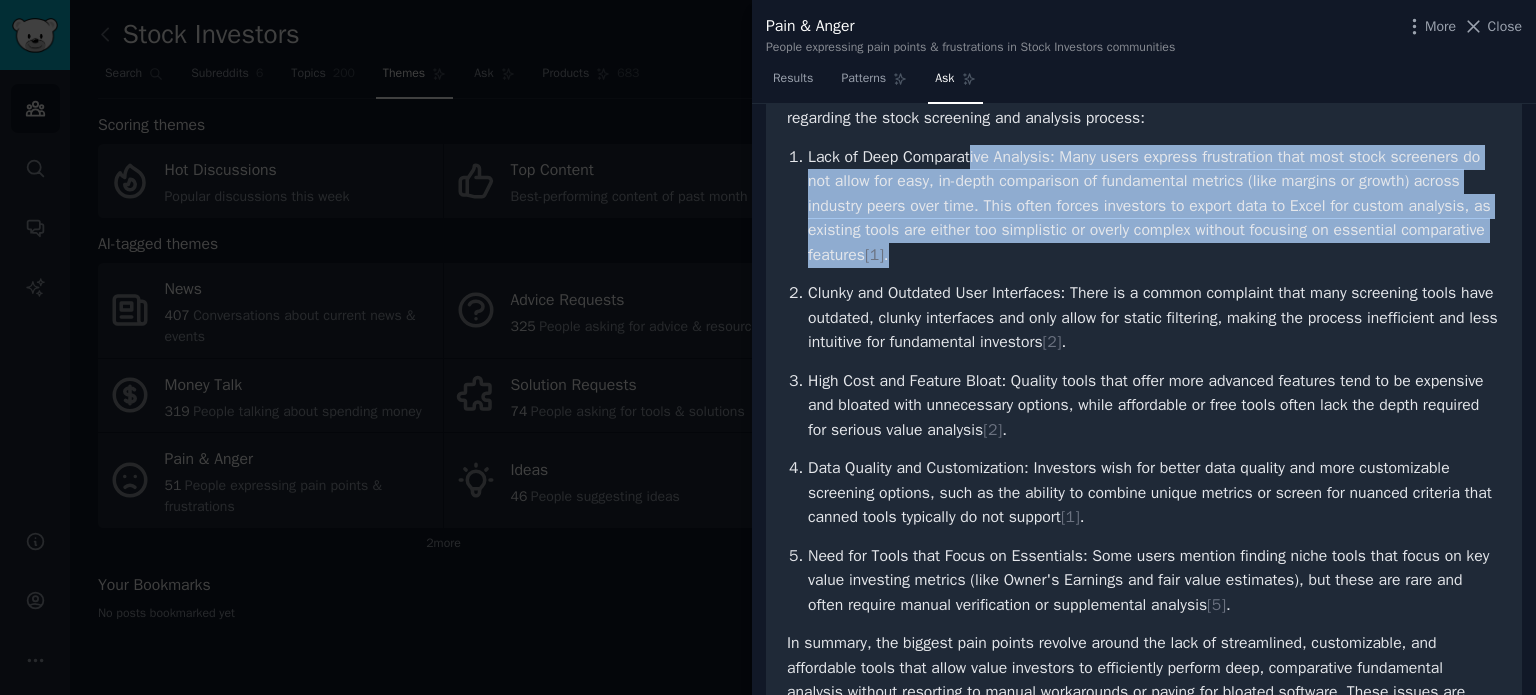 drag, startPoint x: 972, startPoint y: 181, endPoint x: 970, endPoint y: 160, distance: 21.095022 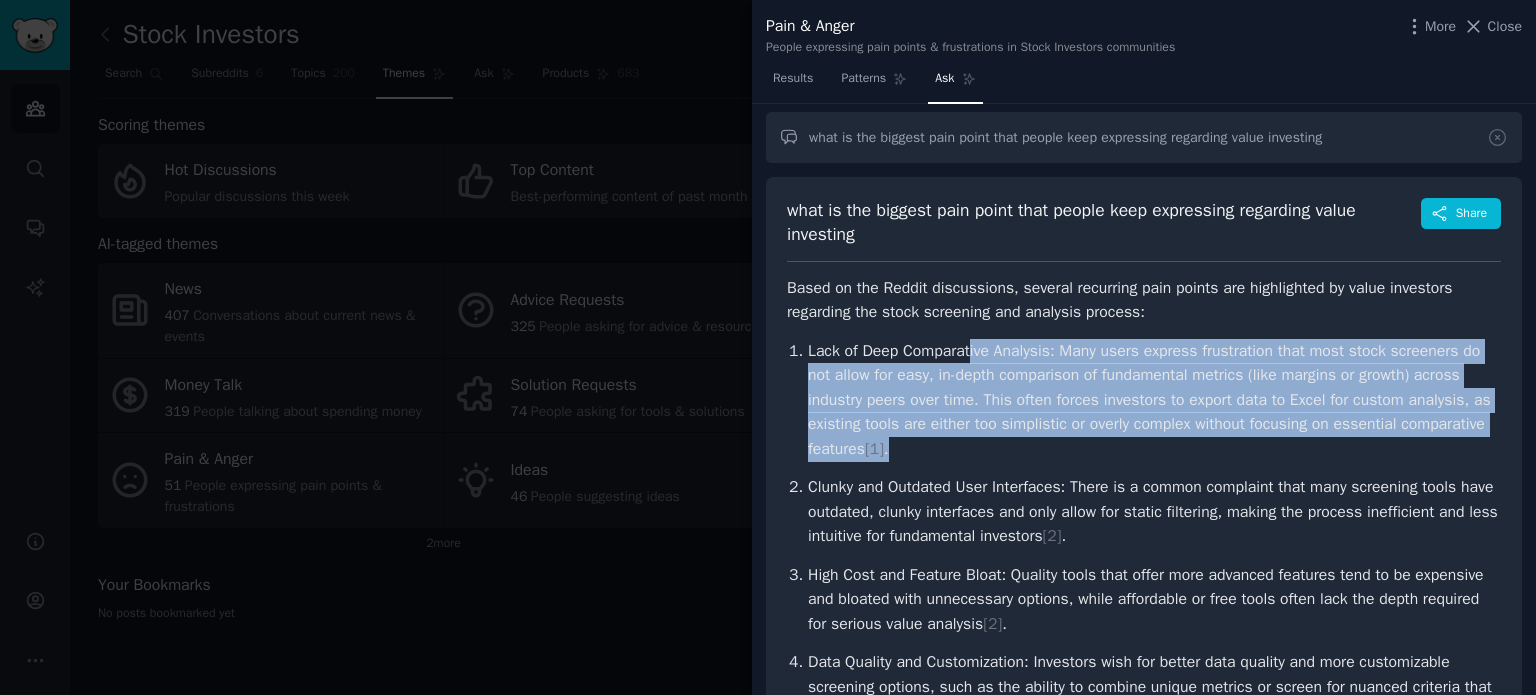 scroll, scrollTop: 0, scrollLeft: 0, axis: both 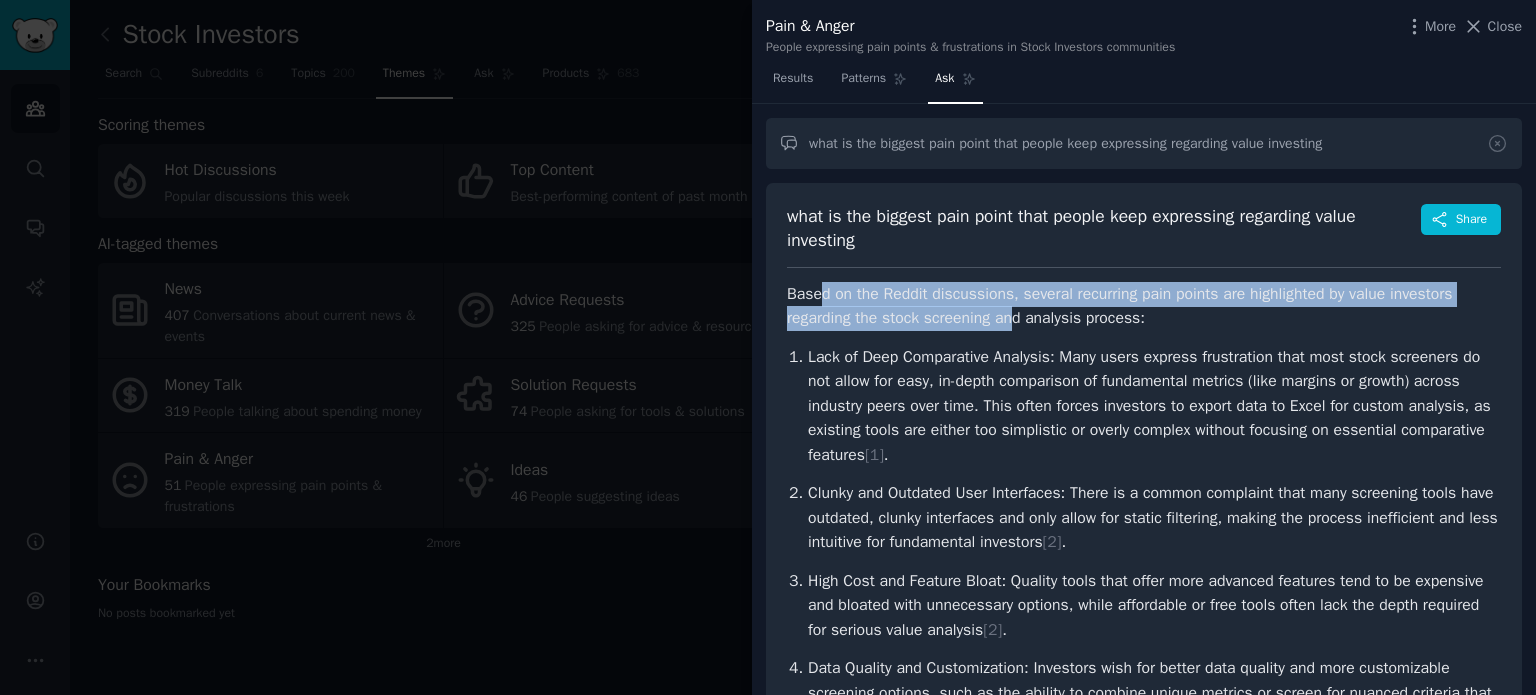 drag, startPoint x: 819, startPoint y: 292, endPoint x: 1014, endPoint y: 314, distance: 196.2371 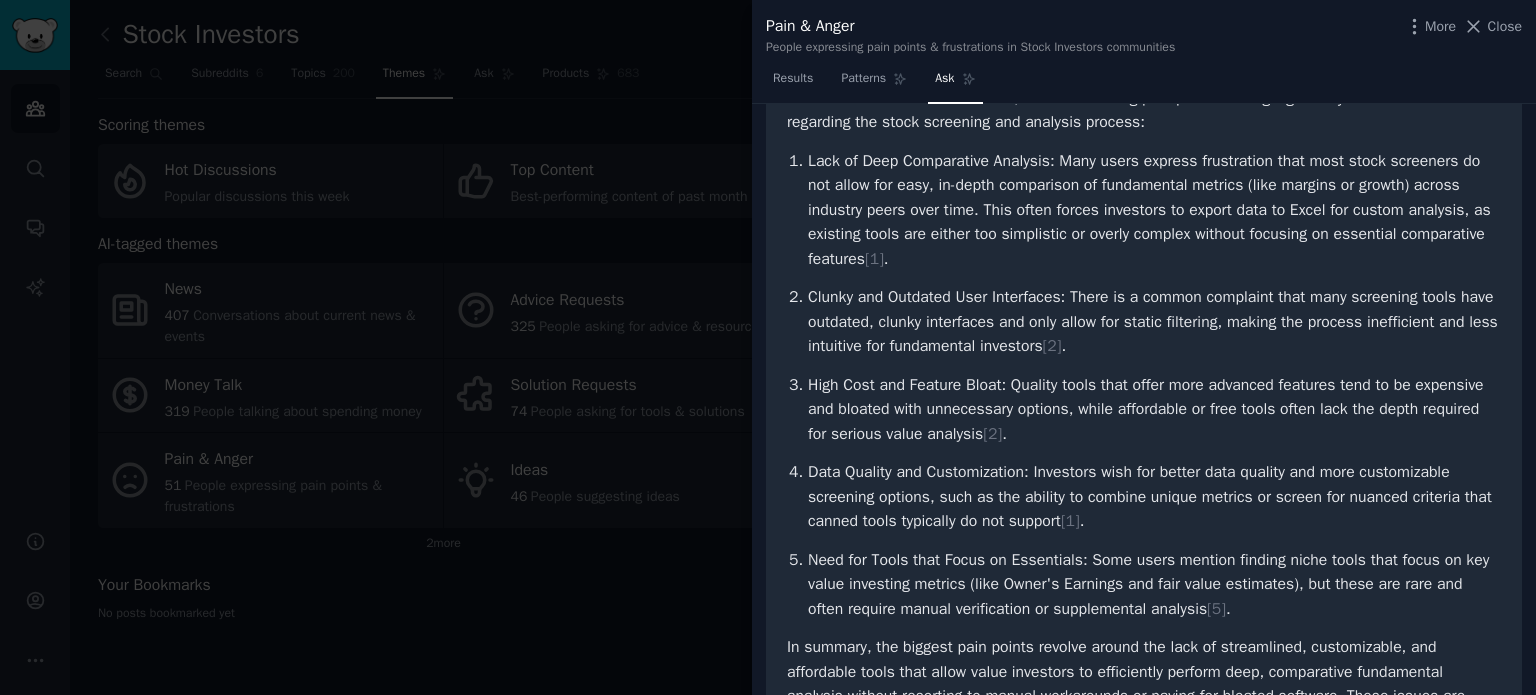 scroll, scrollTop: 200, scrollLeft: 0, axis: vertical 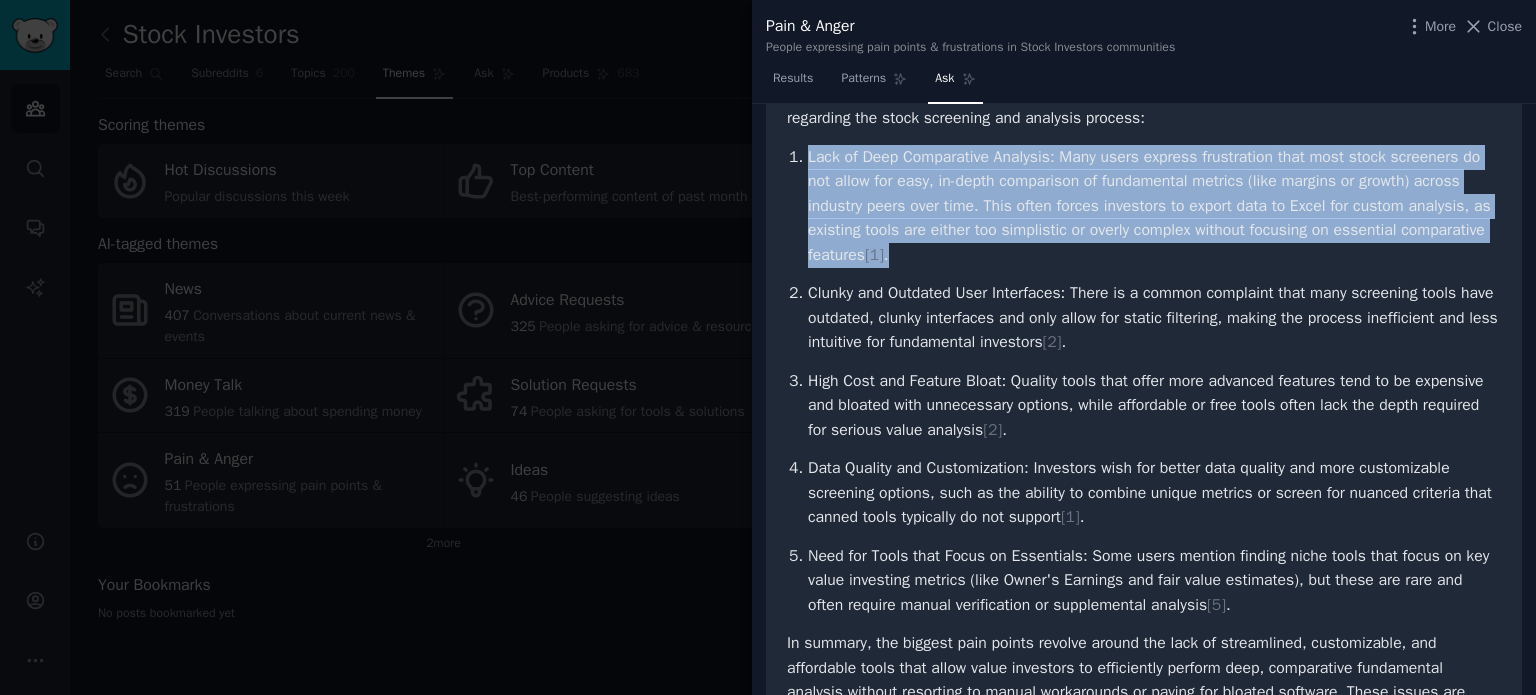 drag, startPoint x: 808, startPoint y: 157, endPoint x: 956, endPoint y: 259, distance: 179.74426 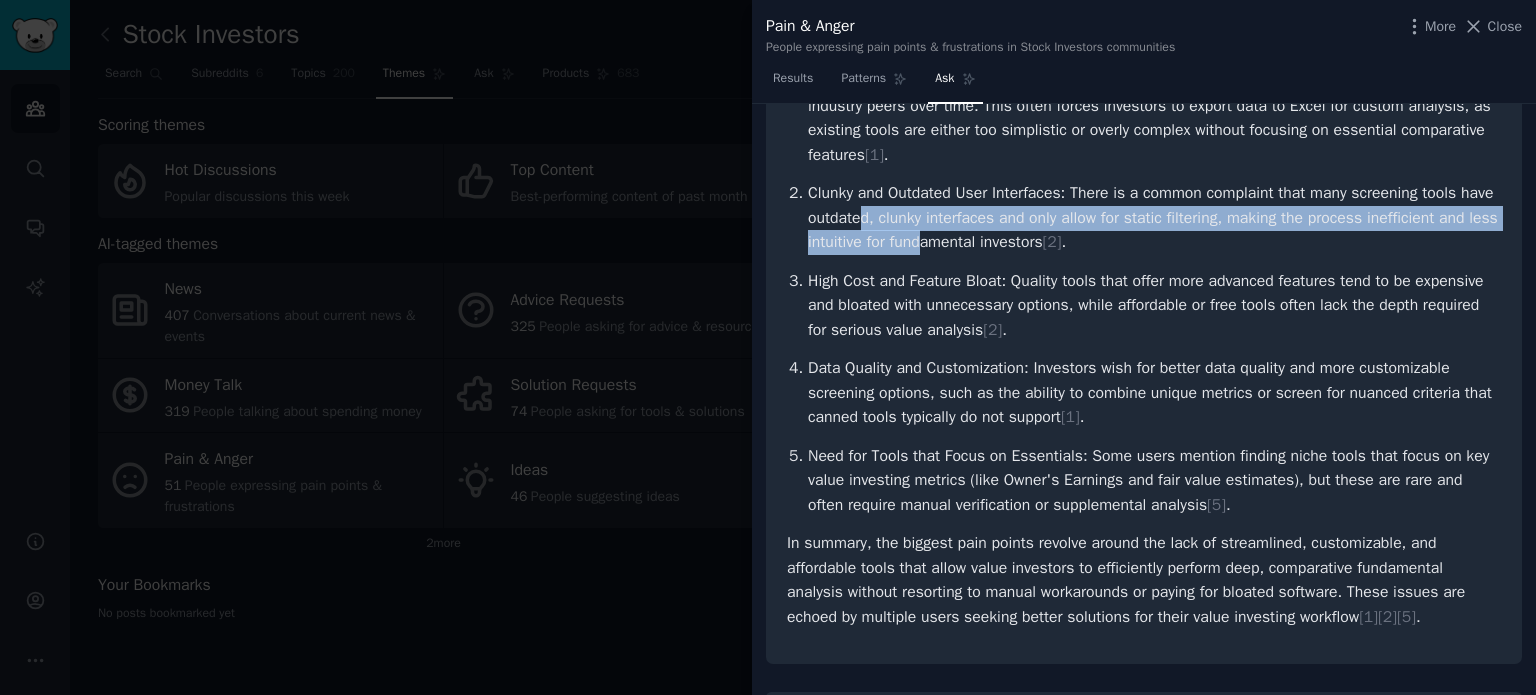click on "Clunky and Outdated User Interfaces: There is a common complaint that many screening tools have outdated, clunky interfaces and only allow for static filtering, making the process inefficient and less intuitive for fundamental investors [ 2 ] ." at bounding box center [1154, 218] 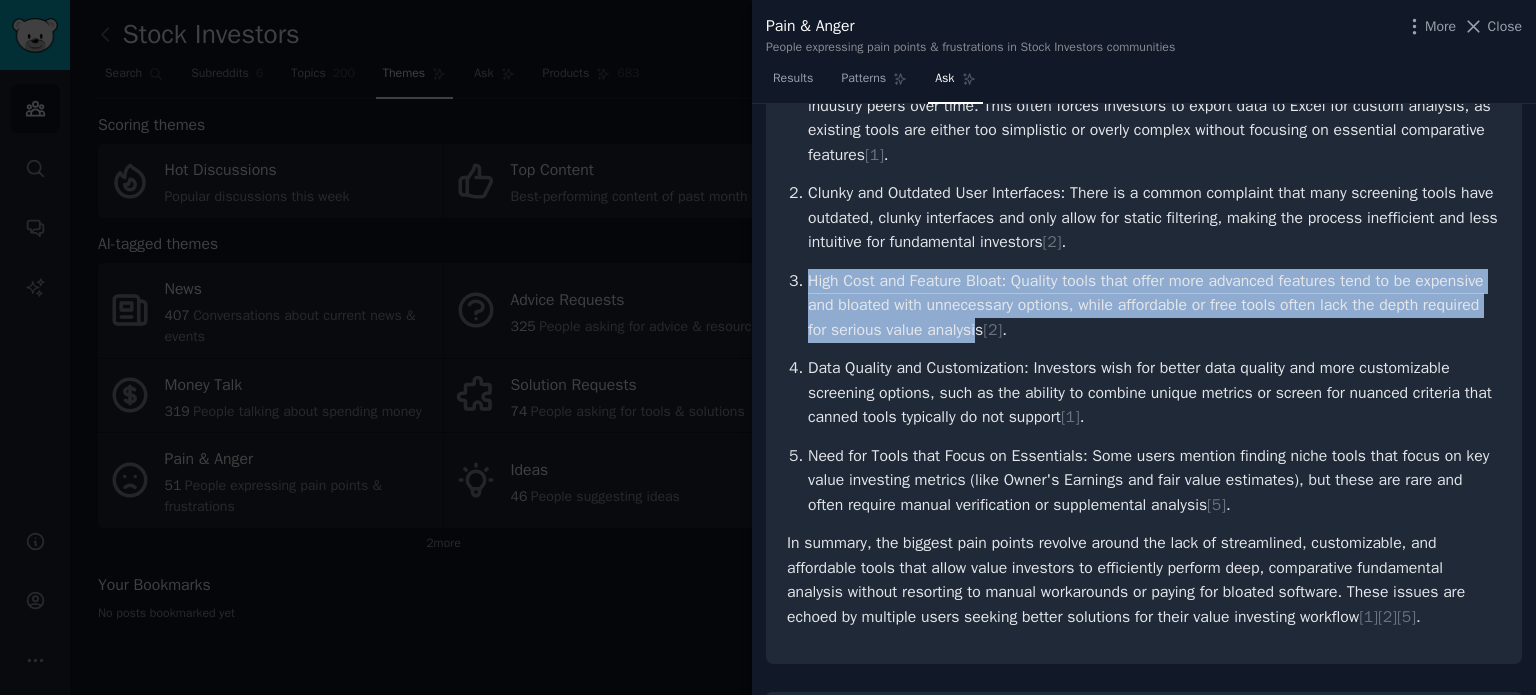 drag, startPoint x: 812, startPoint y: 283, endPoint x: 976, endPoint y: 334, distance: 171.7469 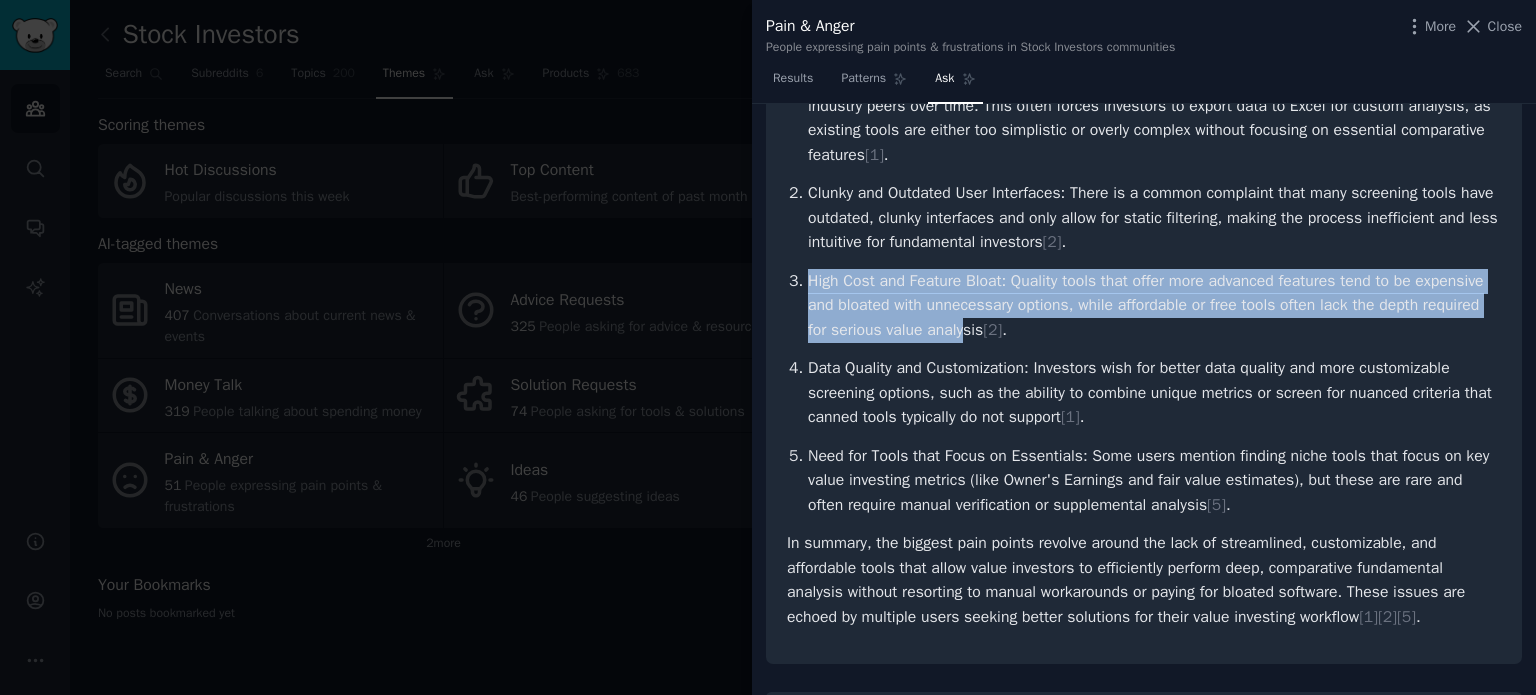 drag, startPoint x: 812, startPoint y: 279, endPoint x: 963, endPoint y: 327, distance: 158.44557 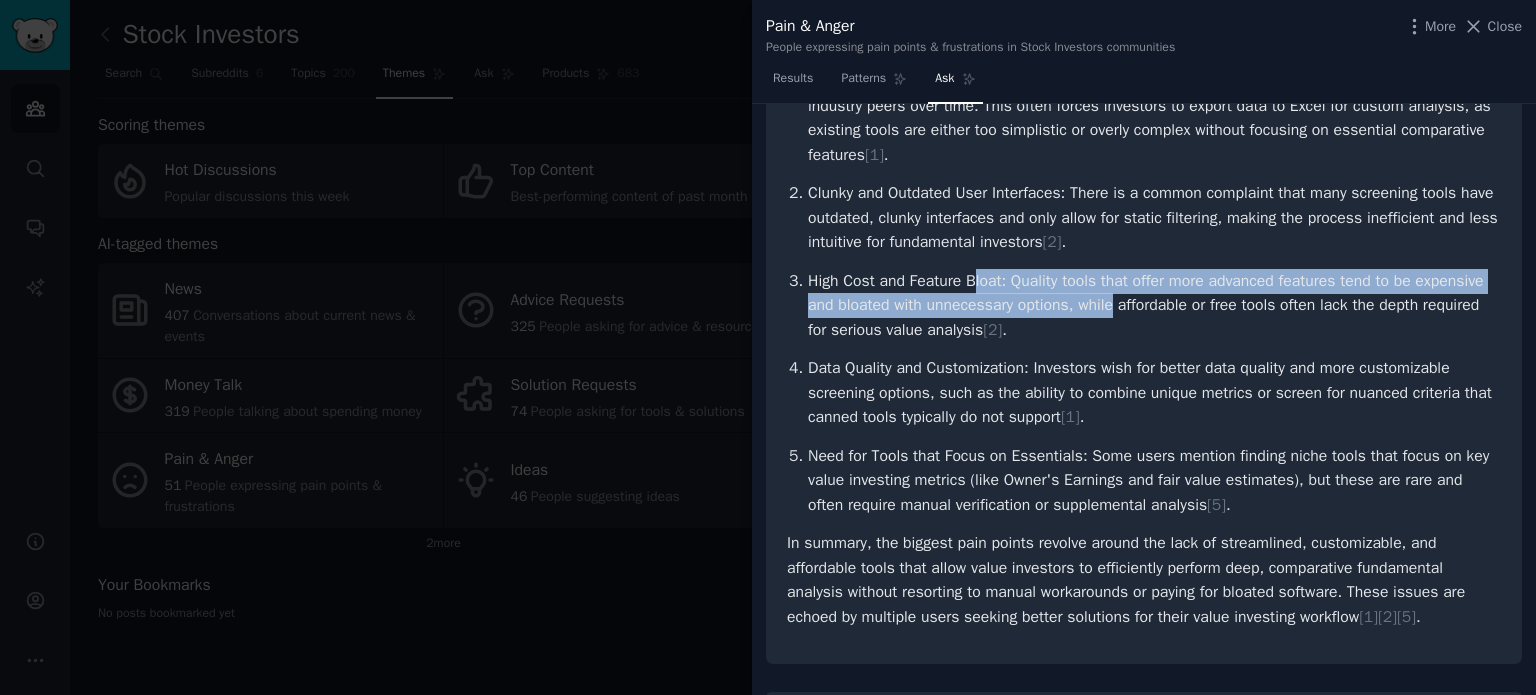 drag, startPoint x: 1063, startPoint y: 302, endPoint x: 976, endPoint y: 282, distance: 89.26926 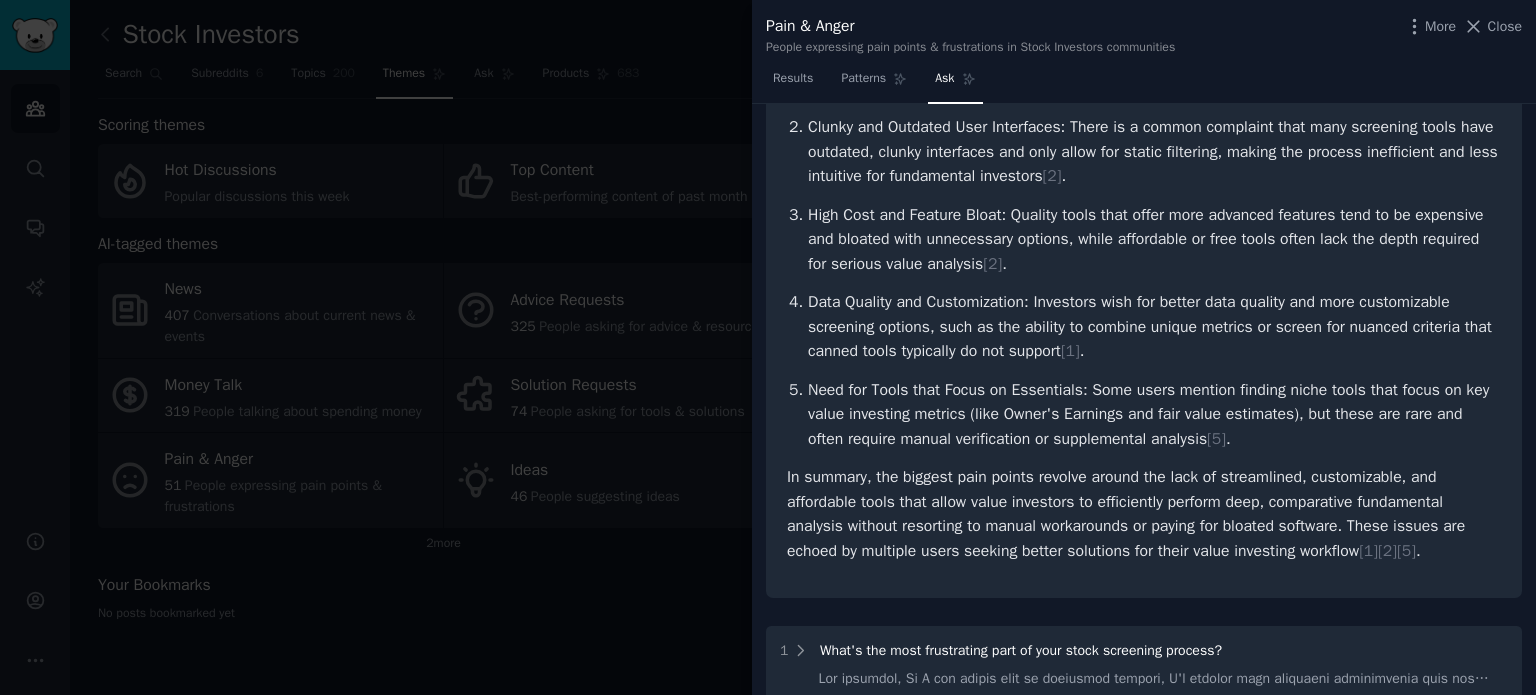 scroll, scrollTop: 400, scrollLeft: 0, axis: vertical 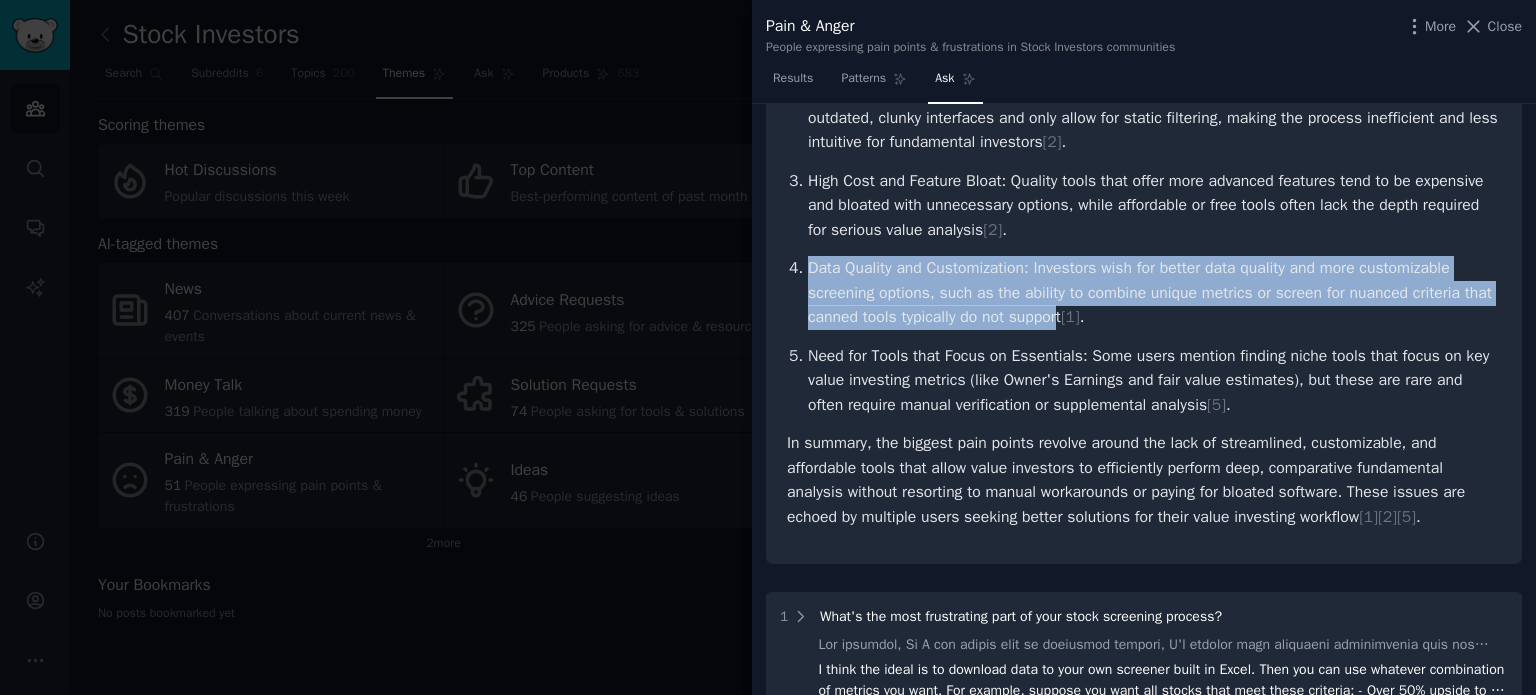 drag, startPoint x: 806, startPoint y: 275, endPoint x: 1064, endPoint y: 316, distance: 261.23743 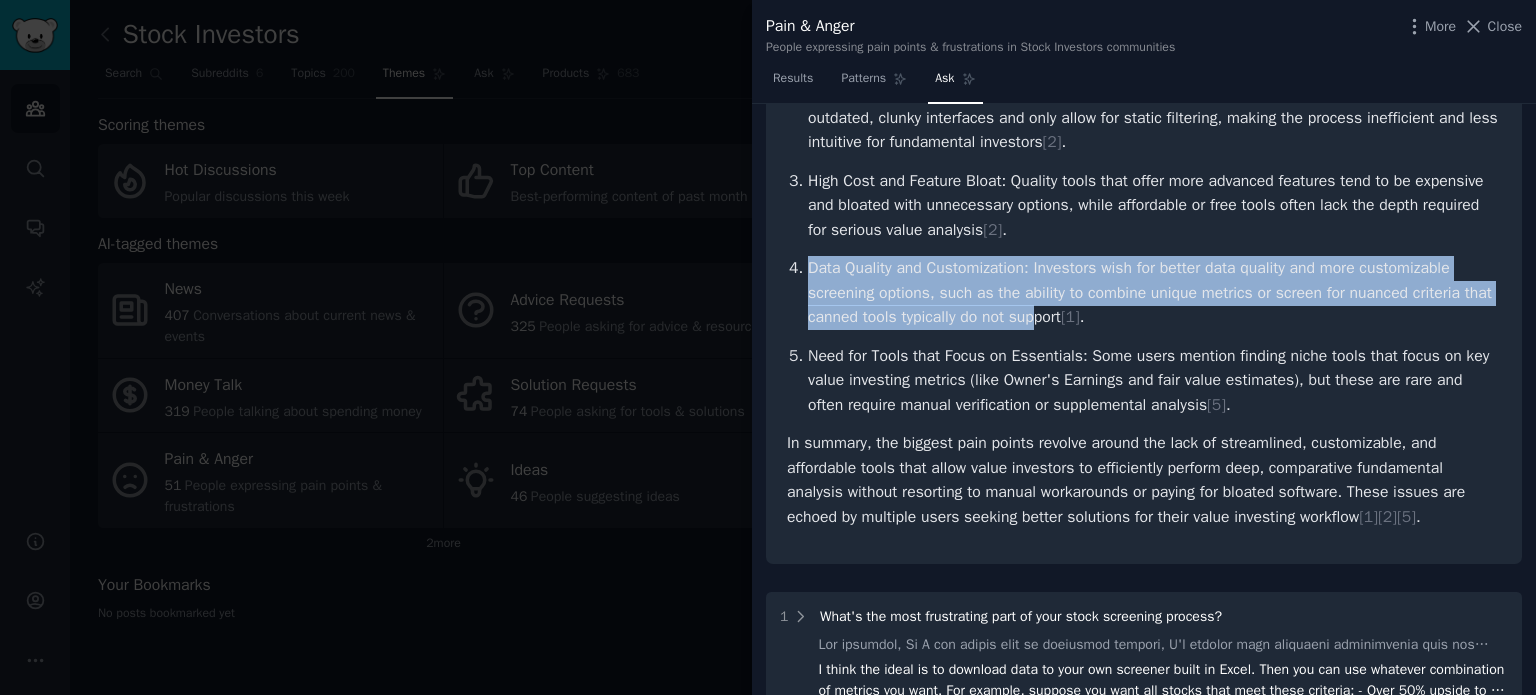 drag, startPoint x: 890, startPoint y: 271, endPoint x: 1035, endPoint y: 310, distance: 150.15326 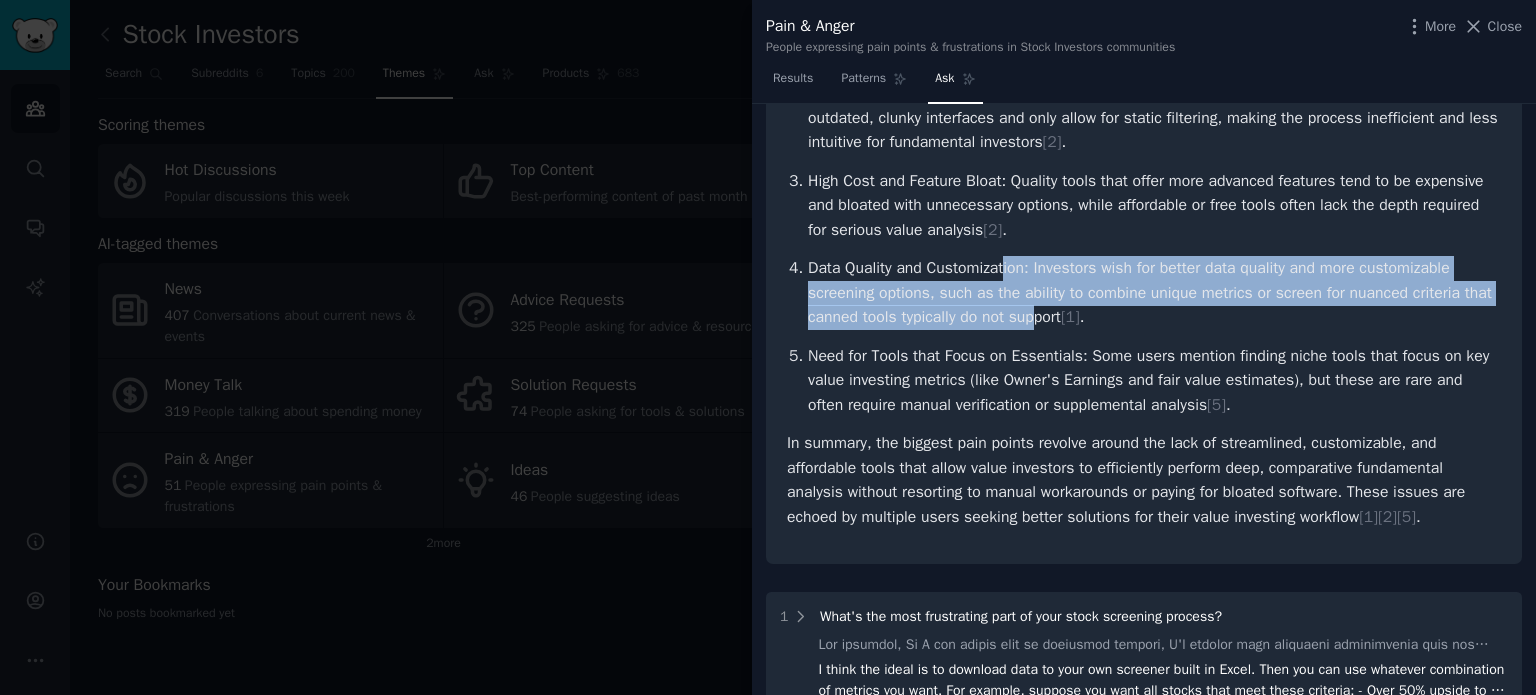 drag, startPoint x: 1009, startPoint y: 270, endPoint x: 1035, endPoint y: 311, distance: 48.548943 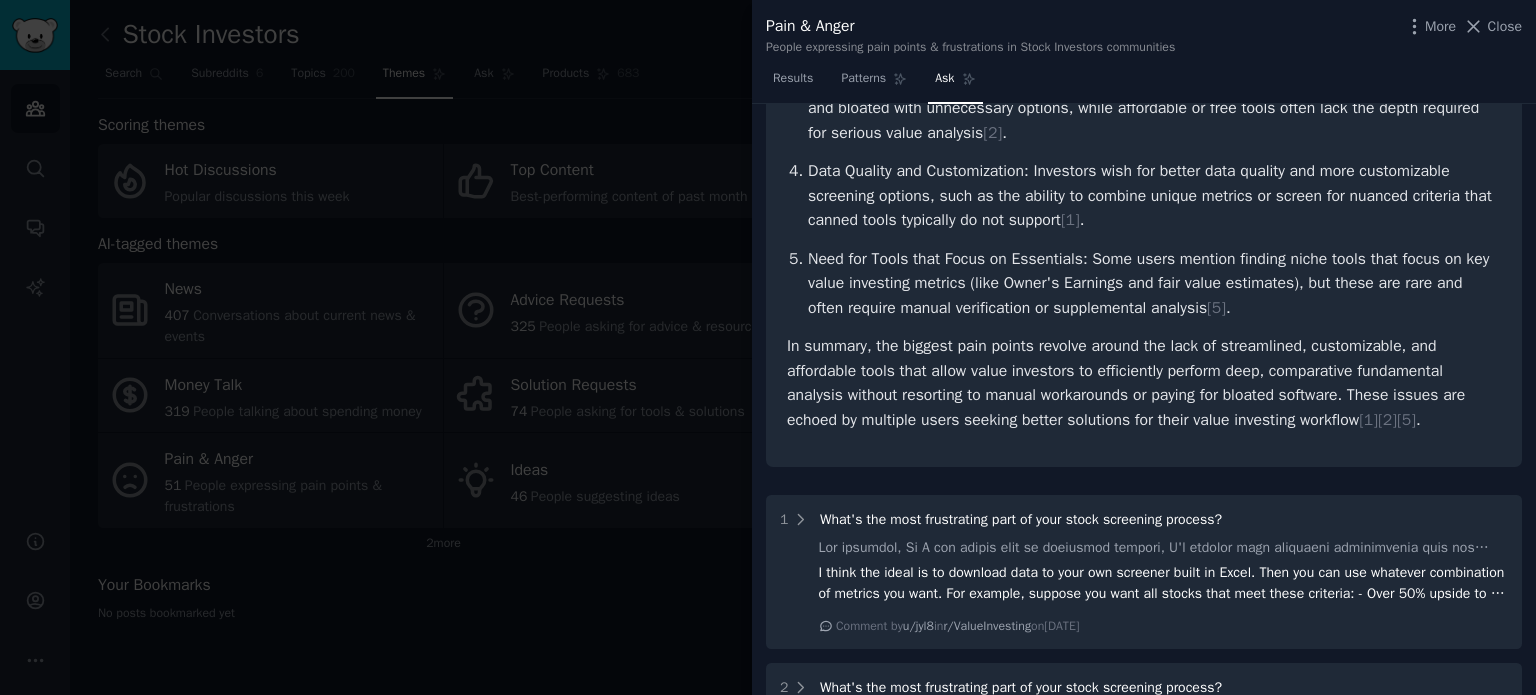 scroll, scrollTop: 500, scrollLeft: 0, axis: vertical 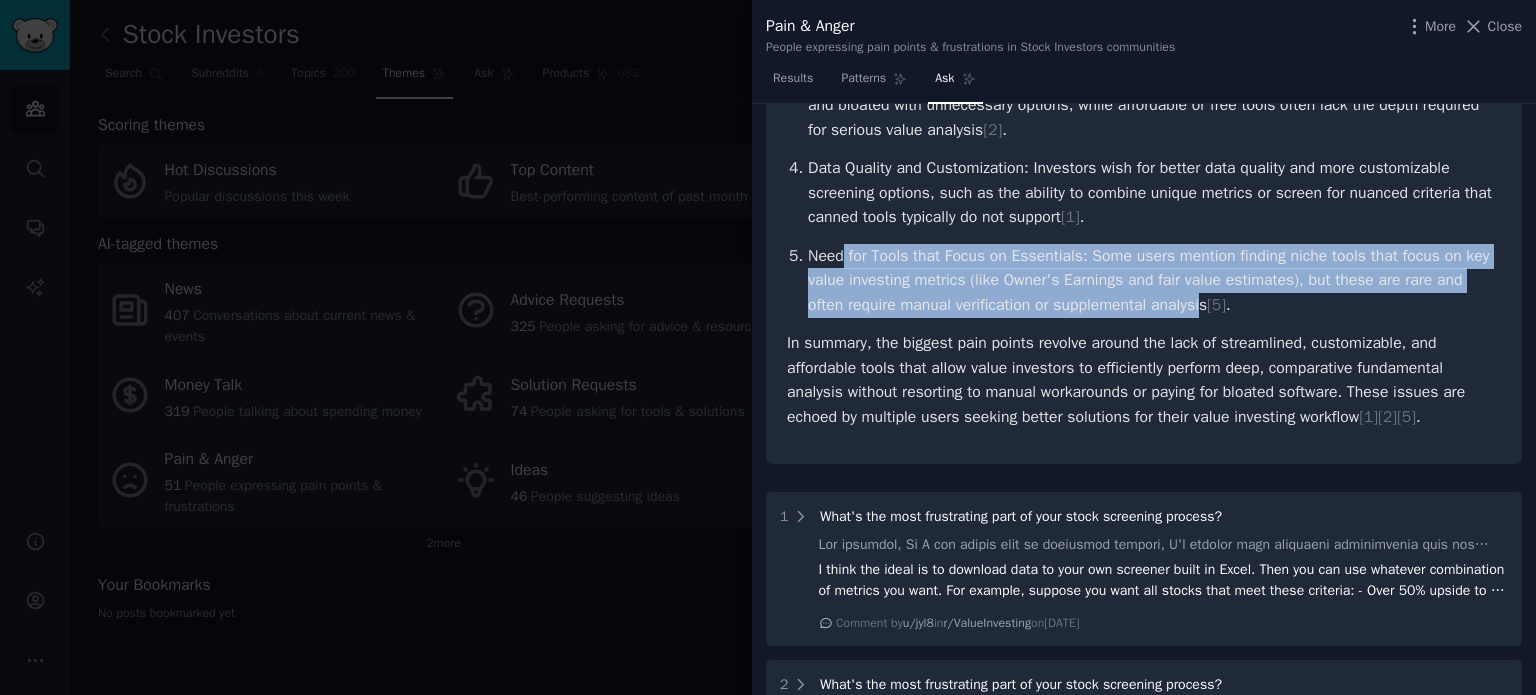 drag, startPoint x: 991, startPoint y: 255, endPoint x: 1205, endPoint y: 303, distance: 219.31712 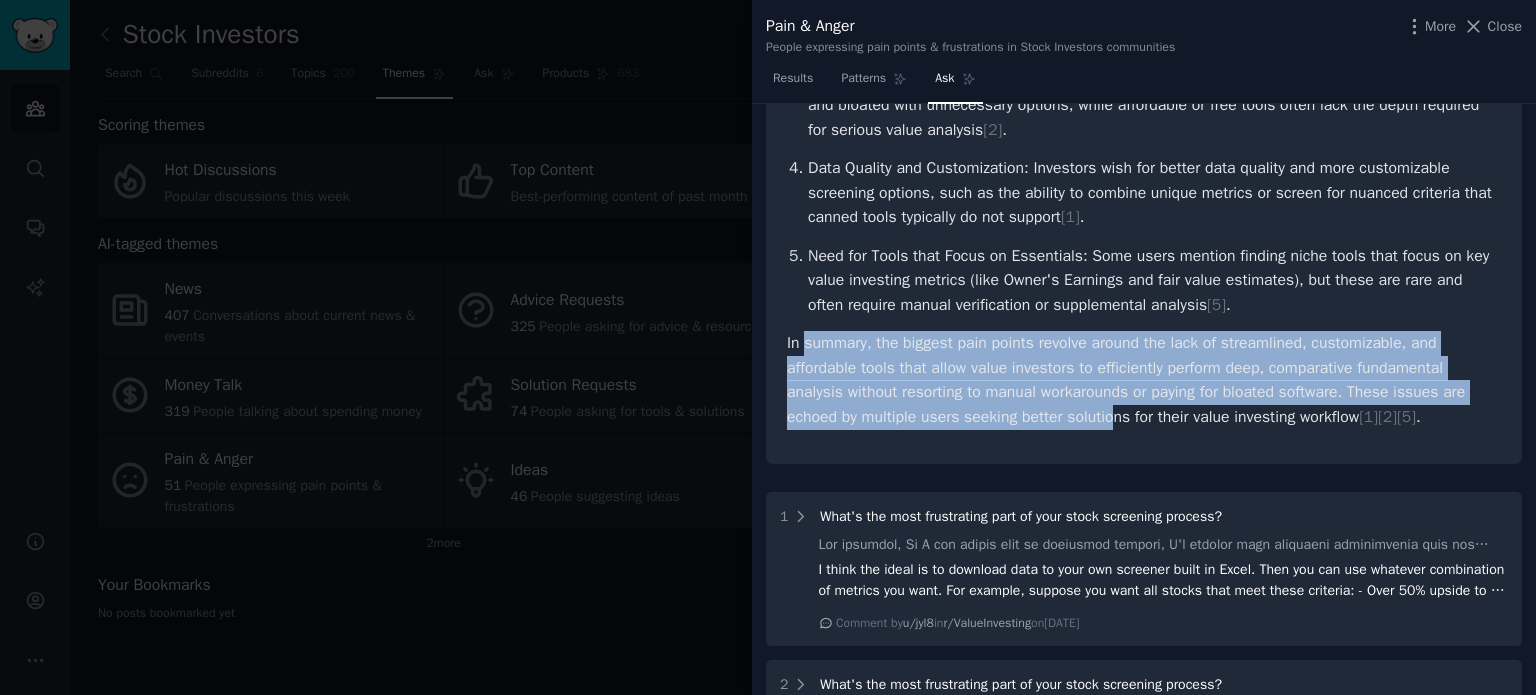 drag, startPoint x: 899, startPoint y: 359, endPoint x: 1118, endPoint y: 418, distance: 226.80829 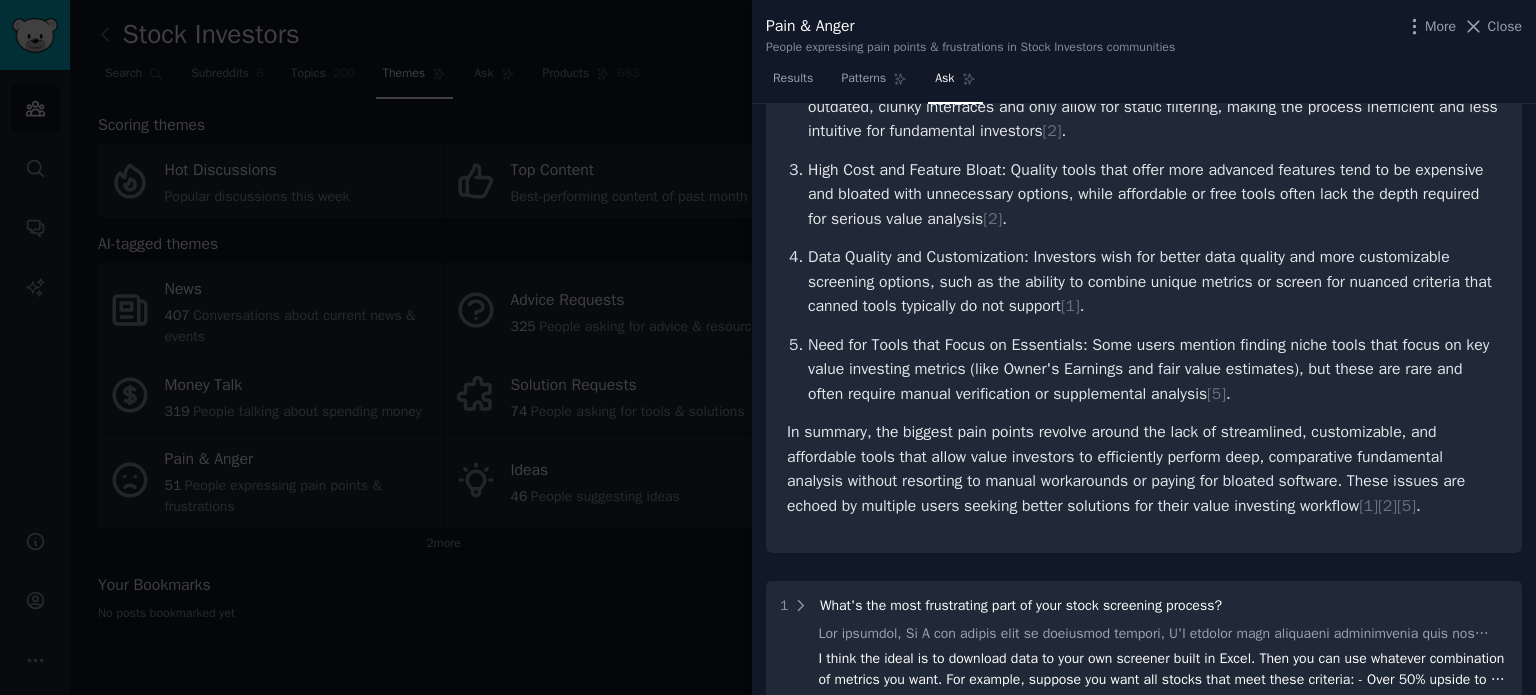 scroll, scrollTop: 0, scrollLeft: 0, axis: both 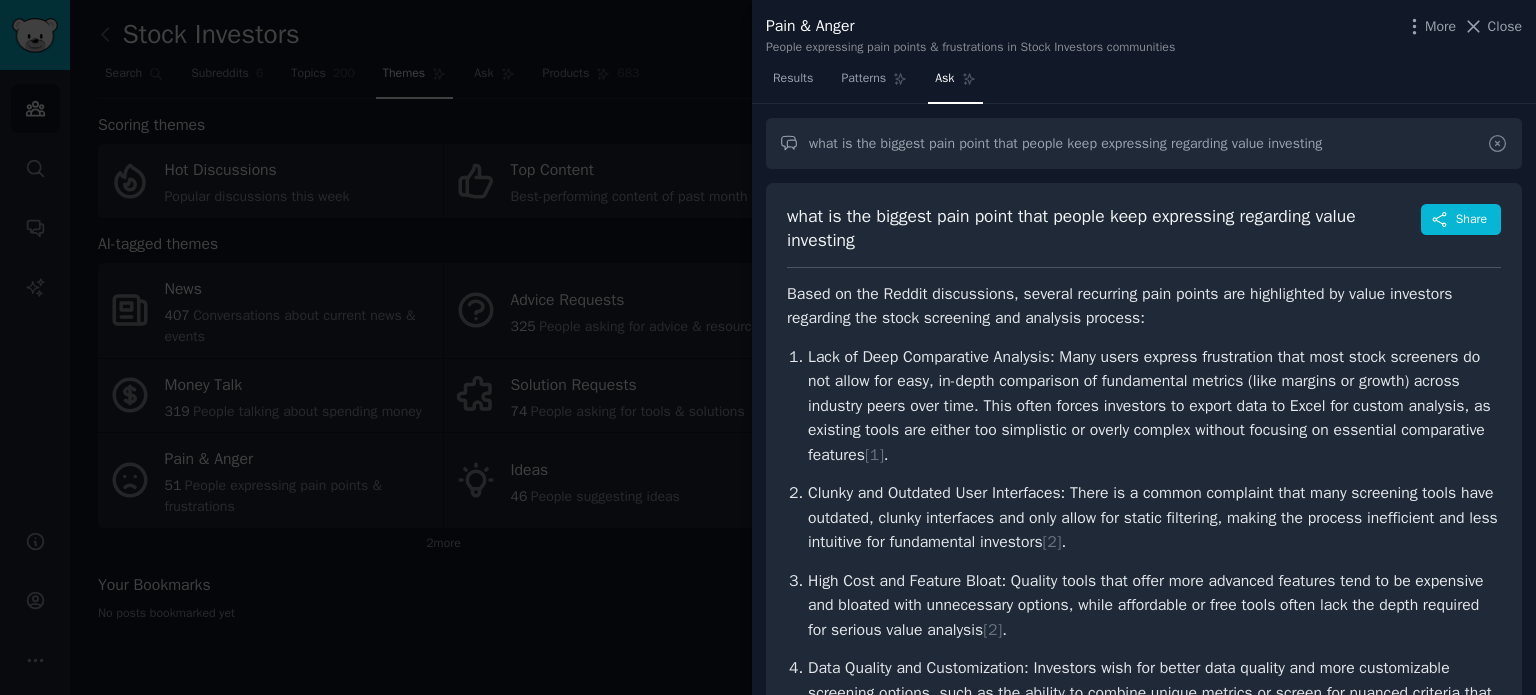 click 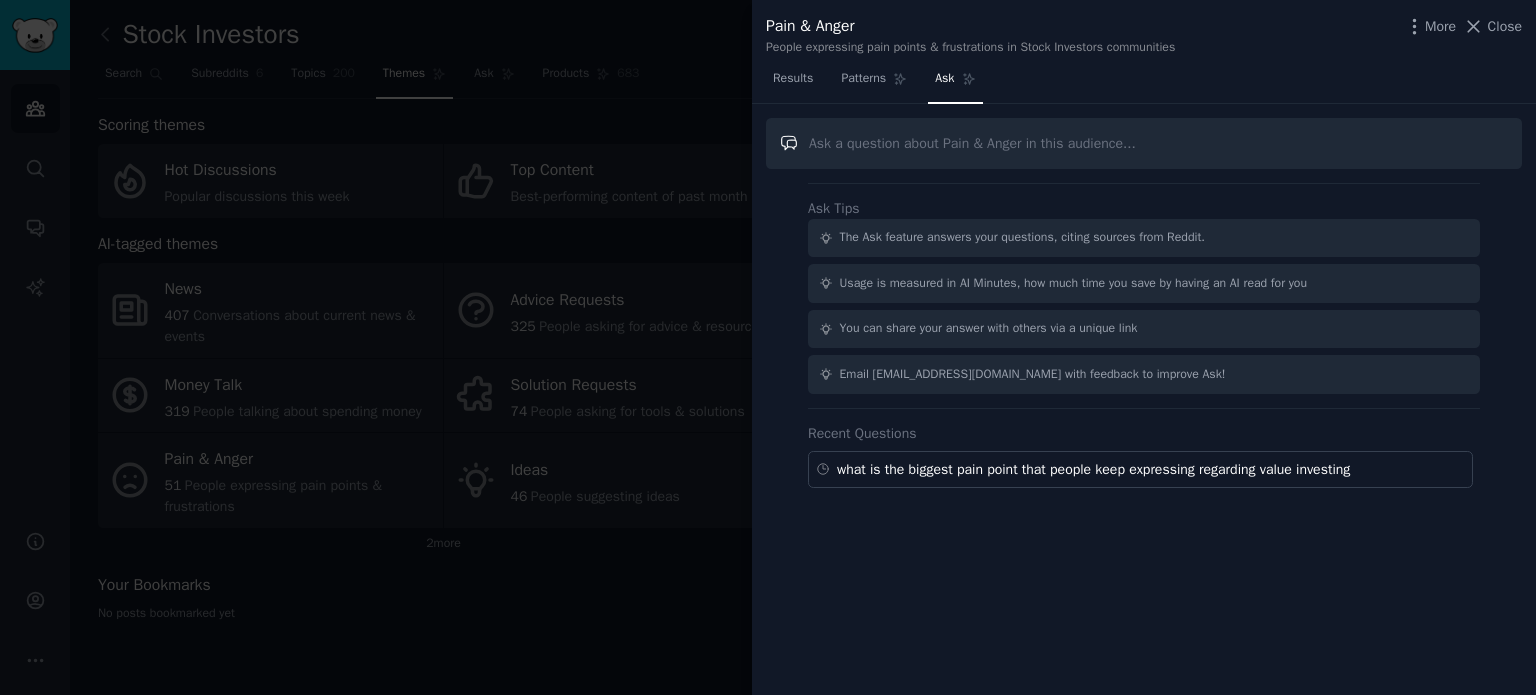 click at bounding box center [1144, 143] 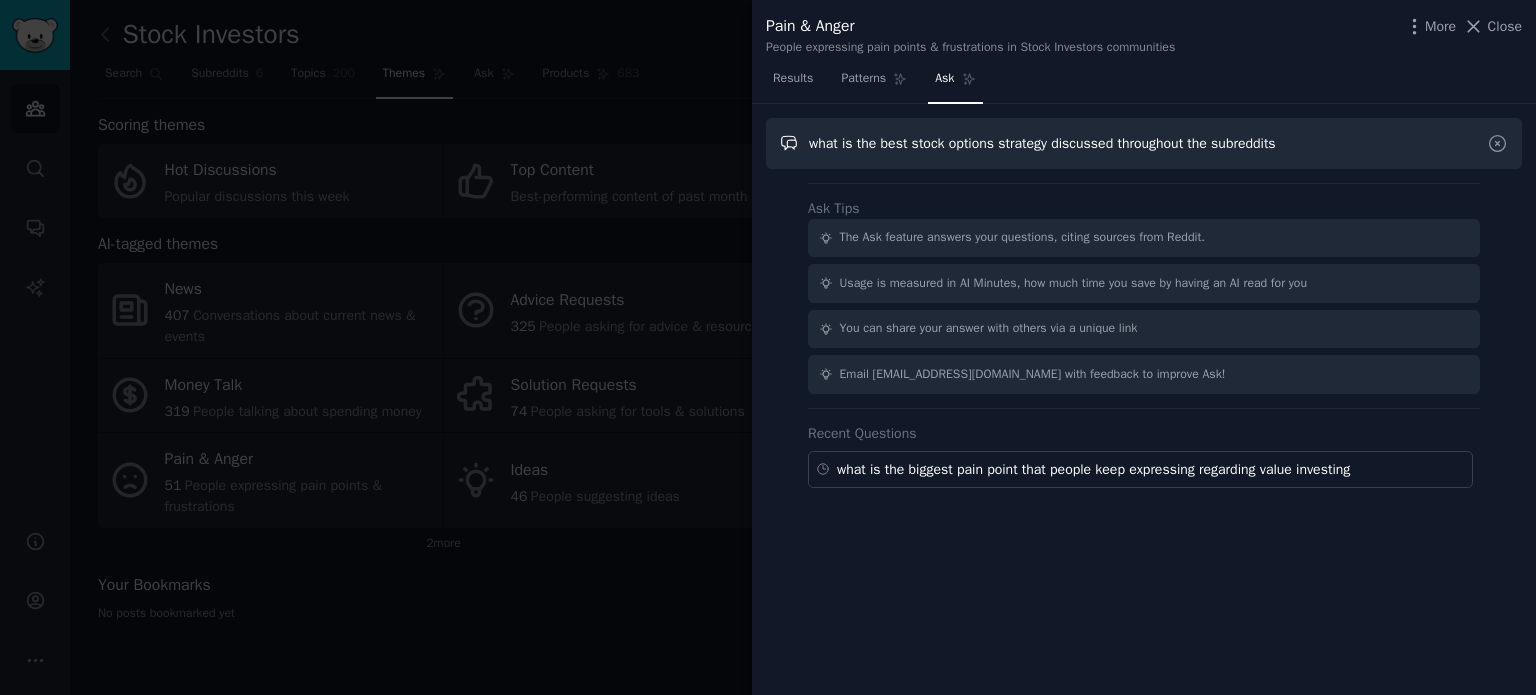 type on "what is the best stock options strategy discussed throughout the subreddits" 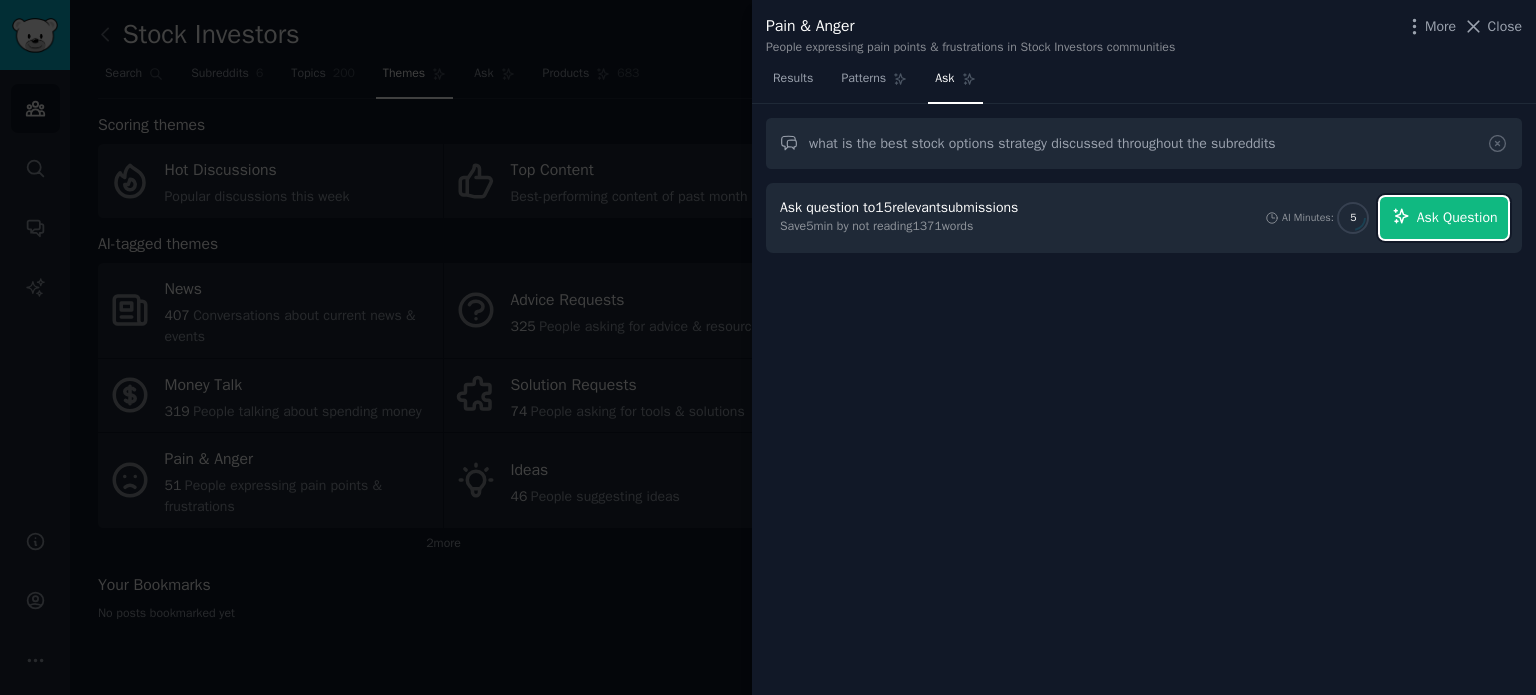 click 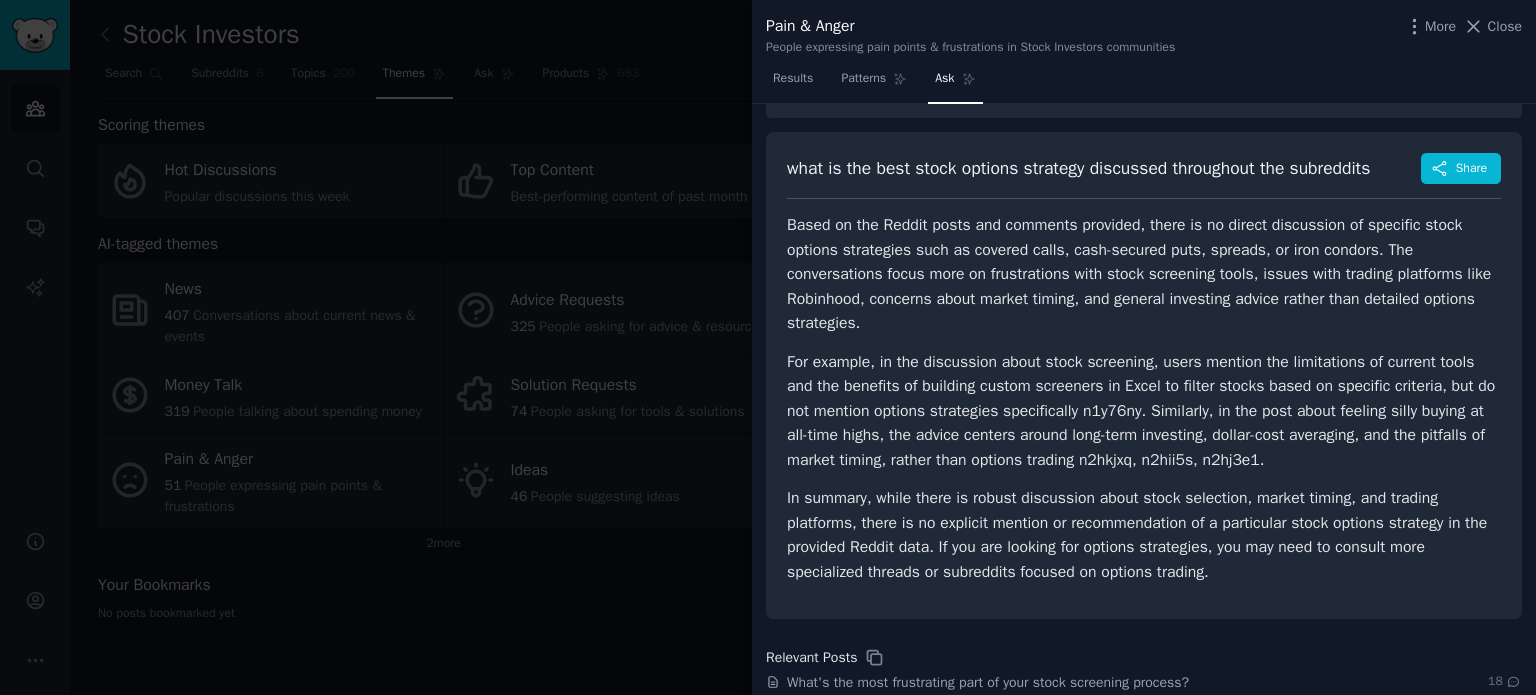 scroll, scrollTop: 100, scrollLeft: 0, axis: vertical 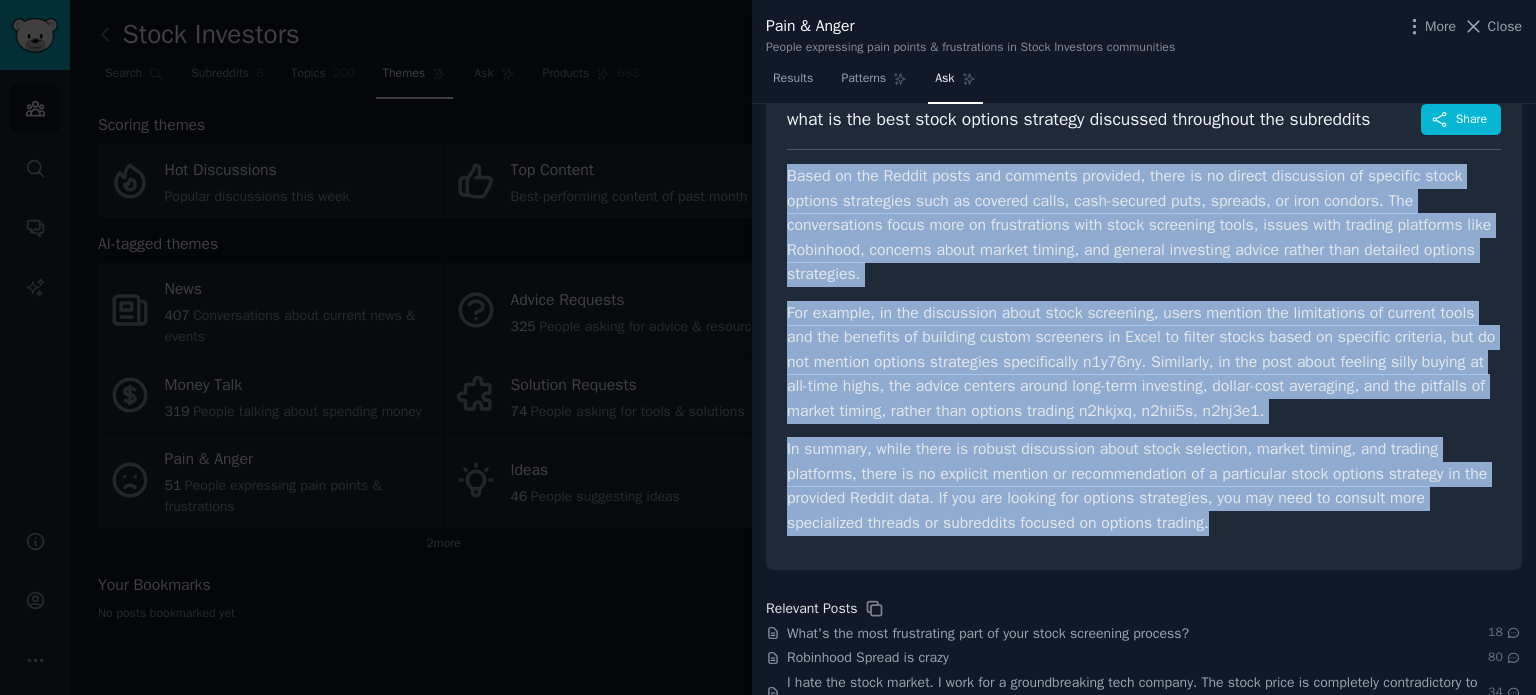 drag, startPoint x: 872, startPoint y: 223, endPoint x: 1231, endPoint y: 489, distance: 446.80756 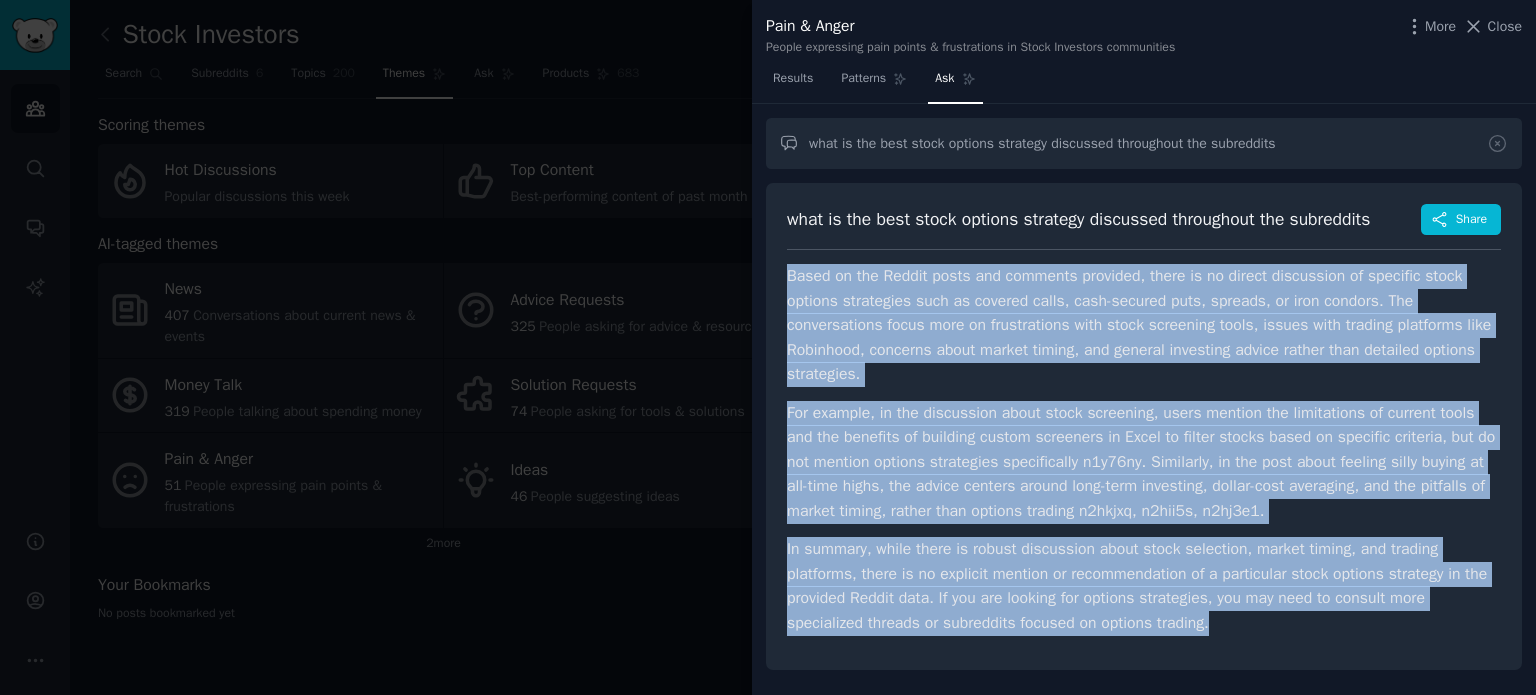 scroll, scrollTop: 0, scrollLeft: 0, axis: both 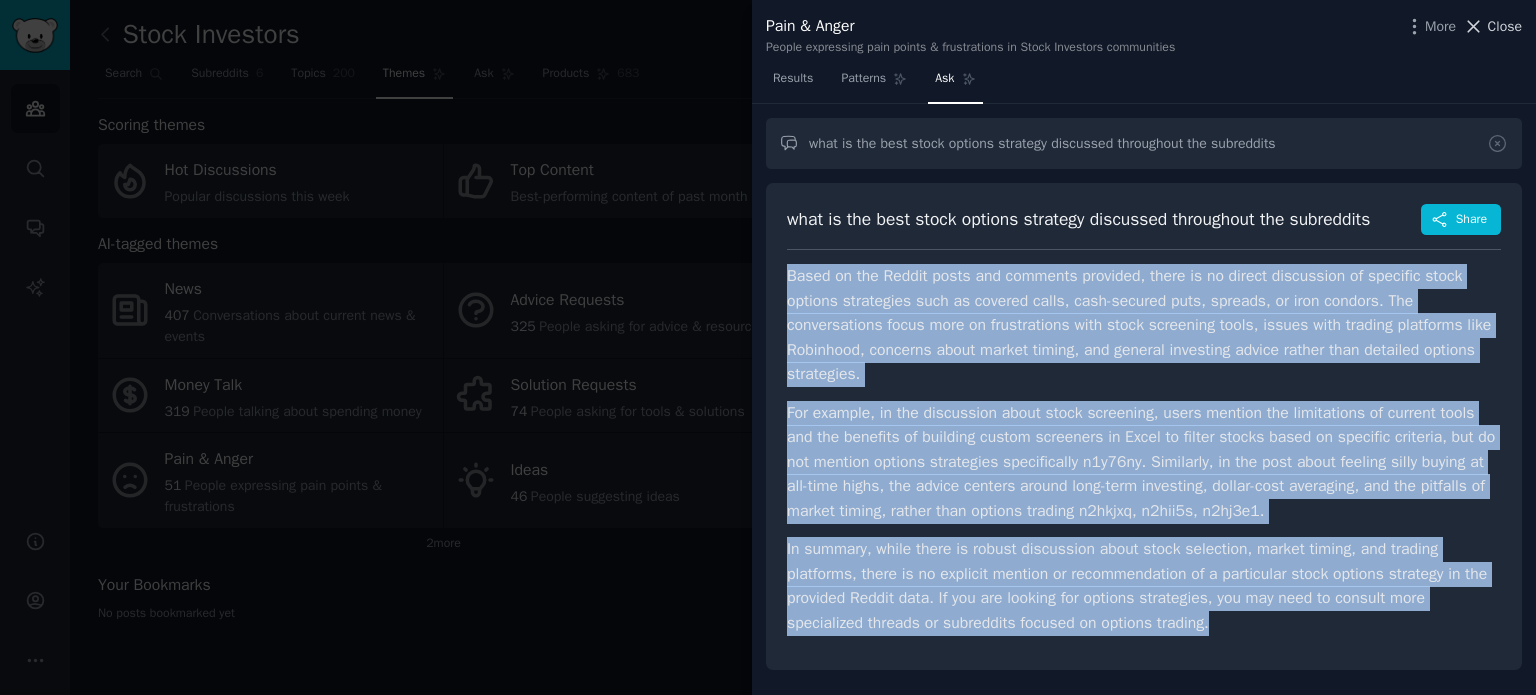 click on "Close" at bounding box center [1505, 26] 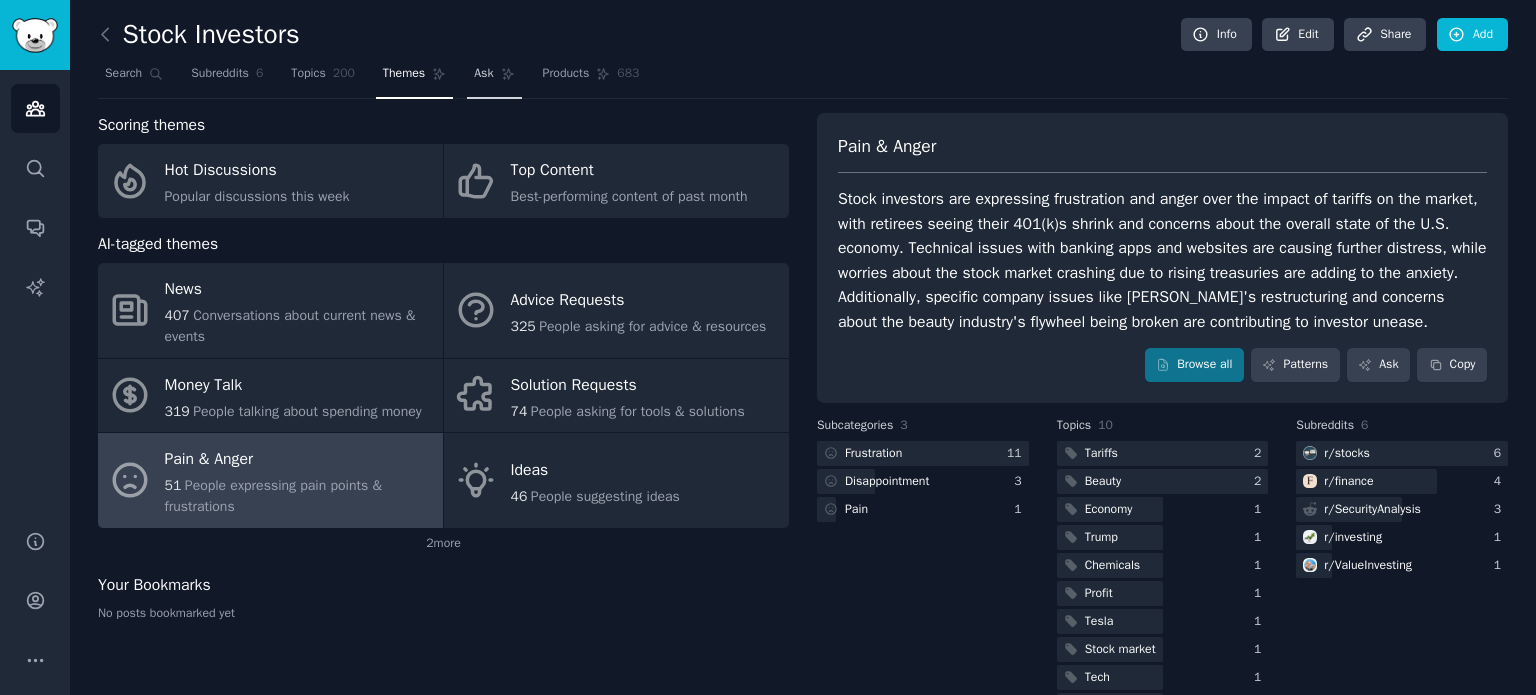 click on "Ask" at bounding box center [483, 74] 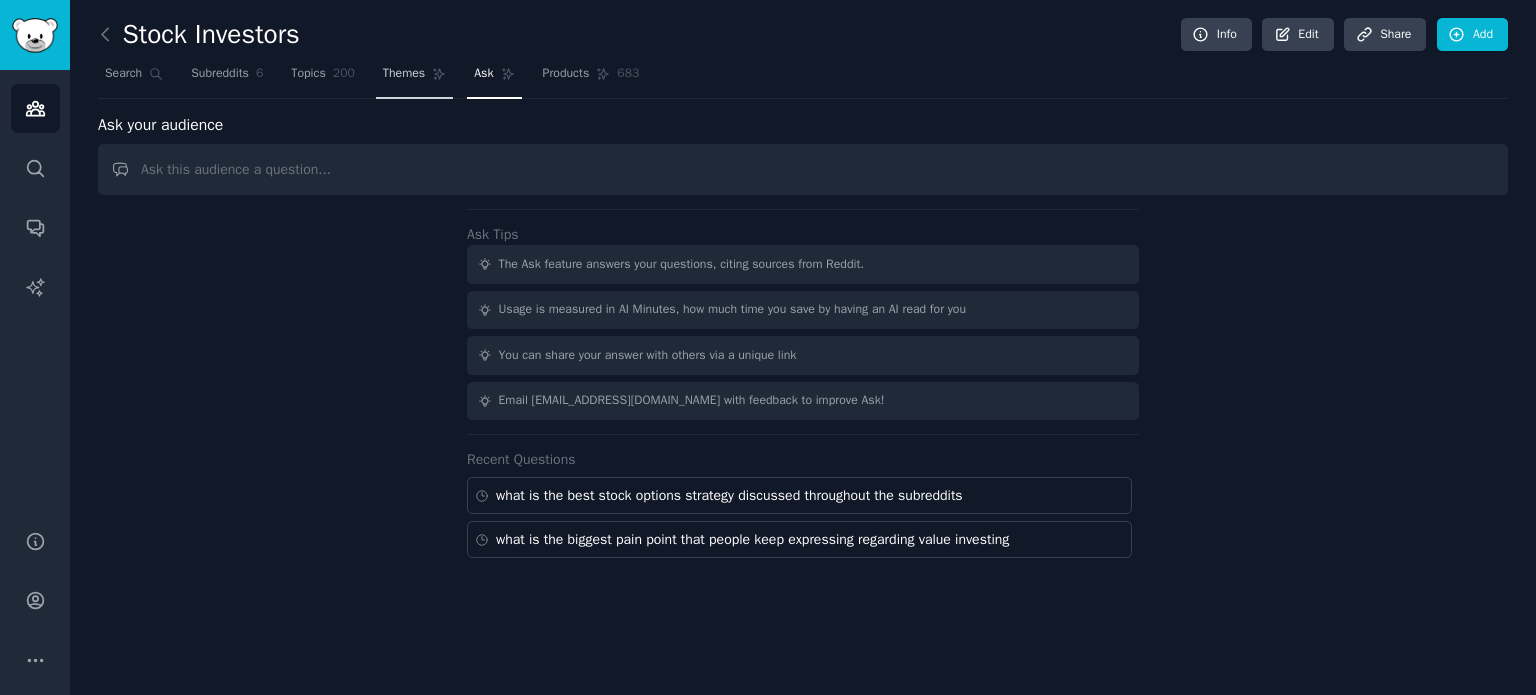click on "Themes" at bounding box center [404, 74] 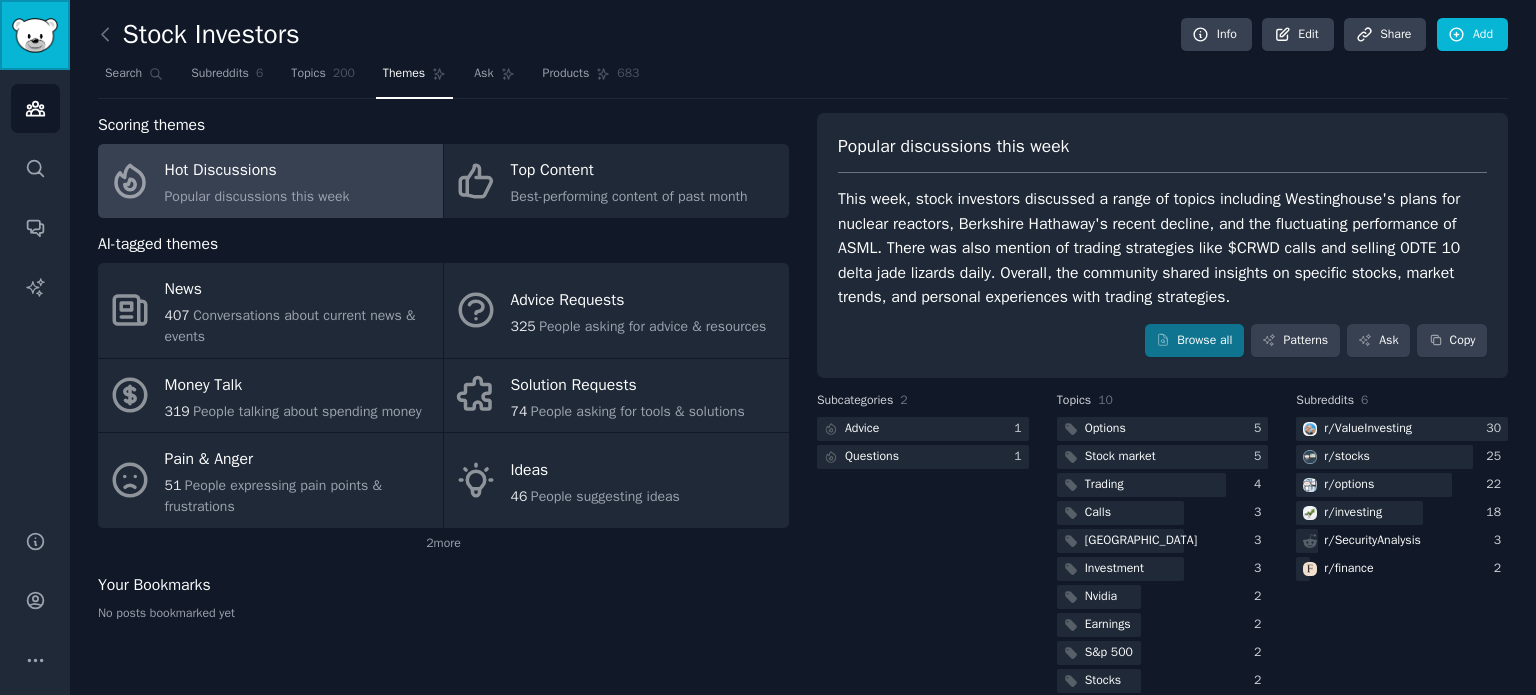 click at bounding box center (35, 35) 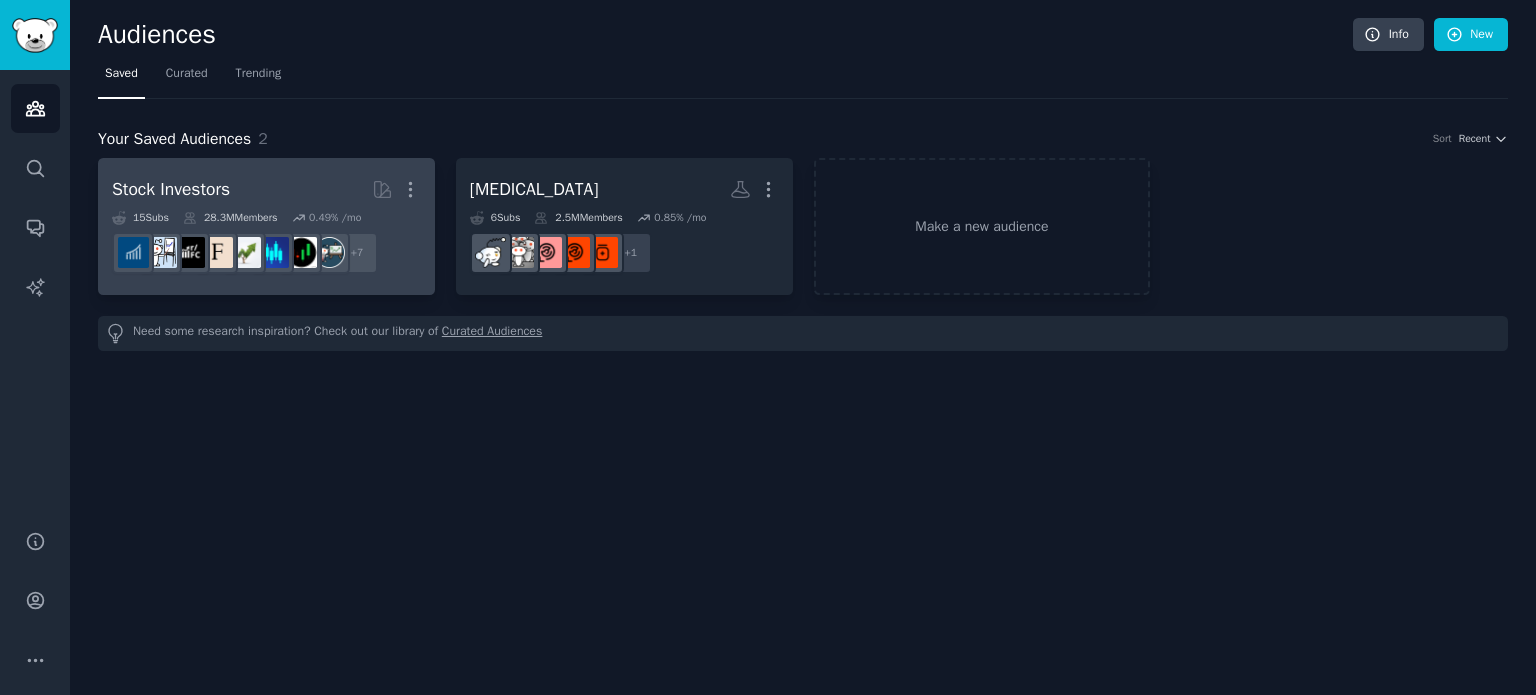 click on "Stock Investors More" at bounding box center [266, 189] 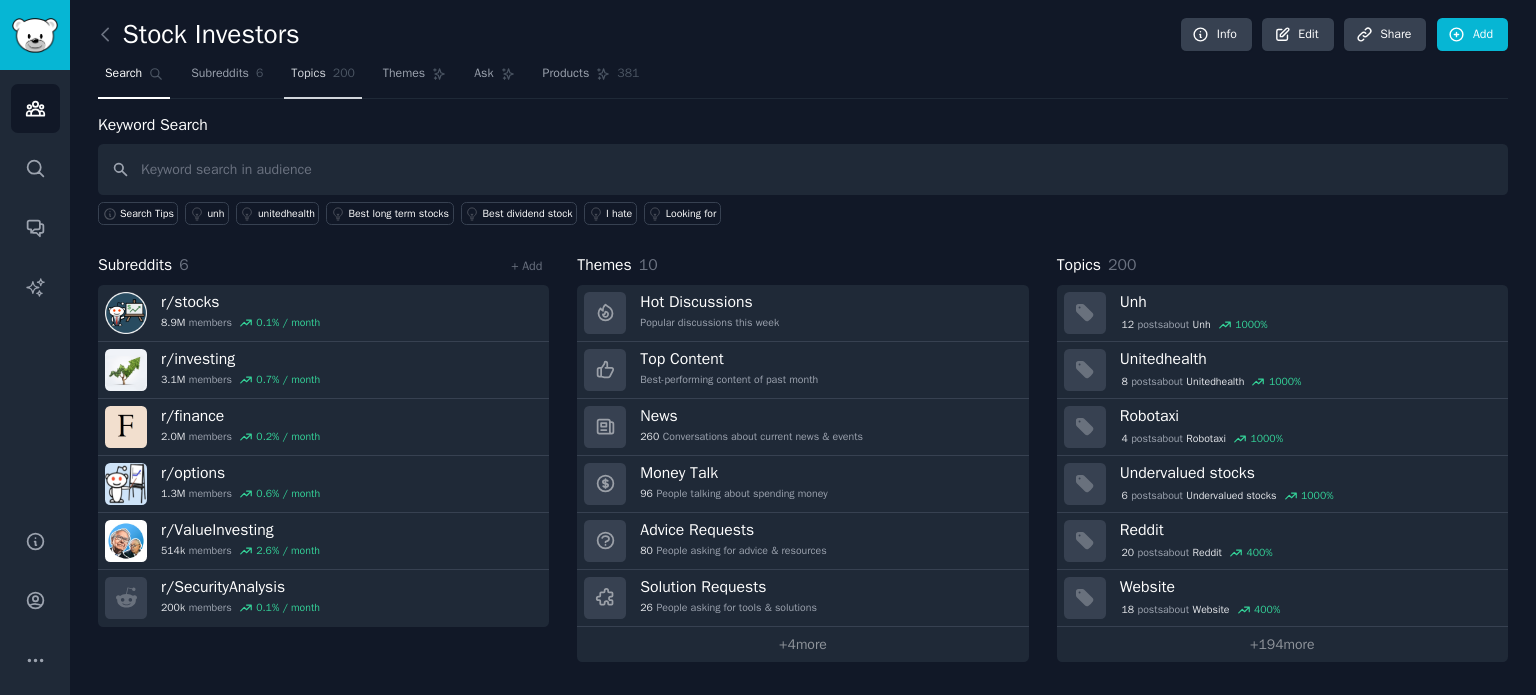click on "Topics" at bounding box center [308, 74] 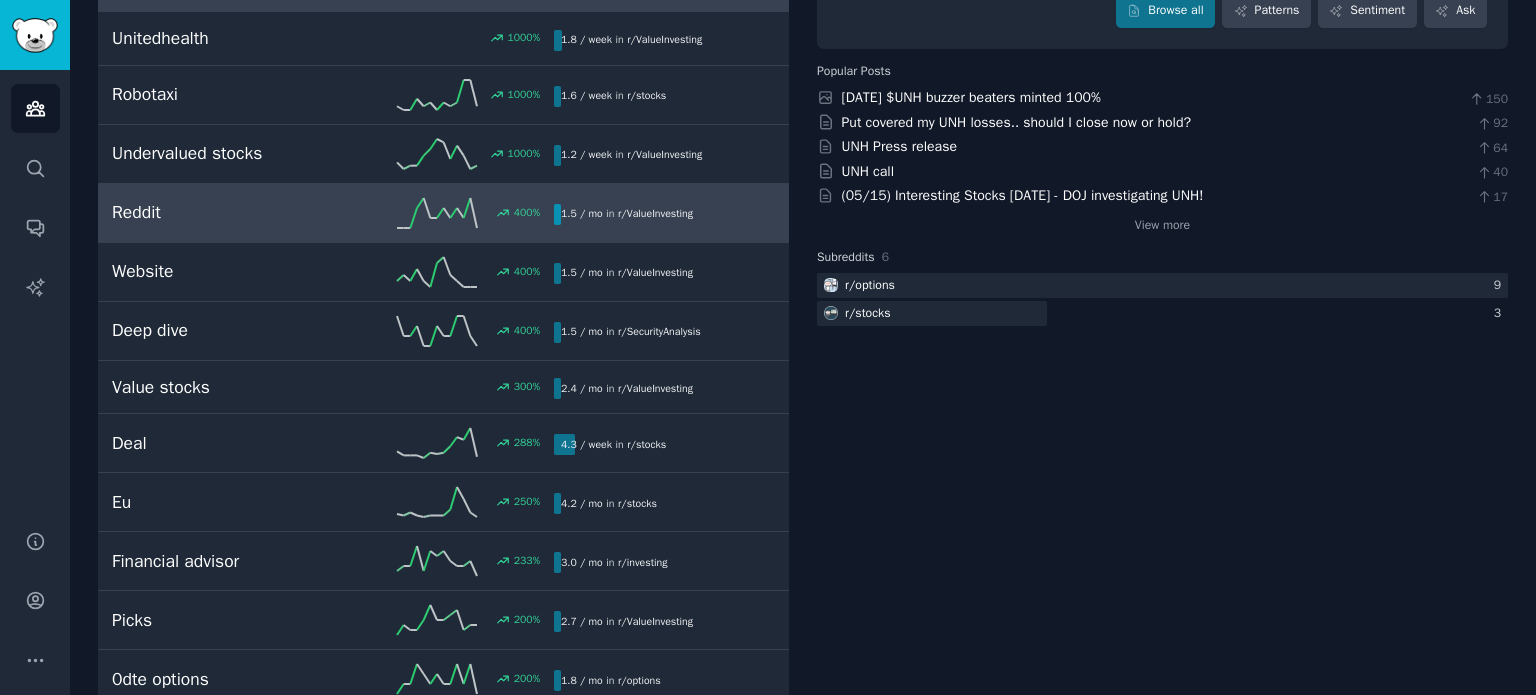 scroll, scrollTop: 300, scrollLeft: 0, axis: vertical 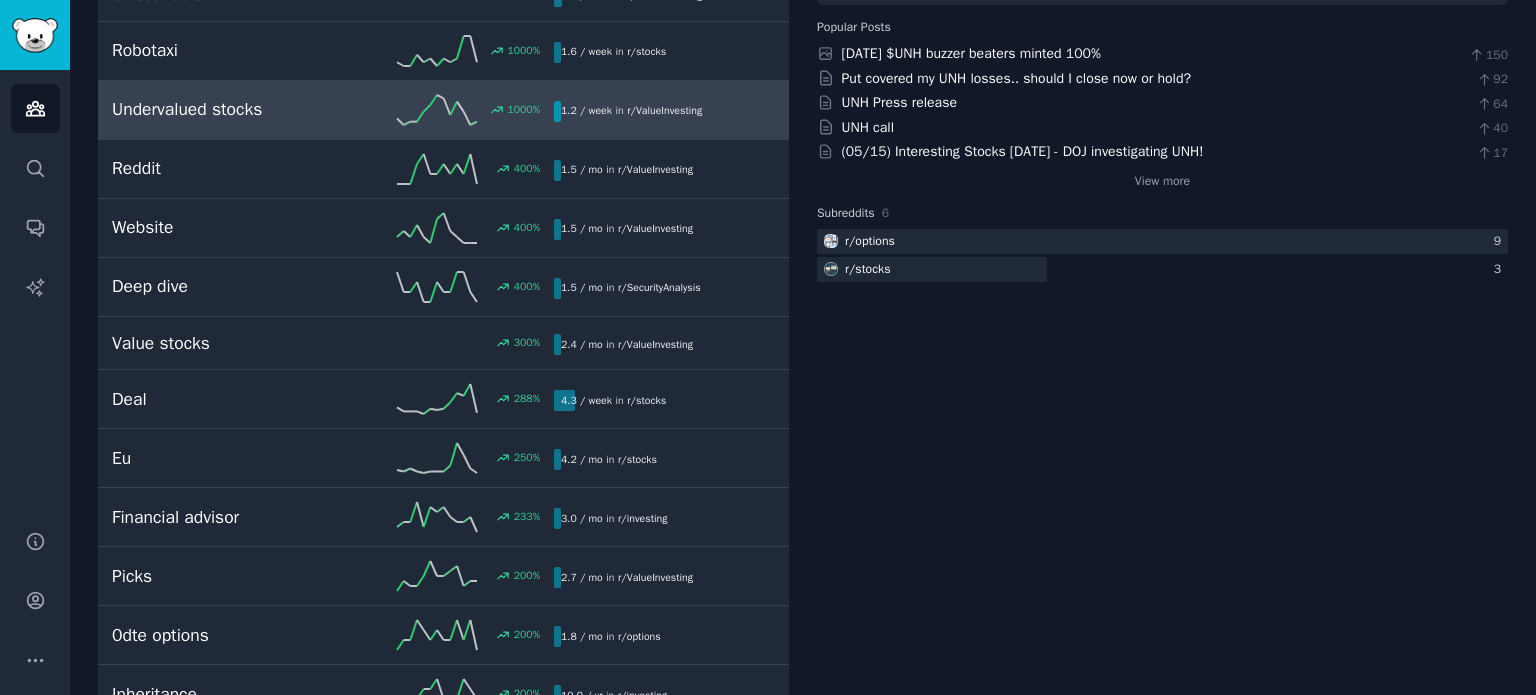 click on "1000 %" at bounding box center [443, 110] 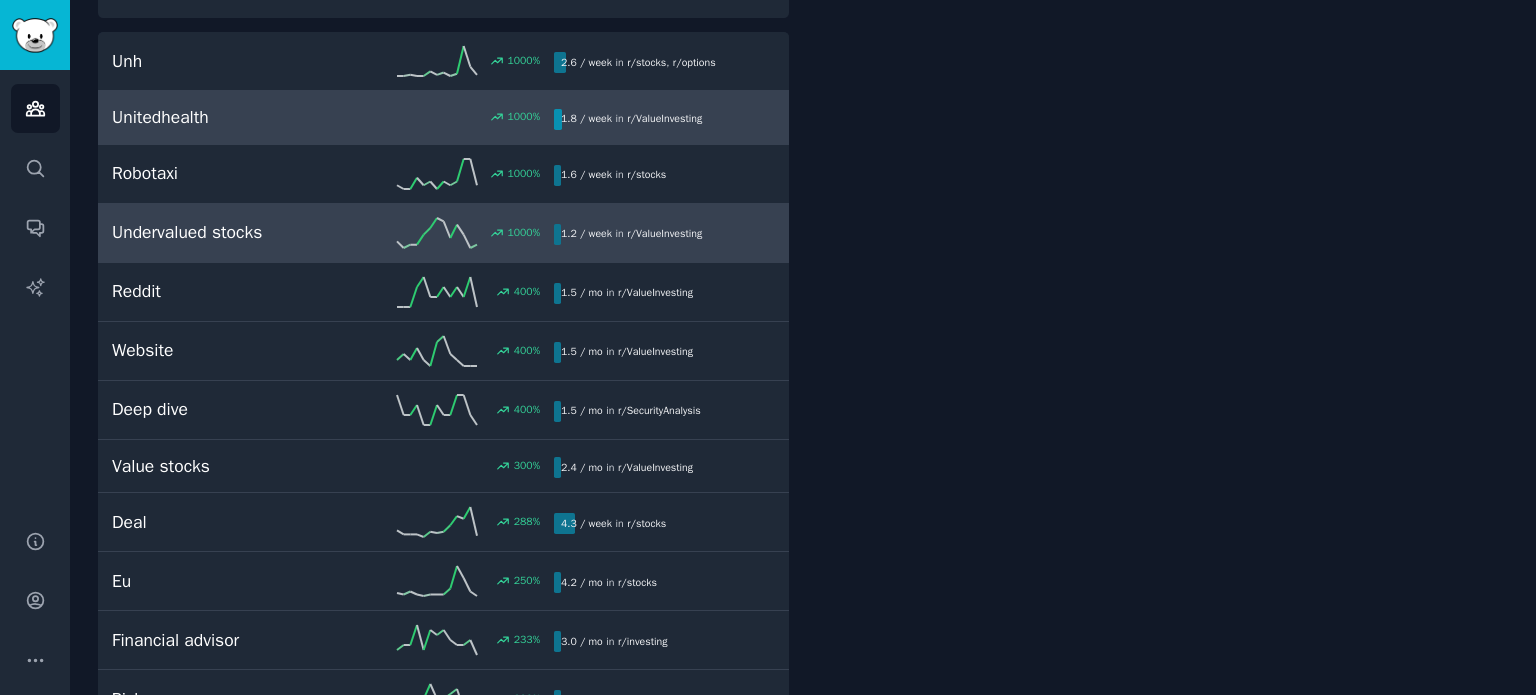 scroll, scrollTop: 111, scrollLeft: 0, axis: vertical 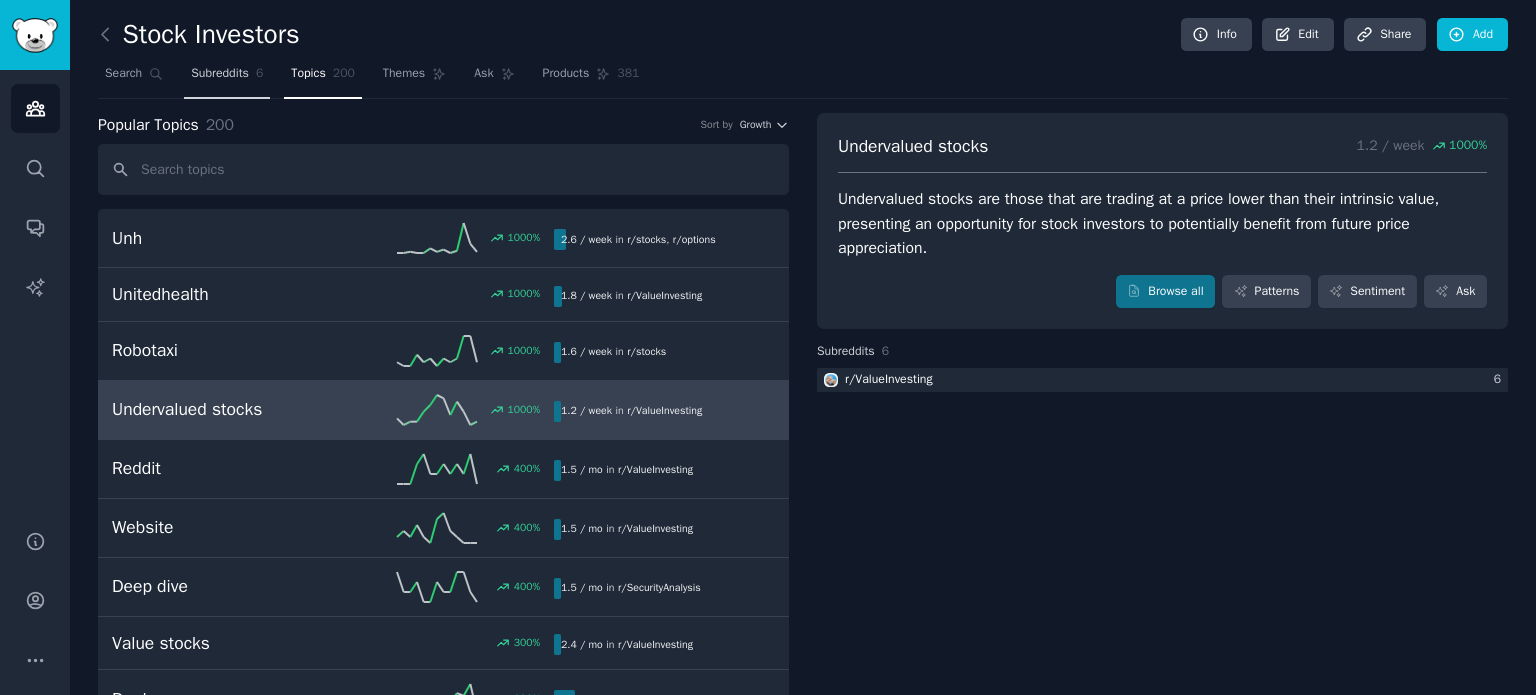 click on "Subreddits" at bounding box center [220, 74] 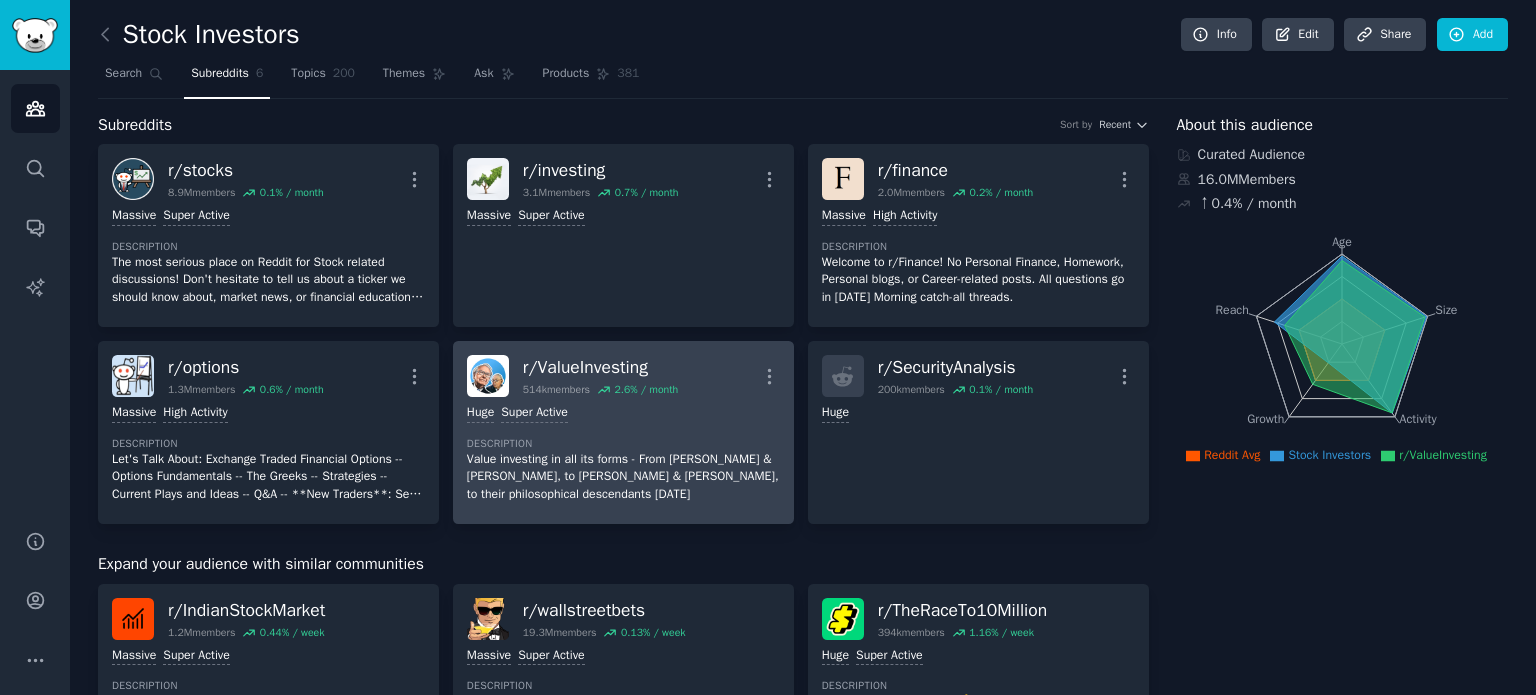 click on "r/ ValueInvesting 514k  members 2.6 % / month More" at bounding box center (623, 376) 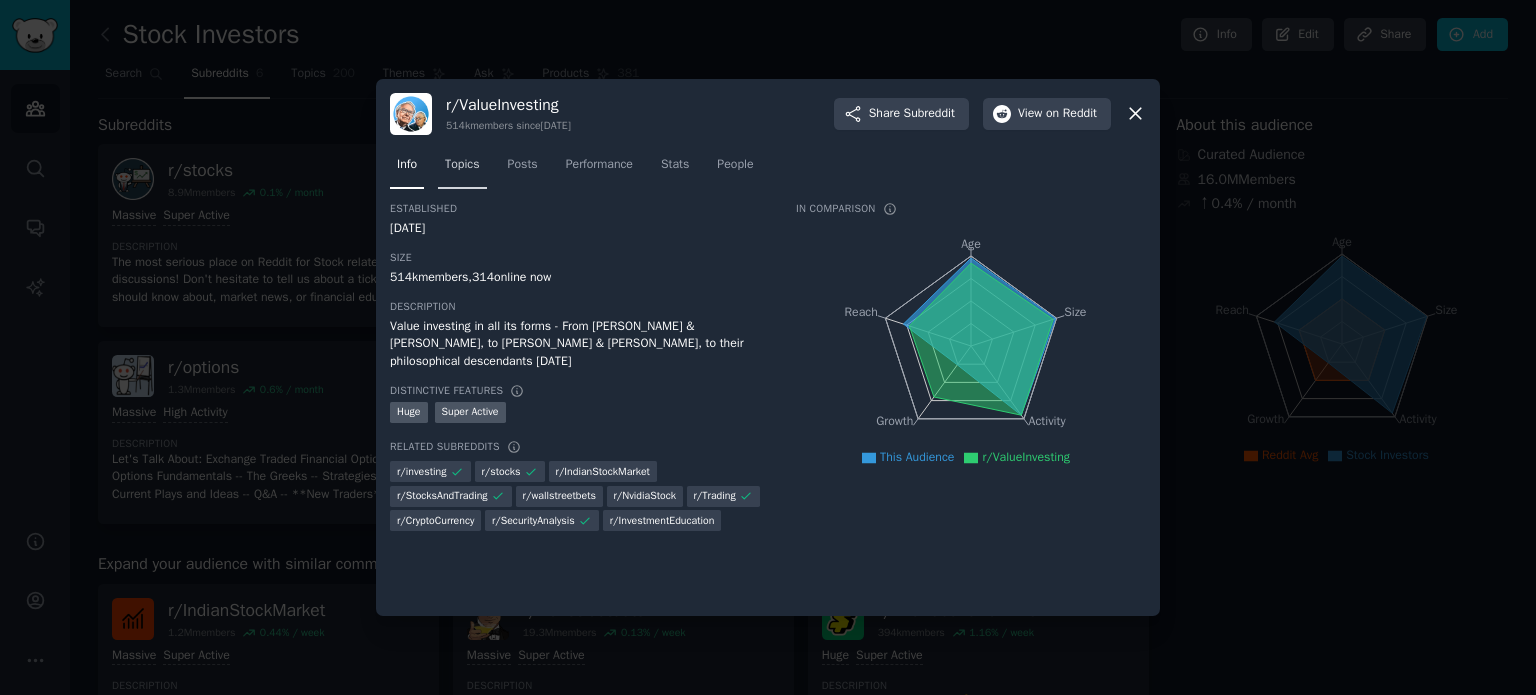 click on "Topics" at bounding box center [462, 169] 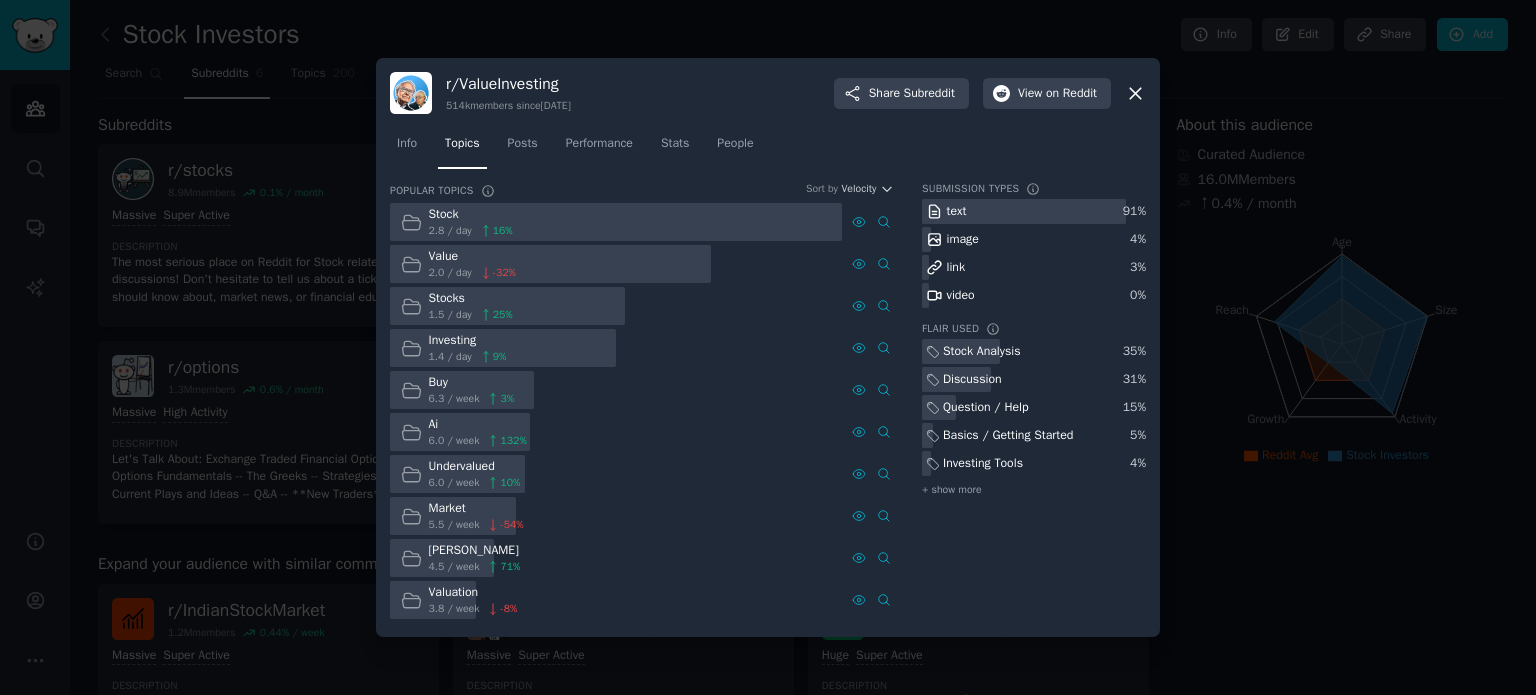 click on "r/ ValueInvesting" at bounding box center (508, 84) 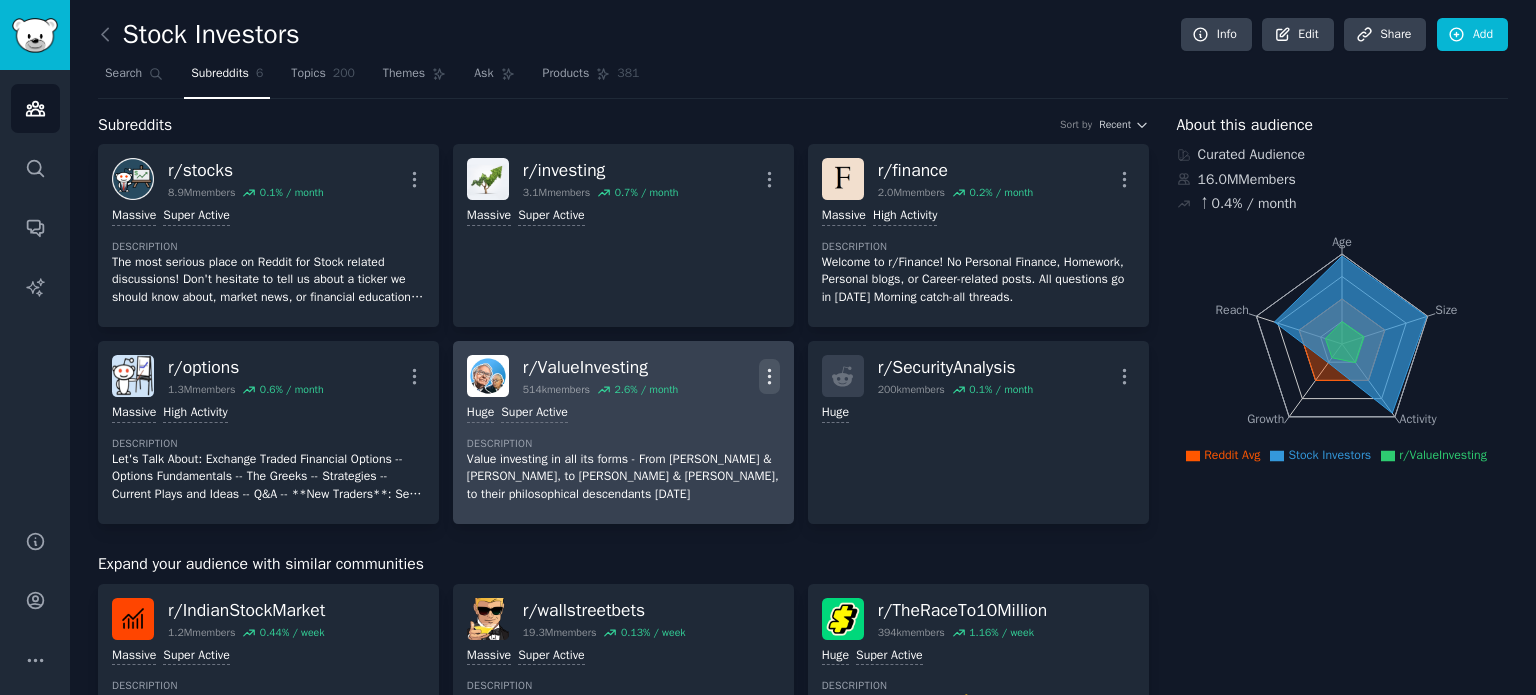 click 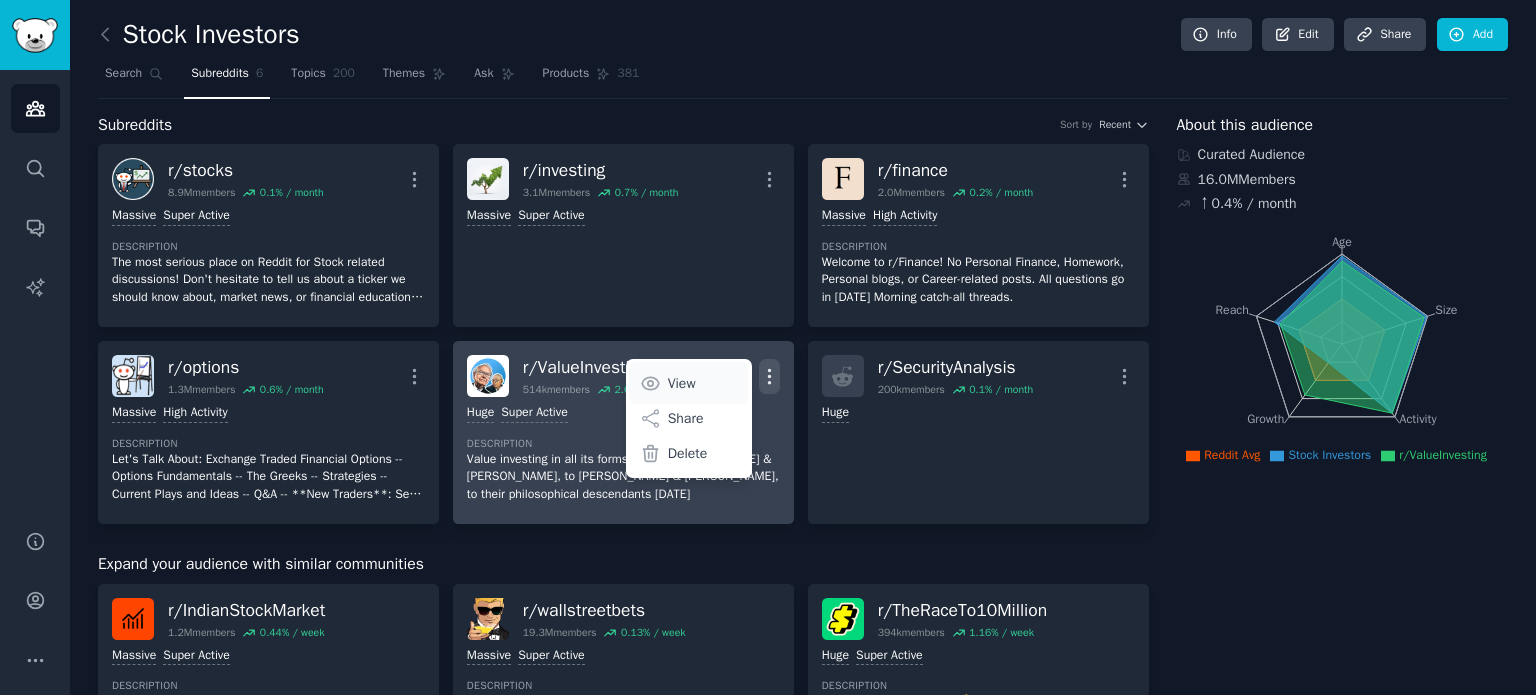 click on "View" at bounding box center (688, 383) 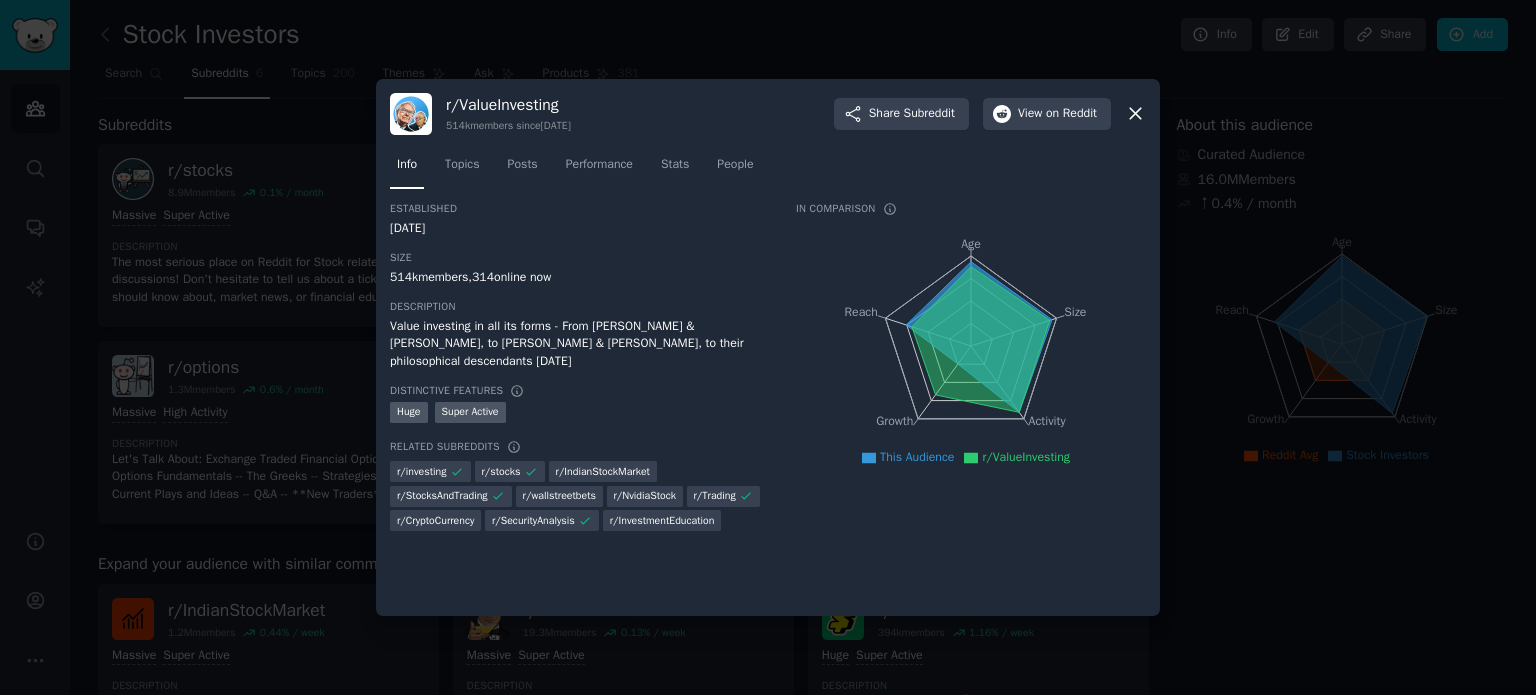 click 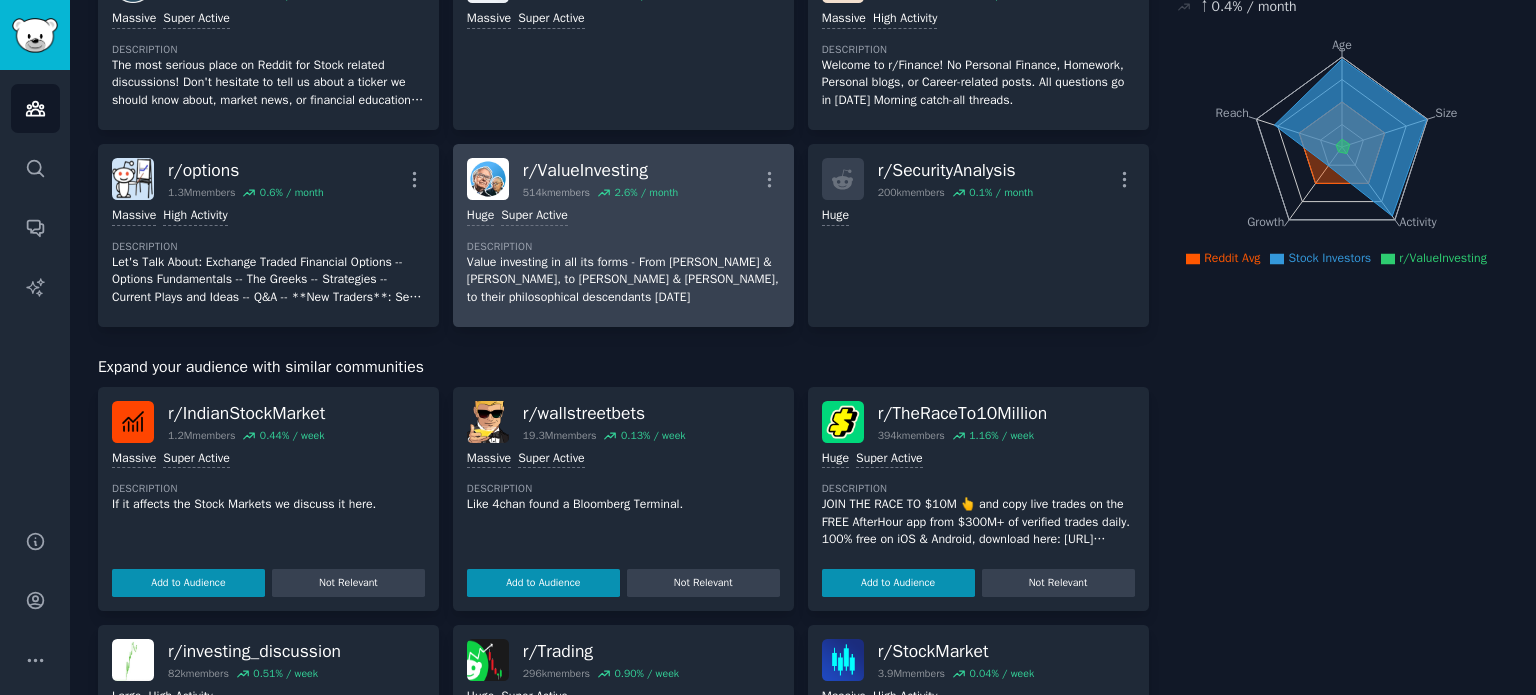 scroll, scrollTop: 200, scrollLeft: 0, axis: vertical 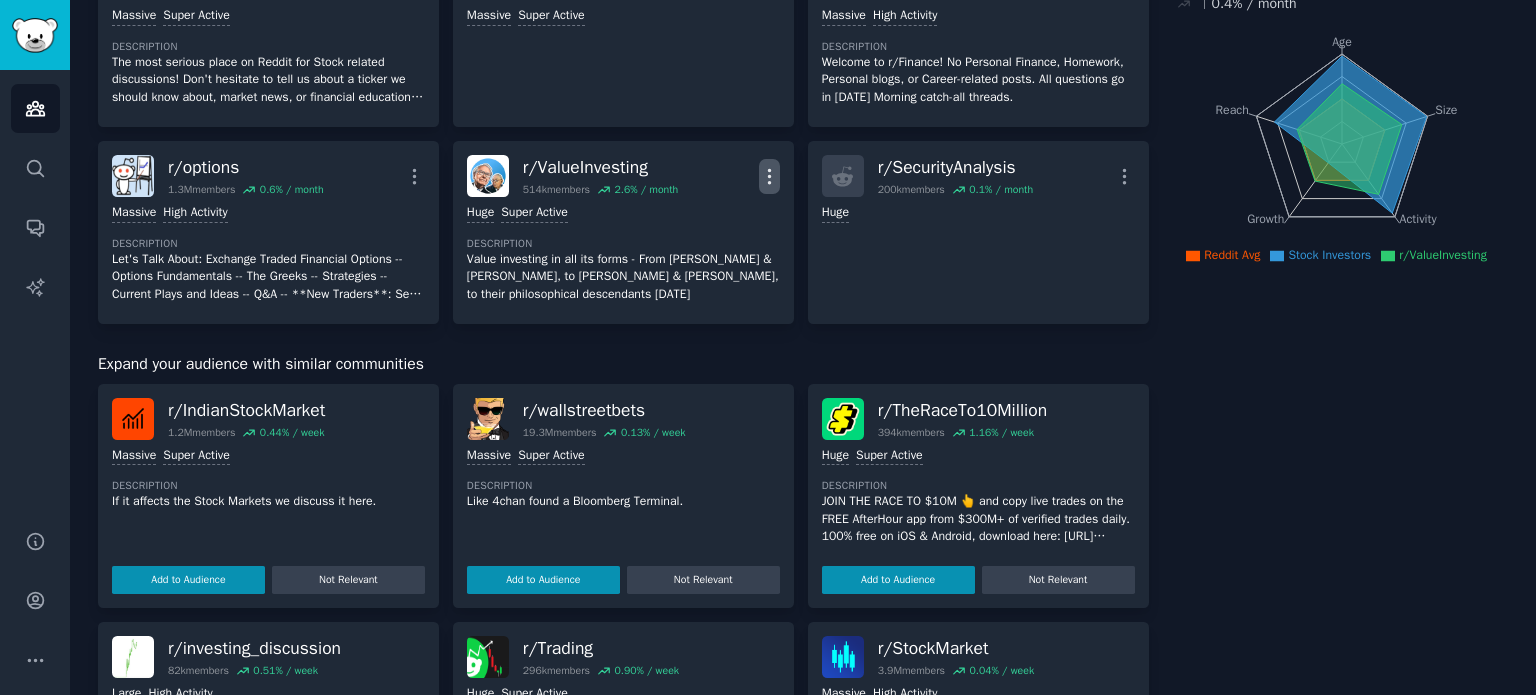 click 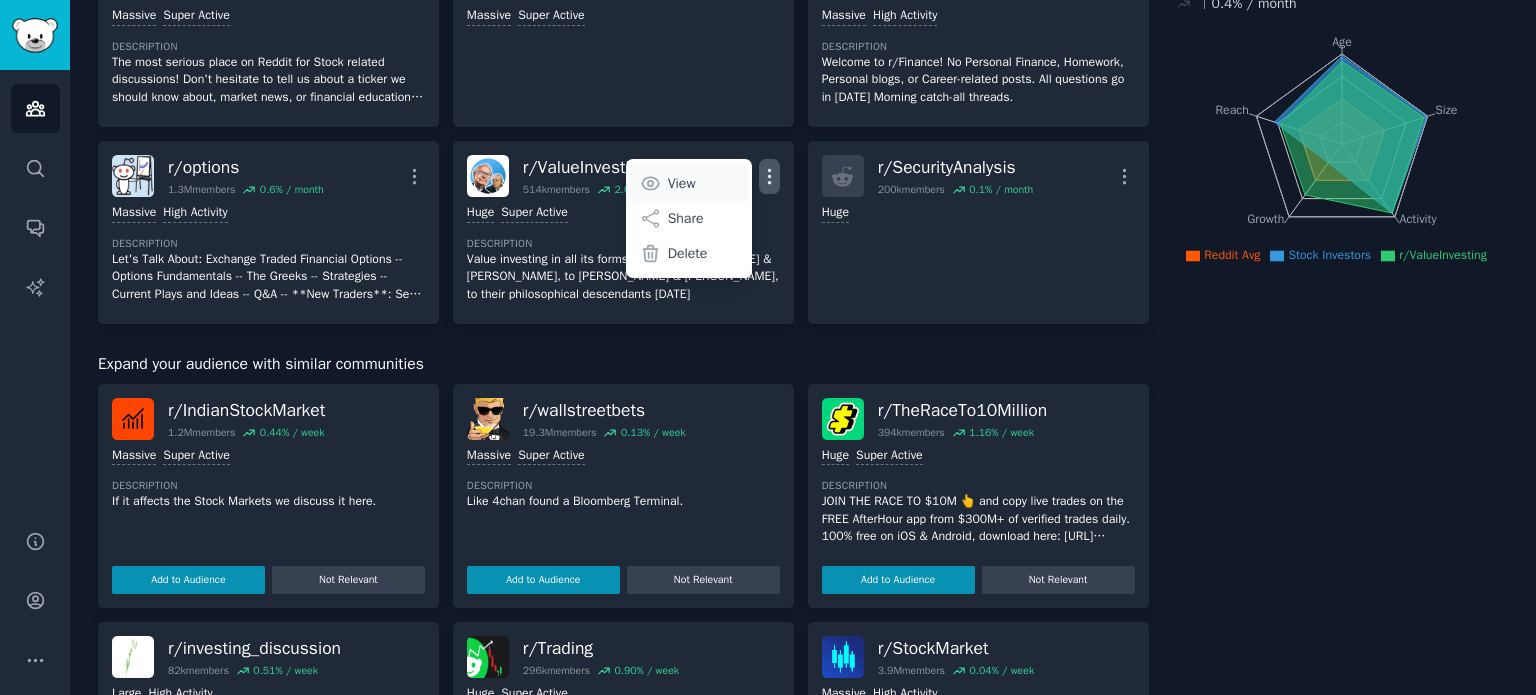 click on "View" at bounding box center (682, 183) 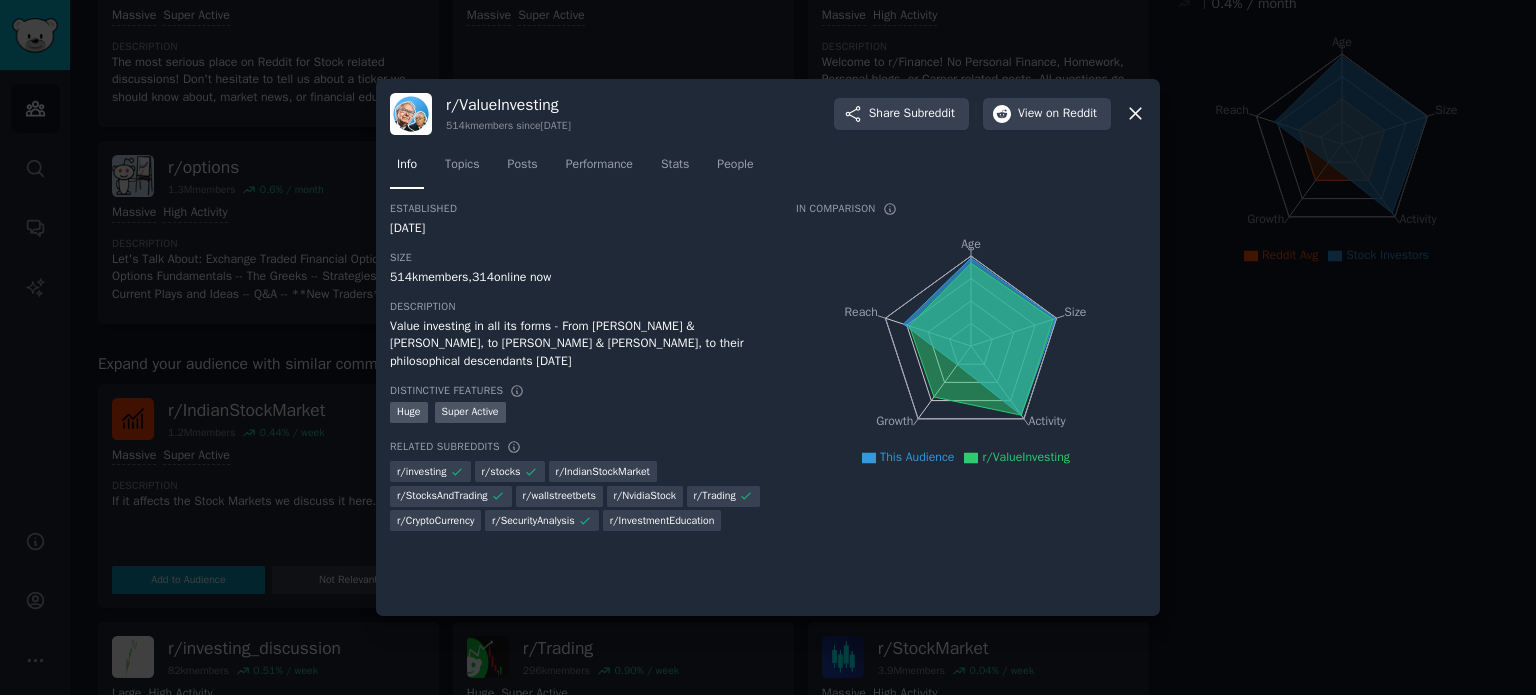 click 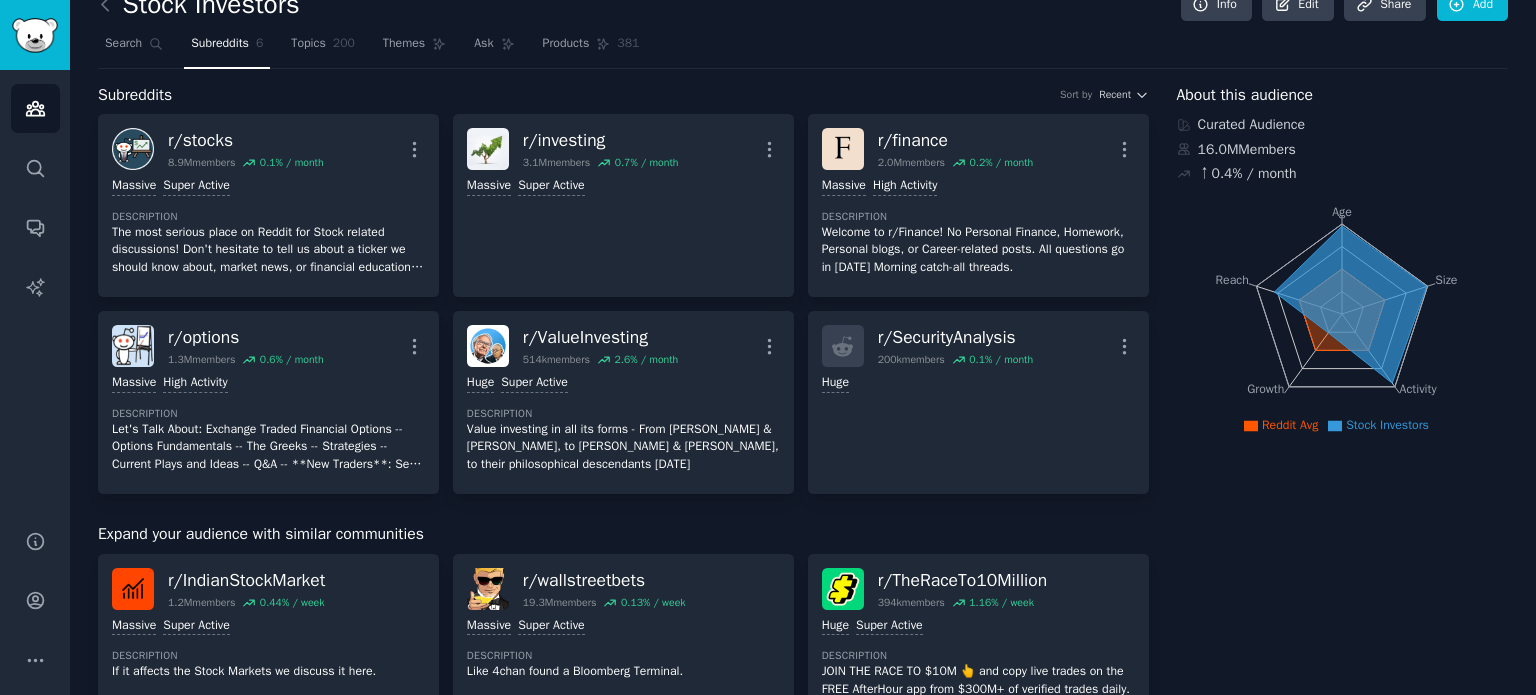 scroll, scrollTop: 0, scrollLeft: 0, axis: both 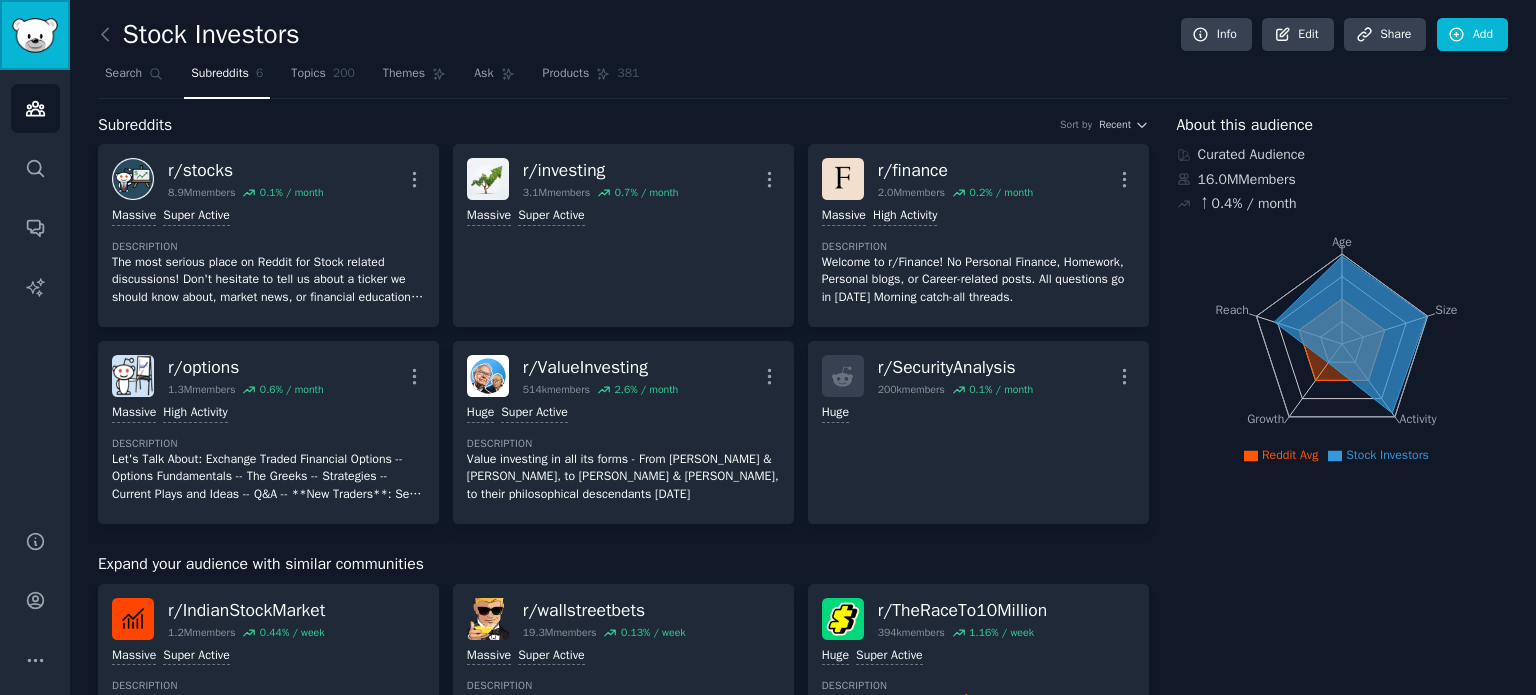 click at bounding box center [35, 35] 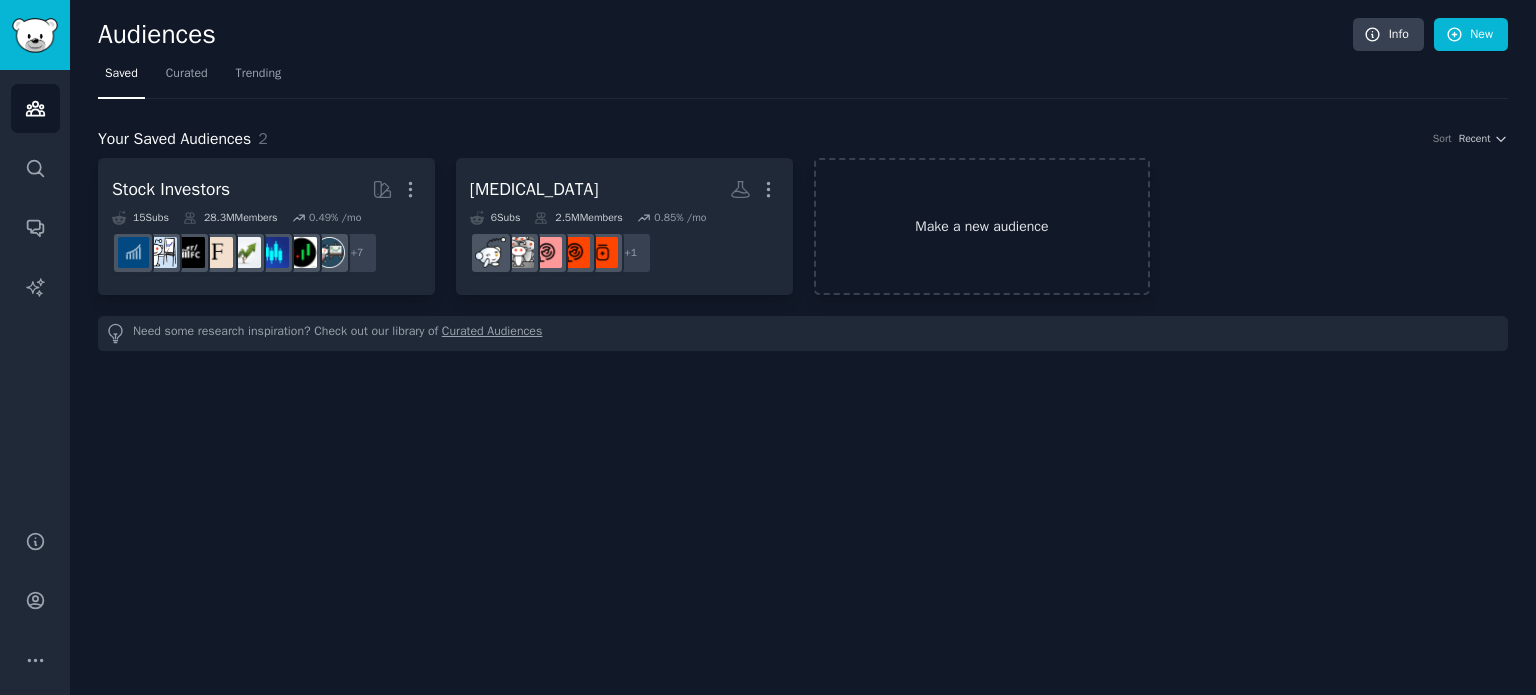 click on "Make a new audience" at bounding box center [982, 226] 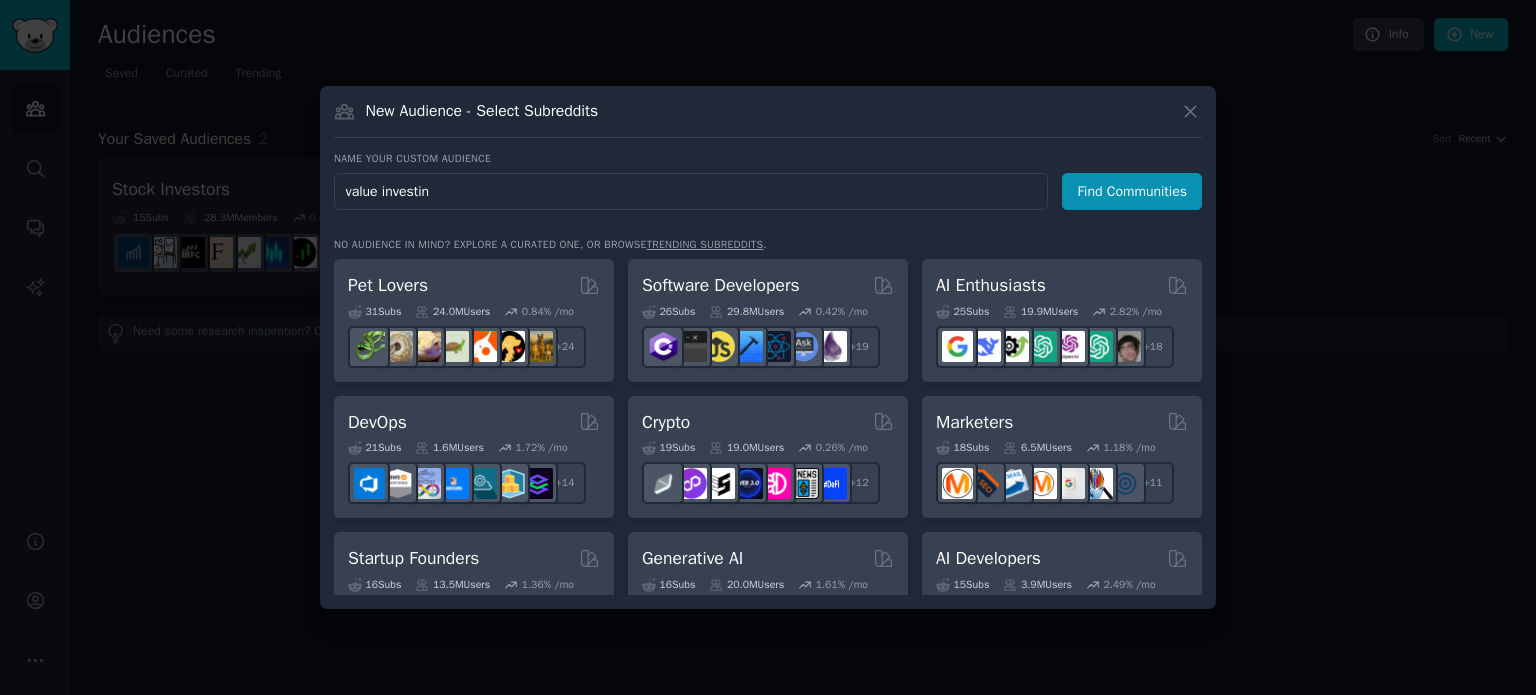 type on "value investing" 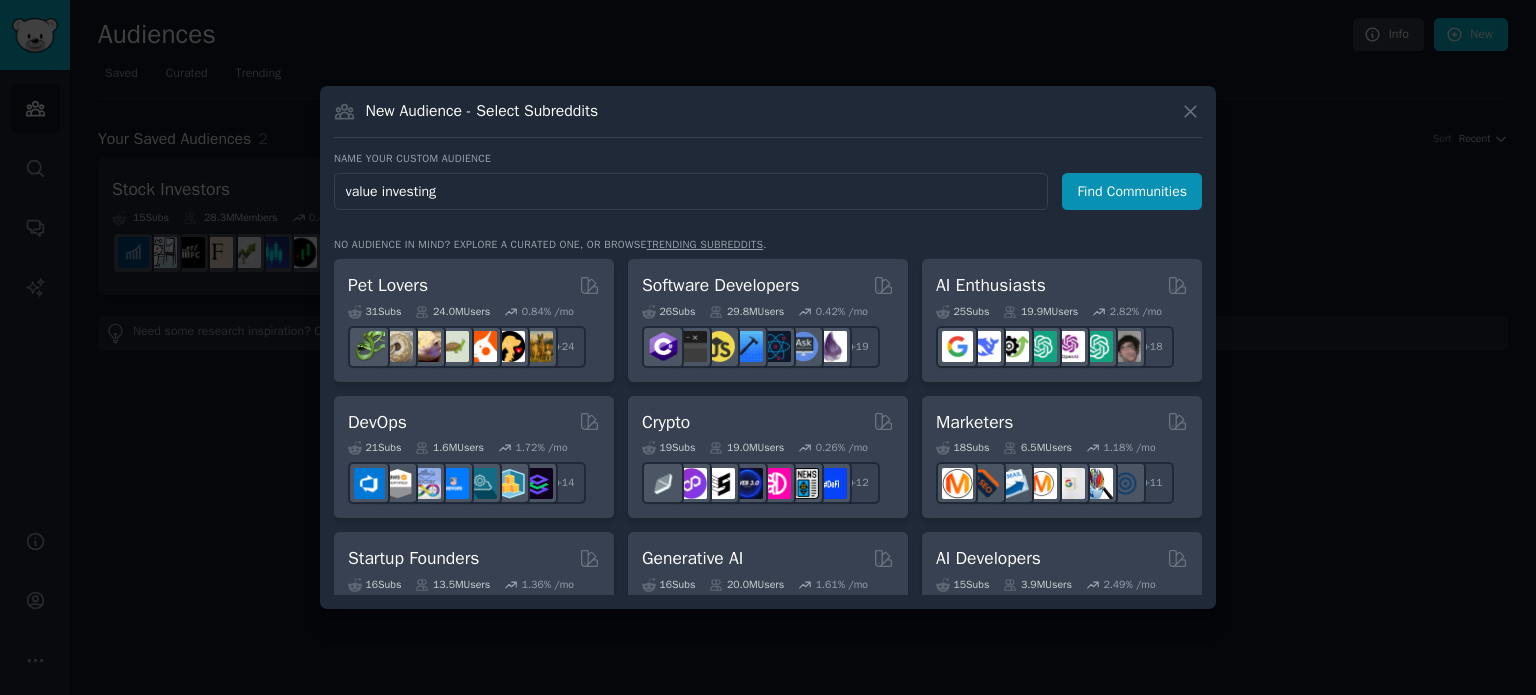 click on "Find Communities" at bounding box center (1132, 191) 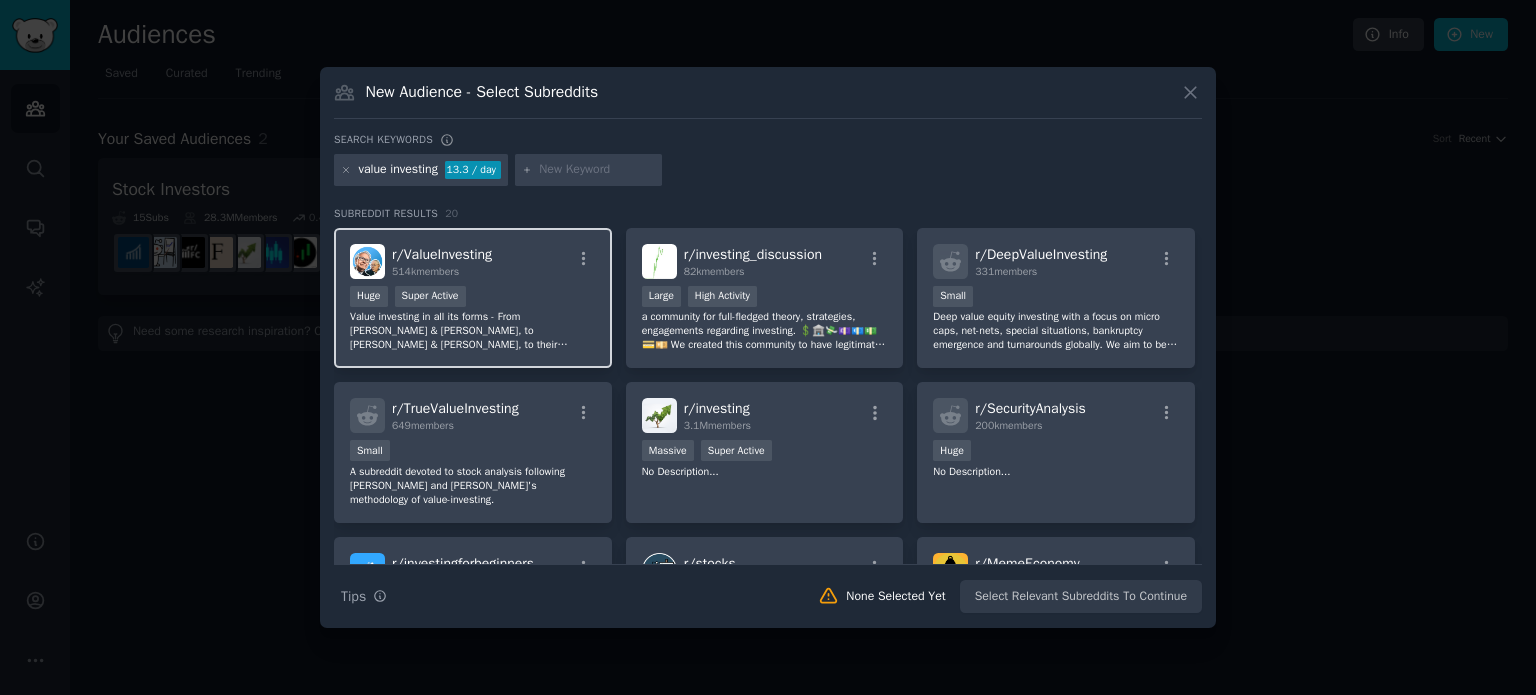 click on "r/ ValueInvesting" at bounding box center (442, 254) 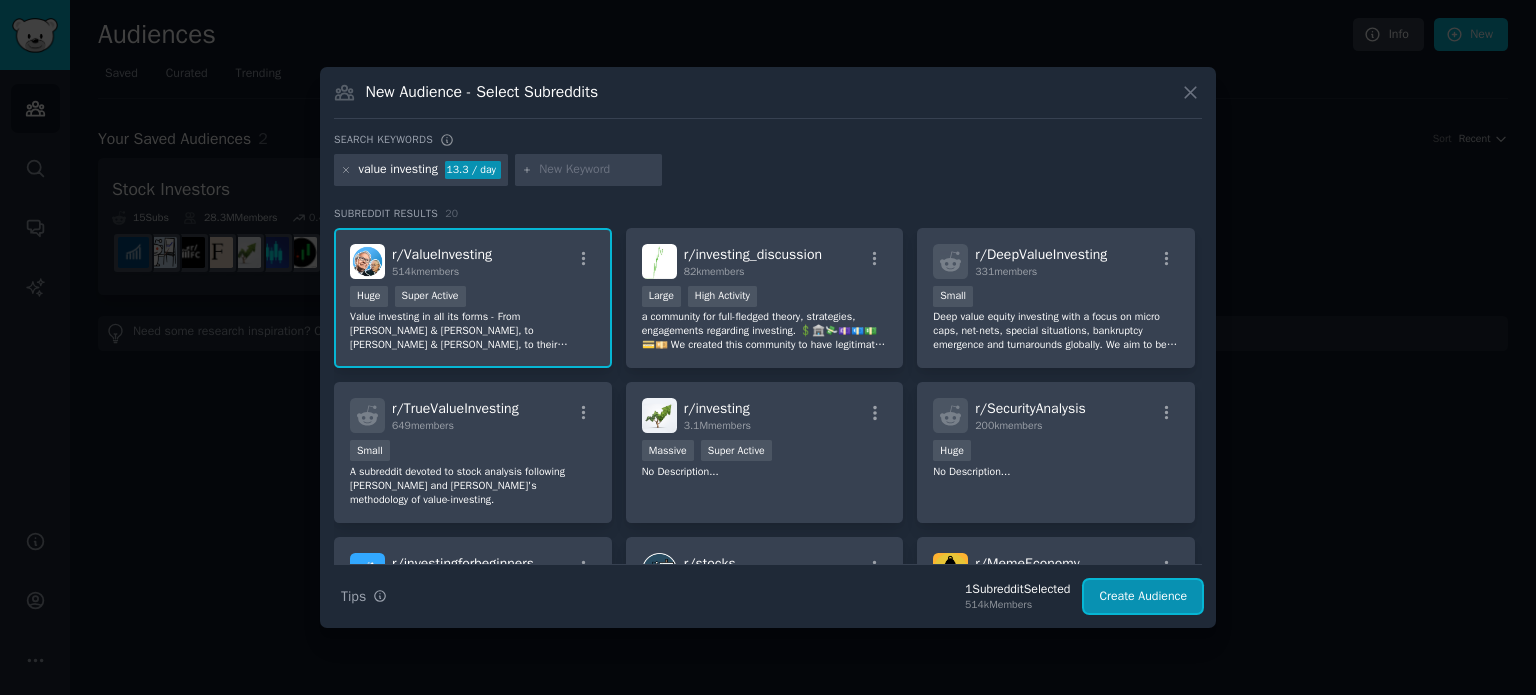 click on "Create Audience" at bounding box center (1143, 597) 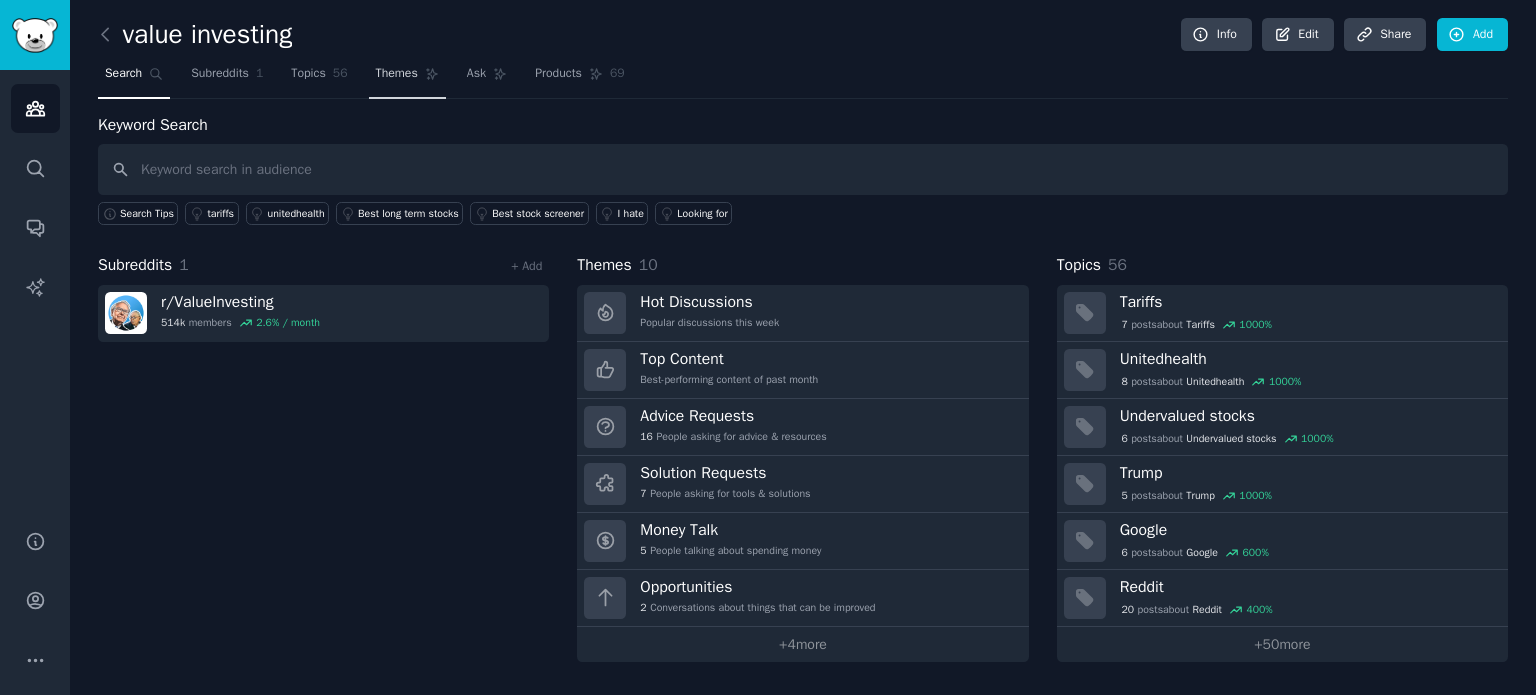 click on "Themes" at bounding box center [397, 74] 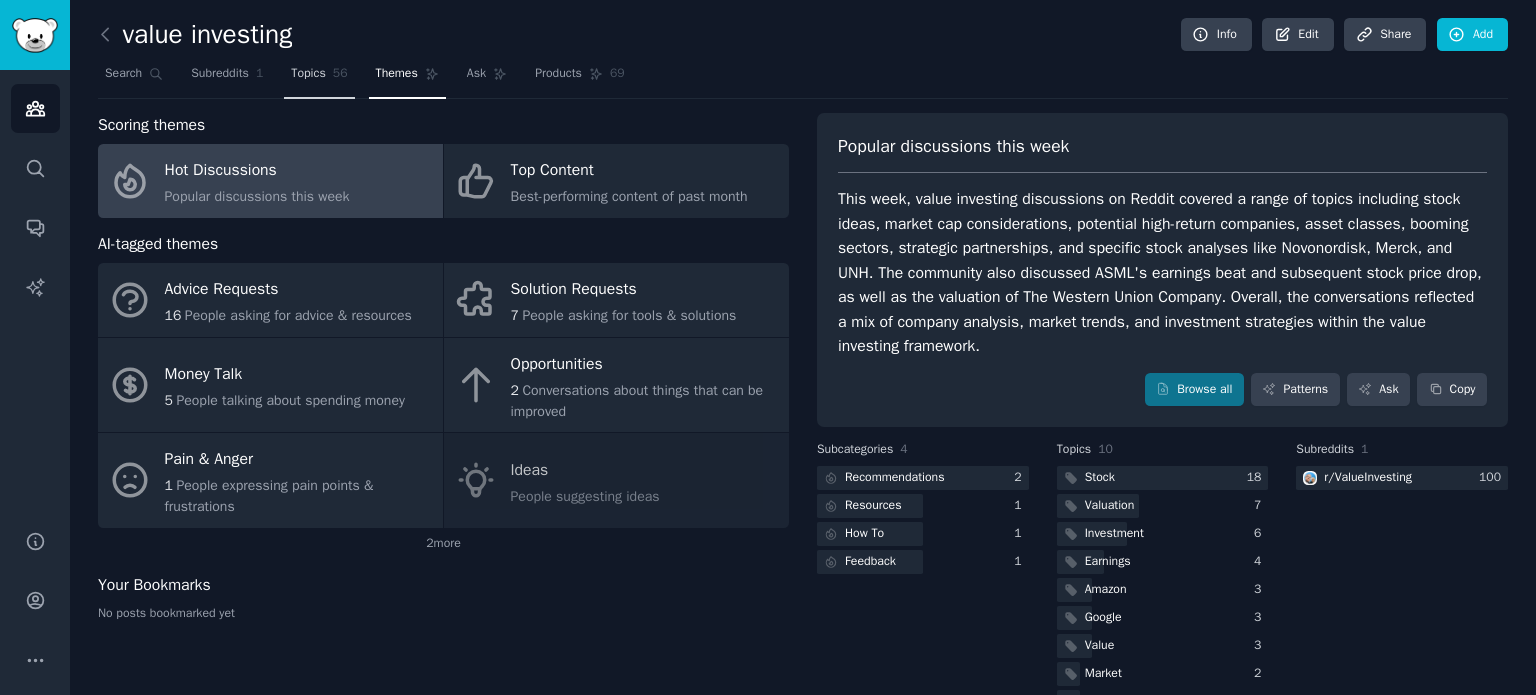 click on "Topics" at bounding box center [308, 74] 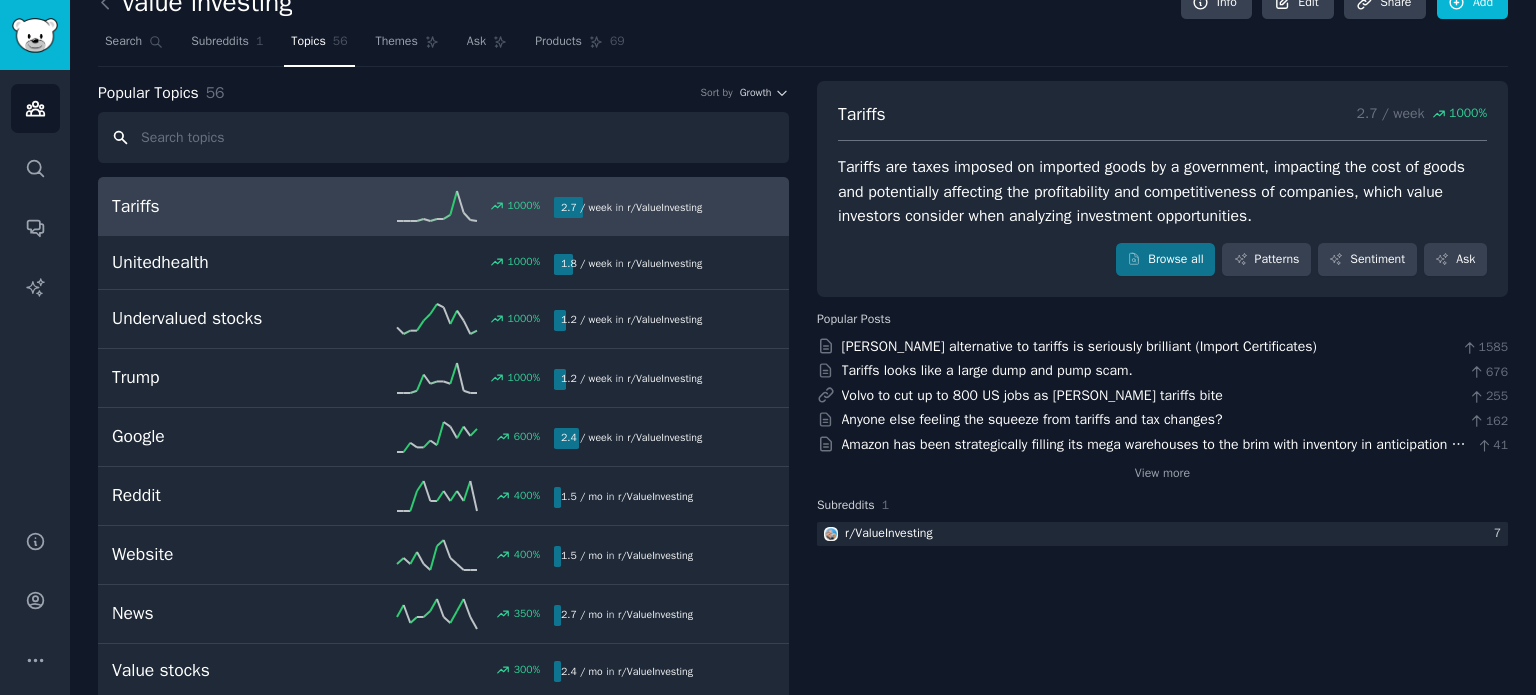 scroll, scrollTop: 0, scrollLeft: 0, axis: both 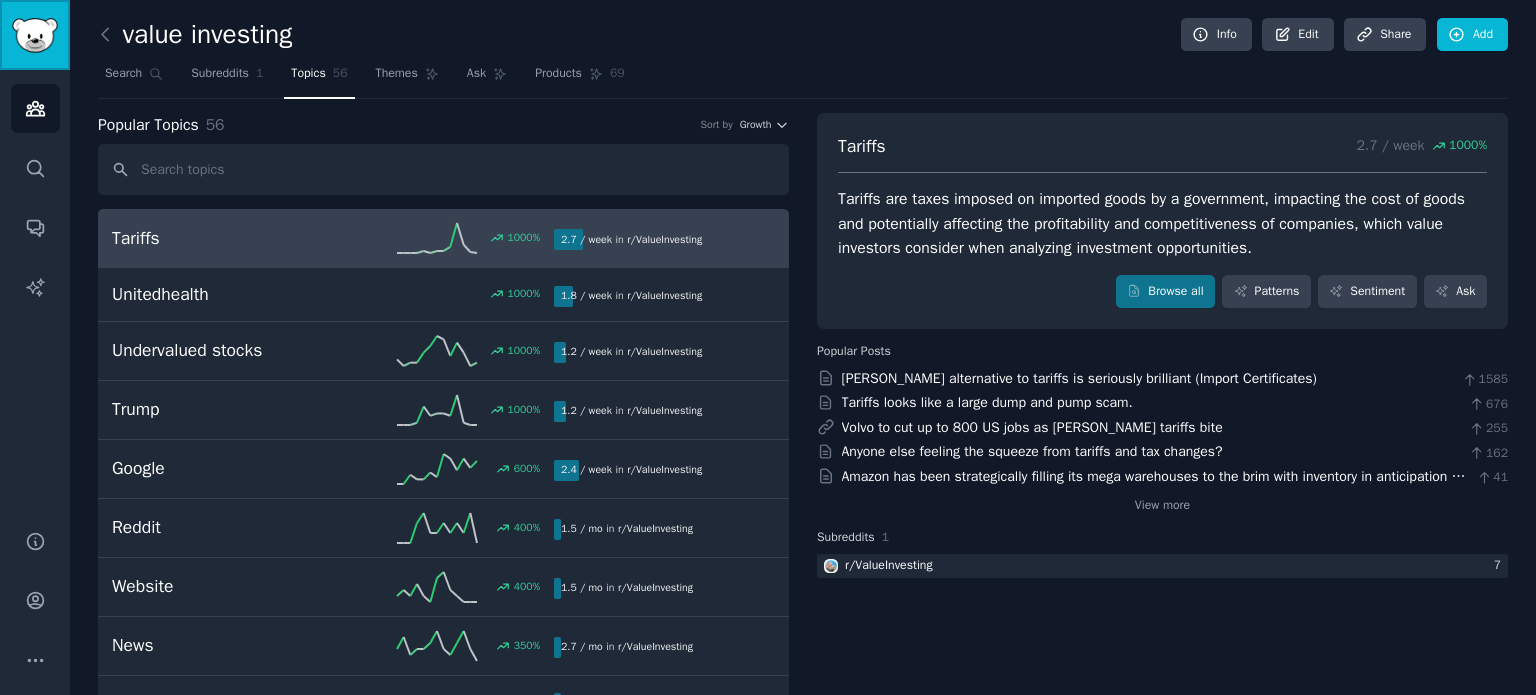 click at bounding box center [35, 35] 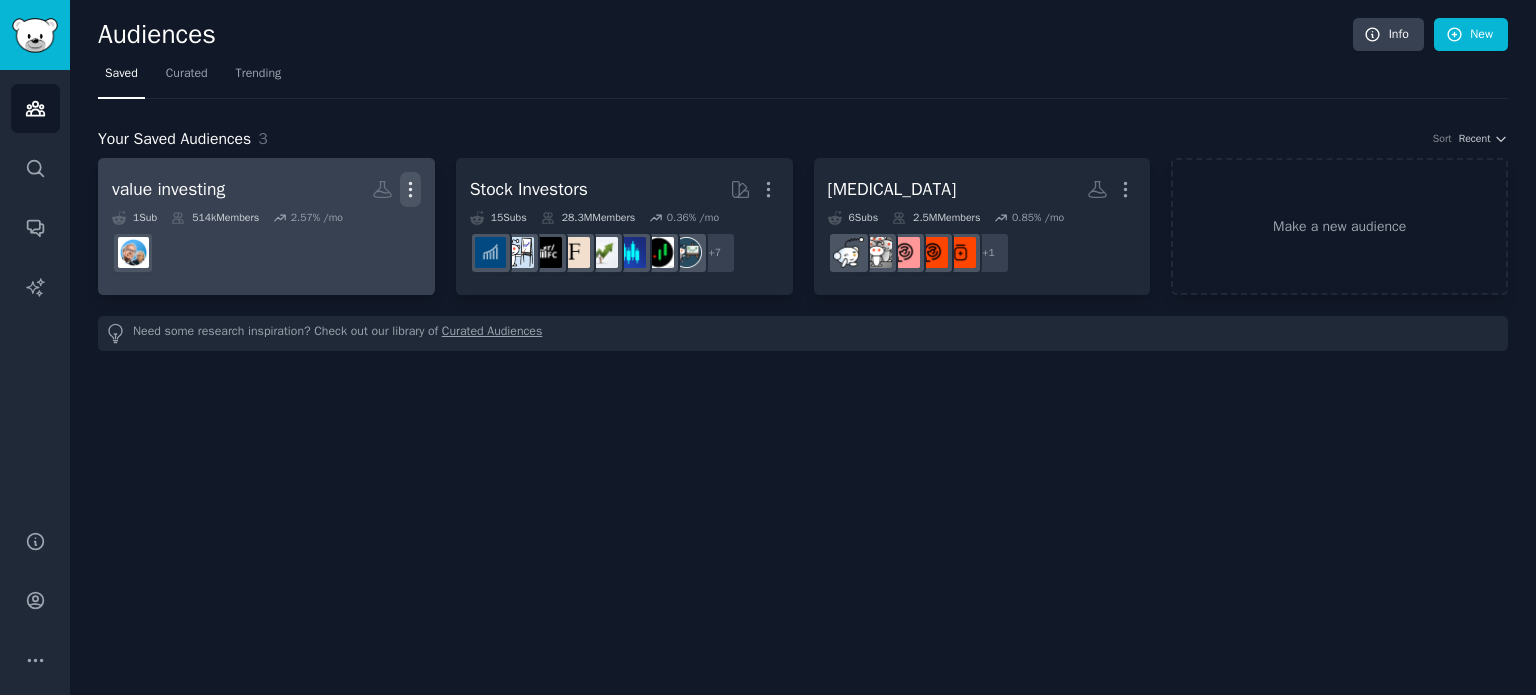 click 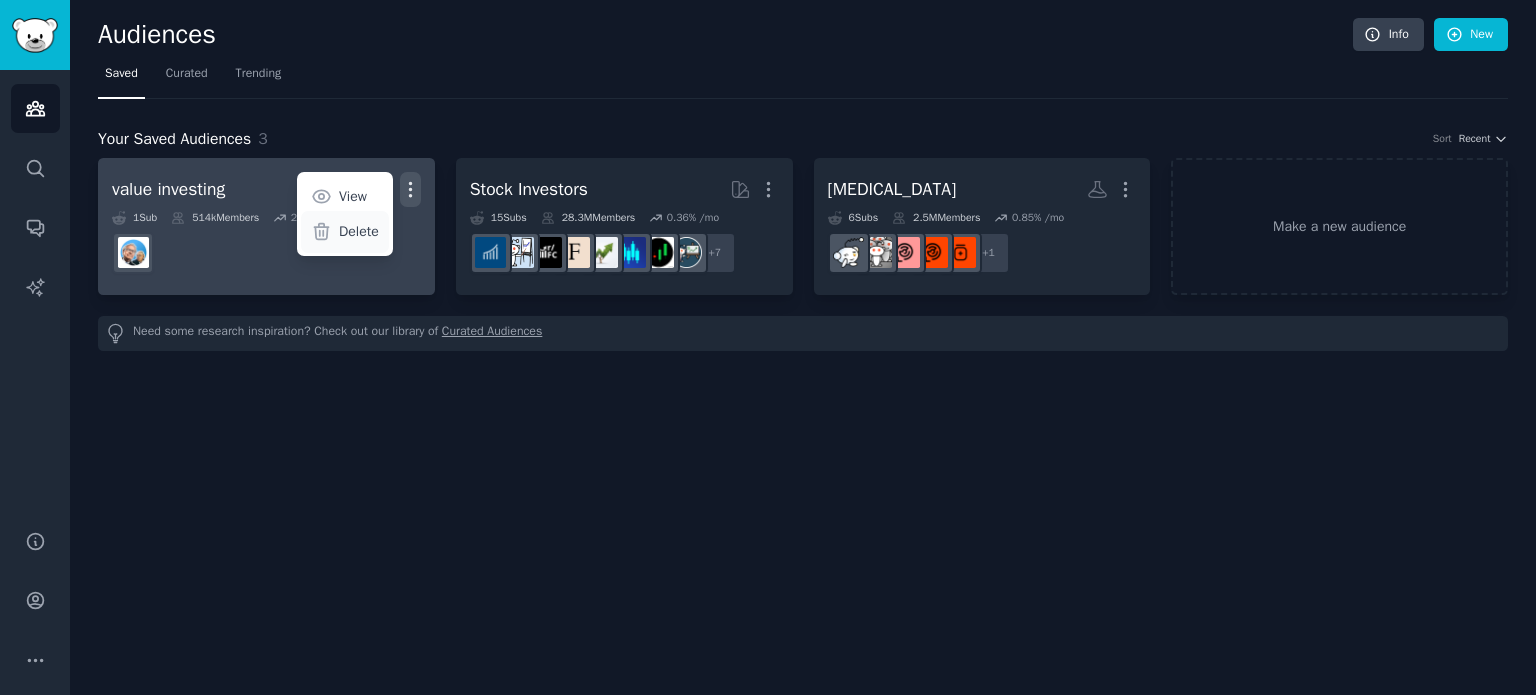 click on "Delete" at bounding box center (359, 231) 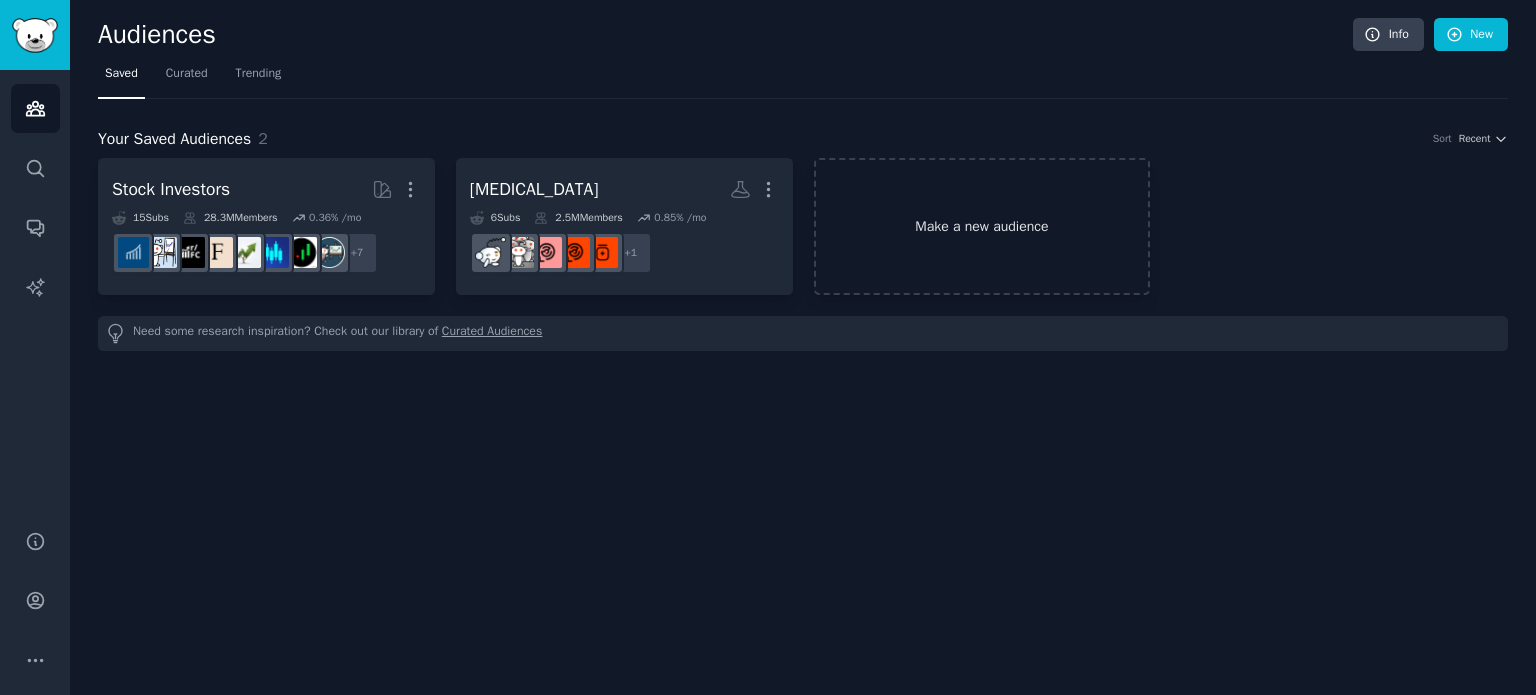 click on "Make a new audience" at bounding box center [982, 226] 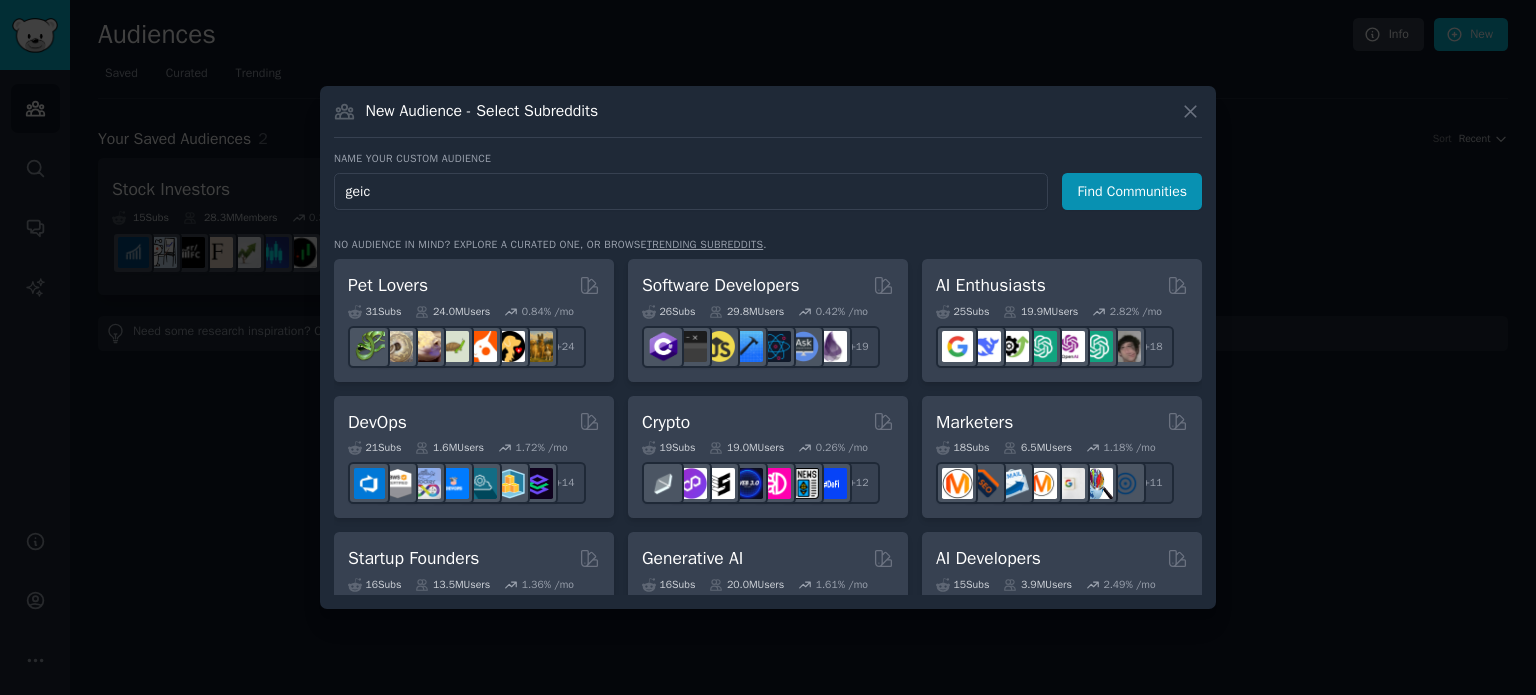 type on "geico" 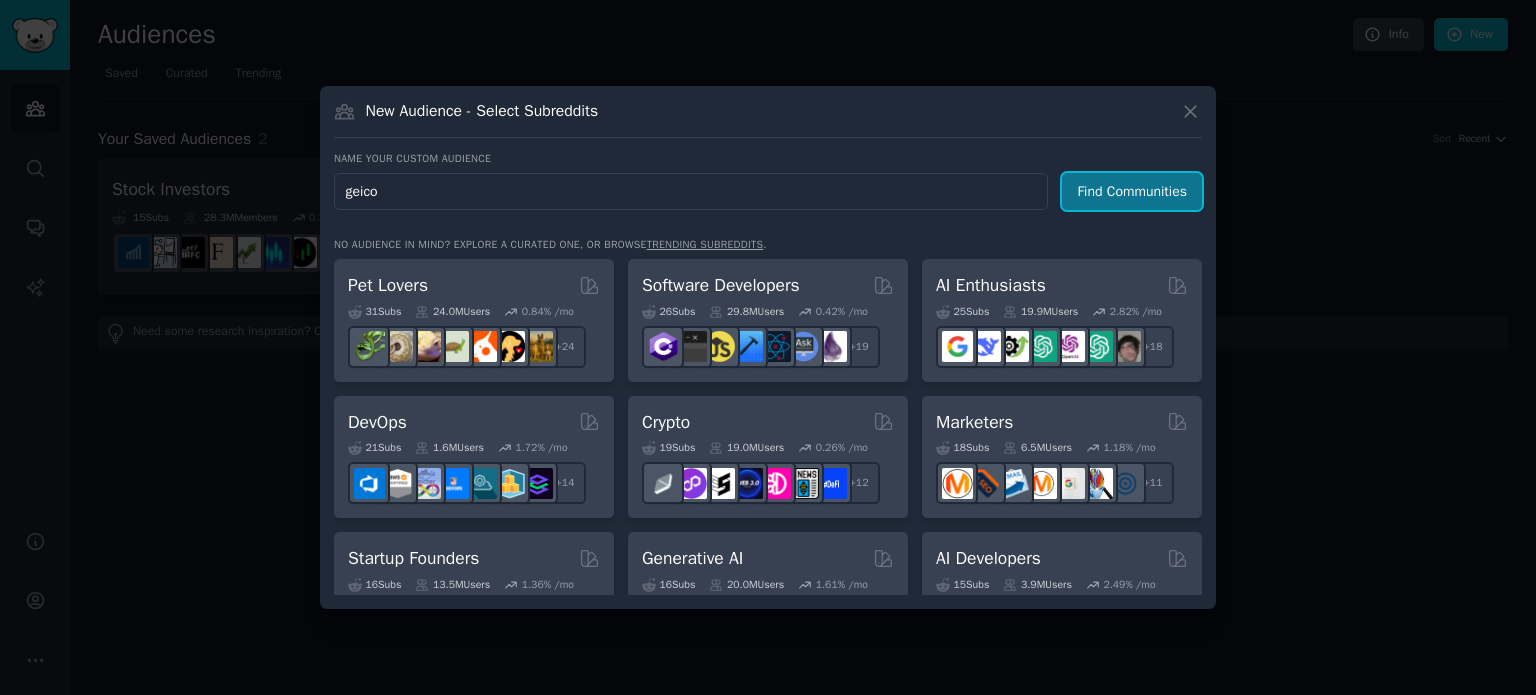click on "Find Communities" at bounding box center [1132, 191] 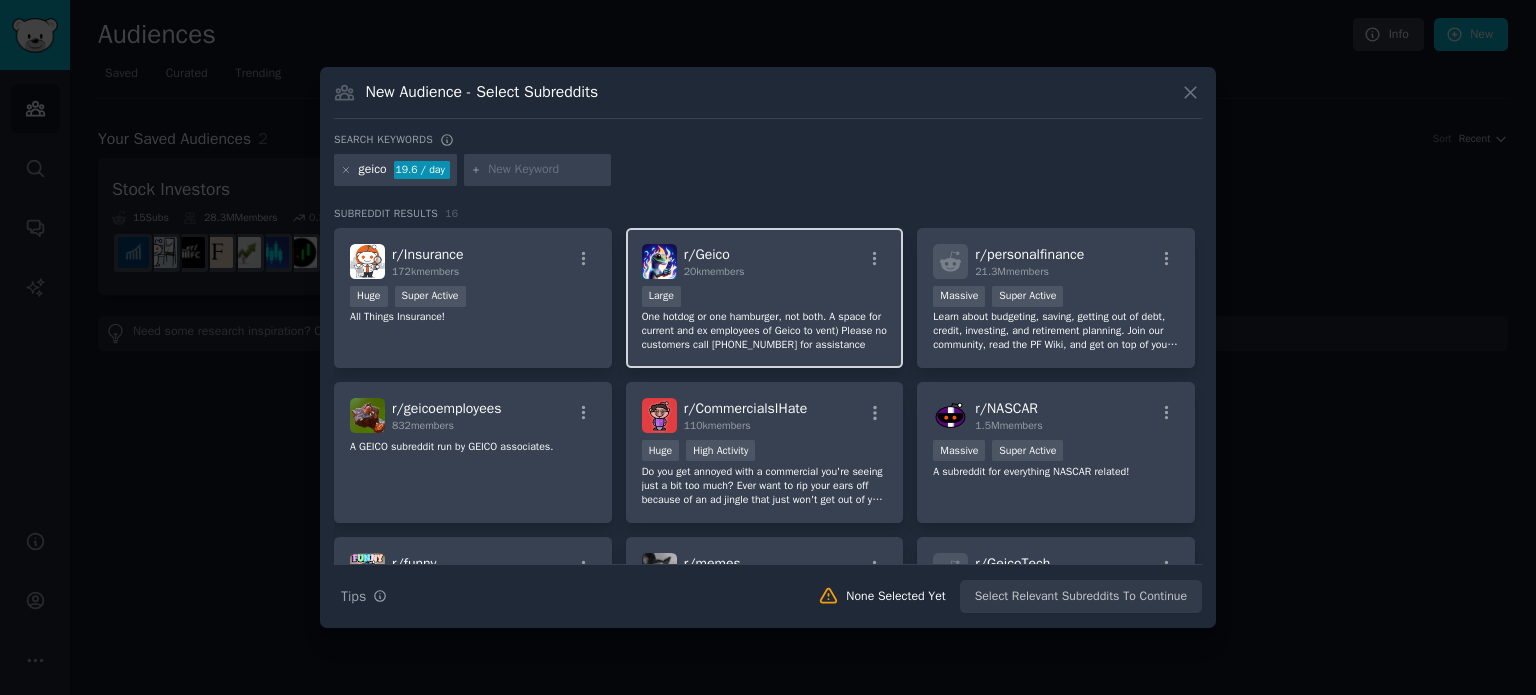 click on "r/ Geico" at bounding box center [707, 254] 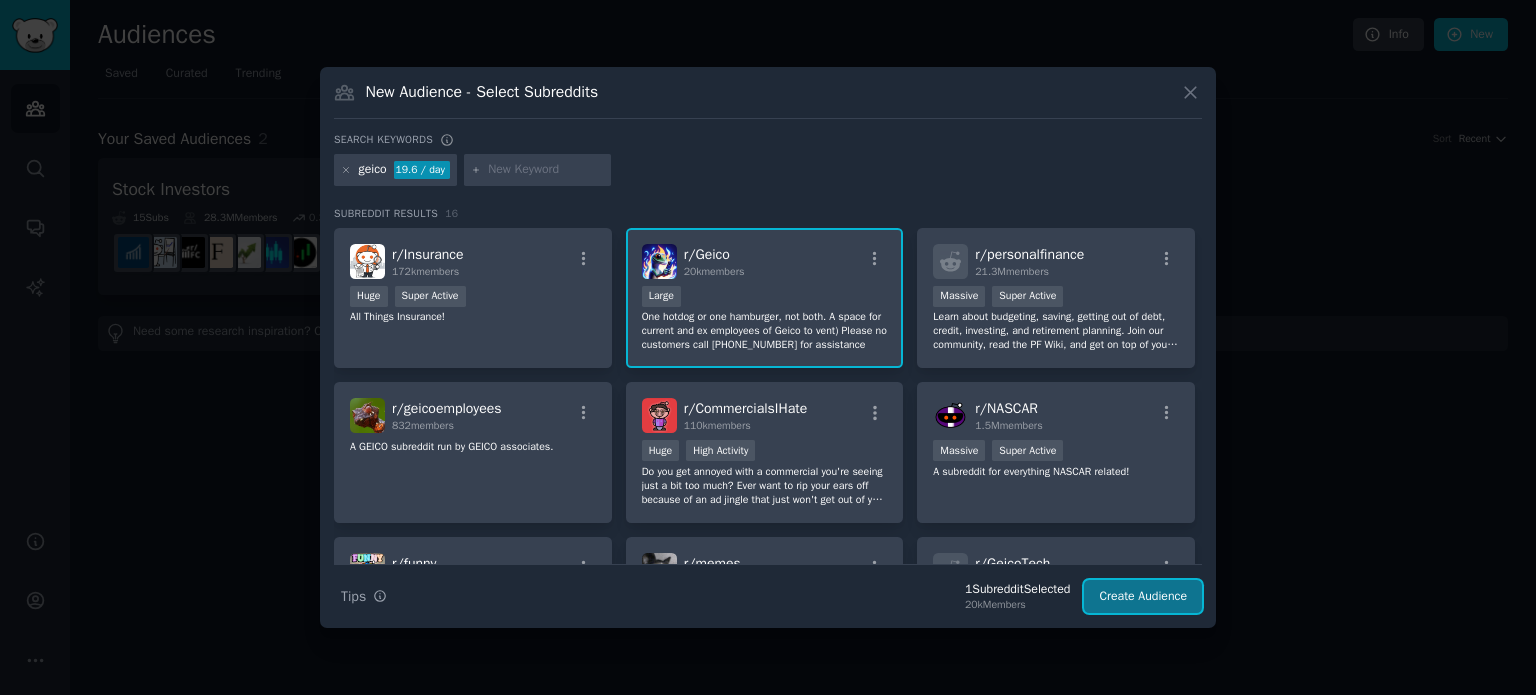 click on "Create Audience" at bounding box center [1143, 597] 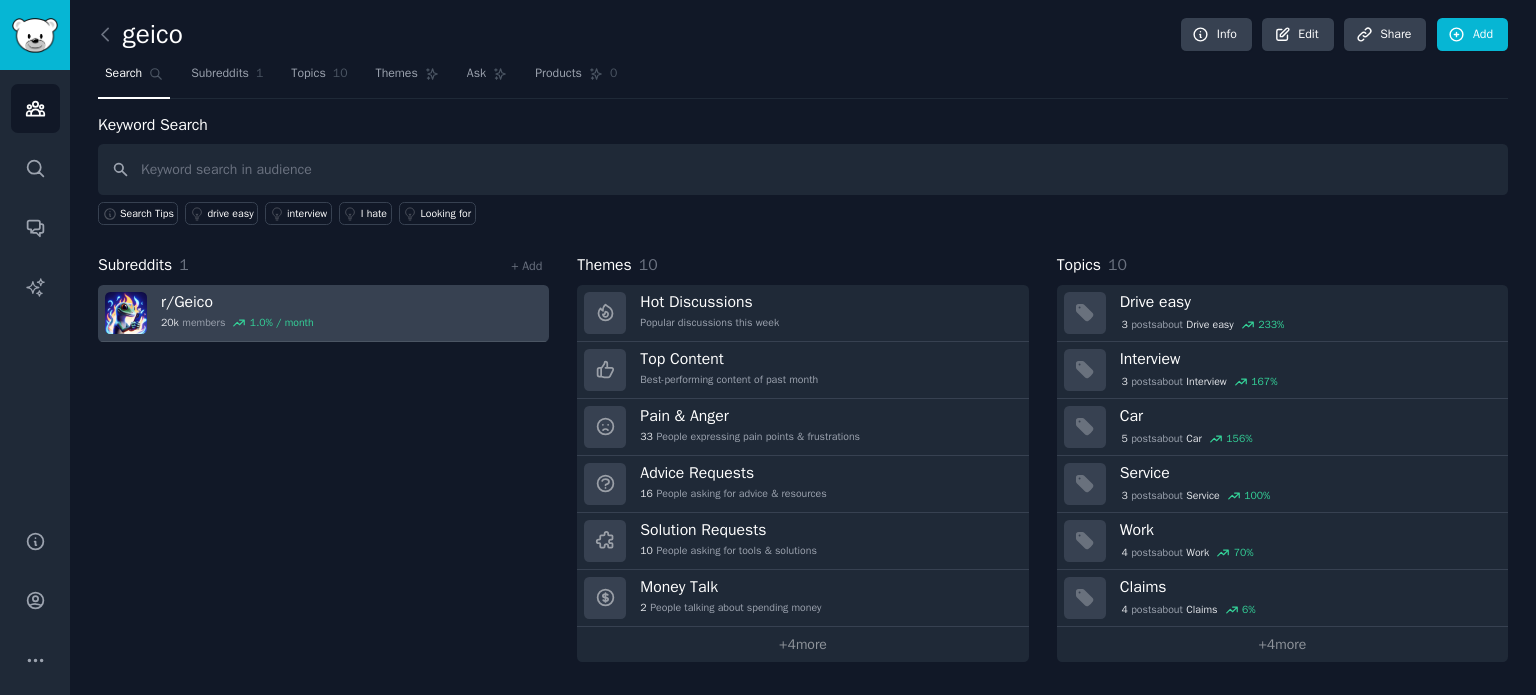 click on "r/ Geico 20k  members 1.0 % / month" at bounding box center [323, 313] 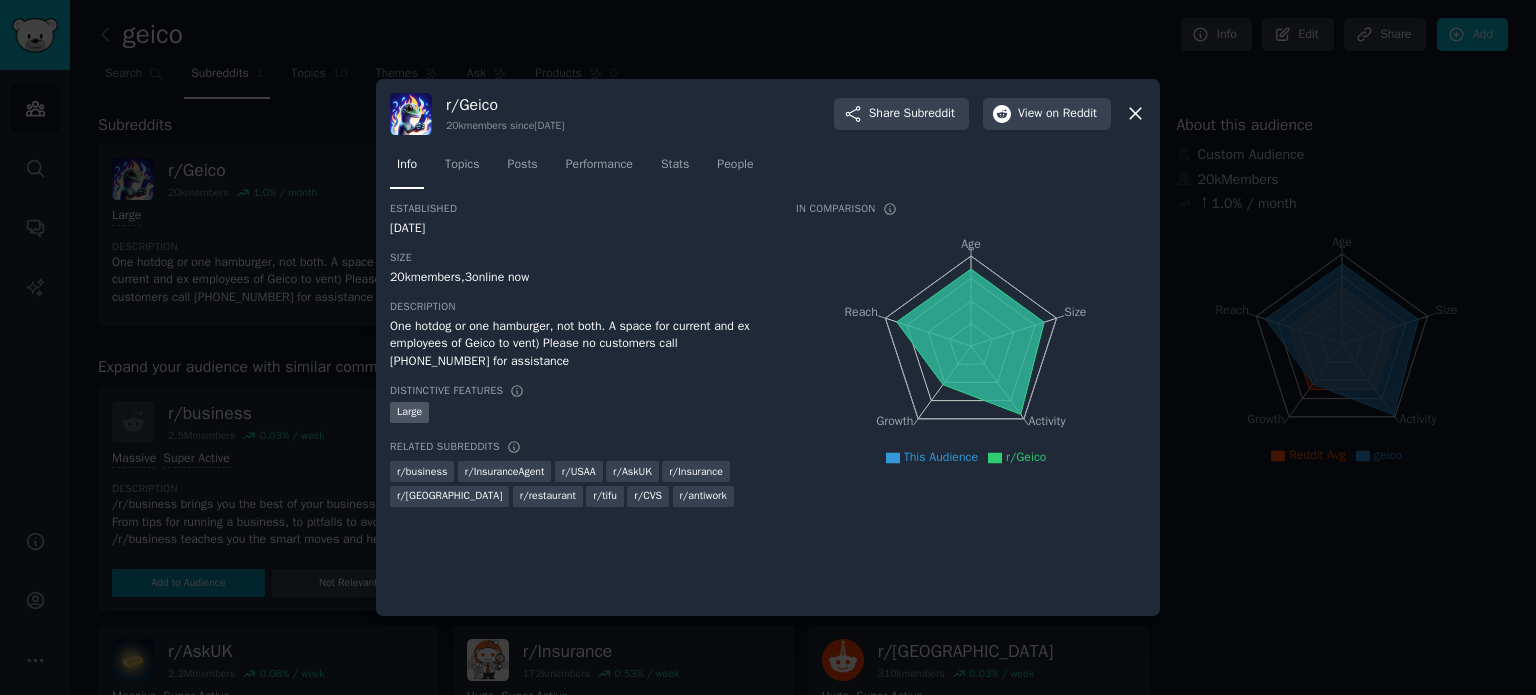 drag, startPoint x: 1133, startPoint y: 113, endPoint x: 1090, endPoint y: 129, distance: 45.88028 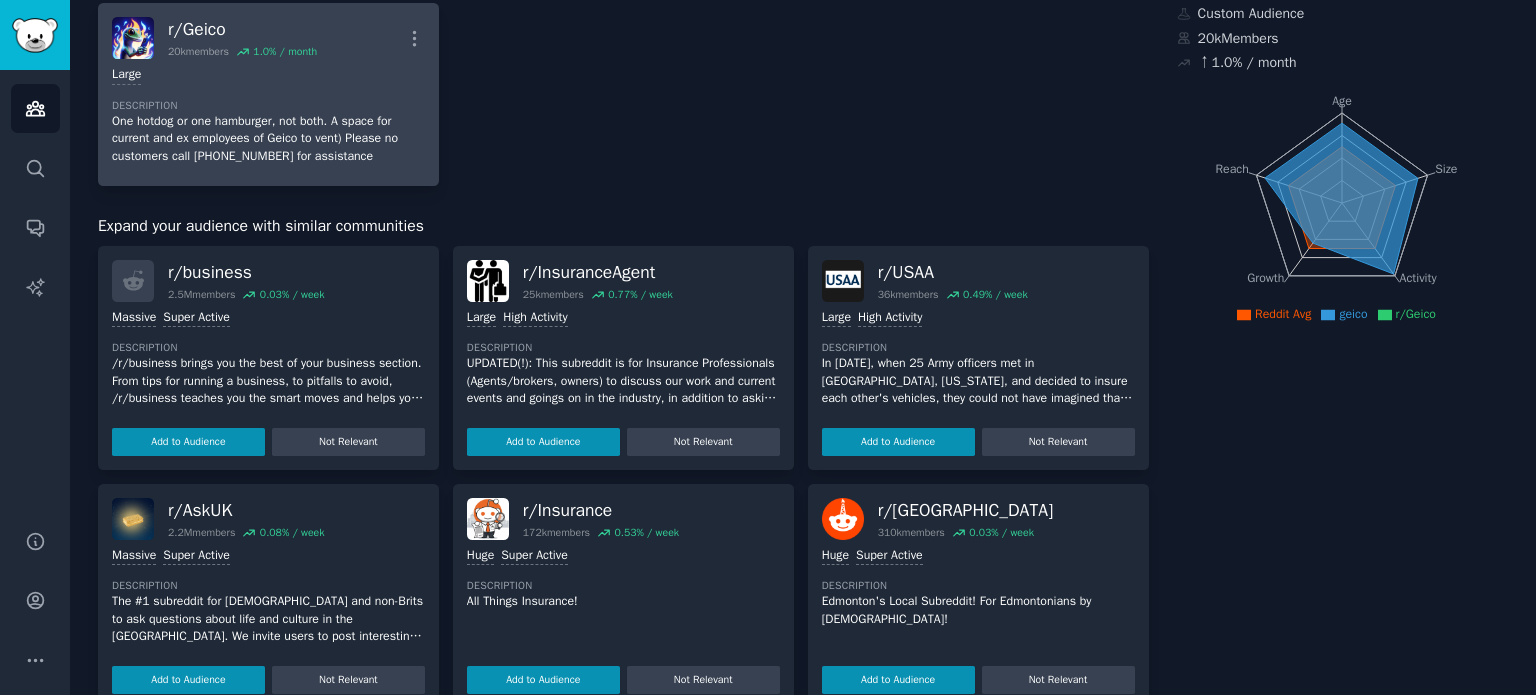 scroll, scrollTop: 0, scrollLeft: 0, axis: both 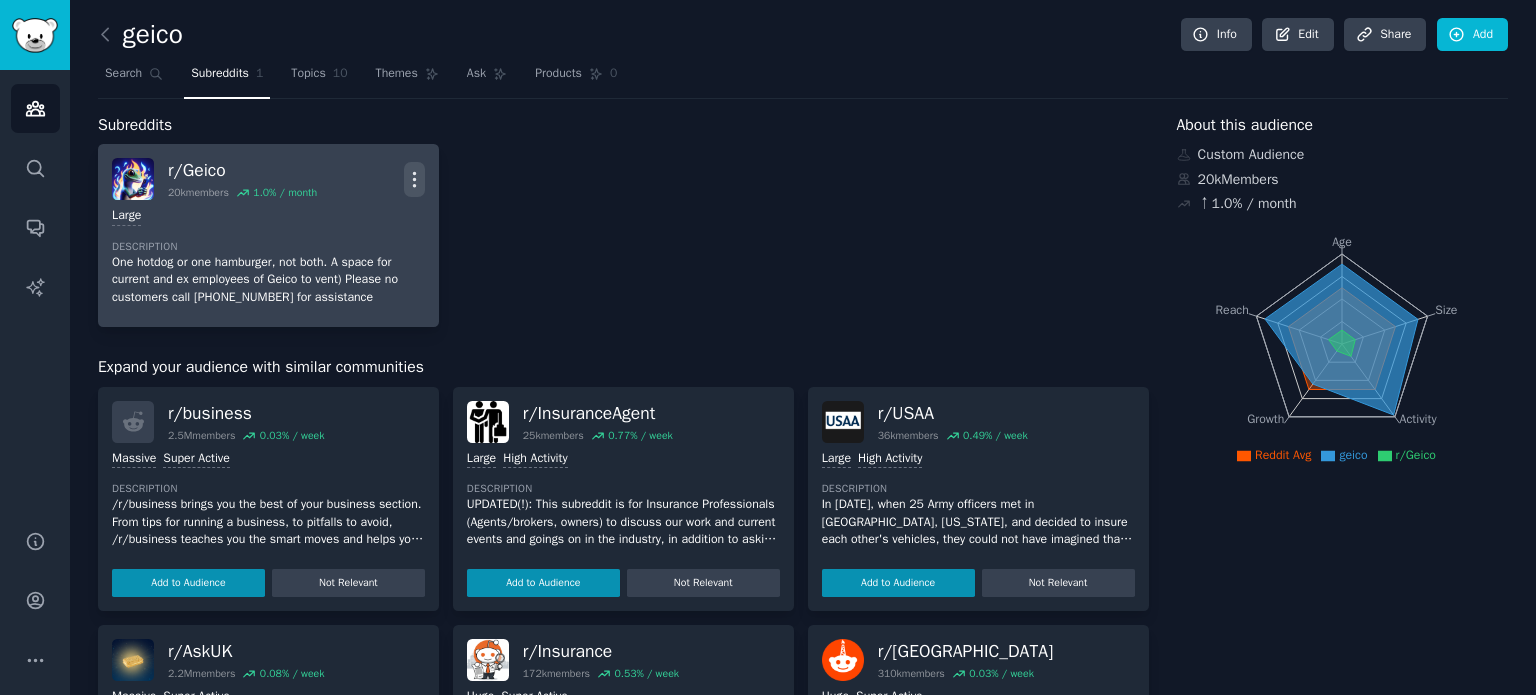 click 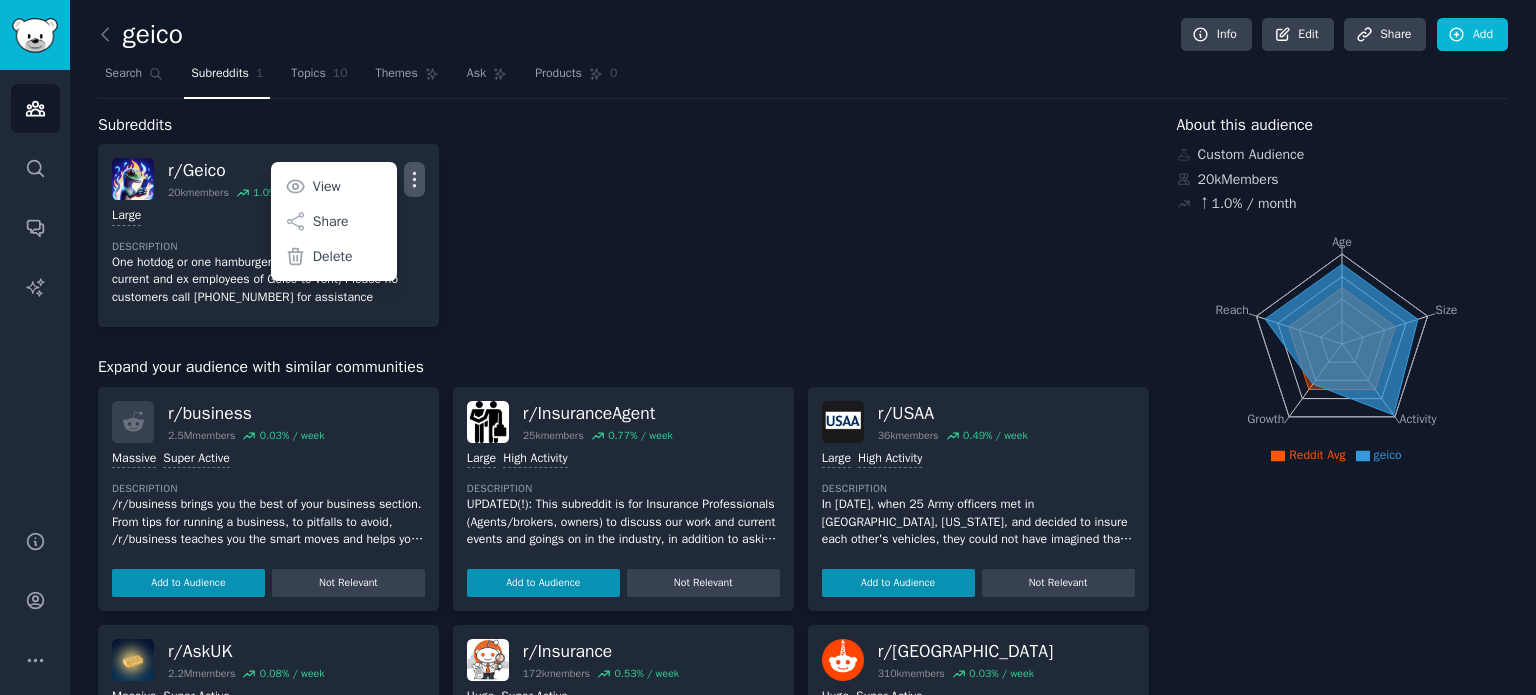click on "r/ Geico 20k  members 1.0 % / month More View Share Delete Large Description One hotdog or one hamburger, not both.
A space for current and ex employees of Geico to vent) Please no customers call [PHONE_NUMBER] for assistance" at bounding box center [623, 235] 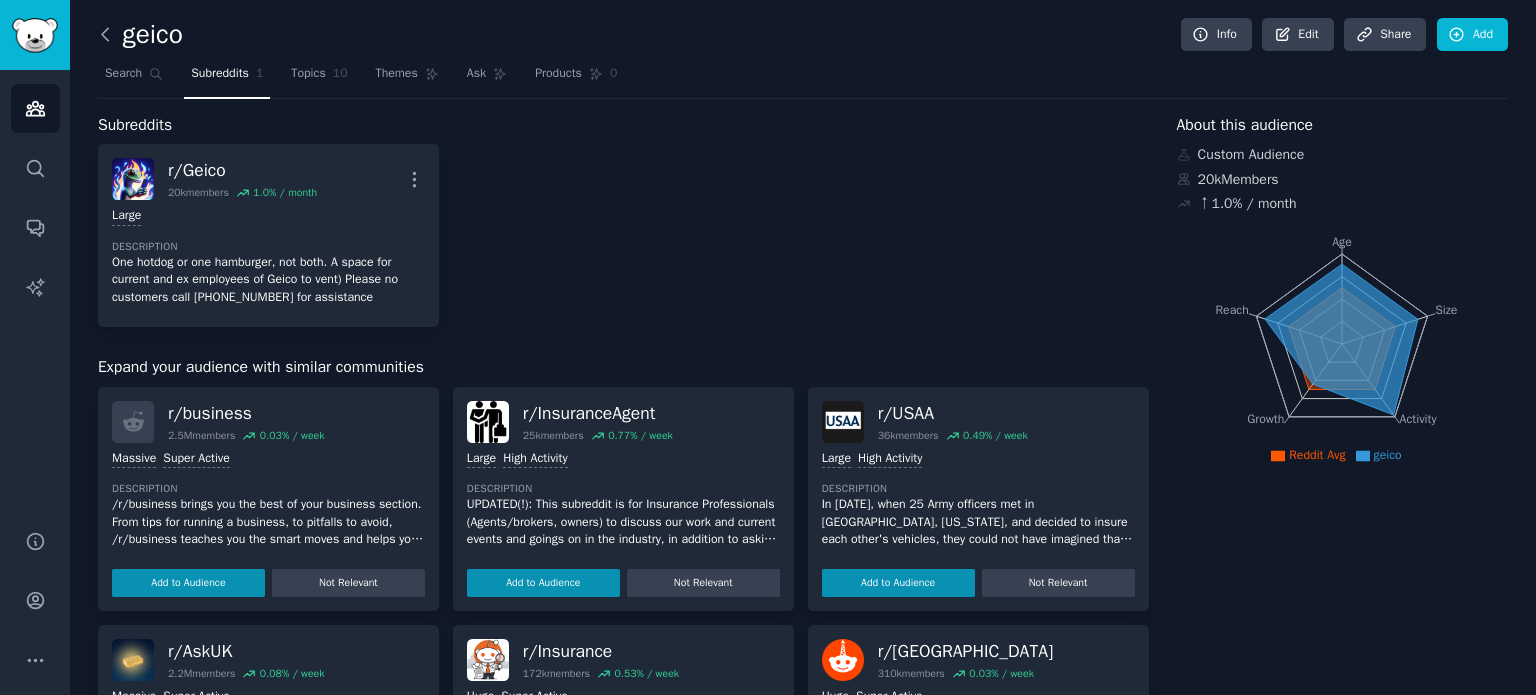 click 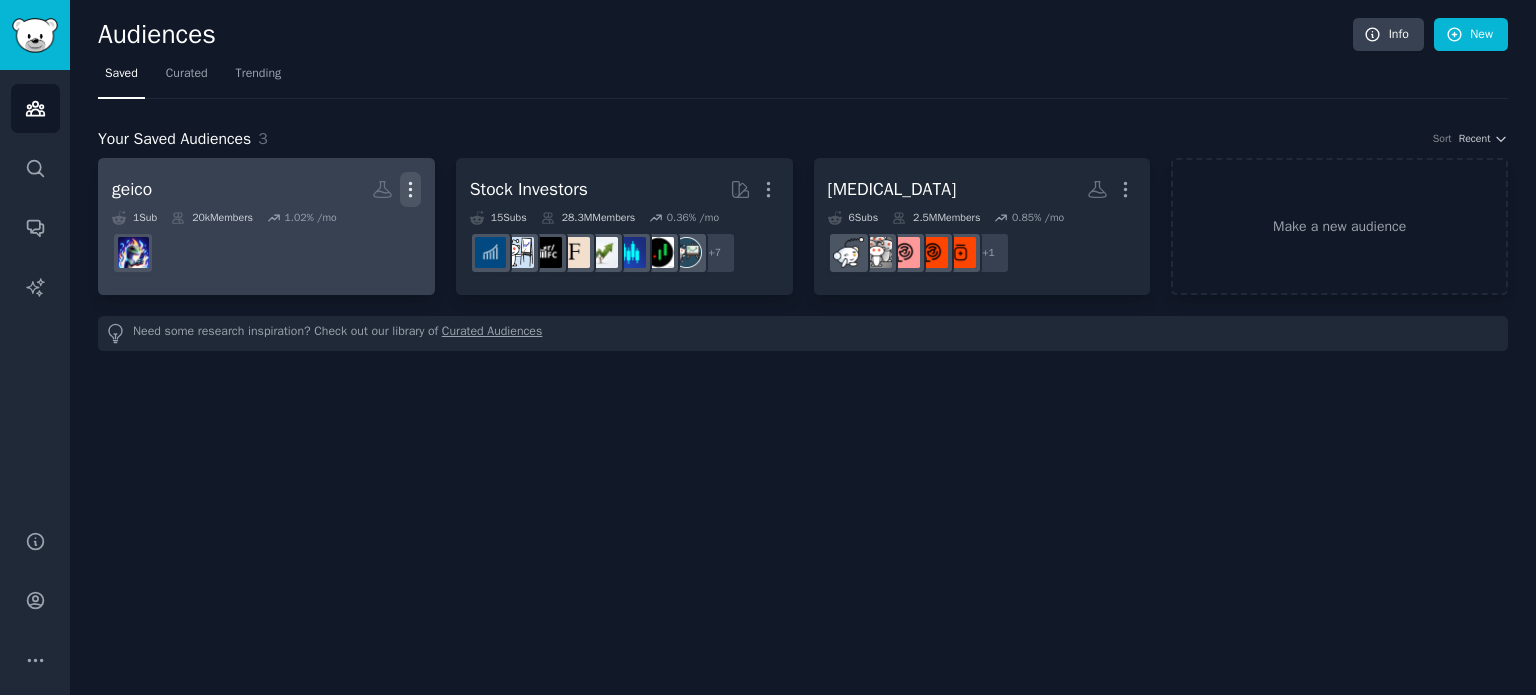 click 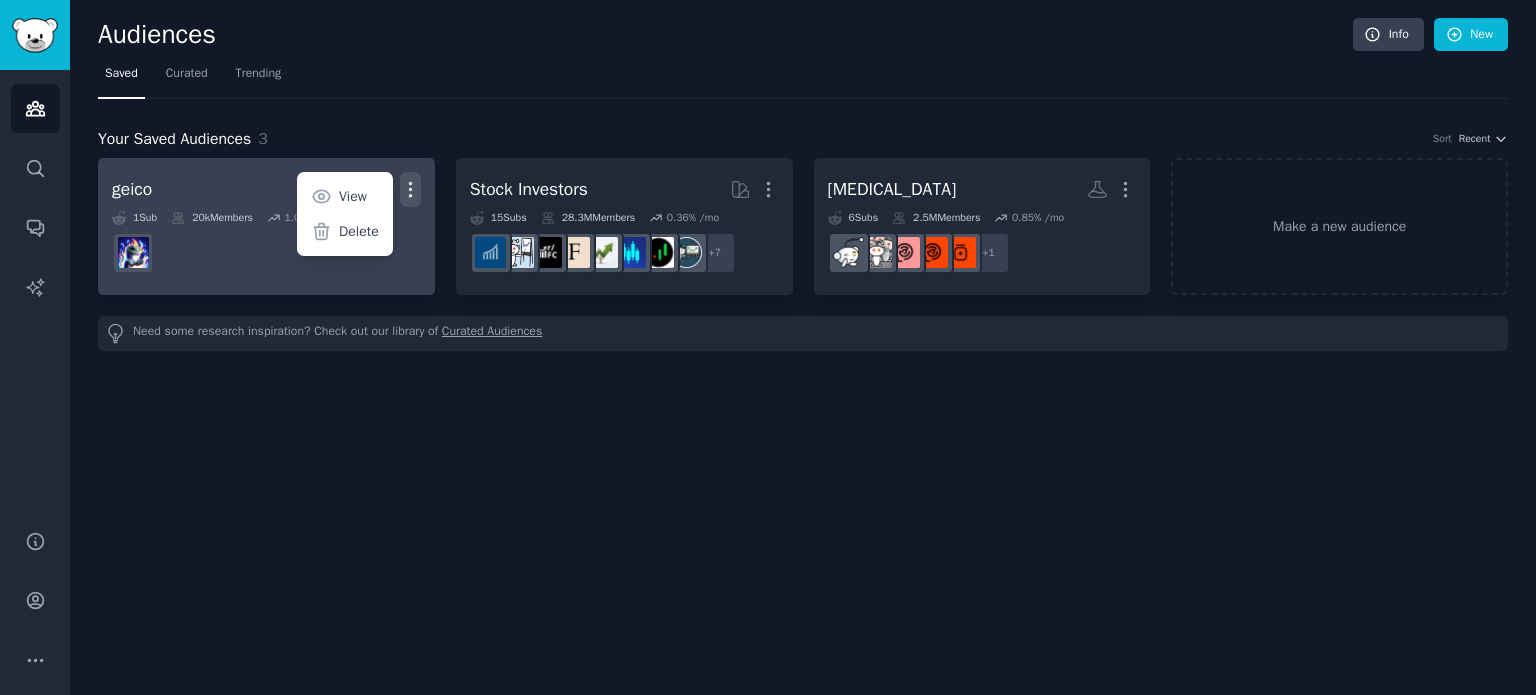 click 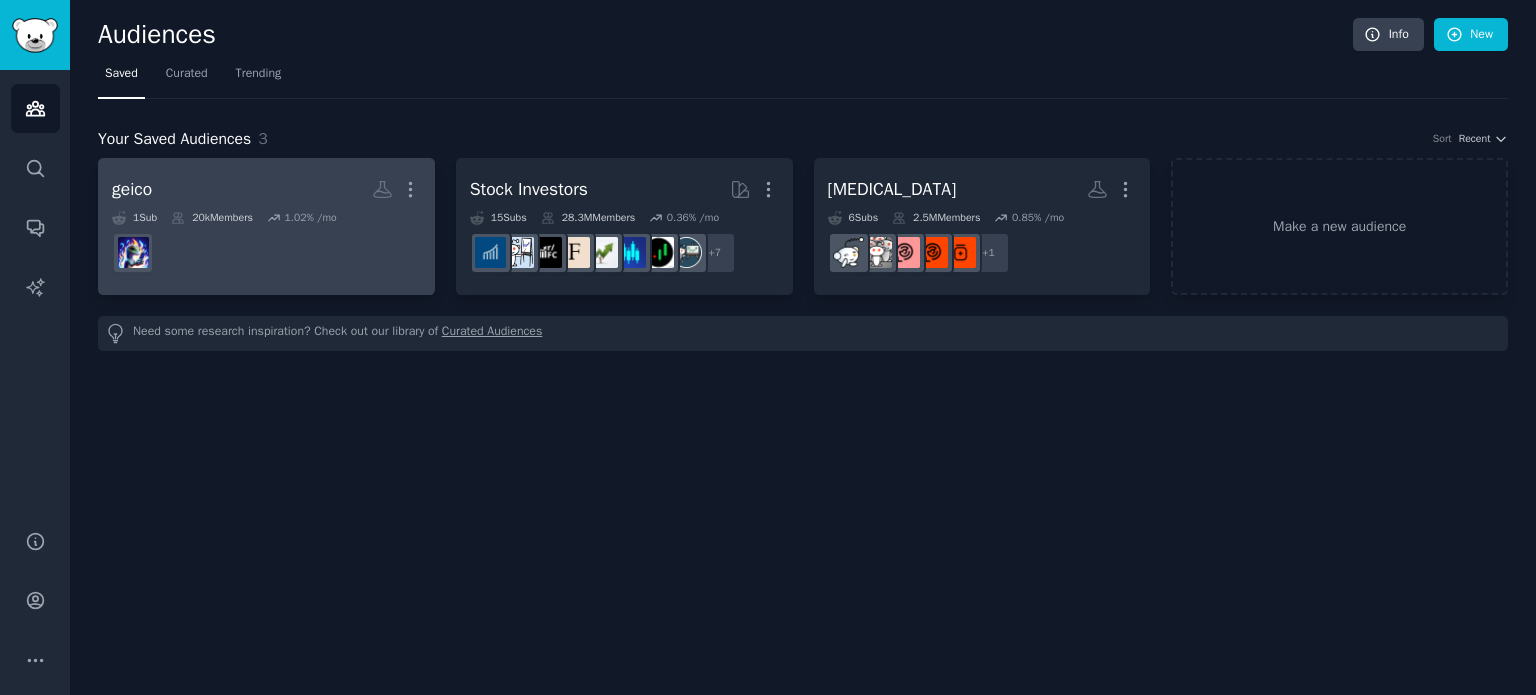 click at bounding box center (266, 253) 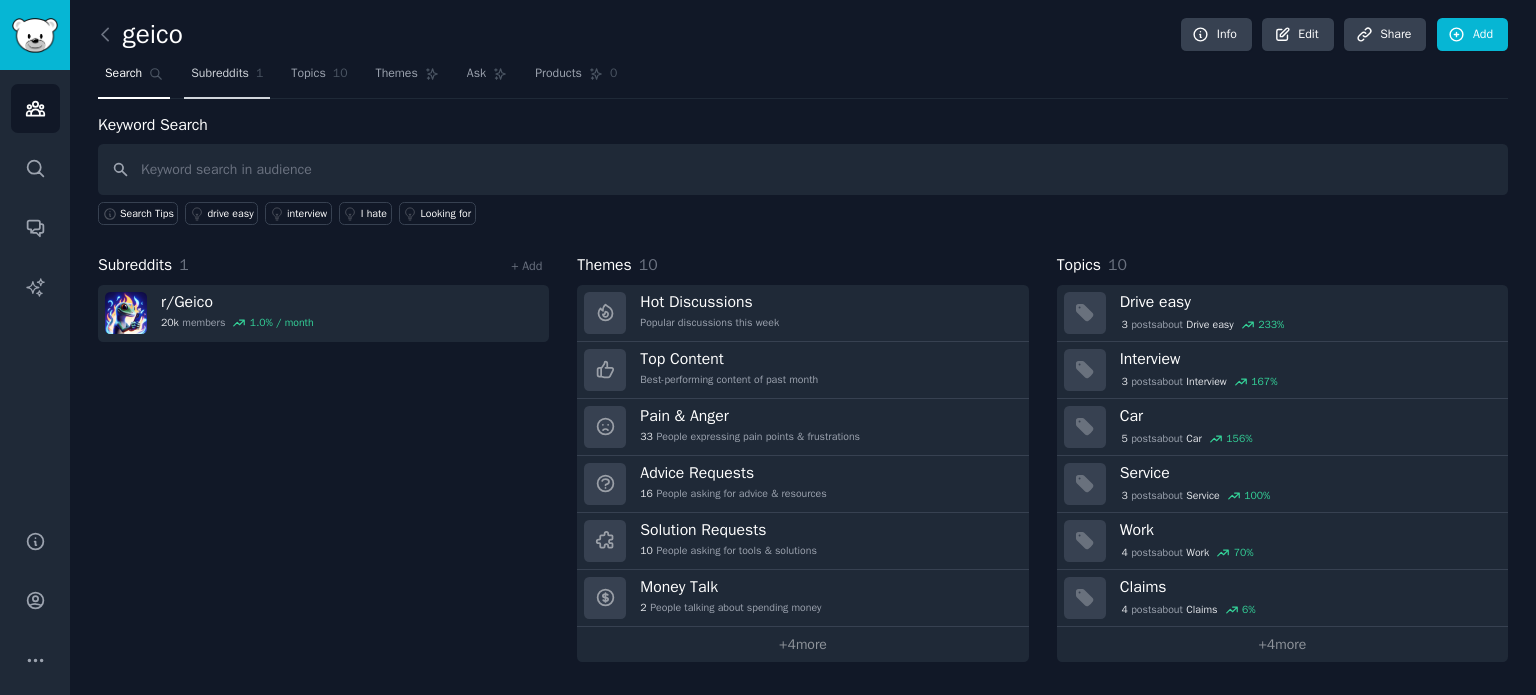 click on "Subreddits" at bounding box center (220, 74) 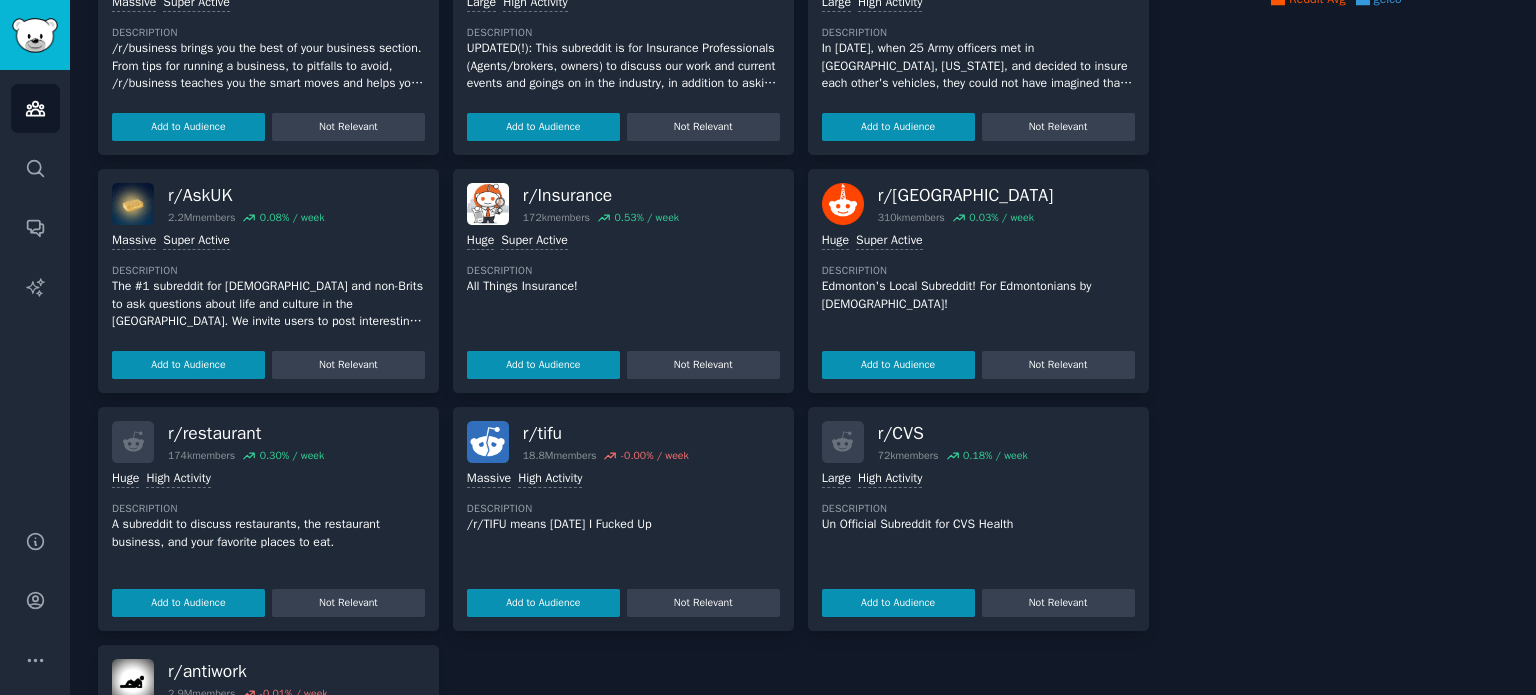 scroll, scrollTop: 0, scrollLeft: 0, axis: both 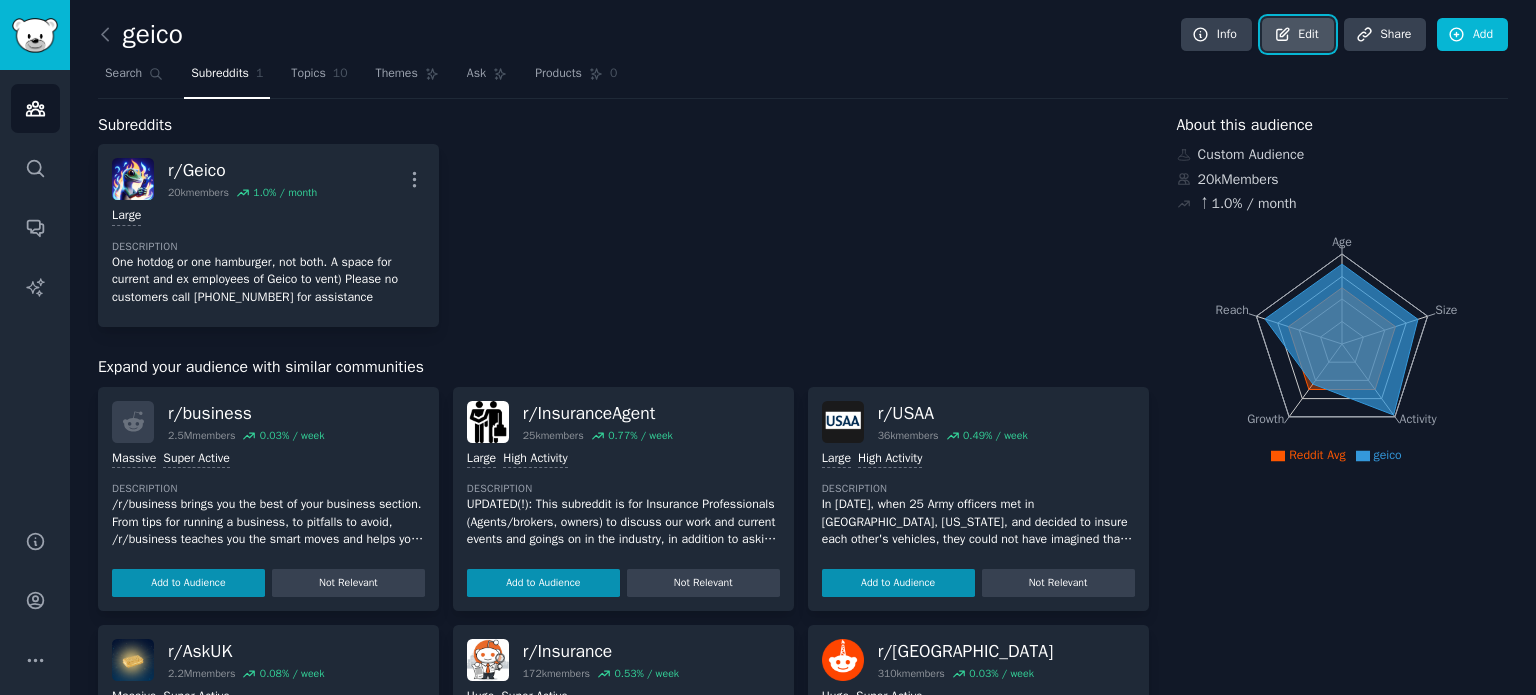 click on "Edit" at bounding box center (1297, 35) 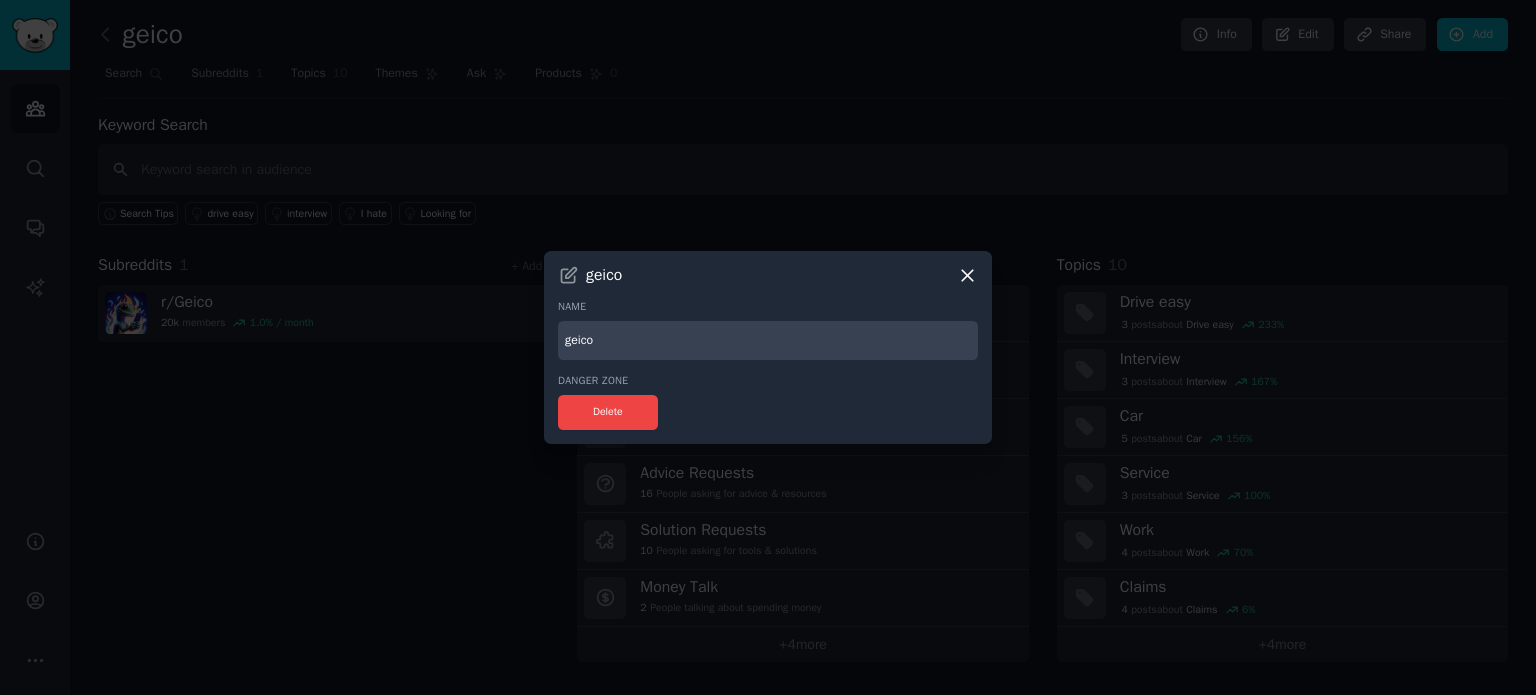 click 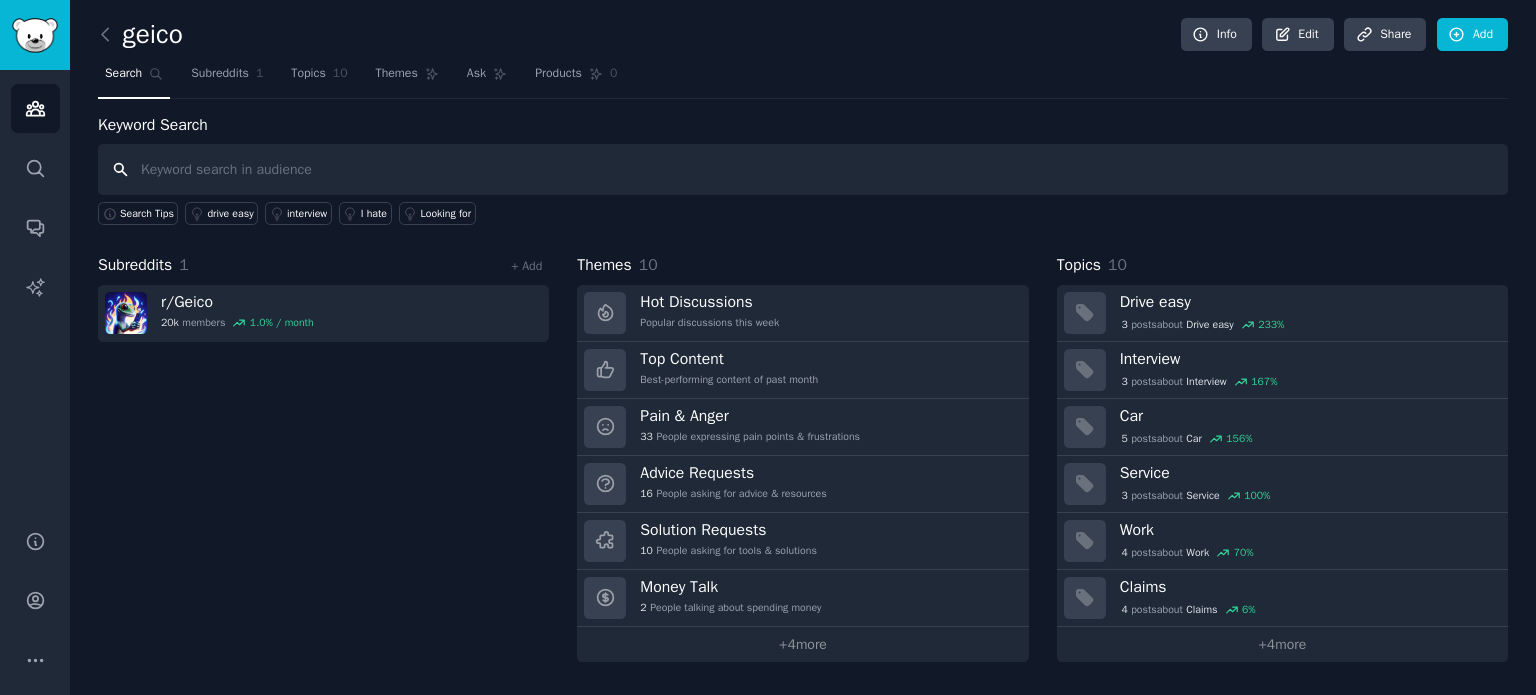 click at bounding box center [803, 169] 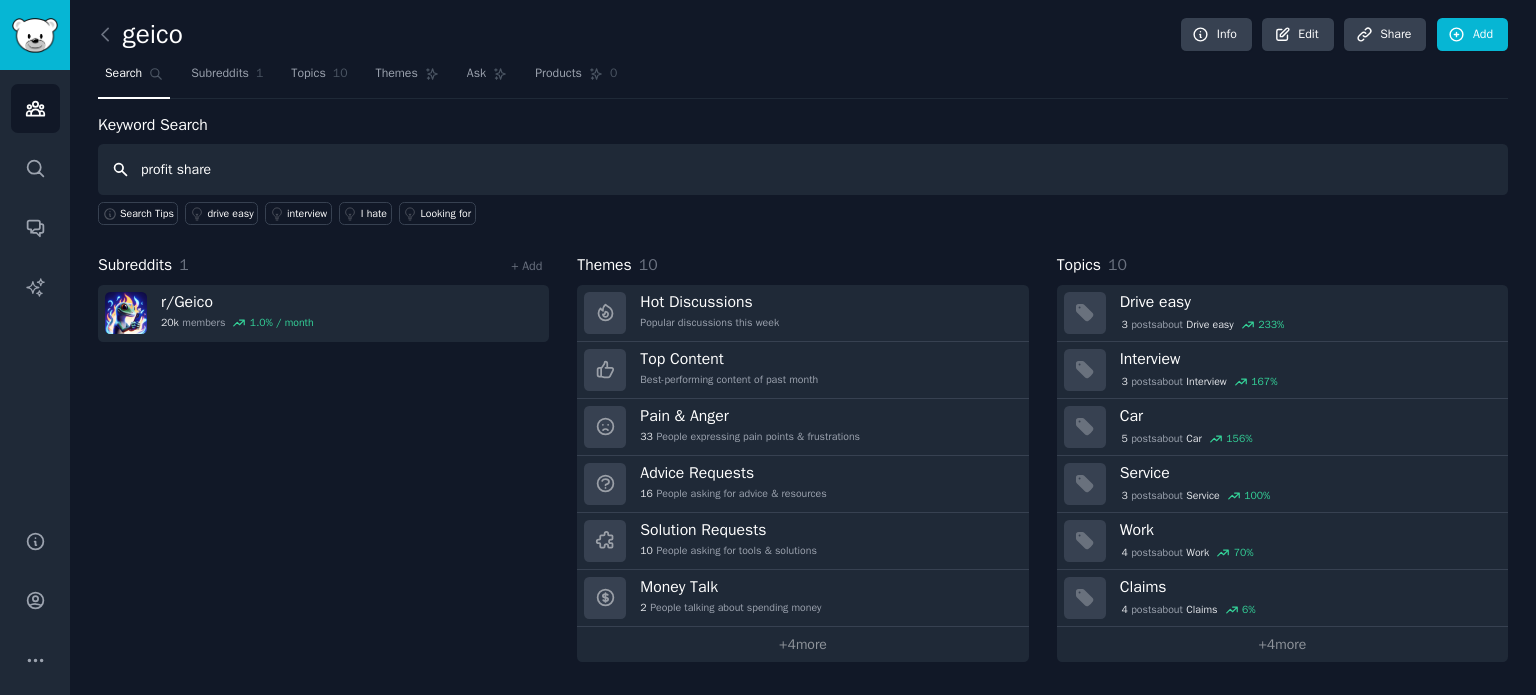 type on "profit share" 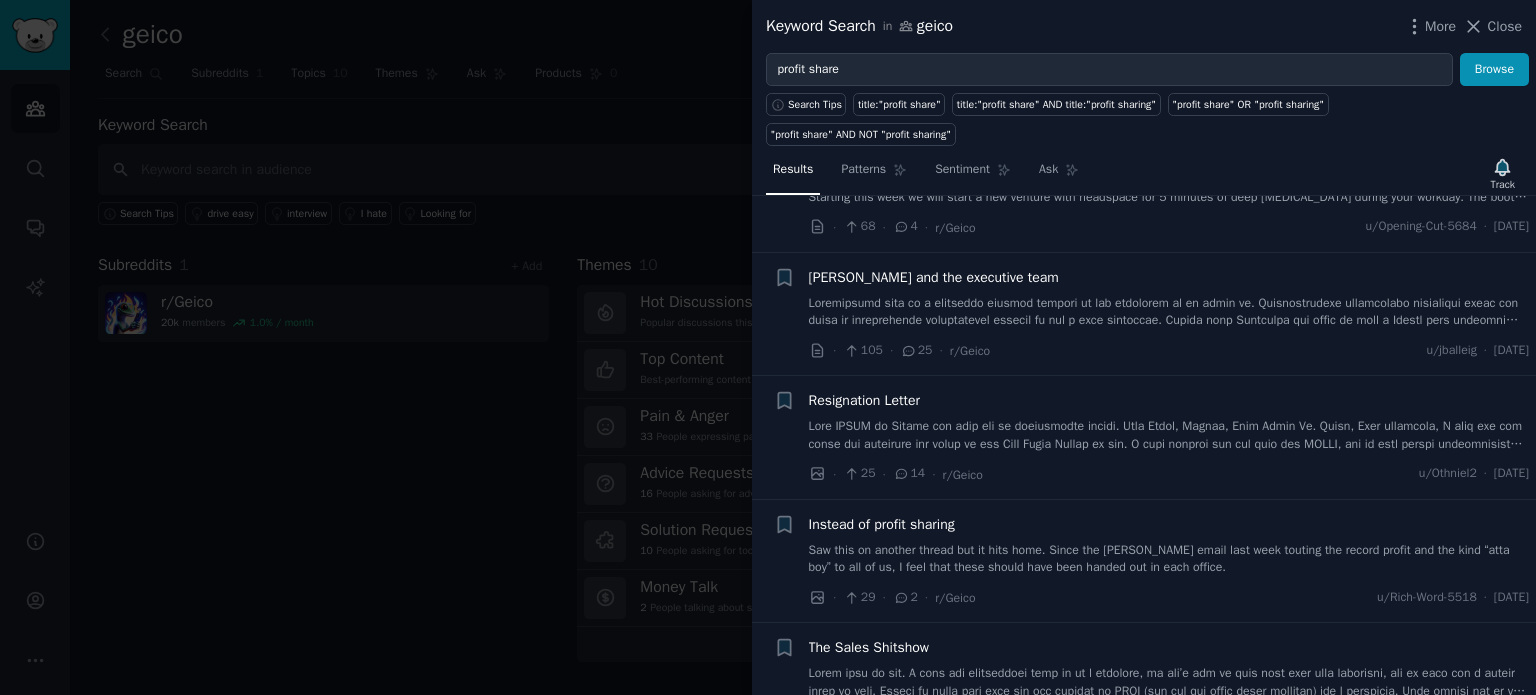scroll, scrollTop: 700, scrollLeft: 0, axis: vertical 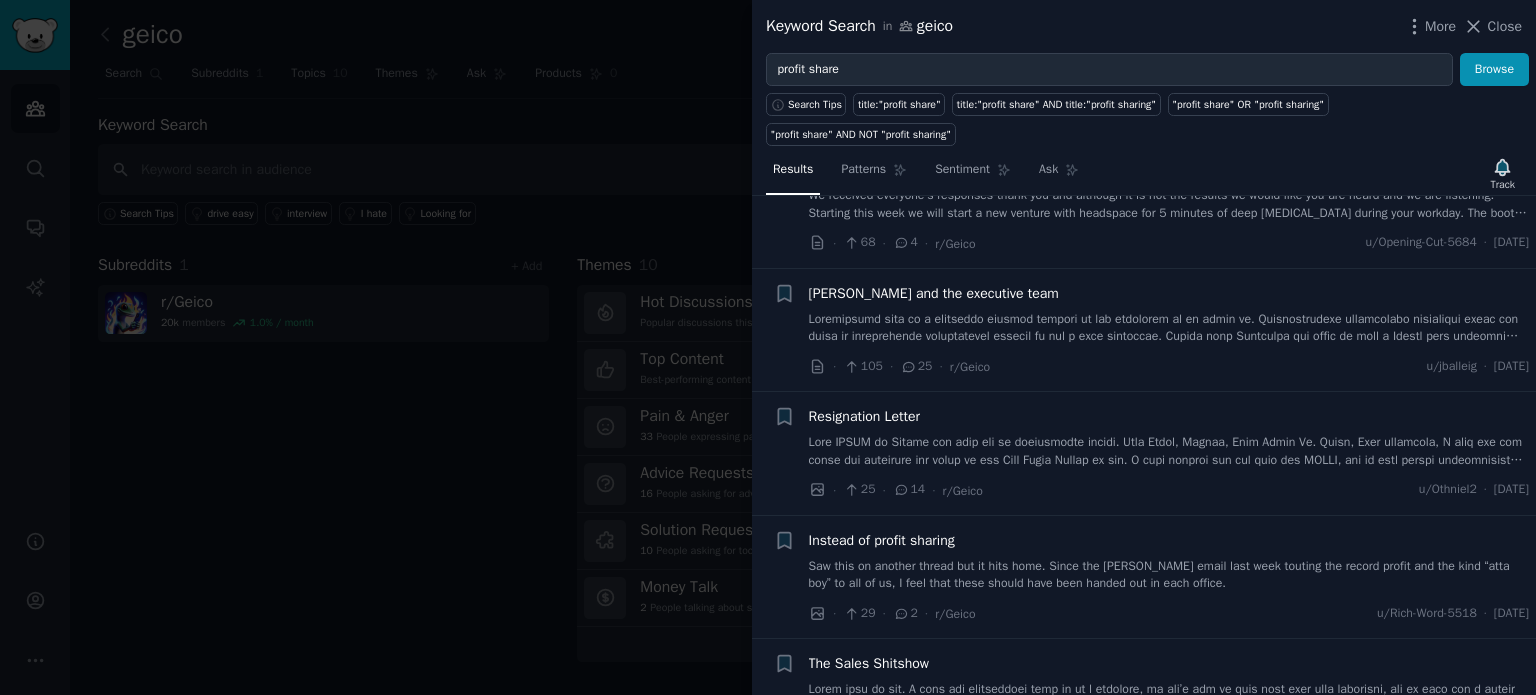 click at bounding box center (768, 347) 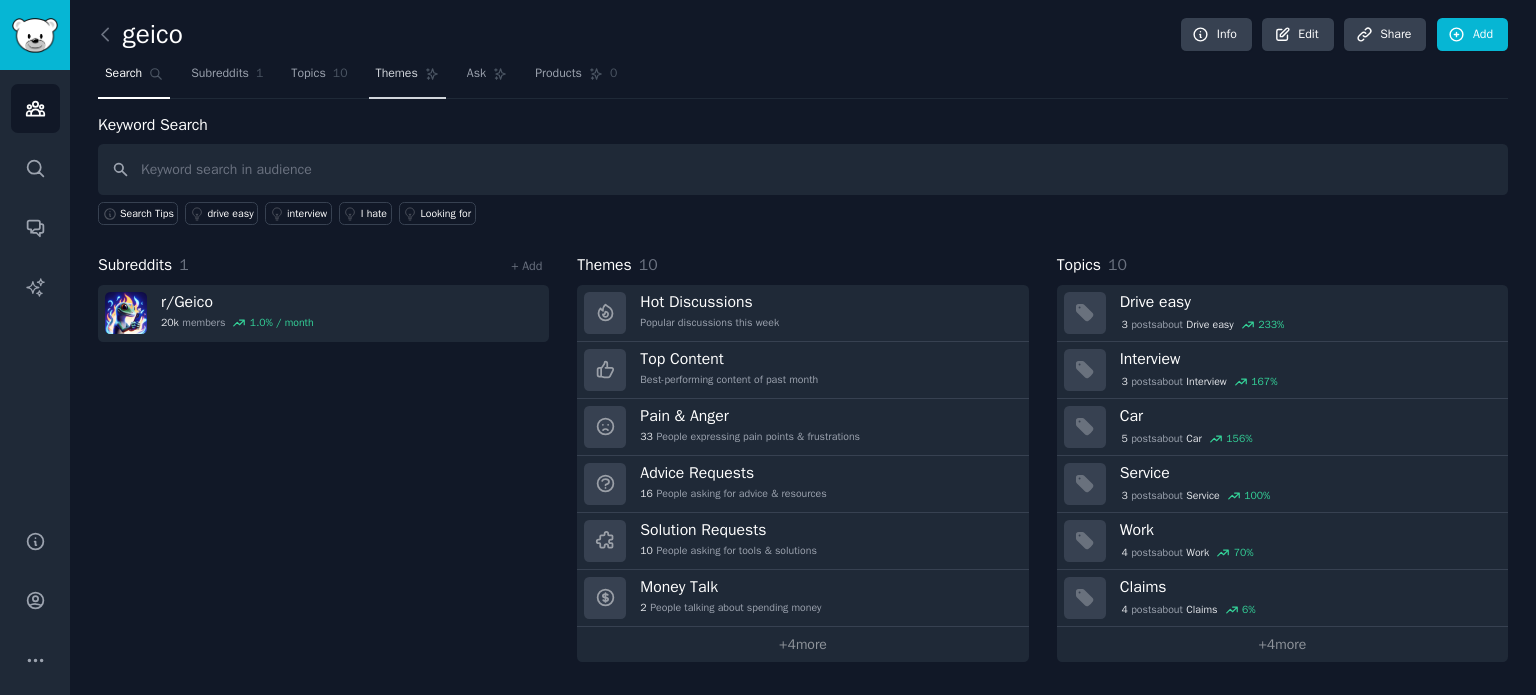 drag, startPoint x: 399, startPoint y: 71, endPoint x: 425, endPoint y: 75, distance: 26.305893 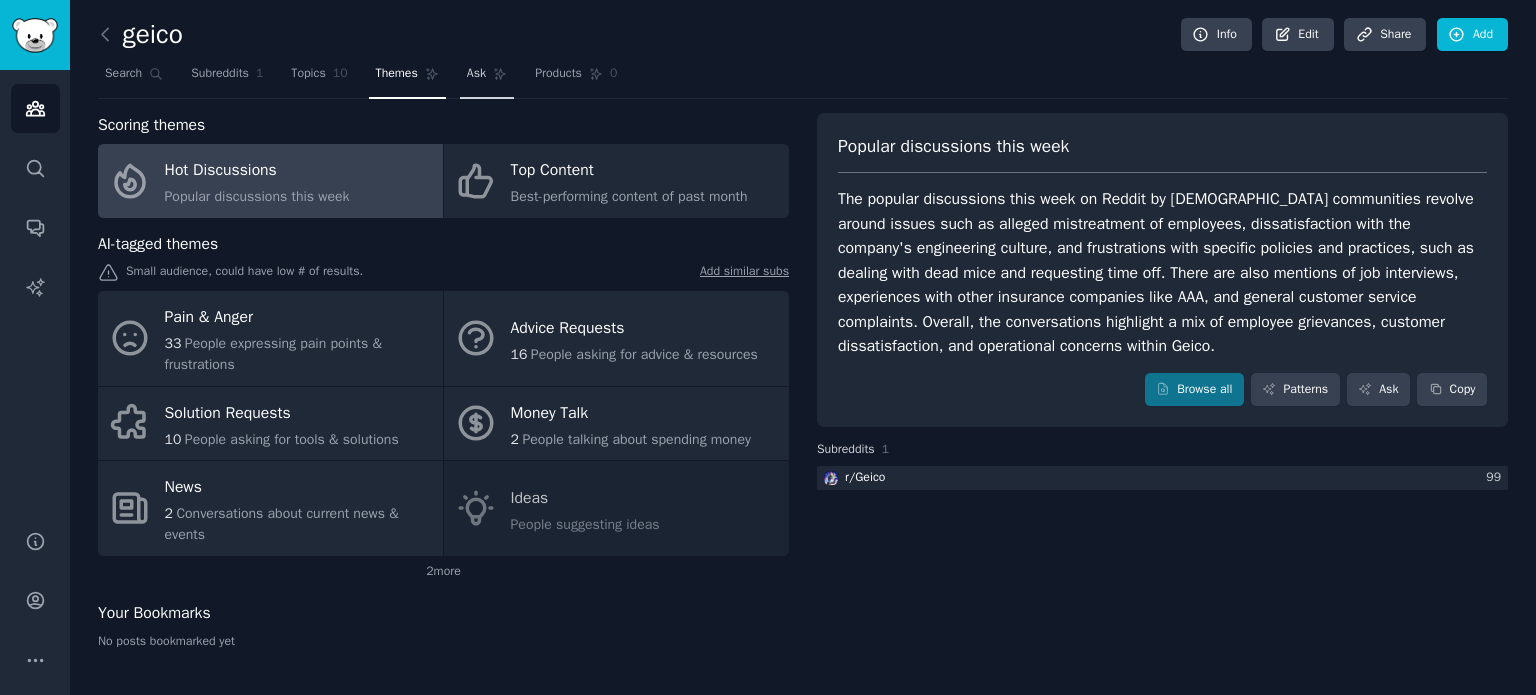 click on "Ask" at bounding box center (487, 78) 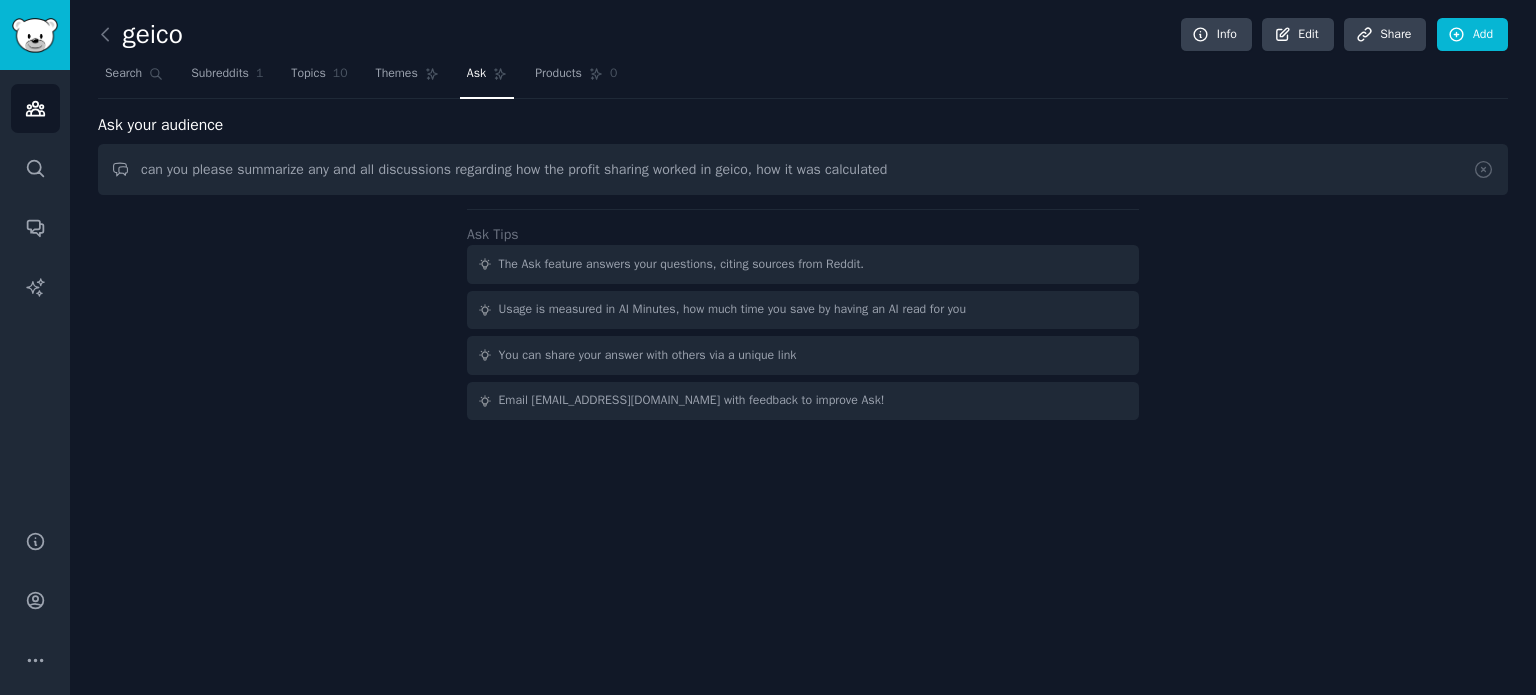 type on "can you please summarize any and all discussions regarding how the profit sharing worked in geico, how it was calculated" 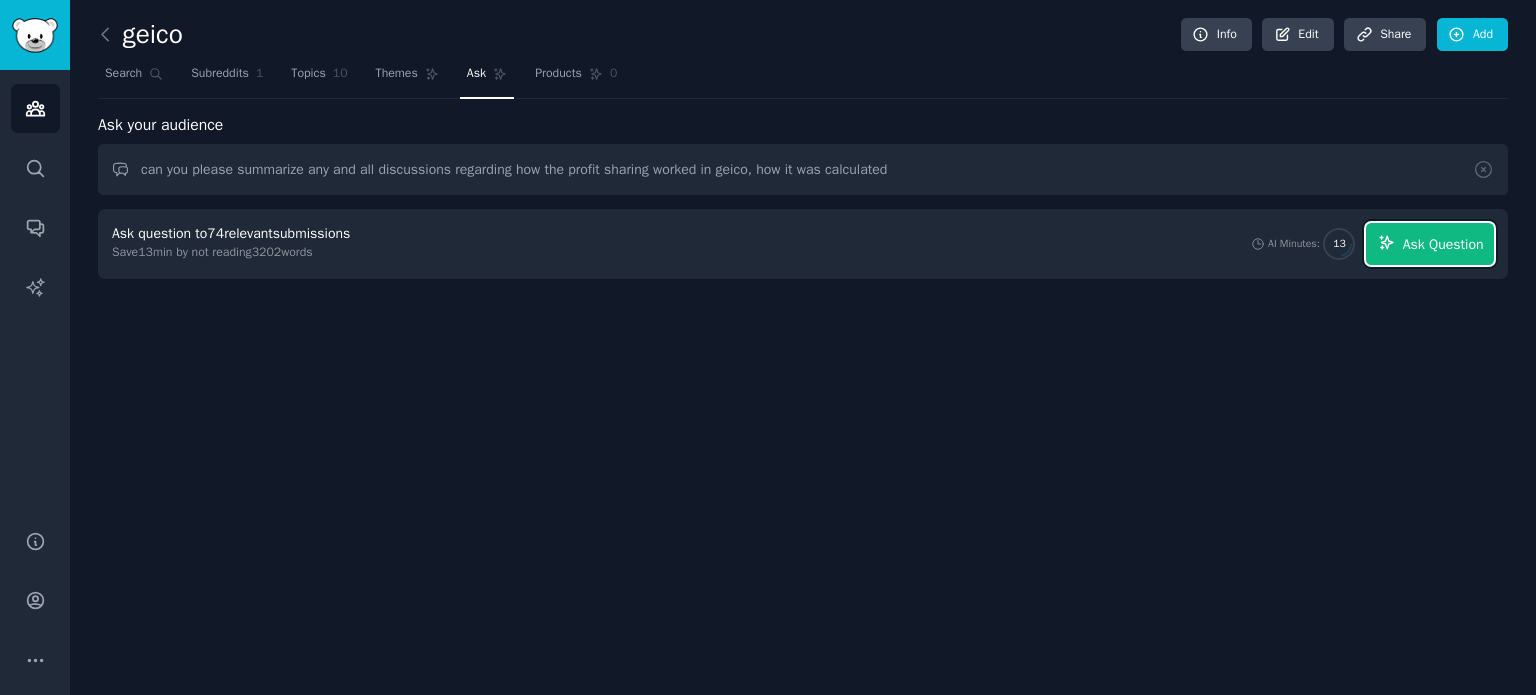 click on "Ask Question" at bounding box center (1443, 244) 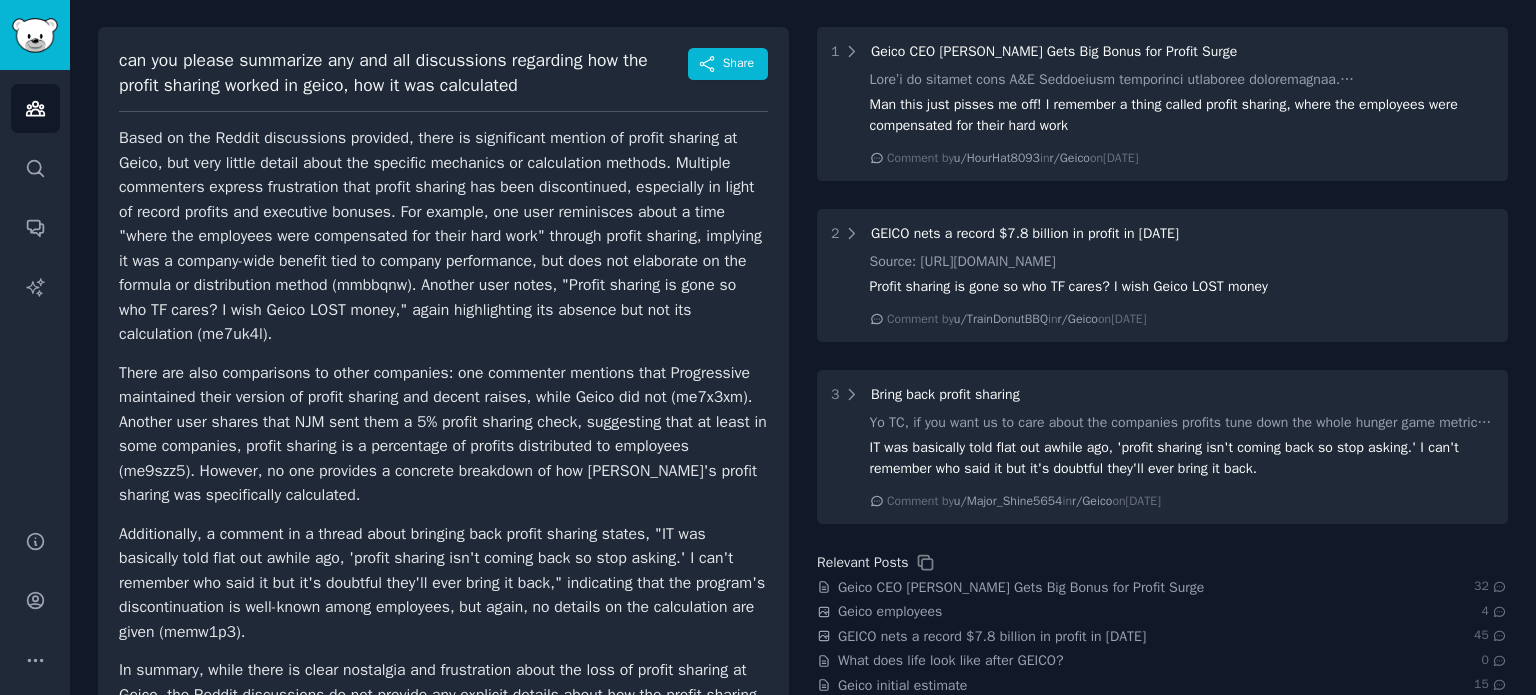 scroll, scrollTop: 200, scrollLeft: 0, axis: vertical 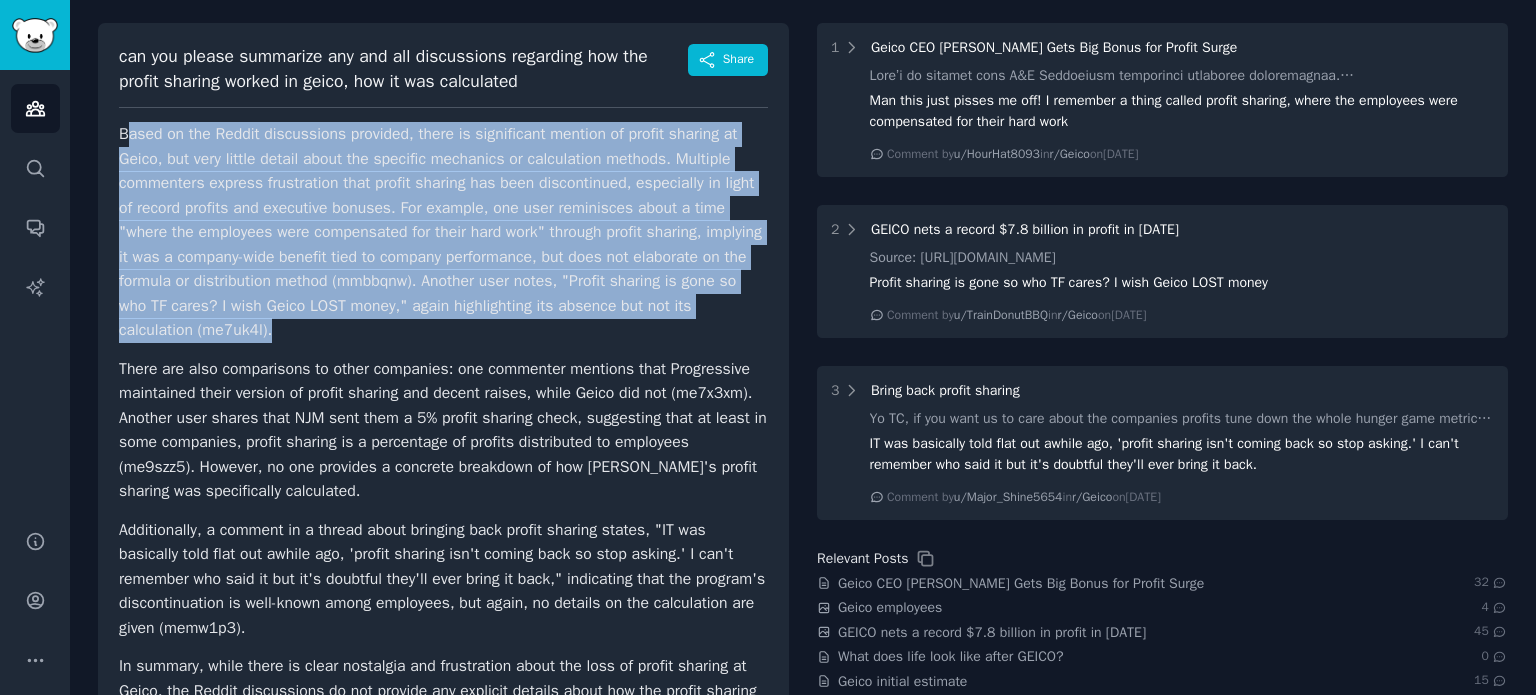 drag, startPoint x: 156, startPoint y: 147, endPoint x: 381, endPoint y: 325, distance: 286.89545 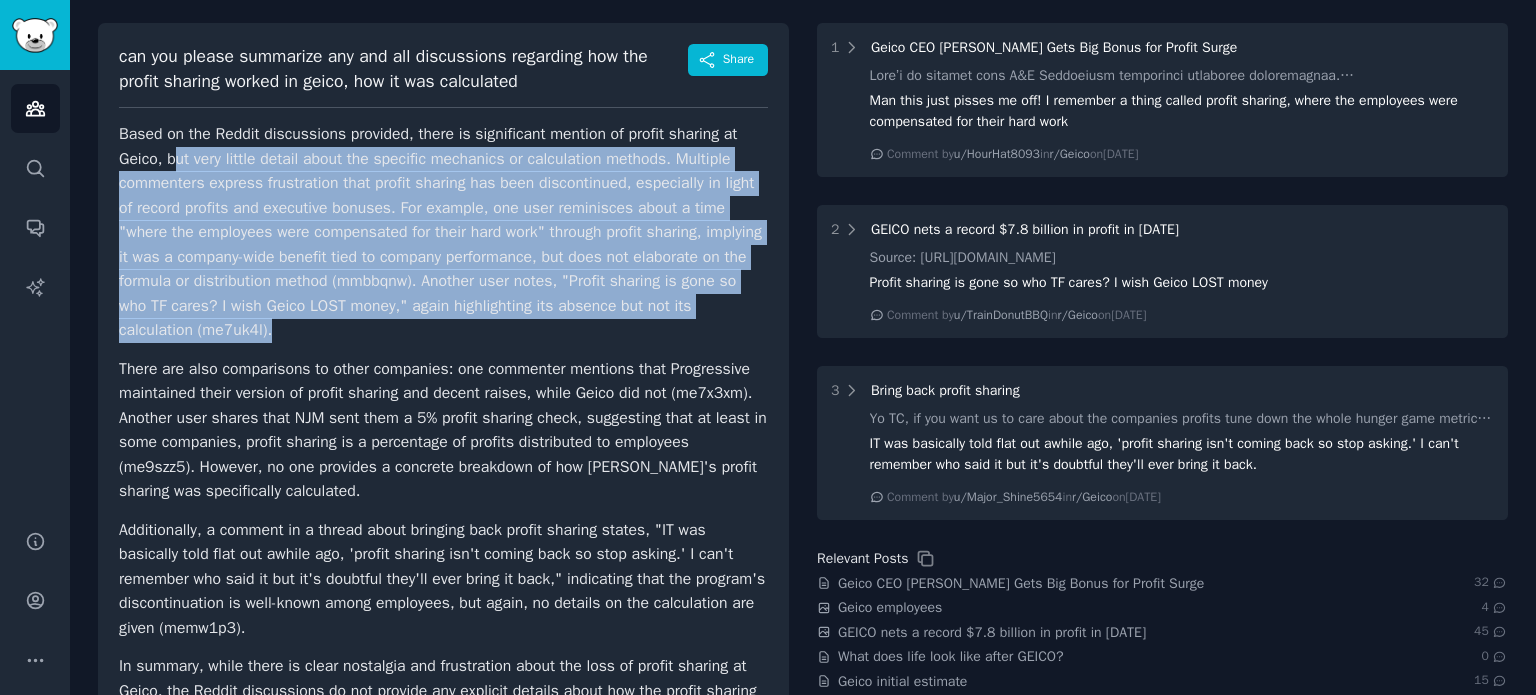 drag, startPoint x: 365, startPoint y: 286, endPoint x: 386, endPoint y: 327, distance: 46.06517 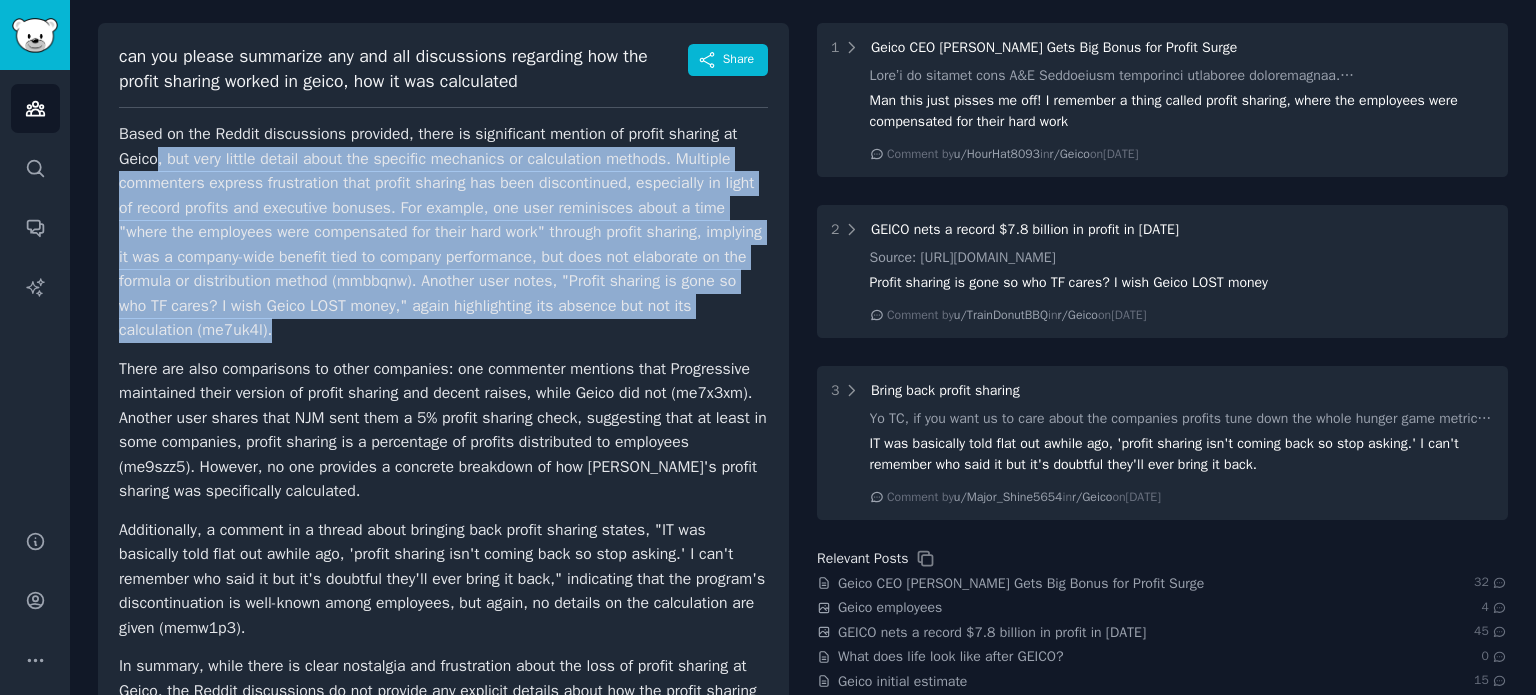 drag, startPoint x: 324, startPoint y: 212, endPoint x: 154, endPoint y: 151, distance: 180.61284 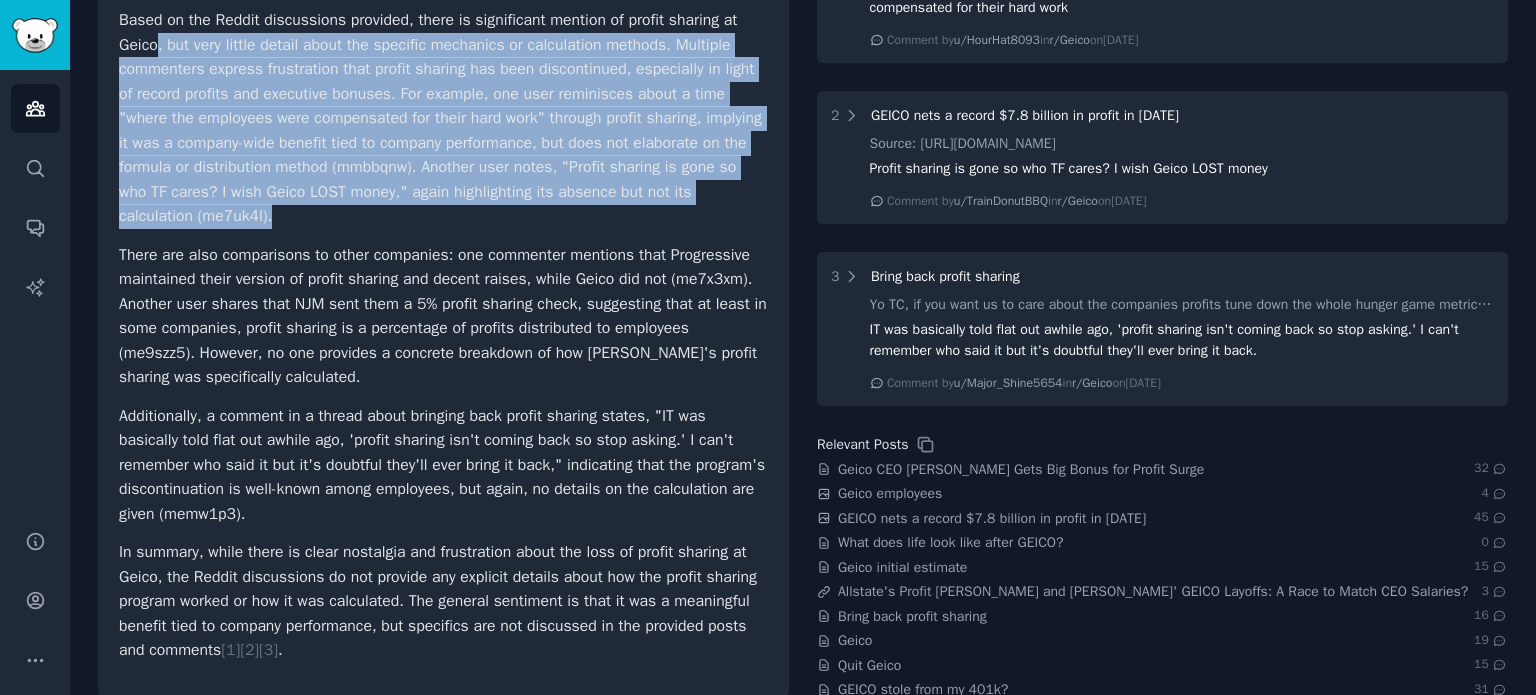 scroll, scrollTop: 345, scrollLeft: 0, axis: vertical 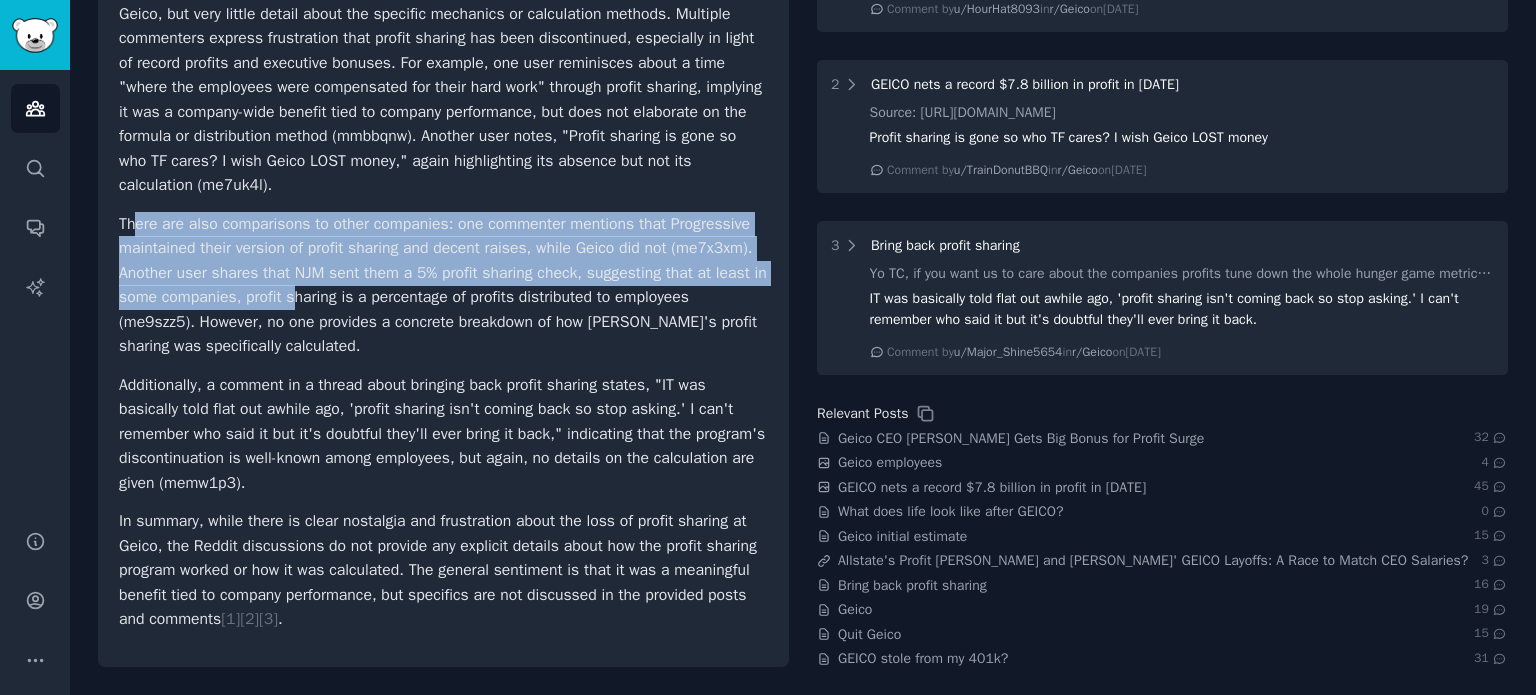 drag, startPoint x: 207, startPoint y: 255, endPoint x: 312, endPoint y: 311, distance: 119 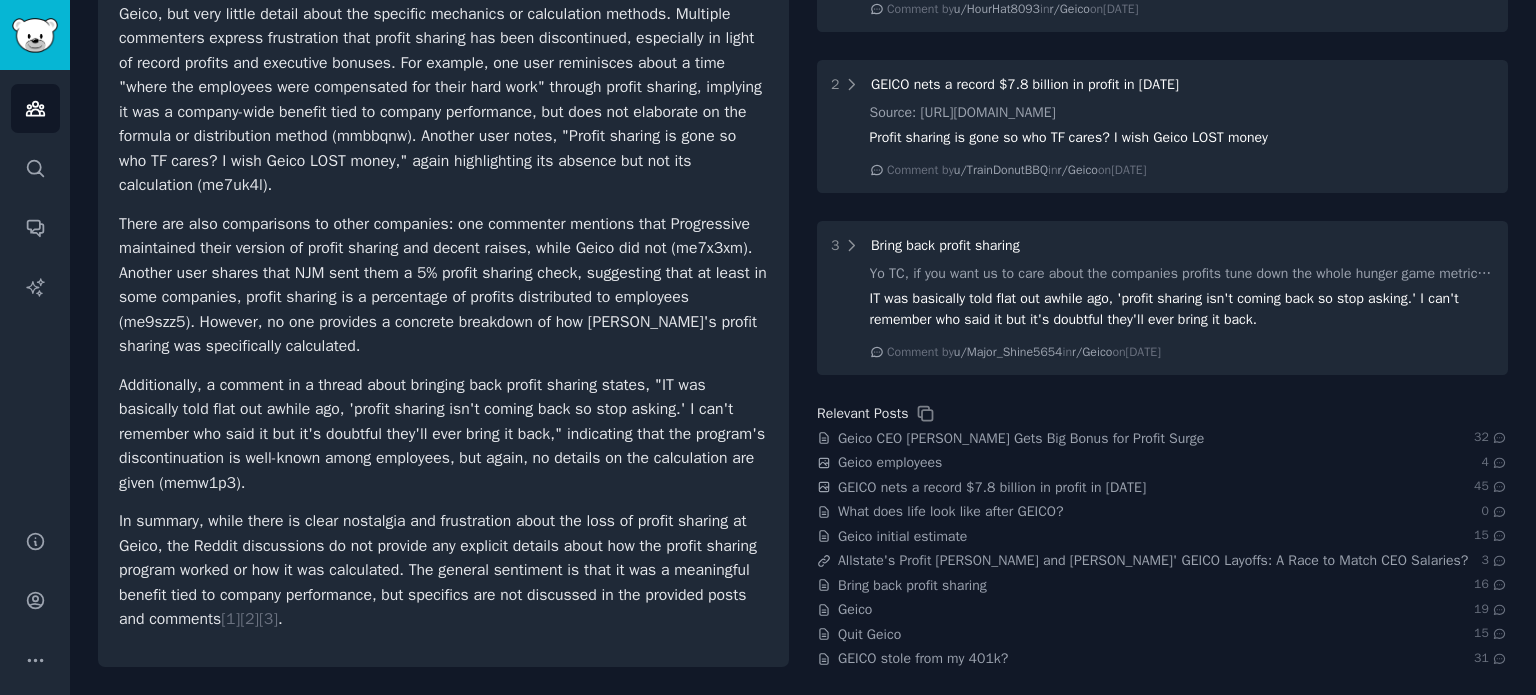 click on "There are also comparisons to other companies: one commenter mentions that Progressive maintained their version of profit sharing and decent raises, while Geico did not (me7x3xm). Another user shares that NJM sent them a 5% profit sharing check, suggesting that at least in some companies, profit sharing is a percentage of profits distributed to employees (me9szz5). However, no one provides a concrete breakdown of how [PERSON_NAME]'s profit sharing was specifically calculated." at bounding box center (443, 285) 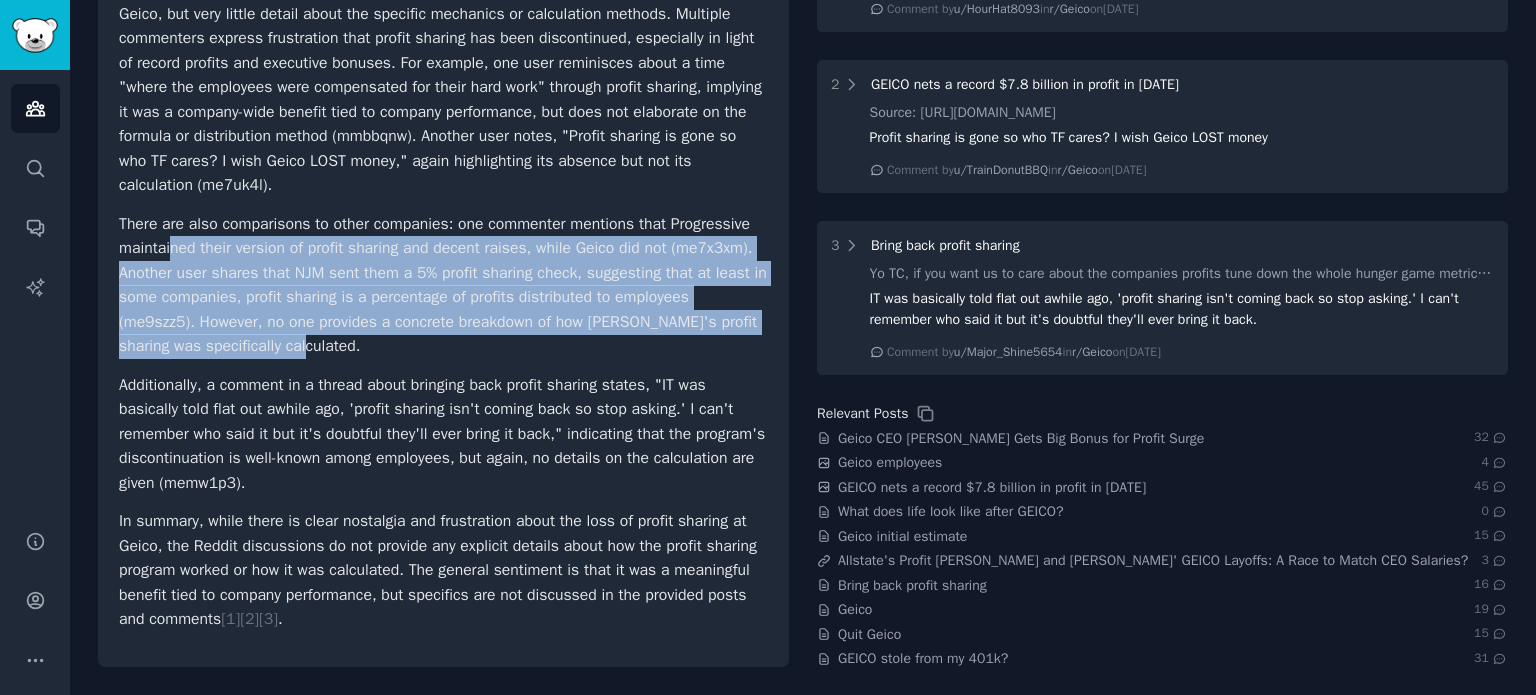 drag, startPoint x: 368, startPoint y: 345, endPoint x: 168, endPoint y: 234, distance: 228.73784 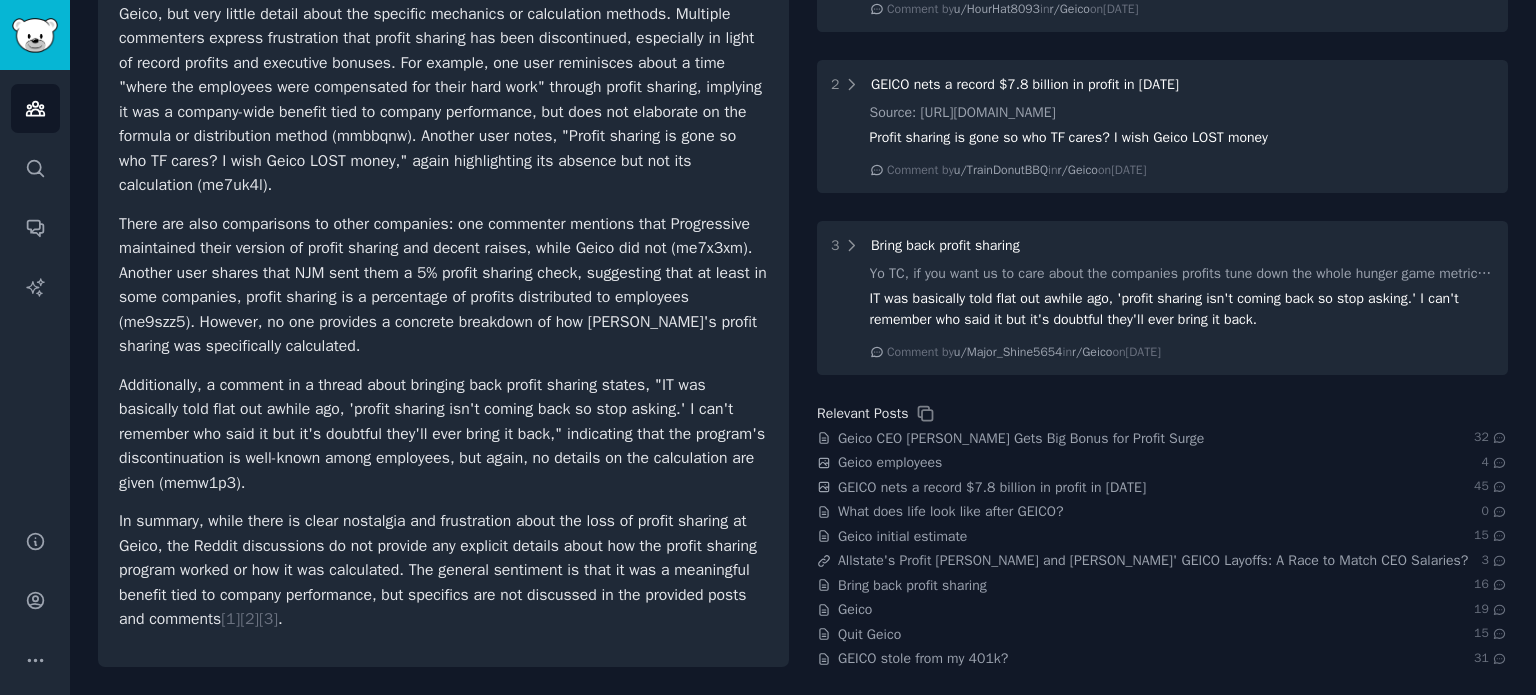 click on "There are also comparisons to other companies: one commenter mentions that Progressive maintained their version of profit sharing and decent raises, while Geico did not (me7x3xm). Another user shares that NJM sent them a 5% profit sharing check, suggesting that at least in some companies, profit sharing is a percentage of profits distributed to employees (me9szz5). However, no one provides a concrete breakdown of how [PERSON_NAME]'s profit sharing was specifically calculated." at bounding box center [443, 285] 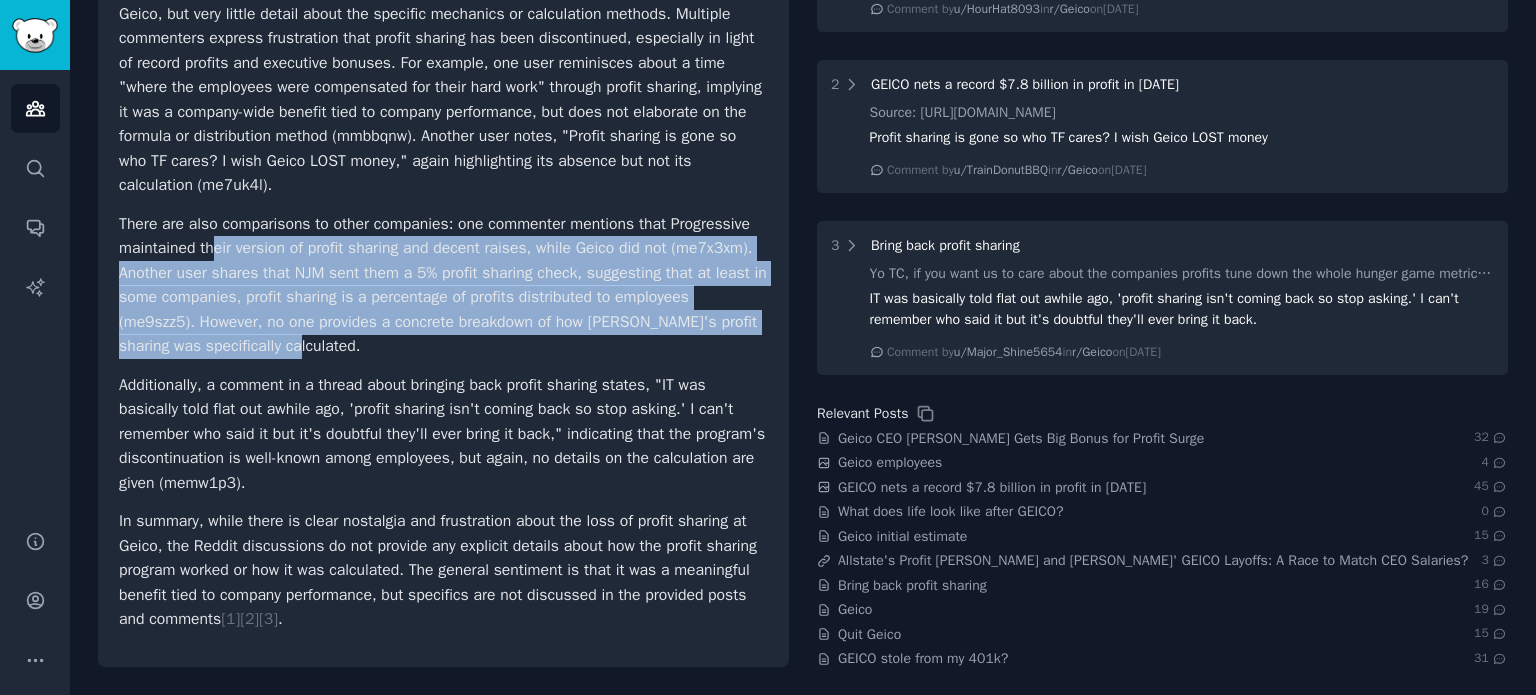drag, startPoint x: 277, startPoint y: 299, endPoint x: 296, endPoint y: 335, distance: 40.706264 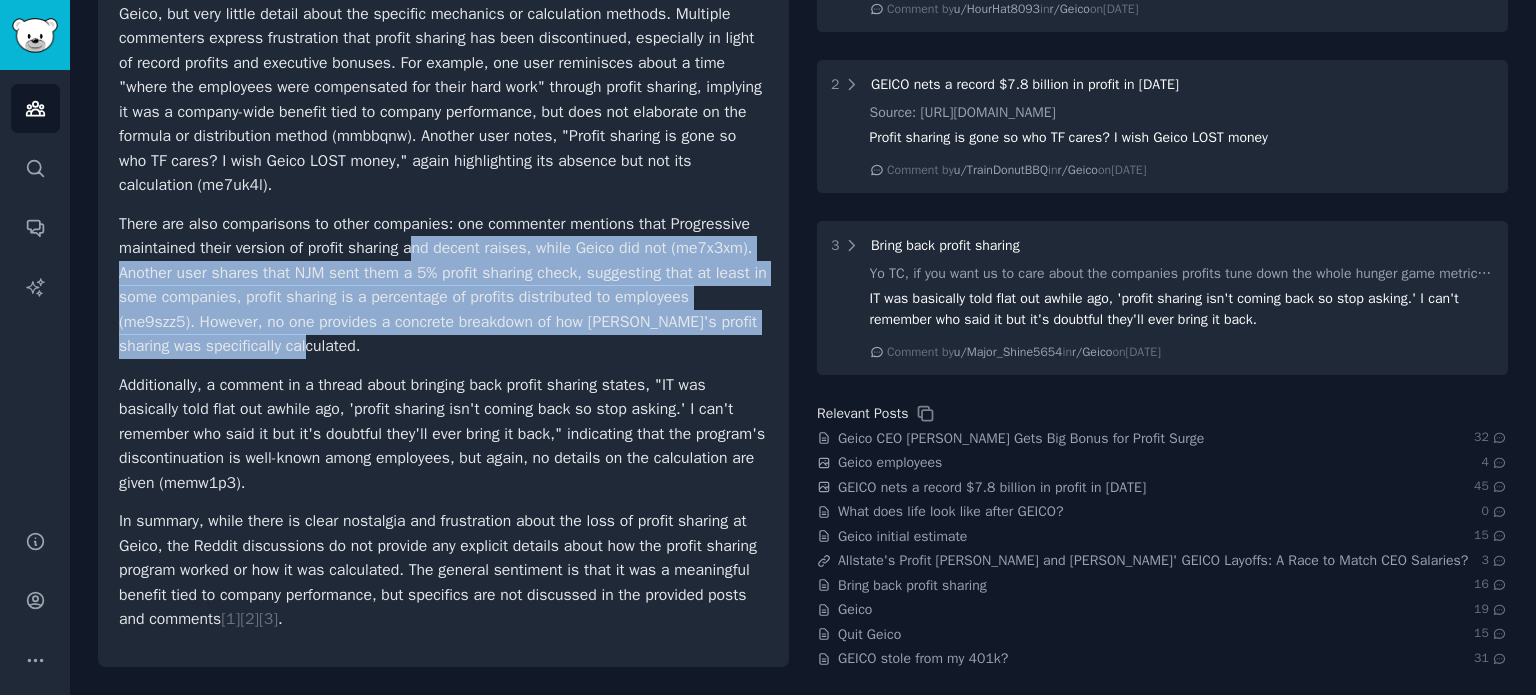drag, startPoint x: 306, startPoint y: 339, endPoint x: 416, endPoint y: 243, distance: 146 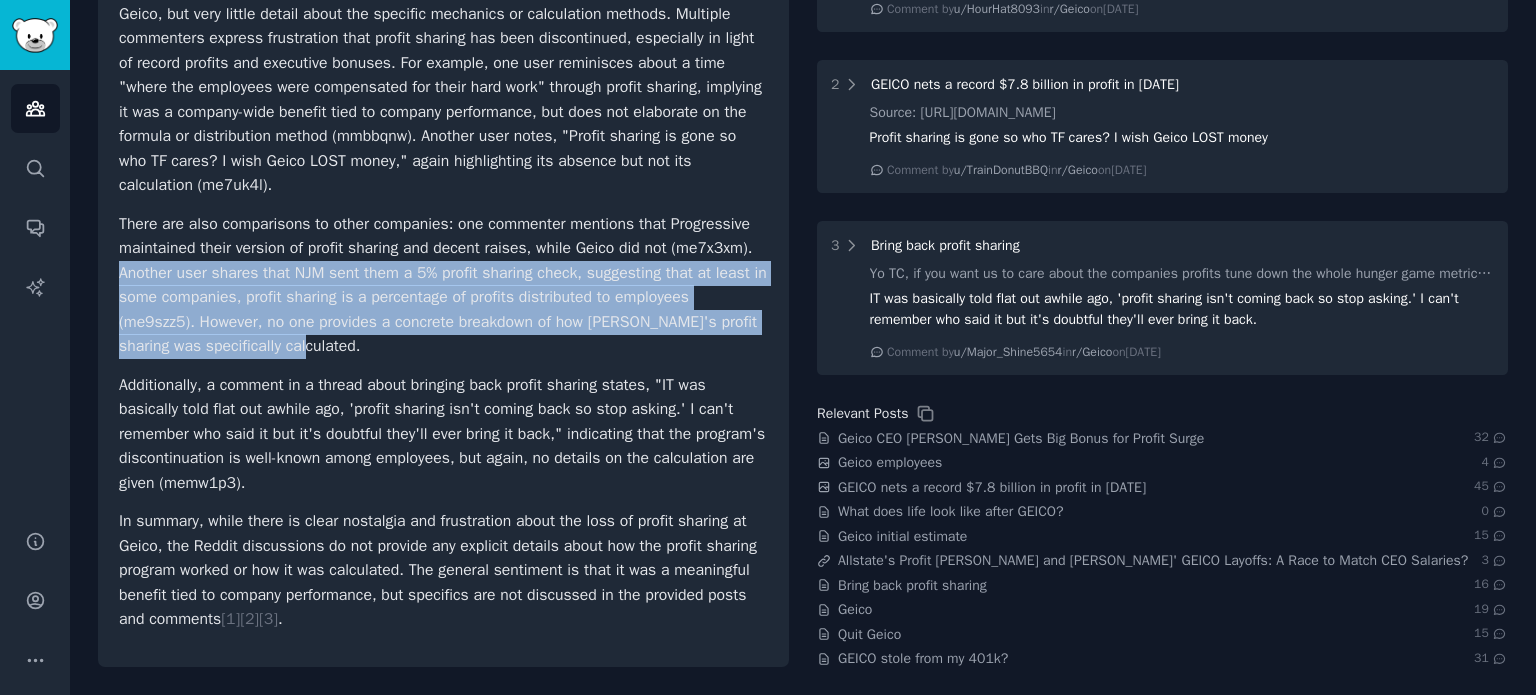 drag, startPoint x: 244, startPoint y: 292, endPoint x: 316, endPoint y: 340, distance: 86.53323 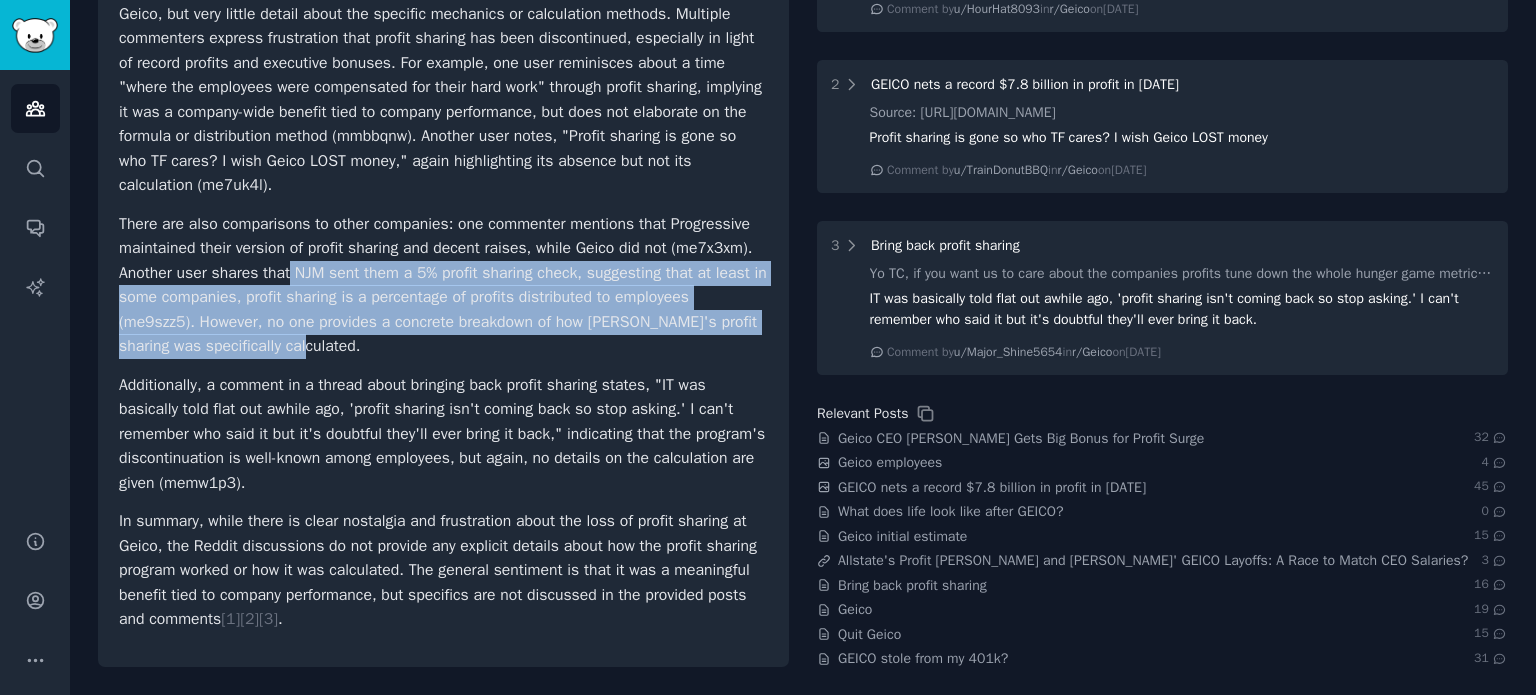 drag, startPoint x: 305, startPoint y: 312, endPoint x: 291, endPoint y: 269, distance: 45.221676 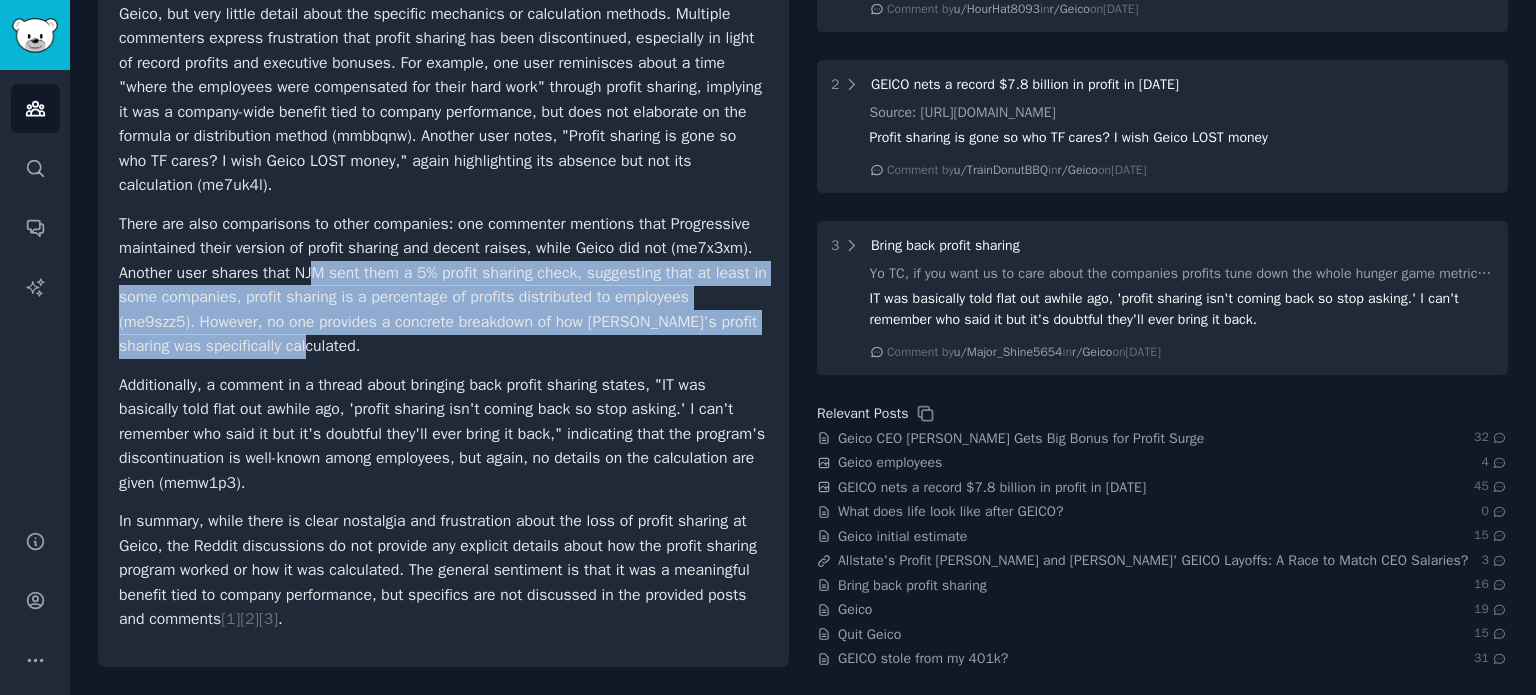 drag, startPoint x: 316, startPoint y: 271, endPoint x: 318, endPoint y: 342, distance: 71.02816 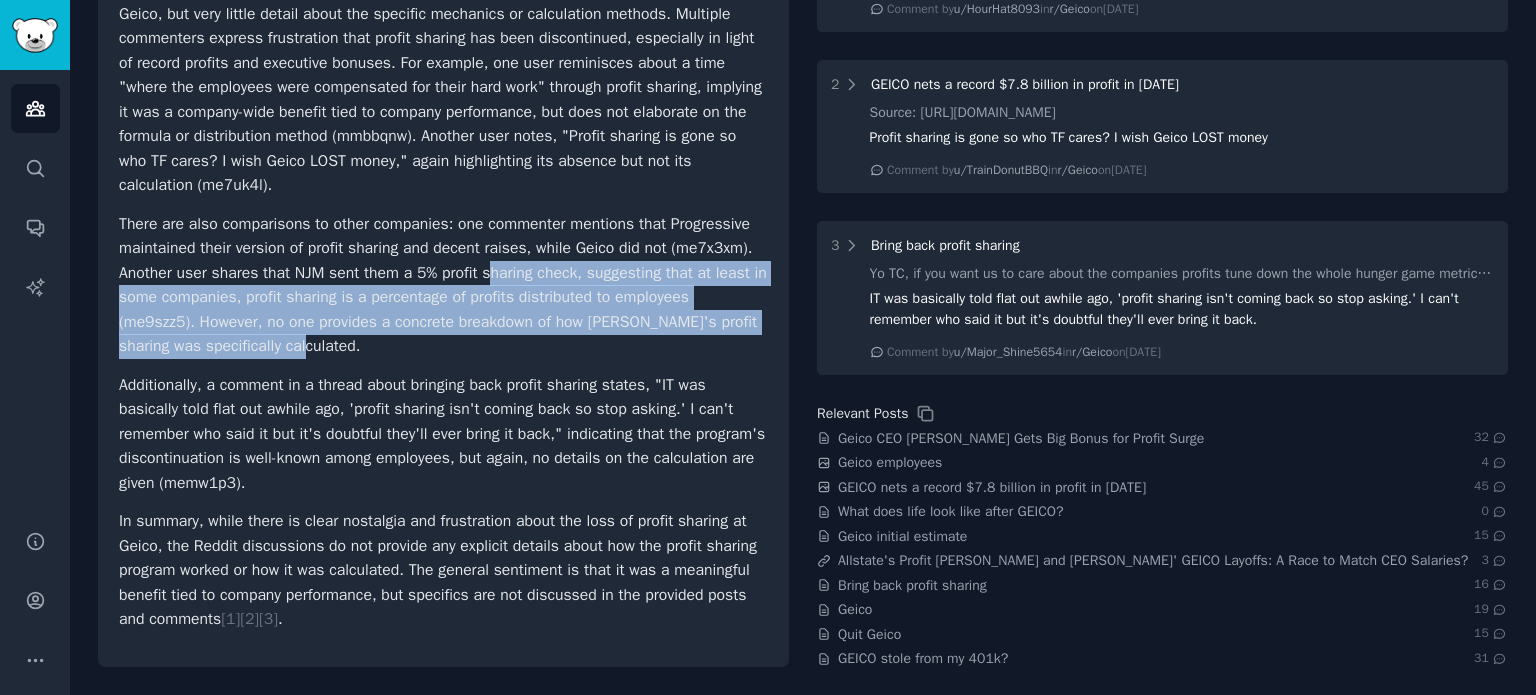 drag, startPoint x: 557, startPoint y: 278, endPoint x: 527, endPoint y: 339, distance: 67.977936 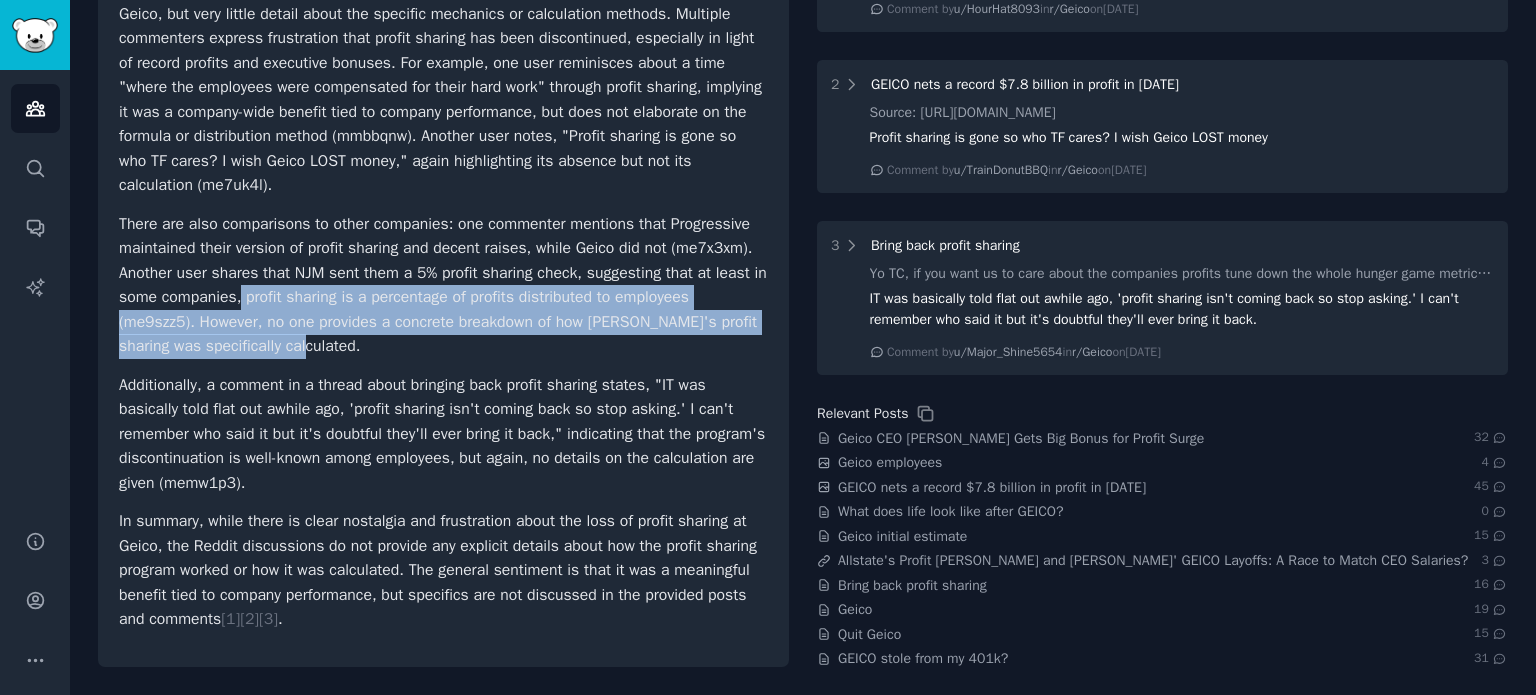 drag, startPoint x: 239, startPoint y: 302, endPoint x: 325, endPoint y: 347, distance: 97.06184 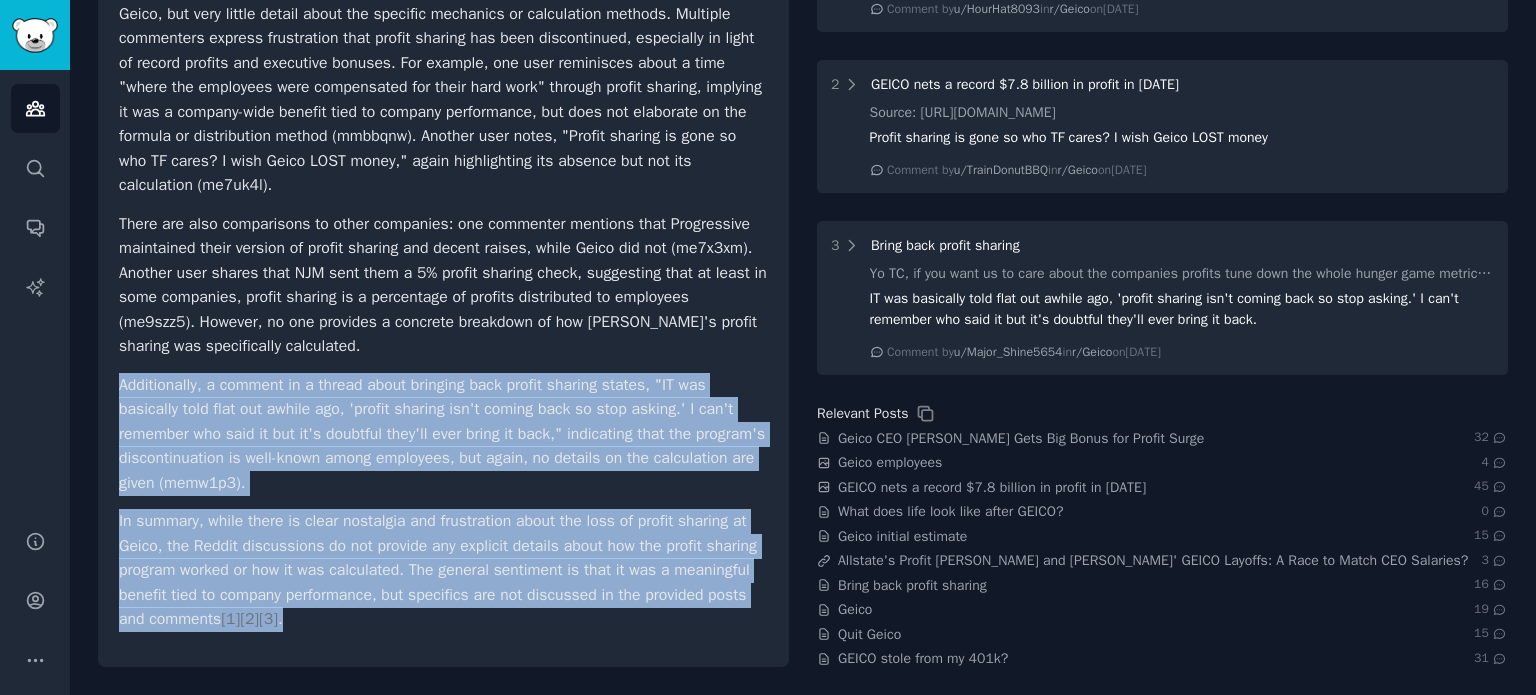 drag, startPoint x: 120, startPoint y: 386, endPoint x: 321, endPoint y: 616, distance: 305.45212 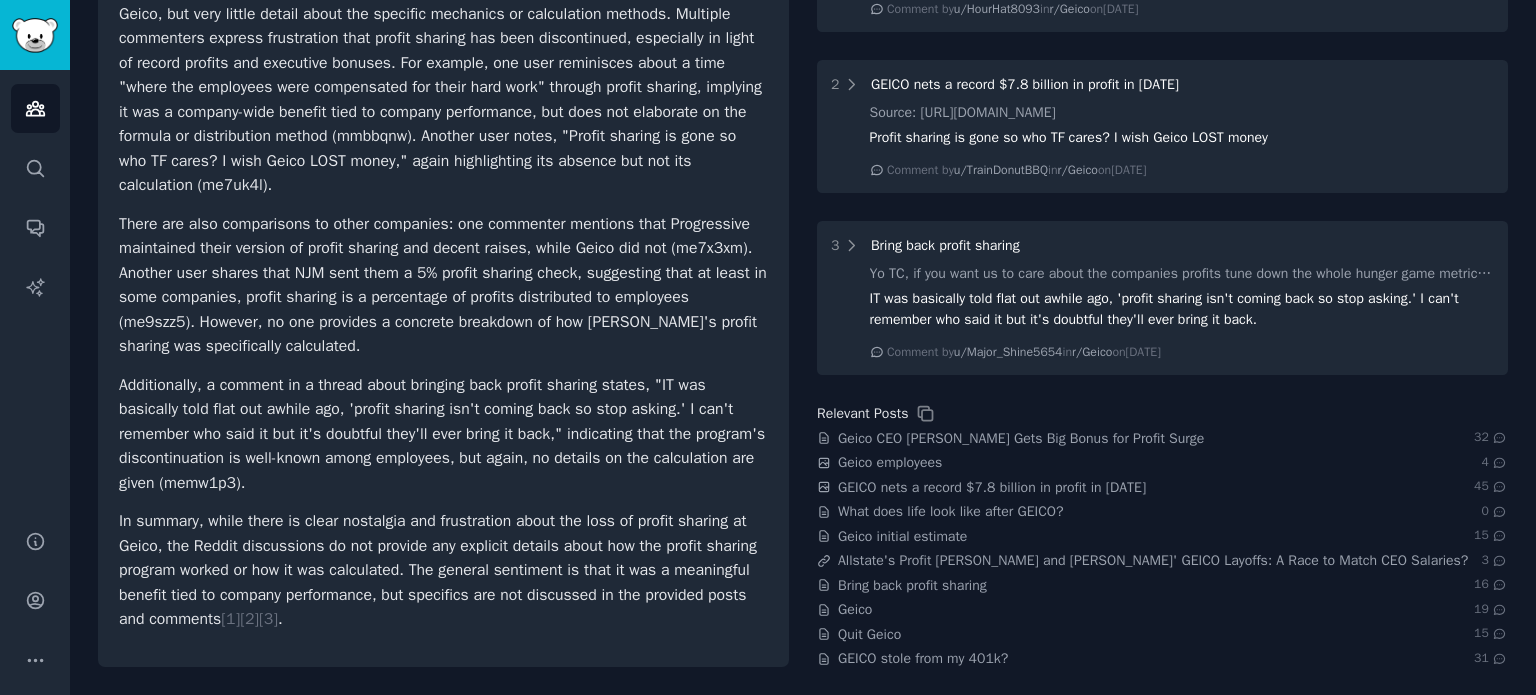 click on "There are also comparisons to other companies: one commenter mentions that Progressive maintained their version of profit sharing and decent raises, while Geico did not (me7x3xm). Another user shares that NJM sent them a 5% profit sharing check, suggesting that at least in some companies, profit sharing is a percentage of profits distributed to employees (me9szz5). However, no one provides a concrete breakdown of how [PERSON_NAME]'s profit sharing was specifically calculated." at bounding box center [443, 285] 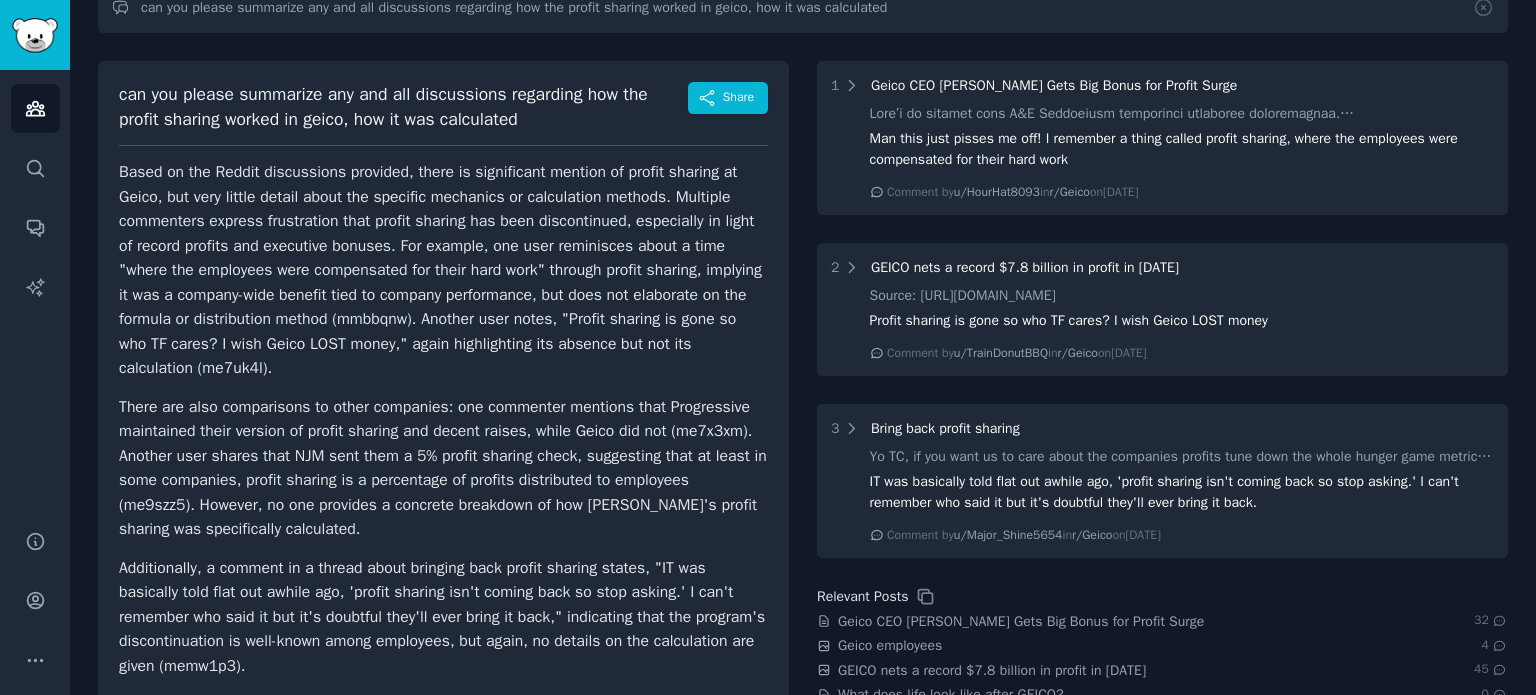 scroll, scrollTop: 0, scrollLeft: 0, axis: both 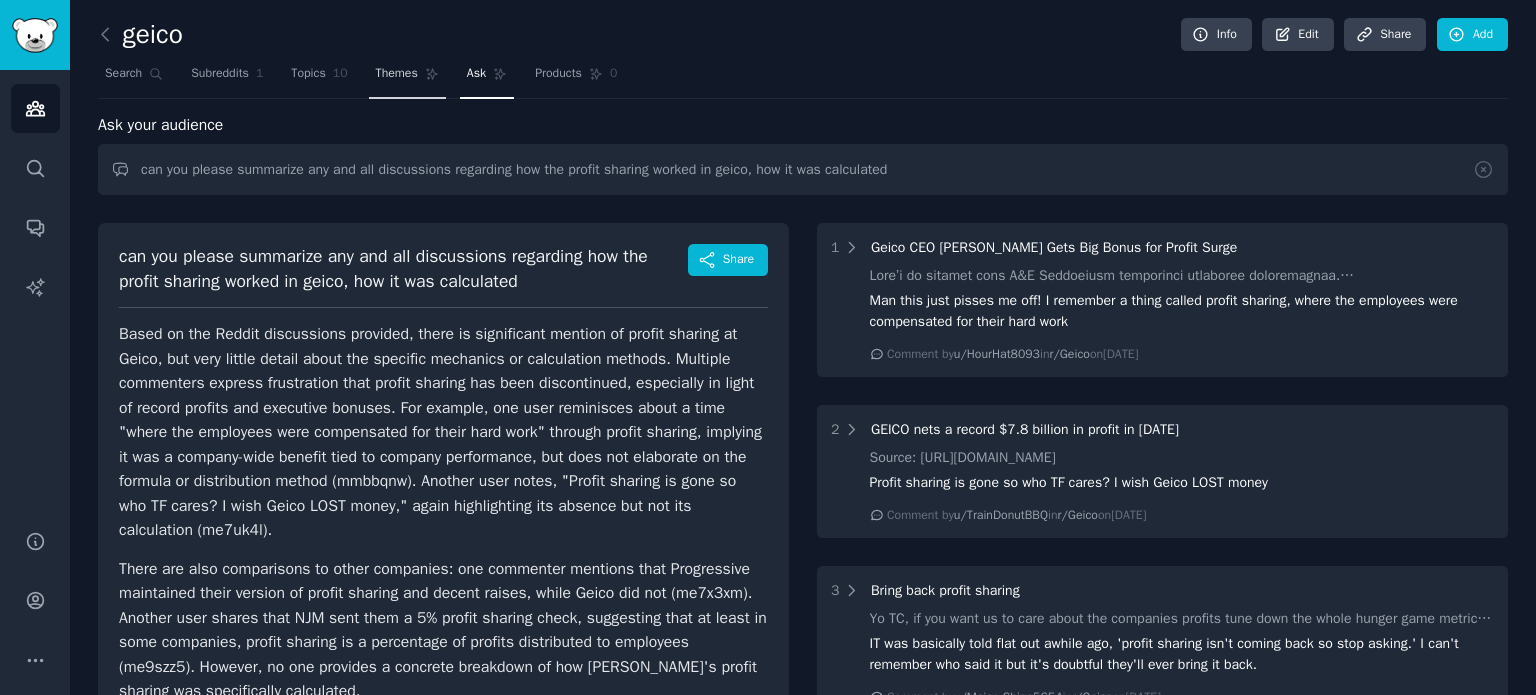 click on "Themes" at bounding box center (407, 78) 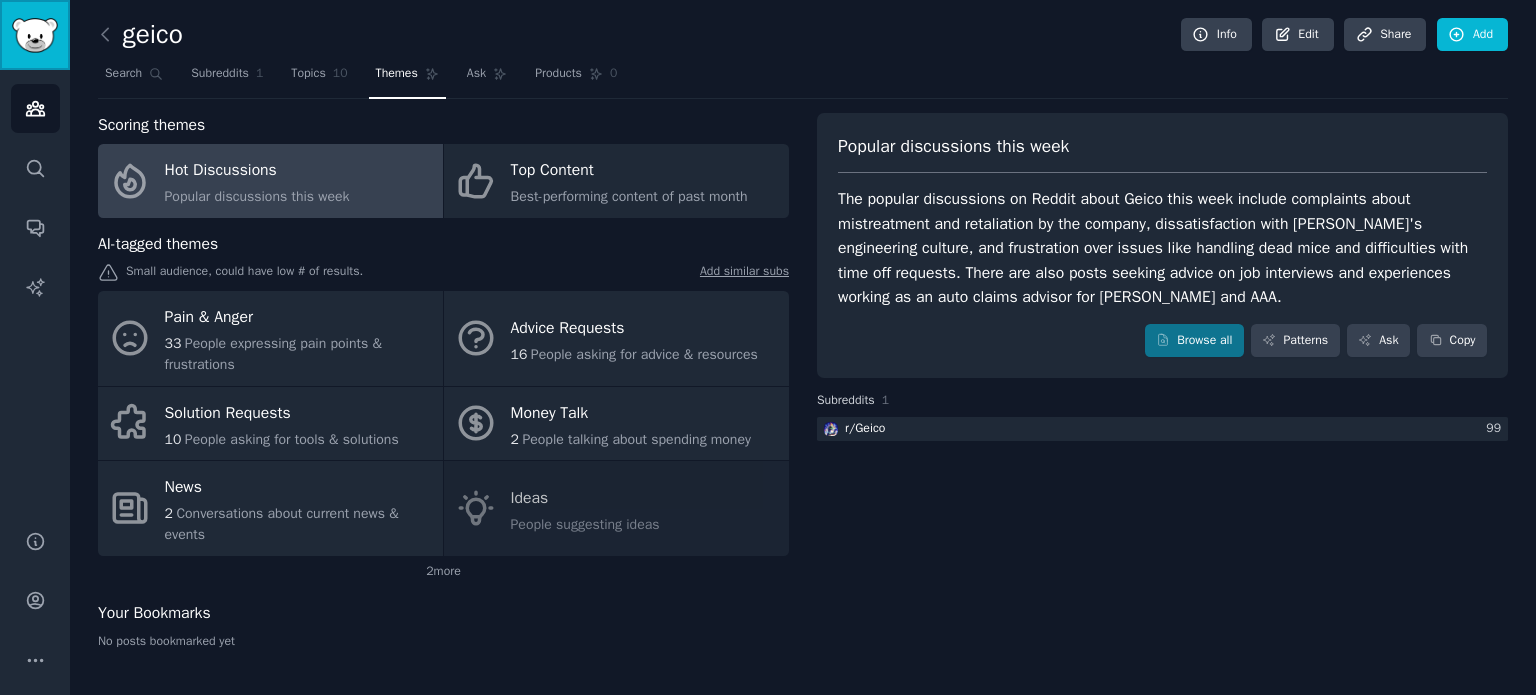 click at bounding box center [35, 35] 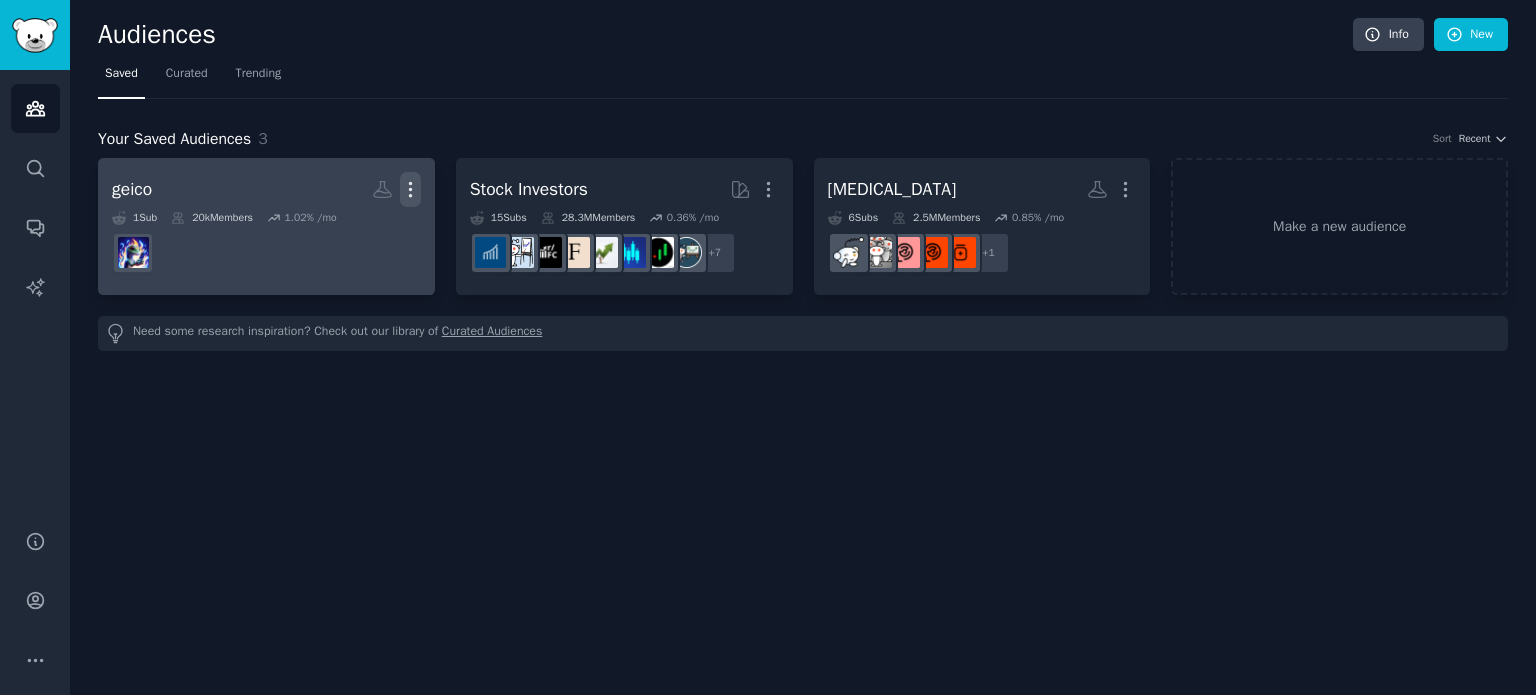 click 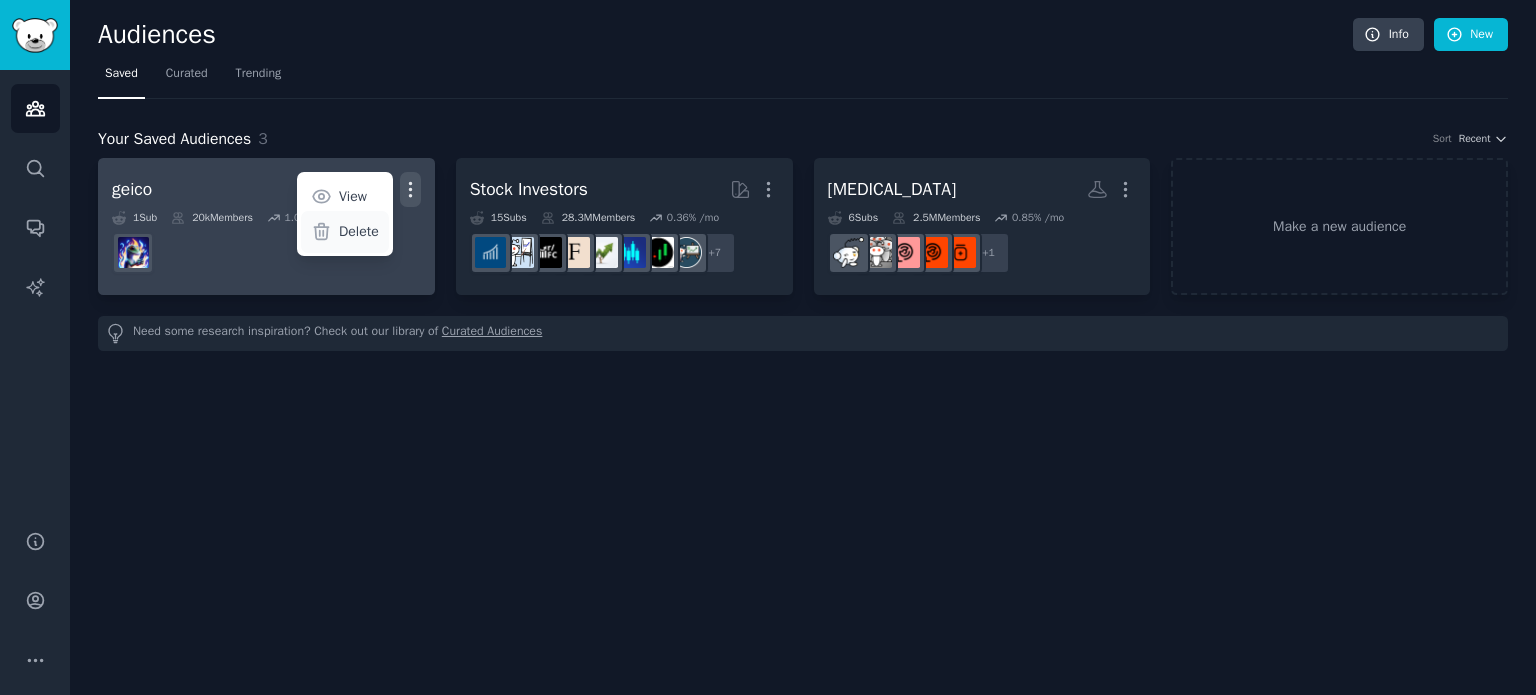 click on "Delete" at bounding box center [359, 231] 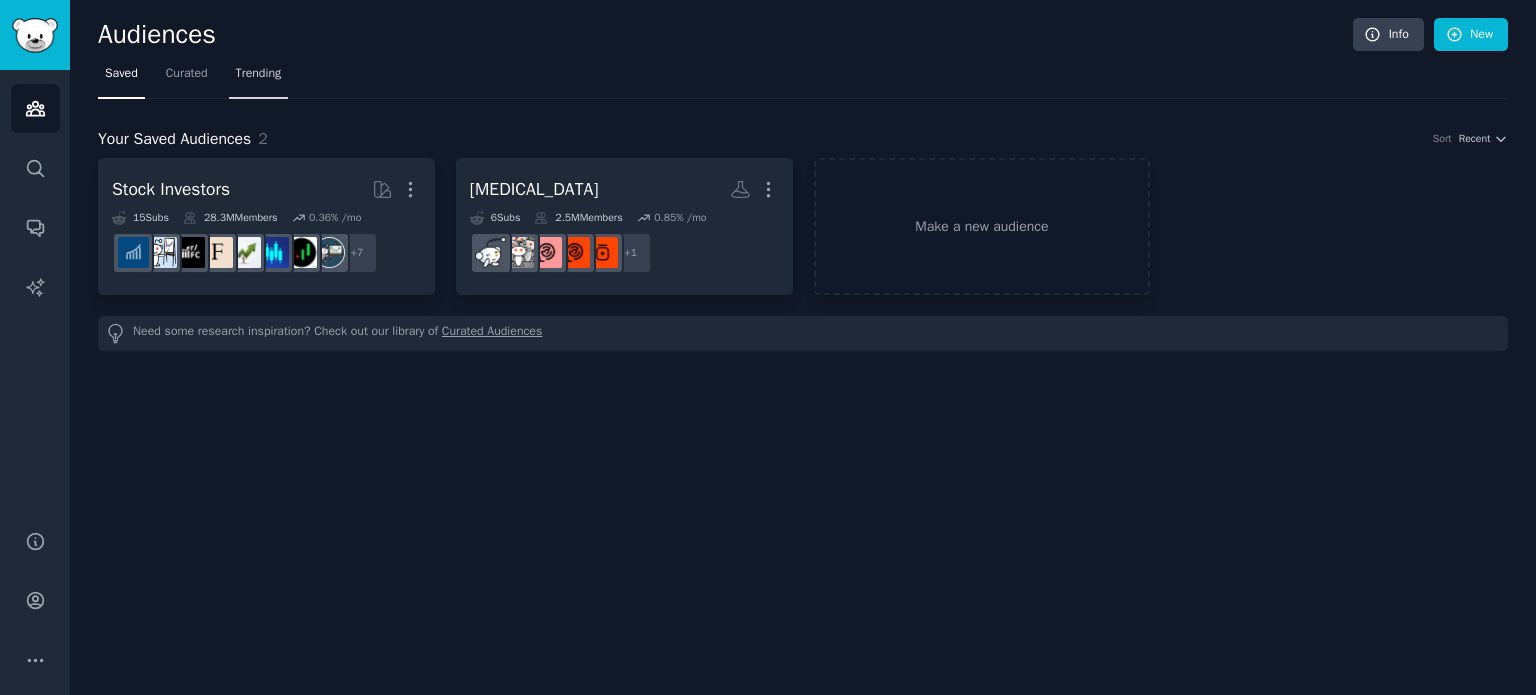 click on "Trending" at bounding box center [259, 74] 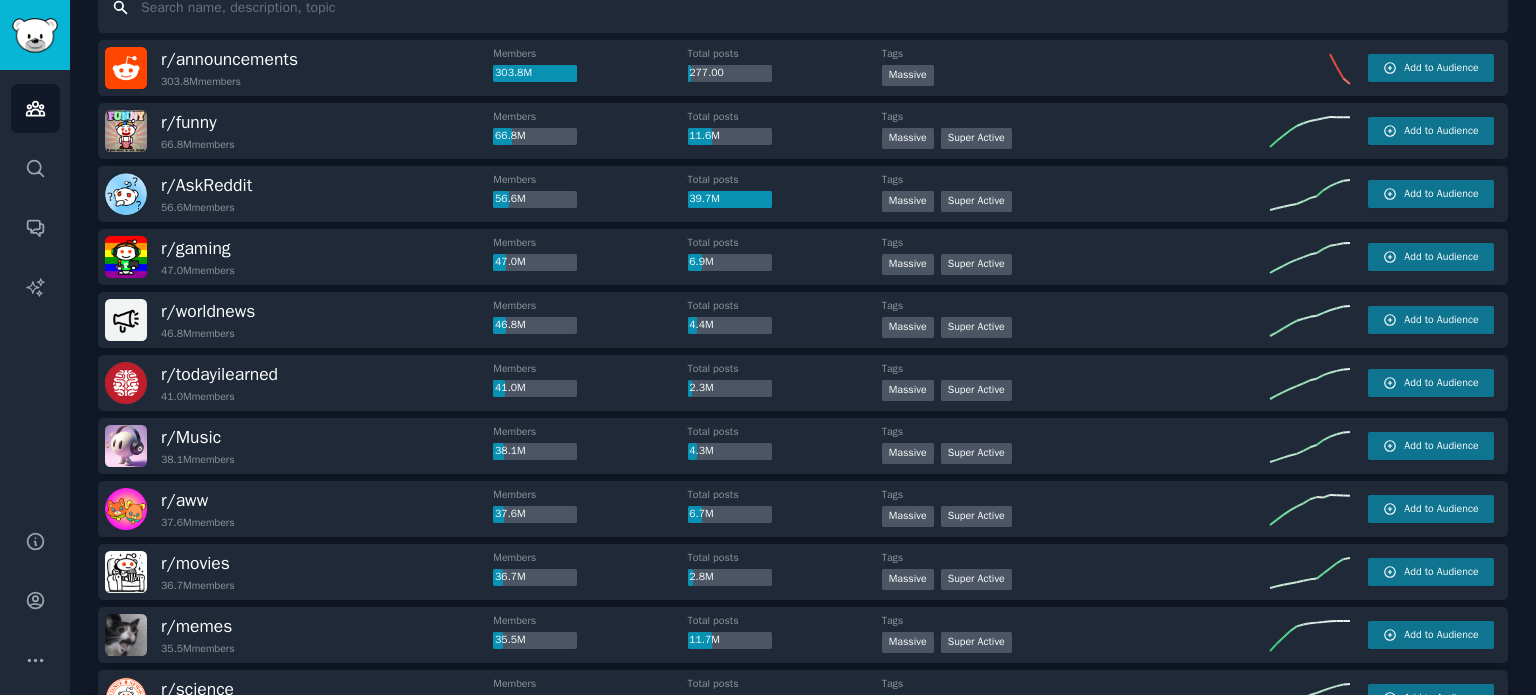 scroll, scrollTop: 100, scrollLeft: 0, axis: vertical 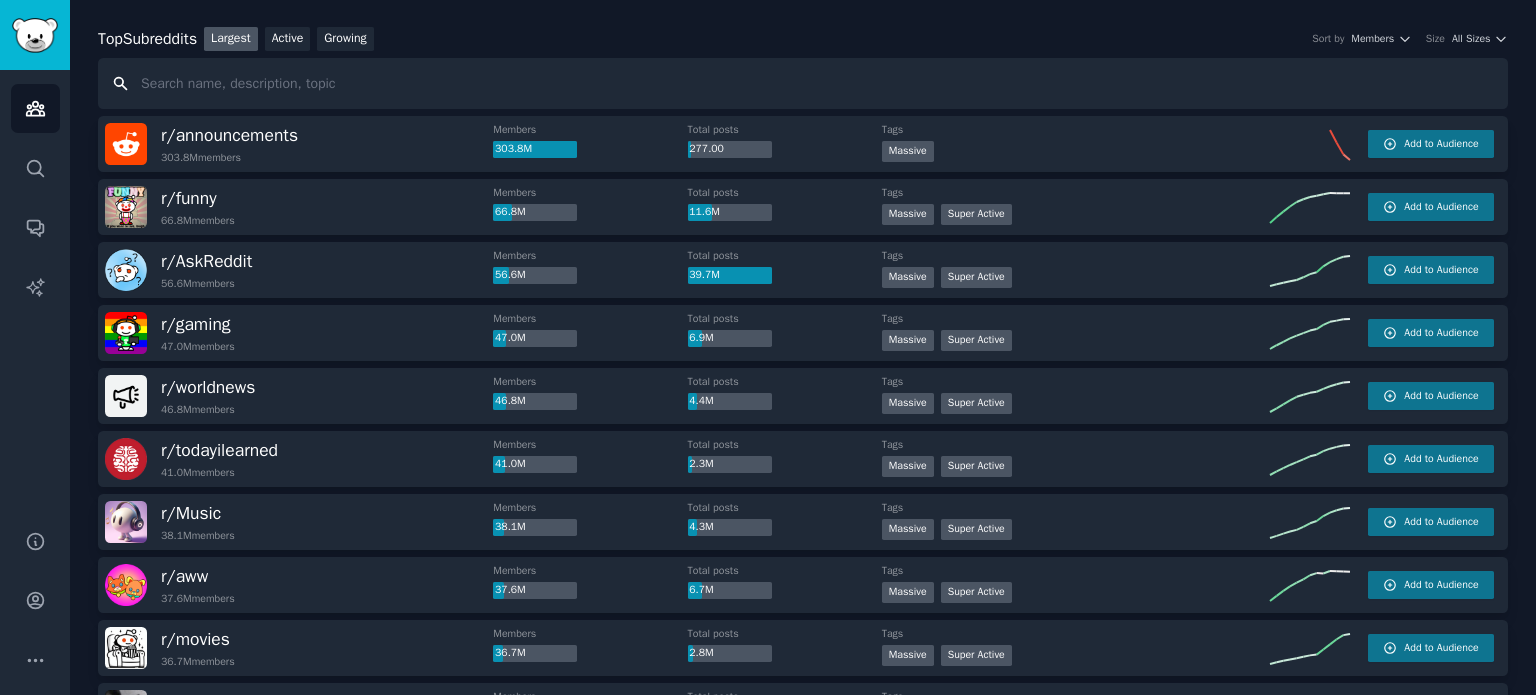 click at bounding box center (803, 83) 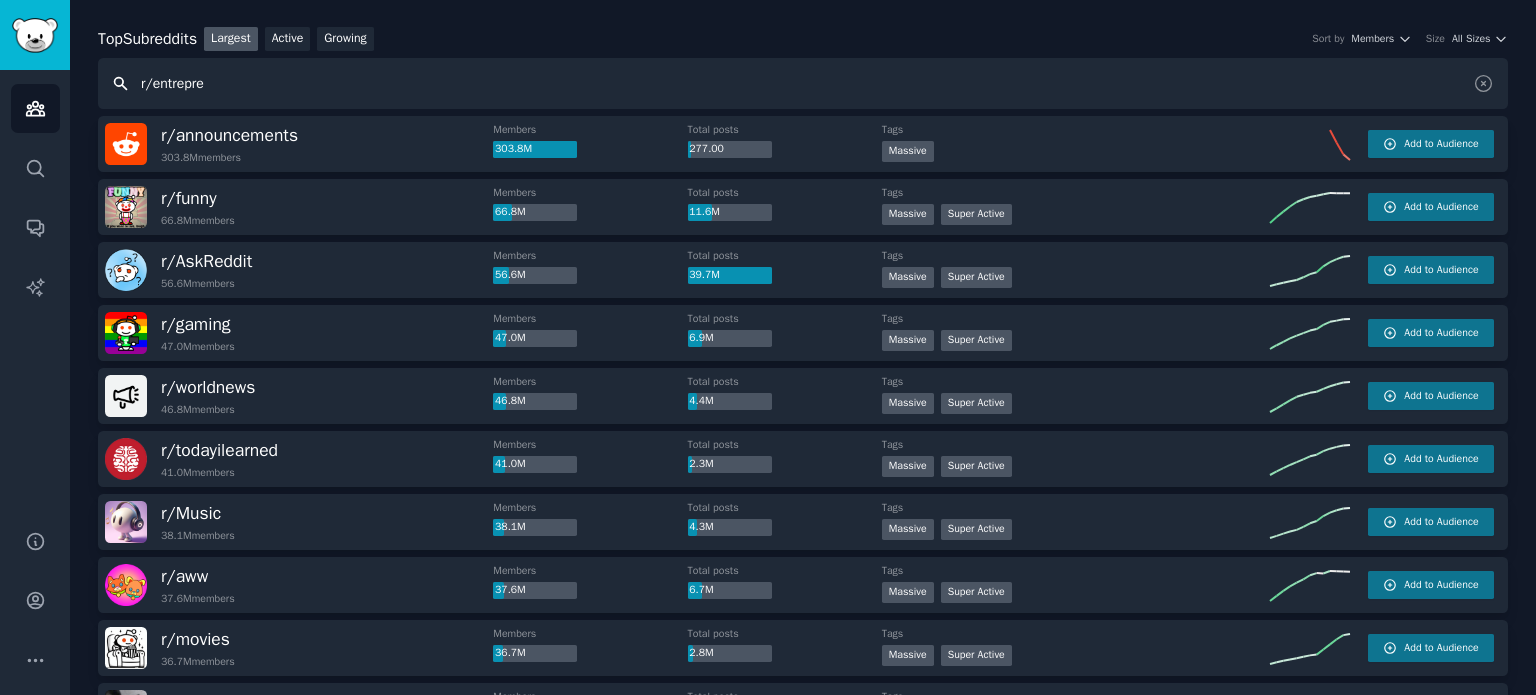 type on "r/entrepre" 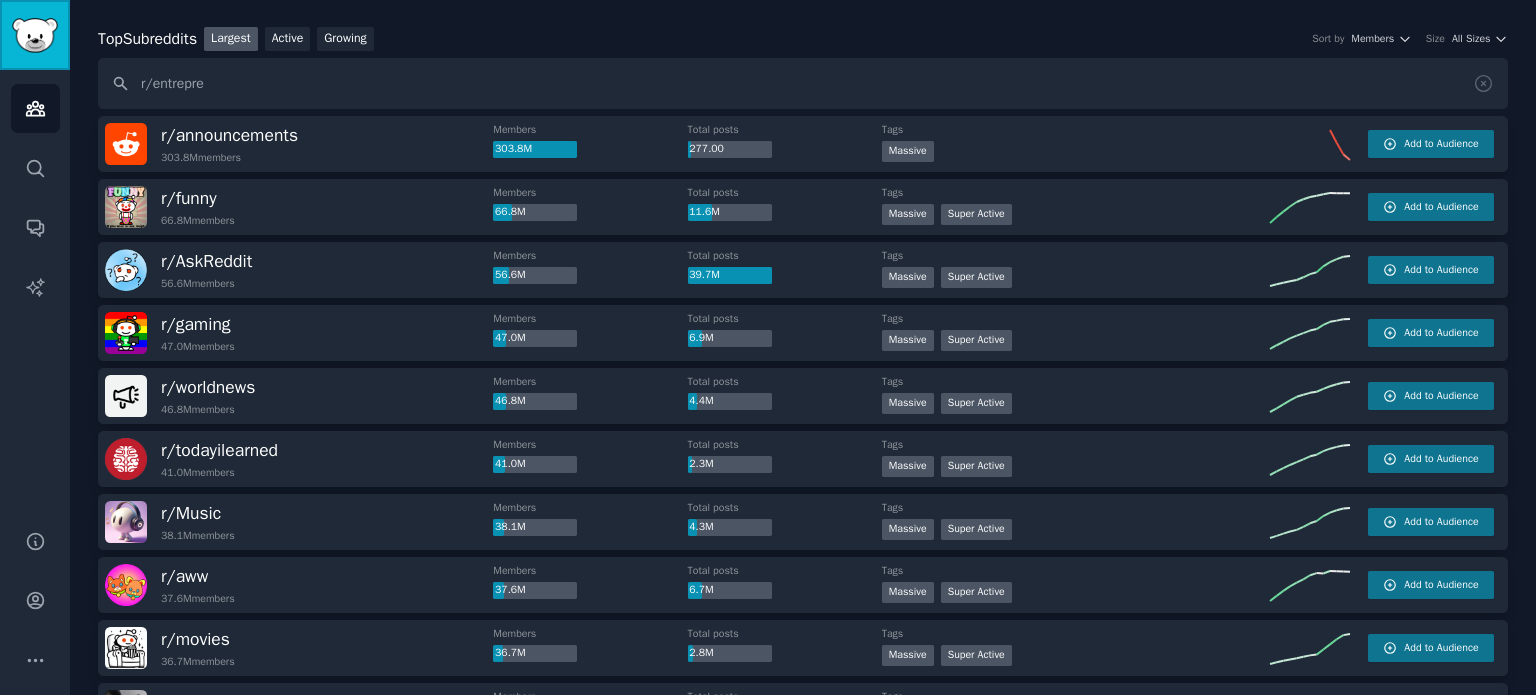 click at bounding box center [35, 35] 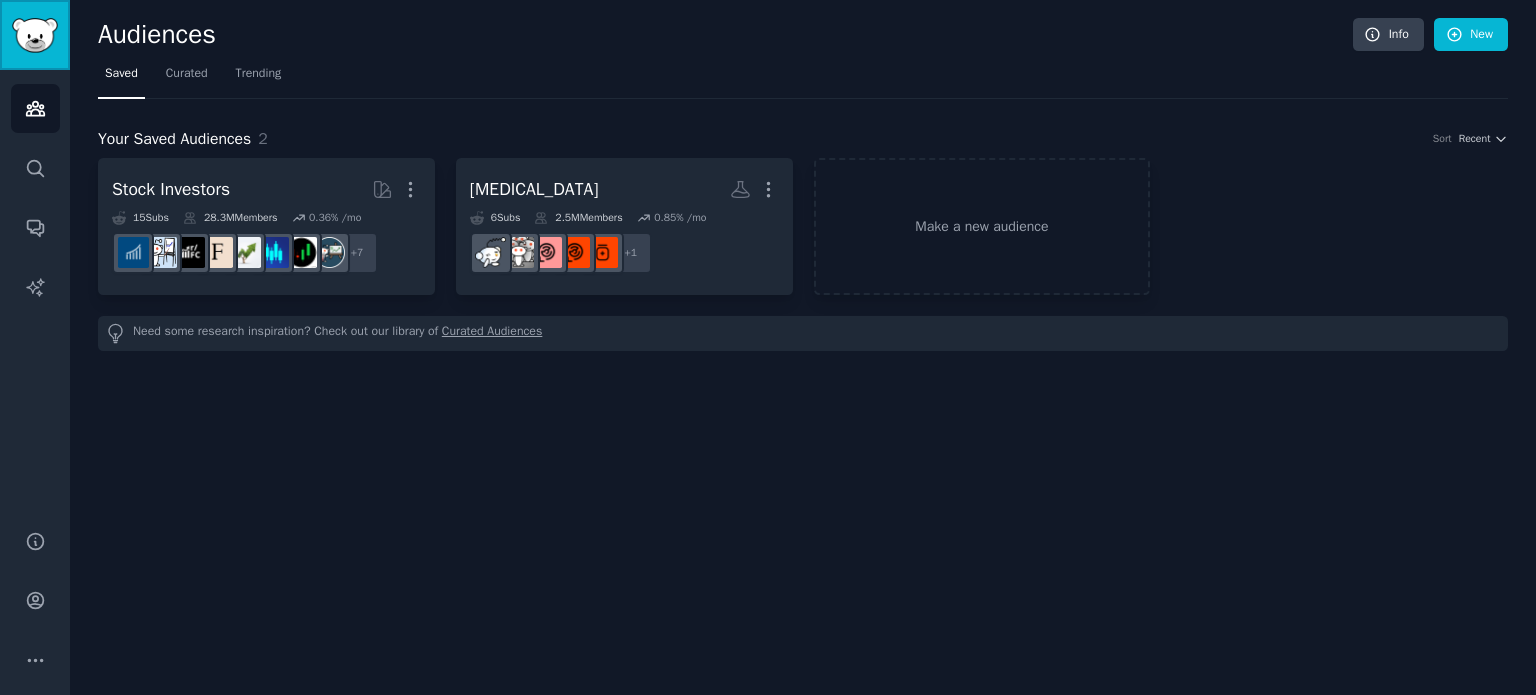 scroll, scrollTop: 0, scrollLeft: 0, axis: both 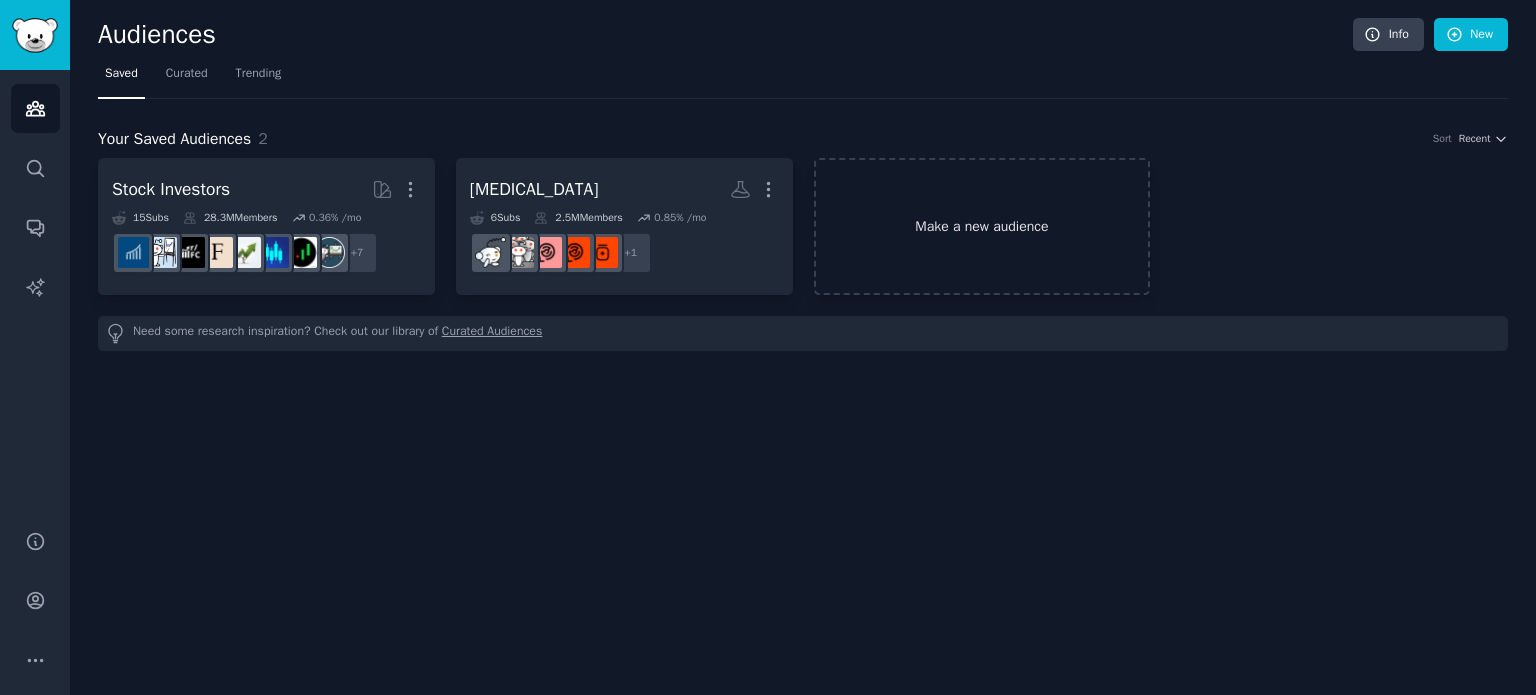 click on "Make a new audience" at bounding box center [982, 226] 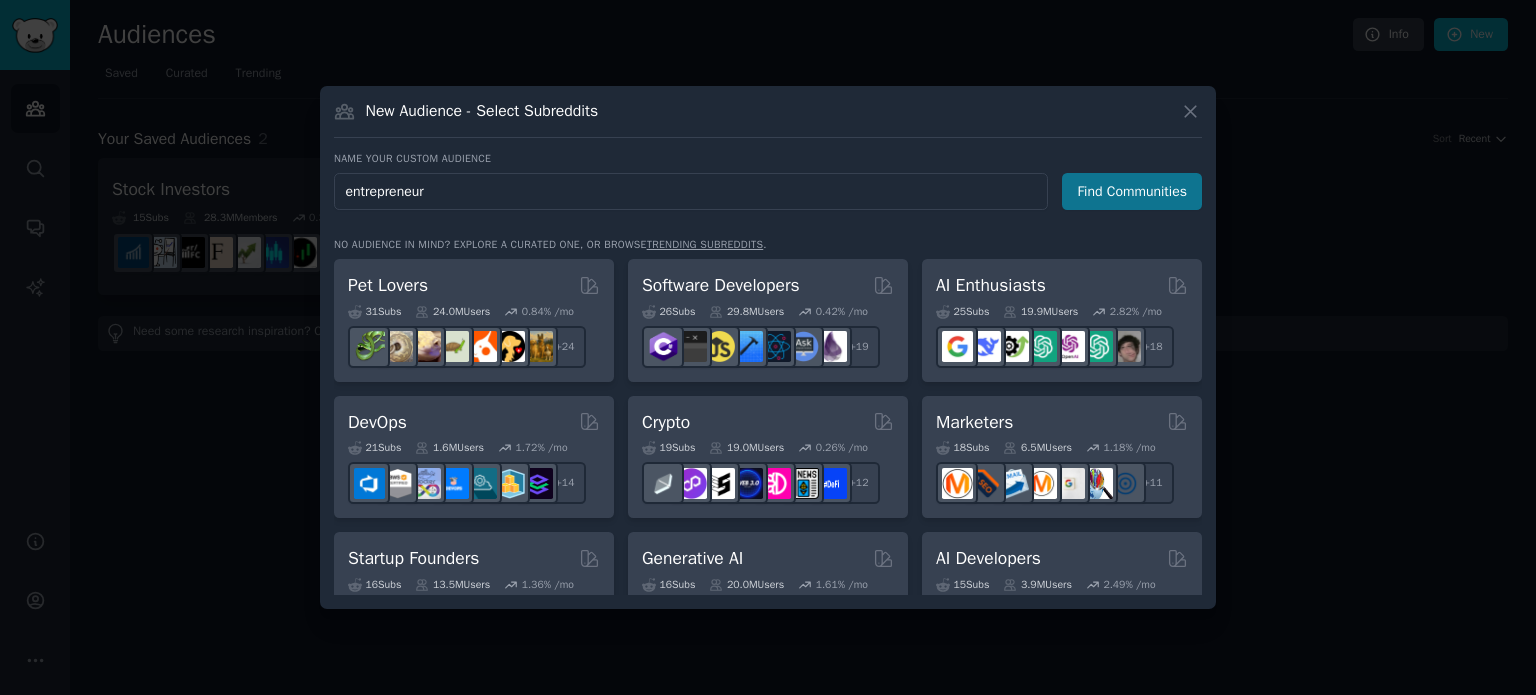 type on "entrepreneur" 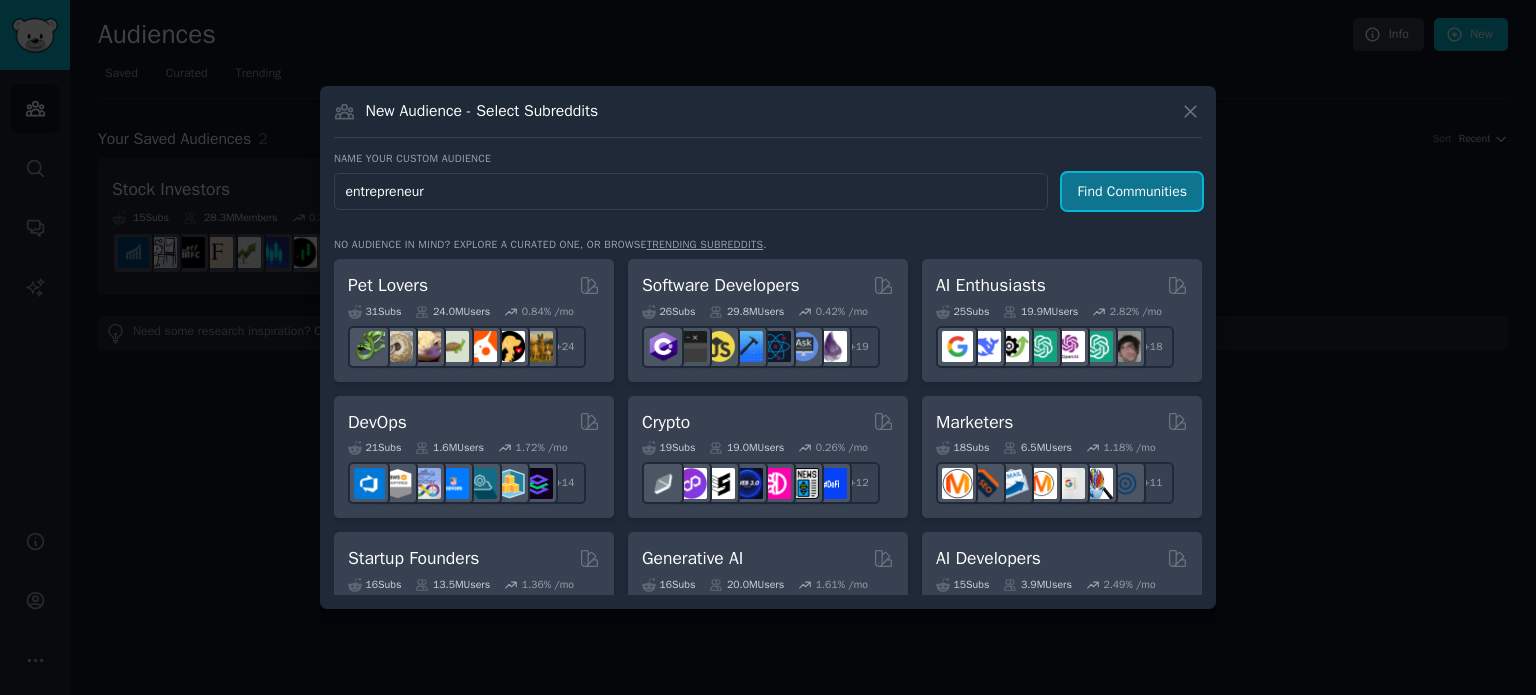 click on "Find Communities" at bounding box center [1132, 191] 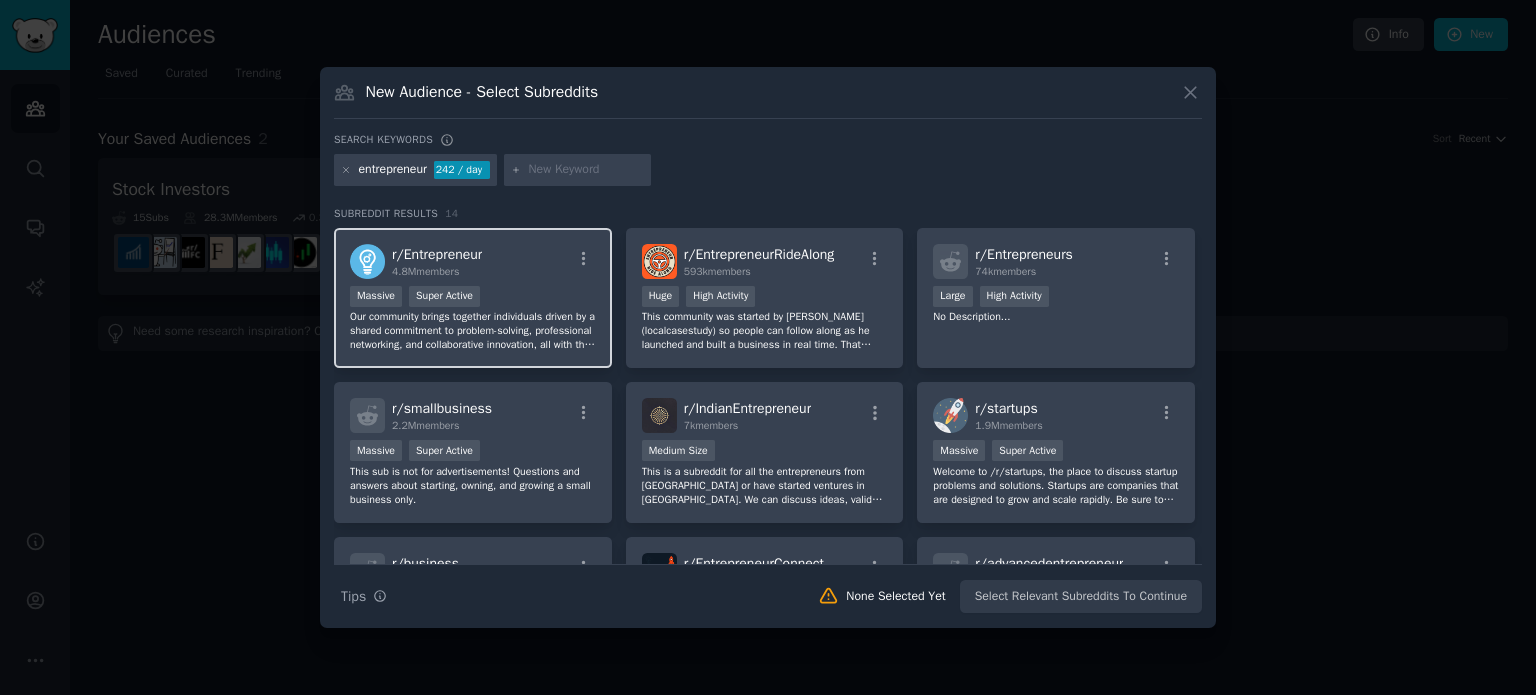 click on "r/ Entrepreneur 4.8M  members" at bounding box center (473, 261) 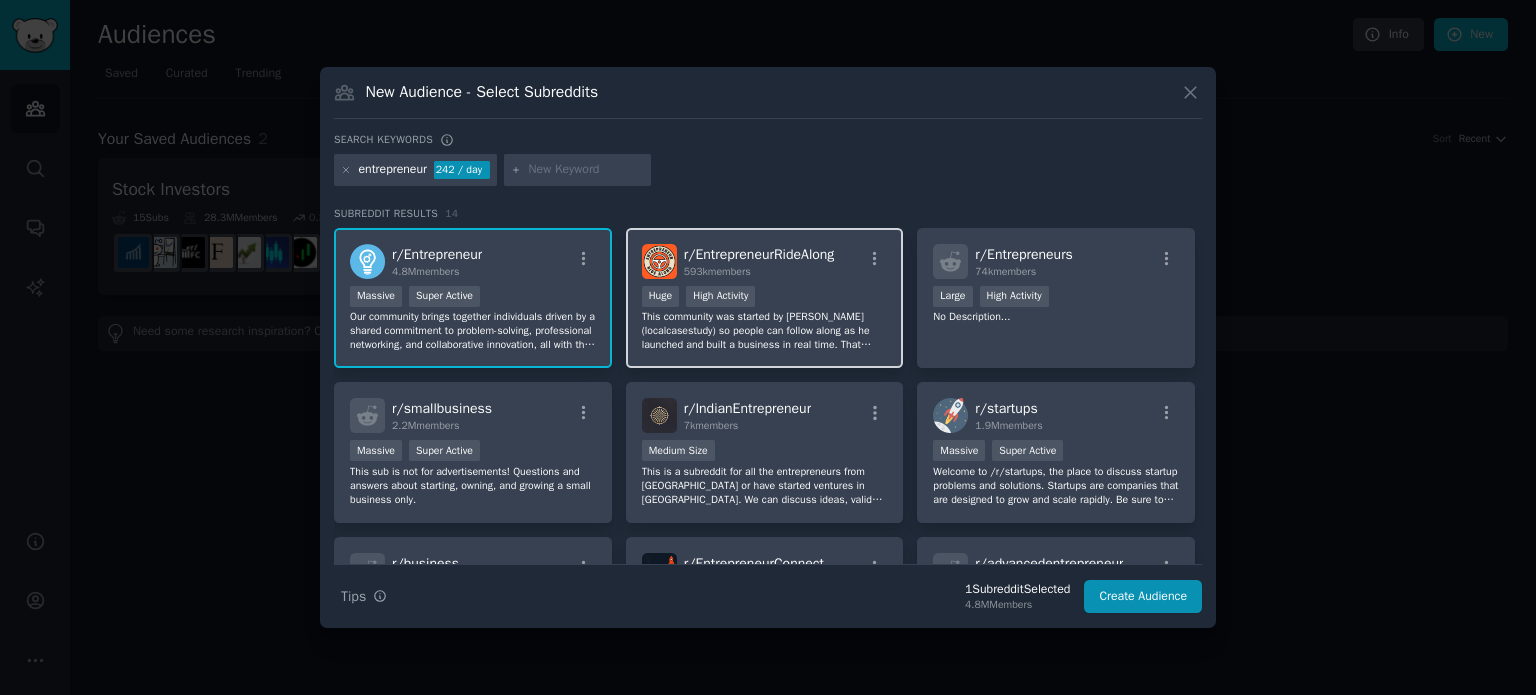 click on "r/ EntrepreneurRideAlong" at bounding box center (759, 254) 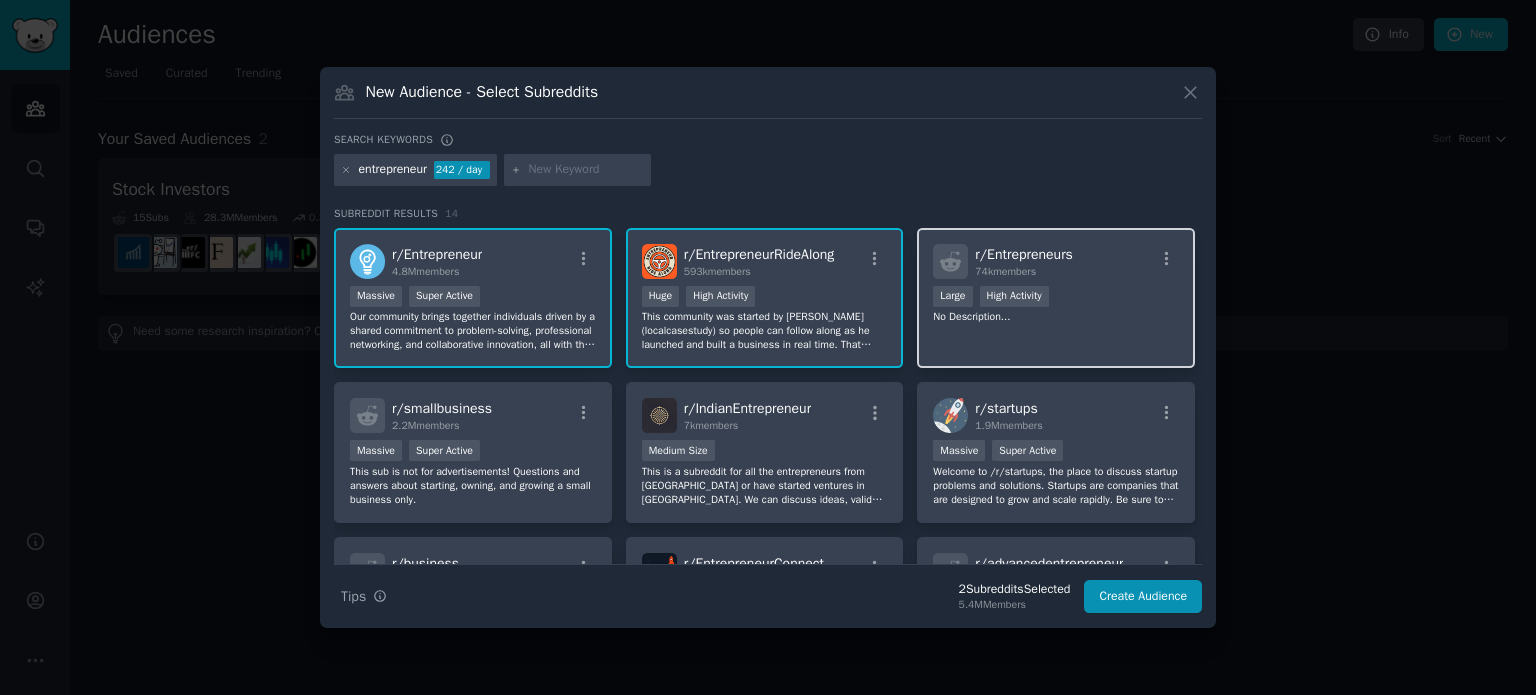 click on "r/ Entrepreneurs" at bounding box center (1024, 254) 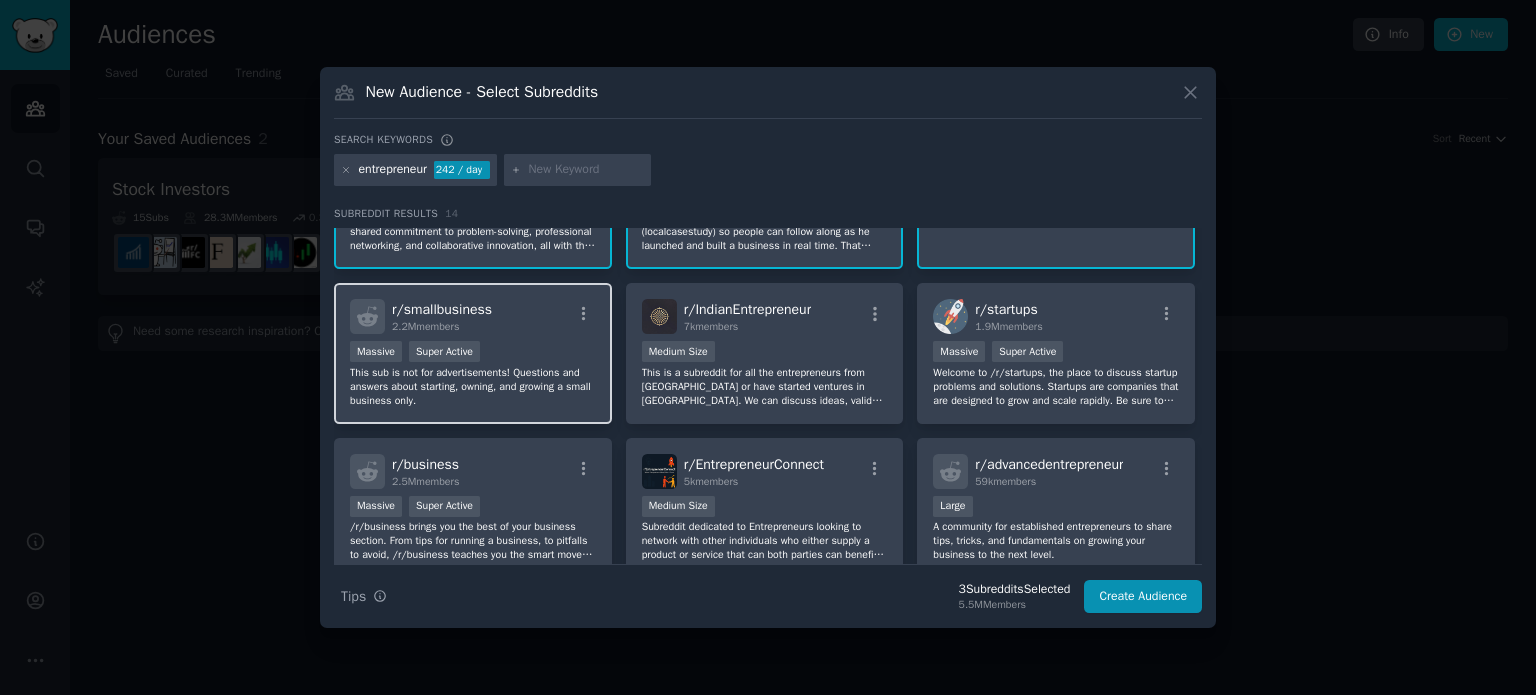 scroll, scrollTop: 100, scrollLeft: 0, axis: vertical 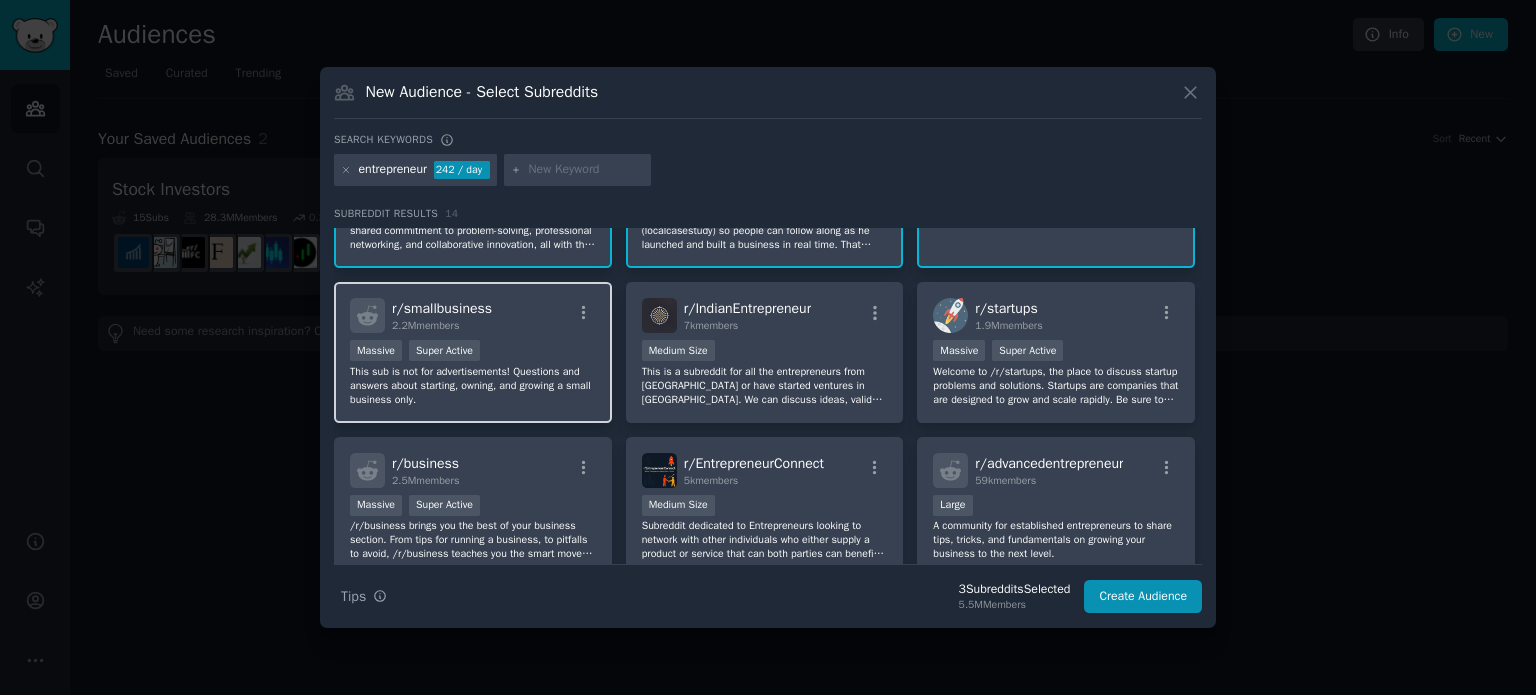 click on "r/ smallbusiness 2.2M  members" at bounding box center [473, 315] 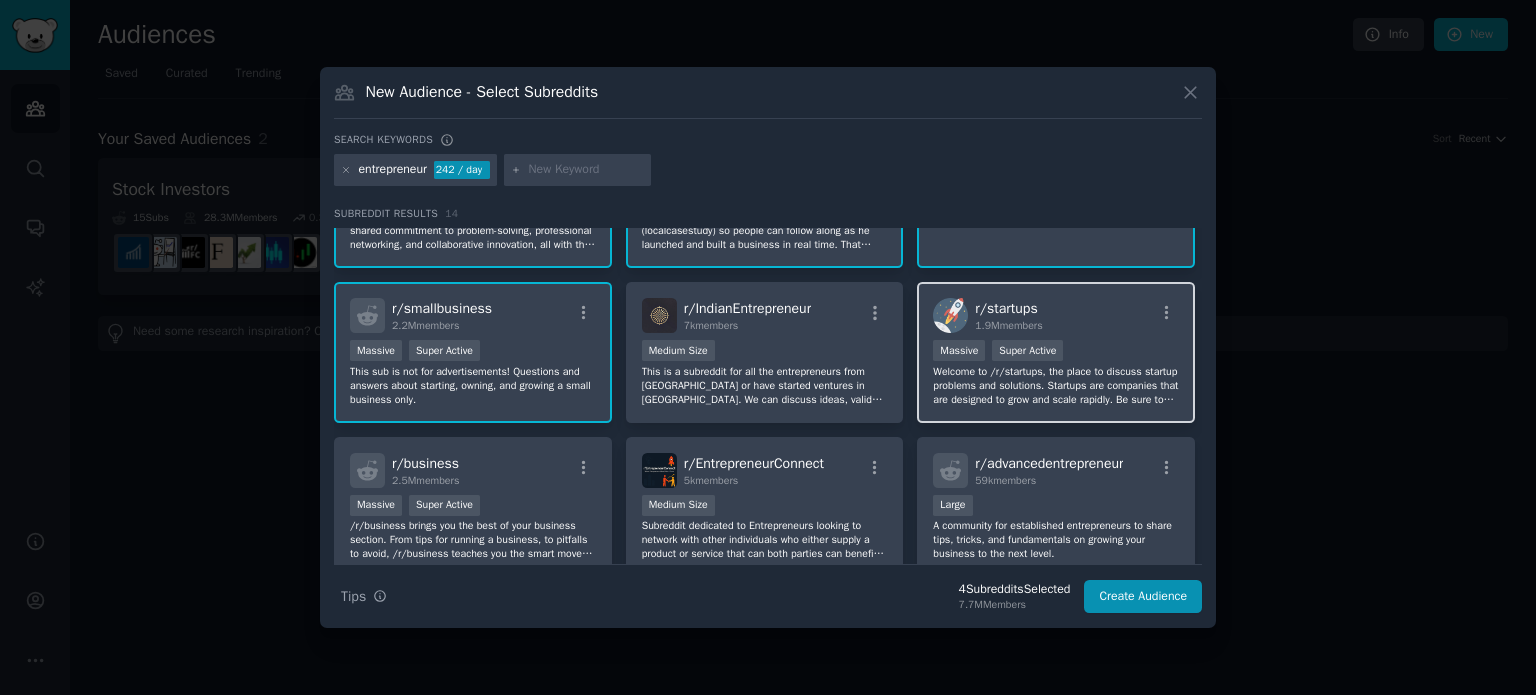click on "r/ startups 1.9M  members" at bounding box center (1056, 315) 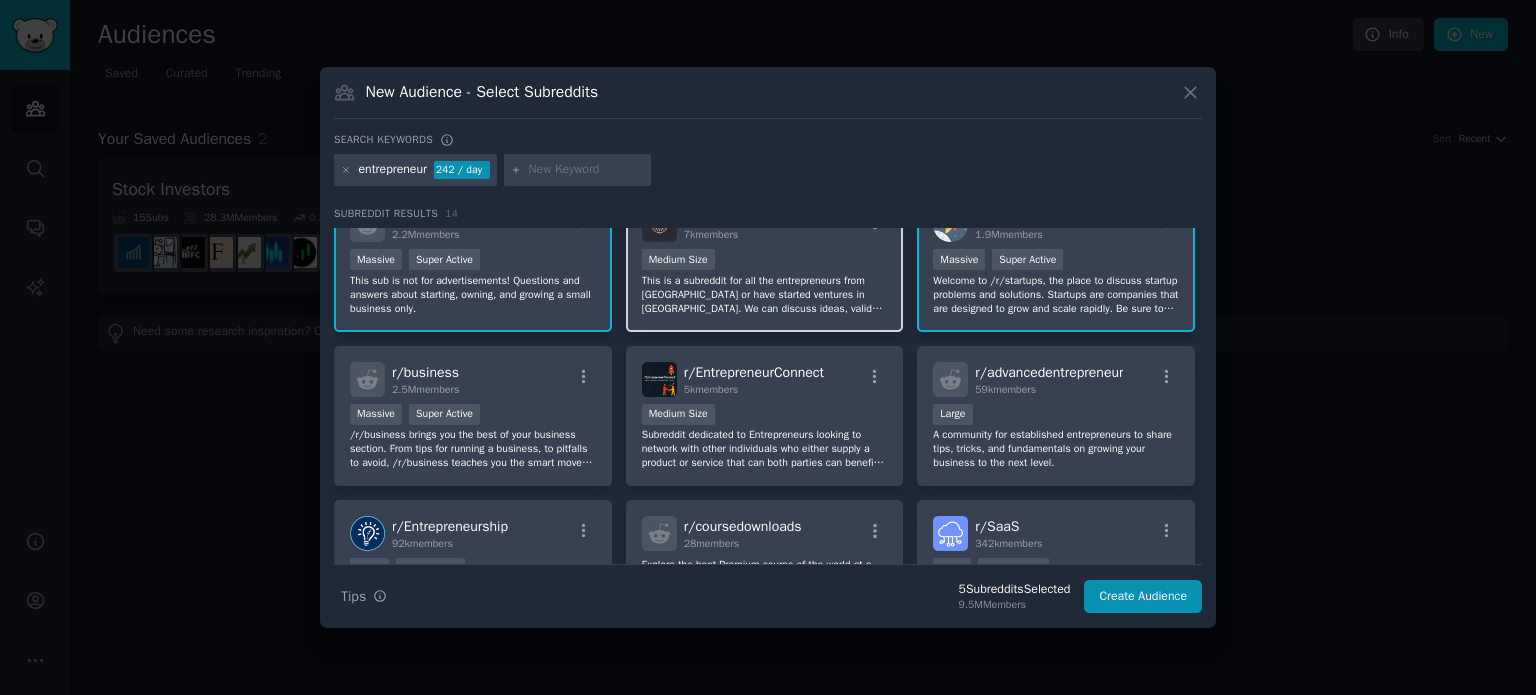 scroll, scrollTop: 200, scrollLeft: 0, axis: vertical 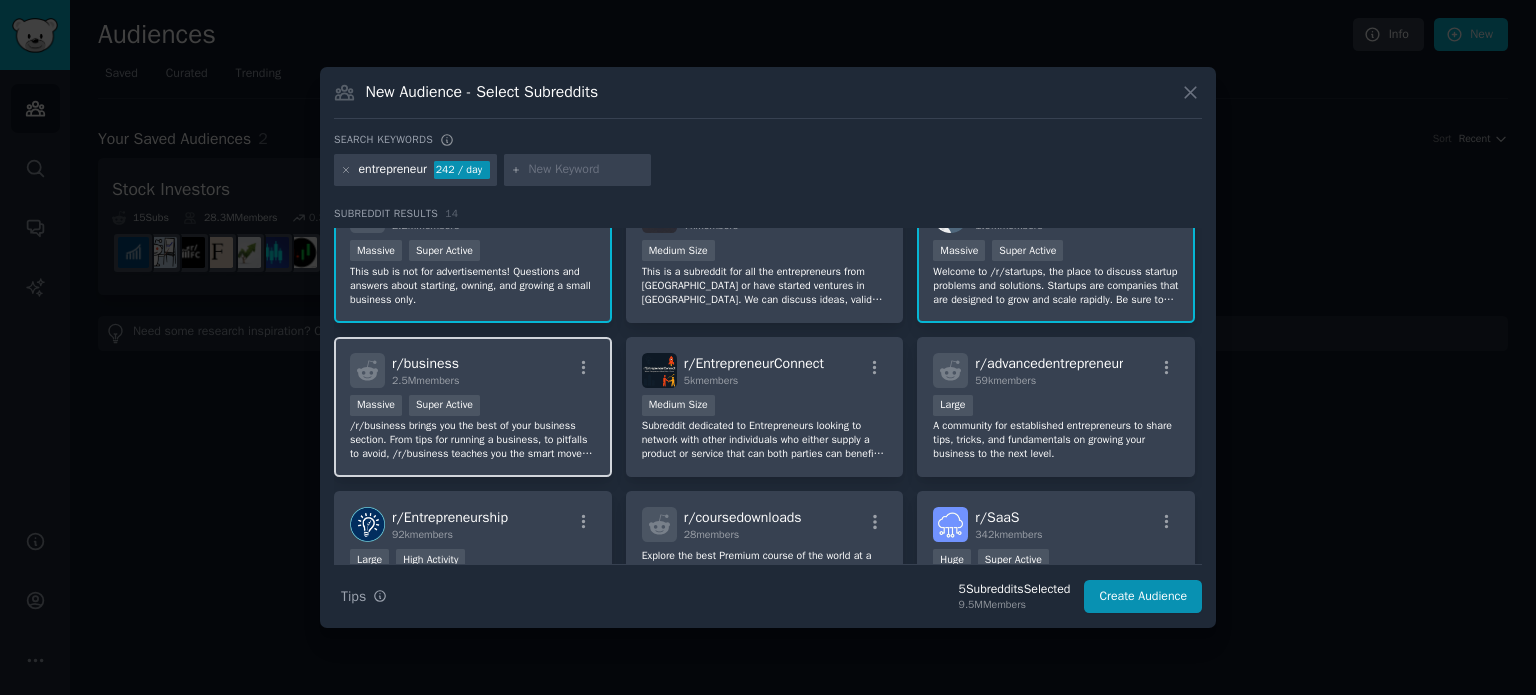 click on "r/ business 2.5M  members Massive Super Active /r/business brings you the best of your business section. From tips for running a business, to pitfalls to avoid, /r/business teaches you the smart moves and helps you dodge the foolish." at bounding box center (473, 407) 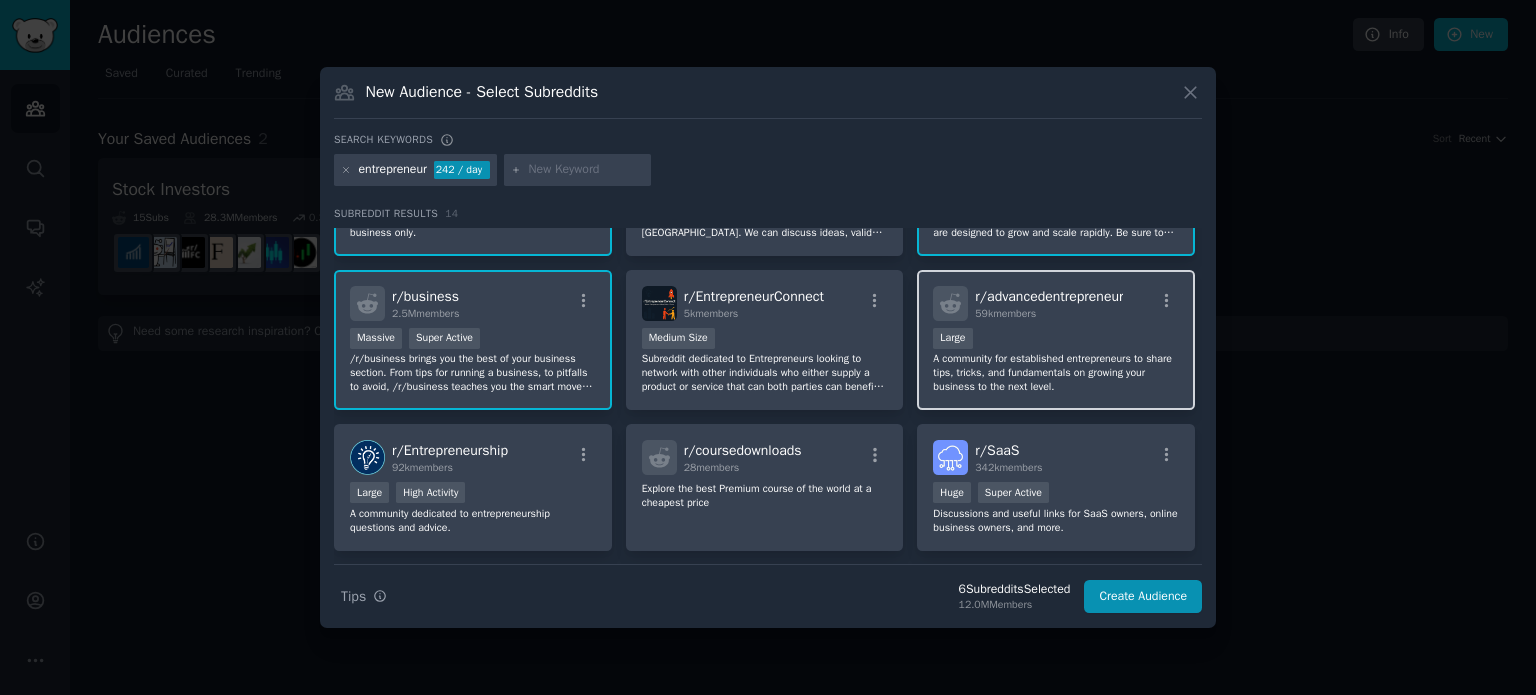 scroll, scrollTop: 300, scrollLeft: 0, axis: vertical 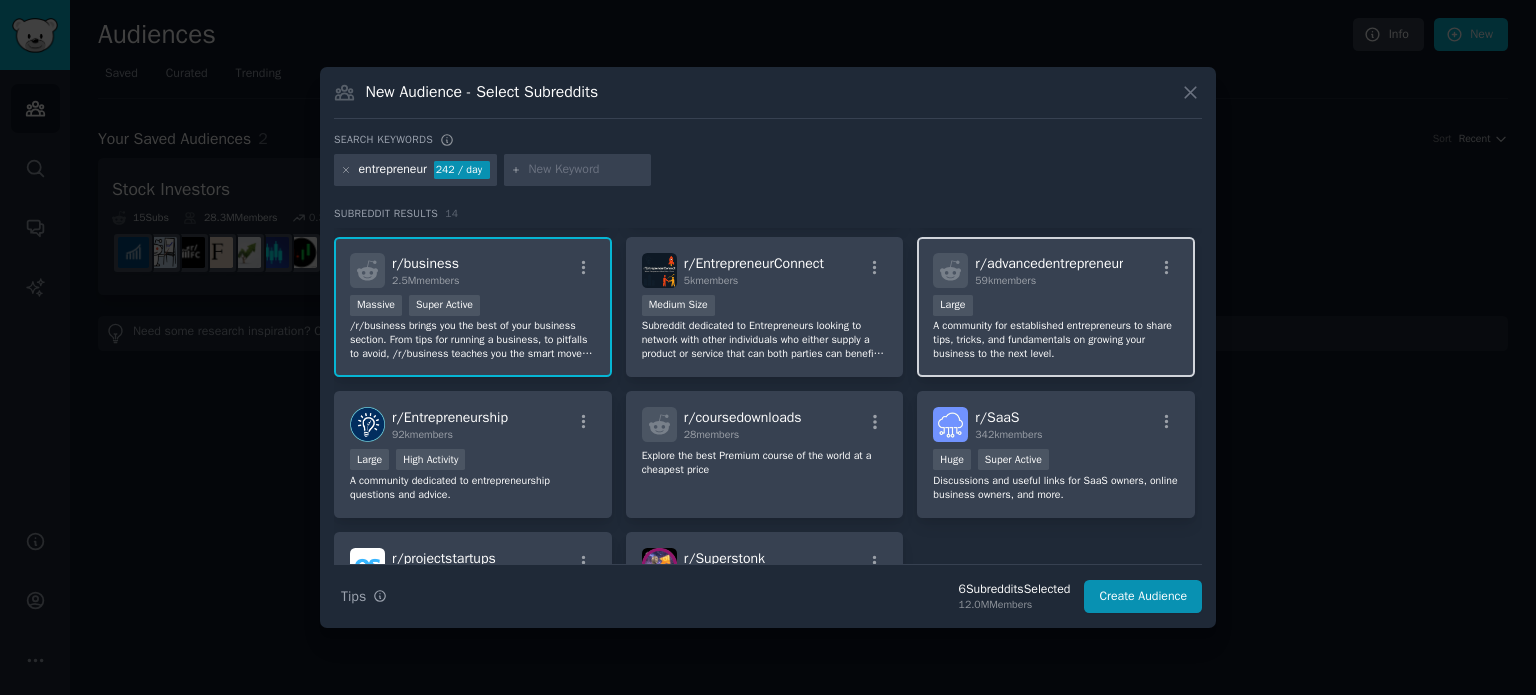 click on "Large" at bounding box center (1056, 307) 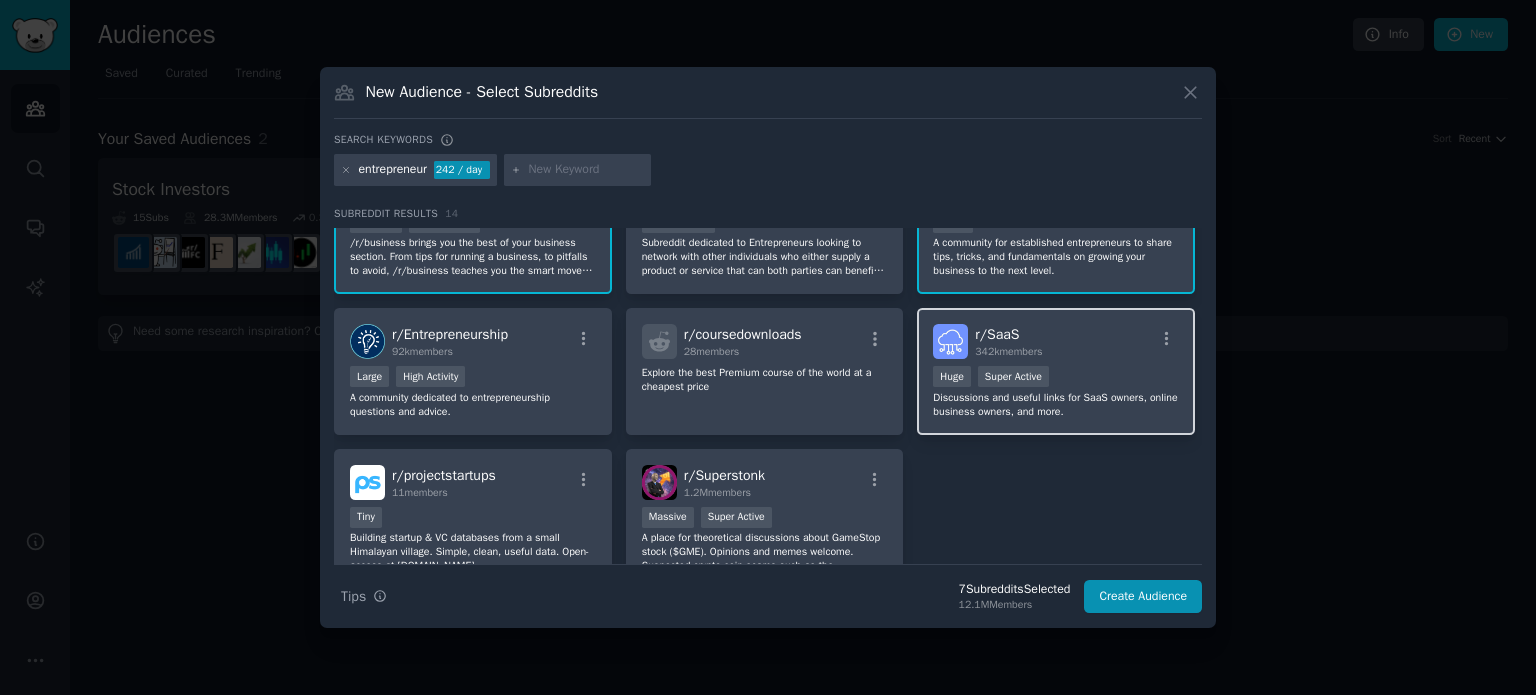 scroll, scrollTop: 400, scrollLeft: 0, axis: vertical 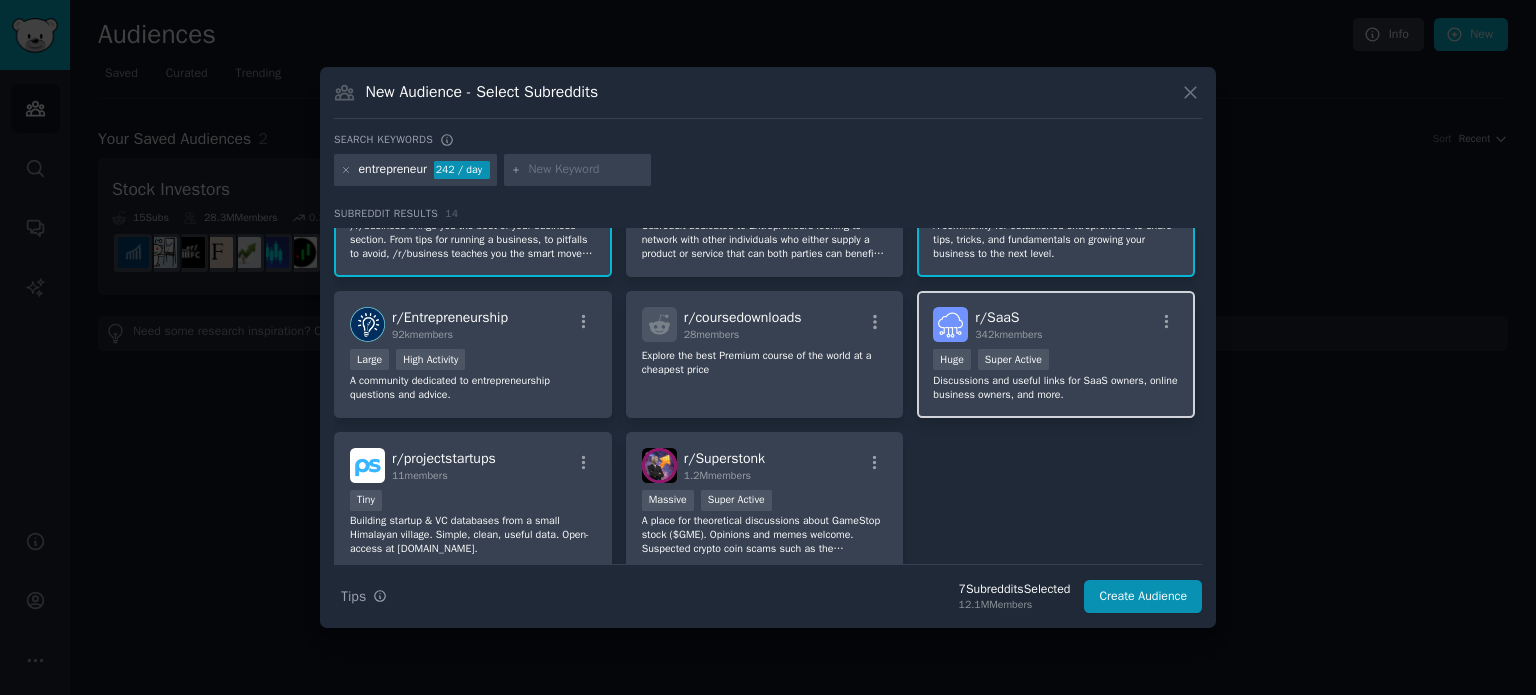 click on "r/ SaaS 342k  members" at bounding box center (1056, 324) 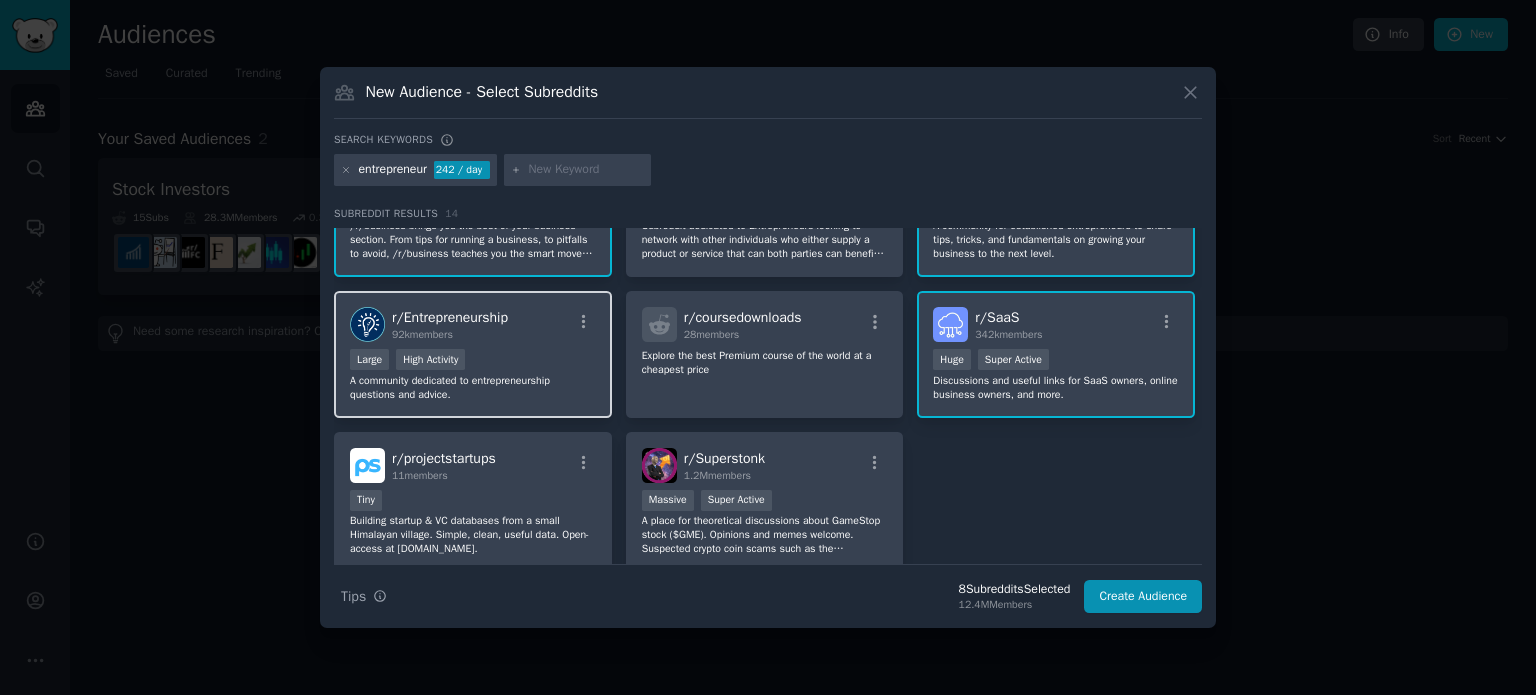click on "92k  members" at bounding box center [450, 335] 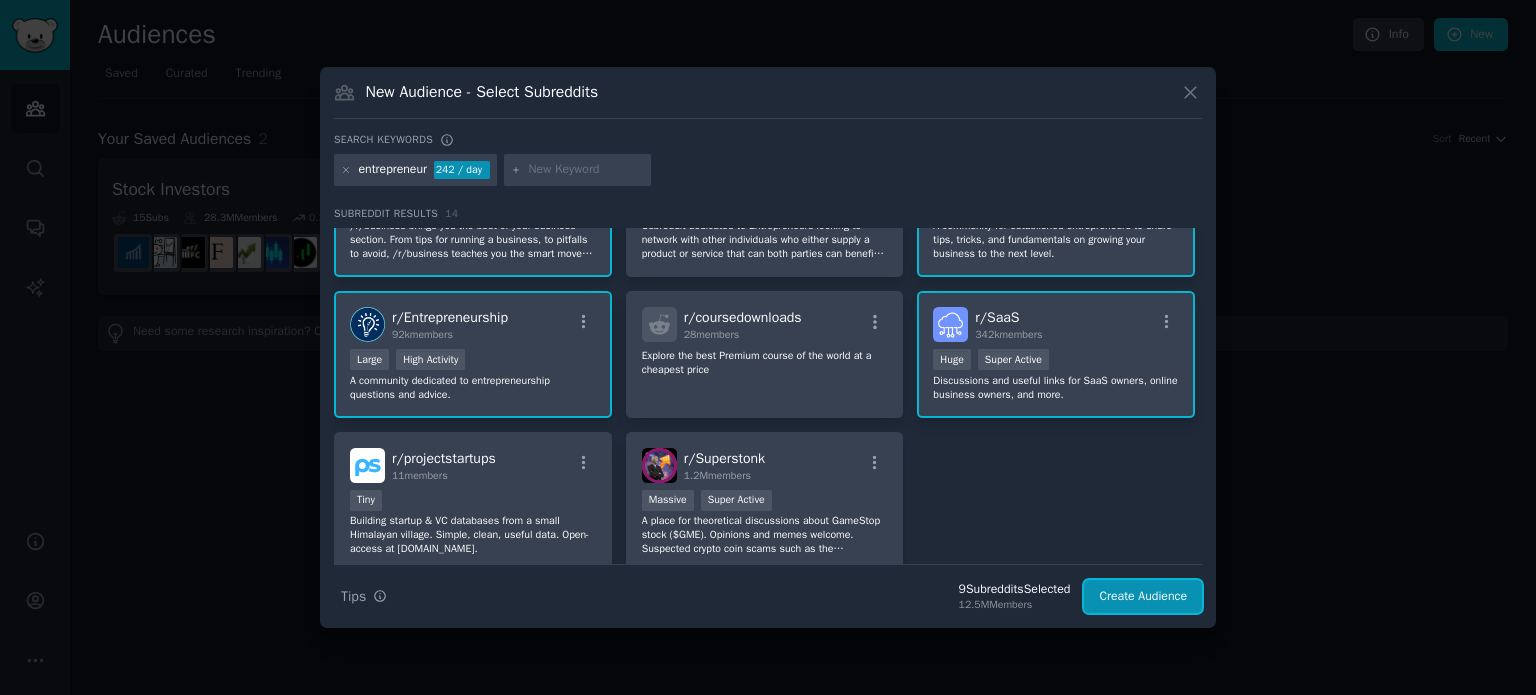 click on "Create Audience" at bounding box center (1143, 597) 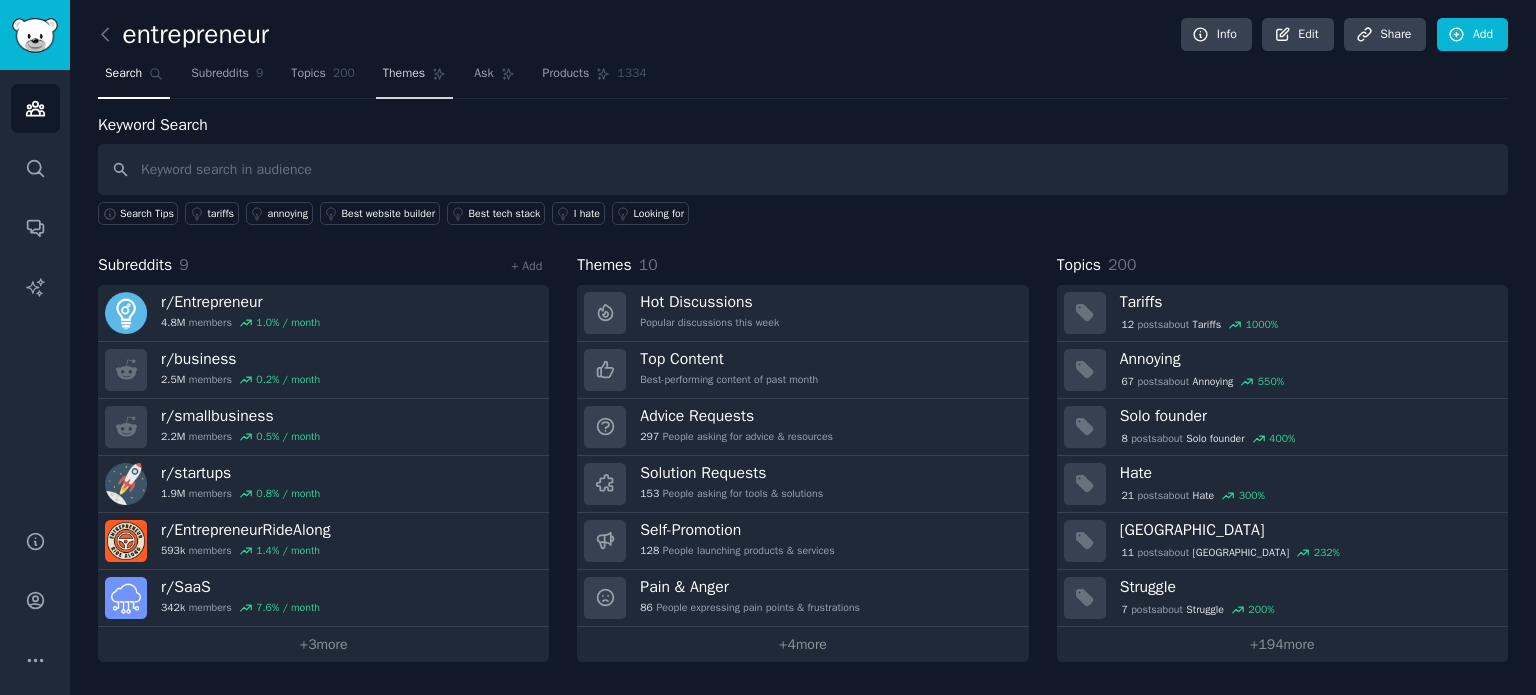 click on "Themes" at bounding box center (404, 74) 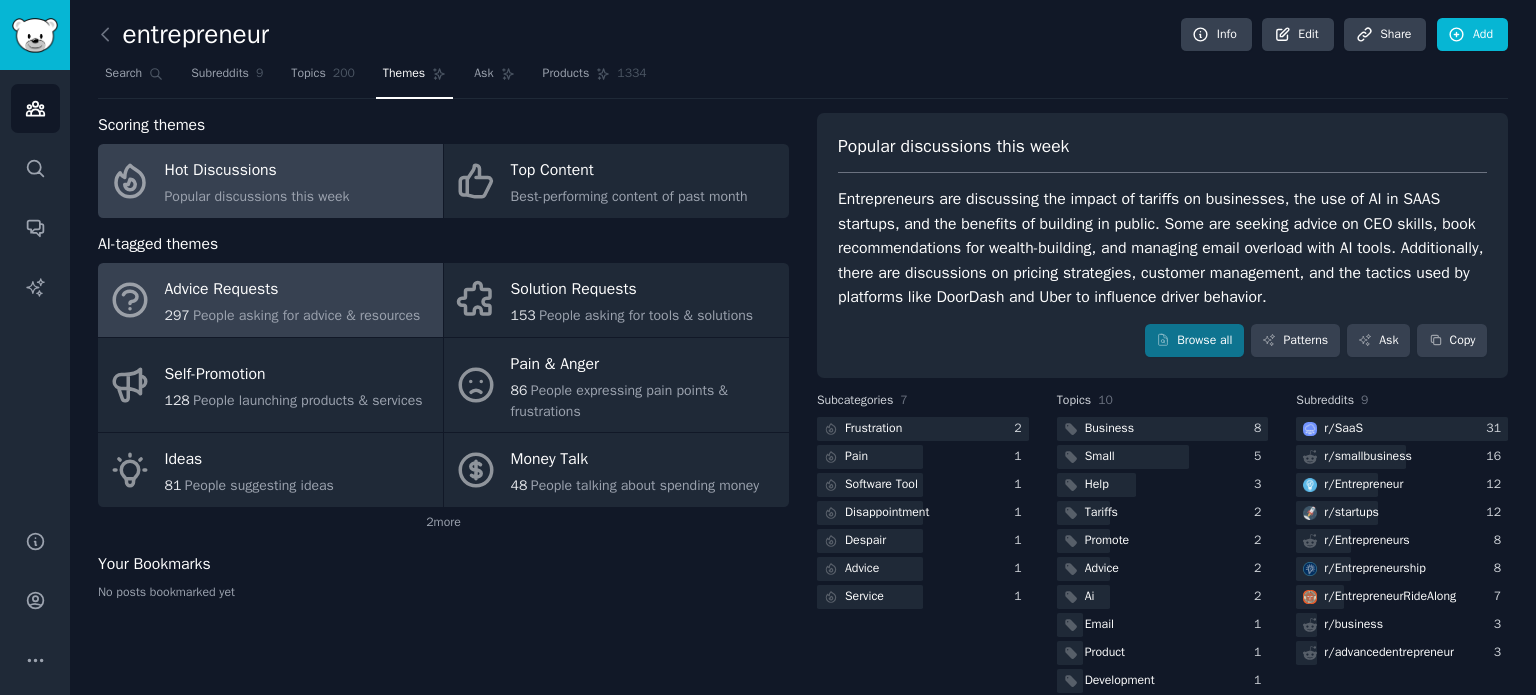 click on "Advice Requests" at bounding box center (293, 290) 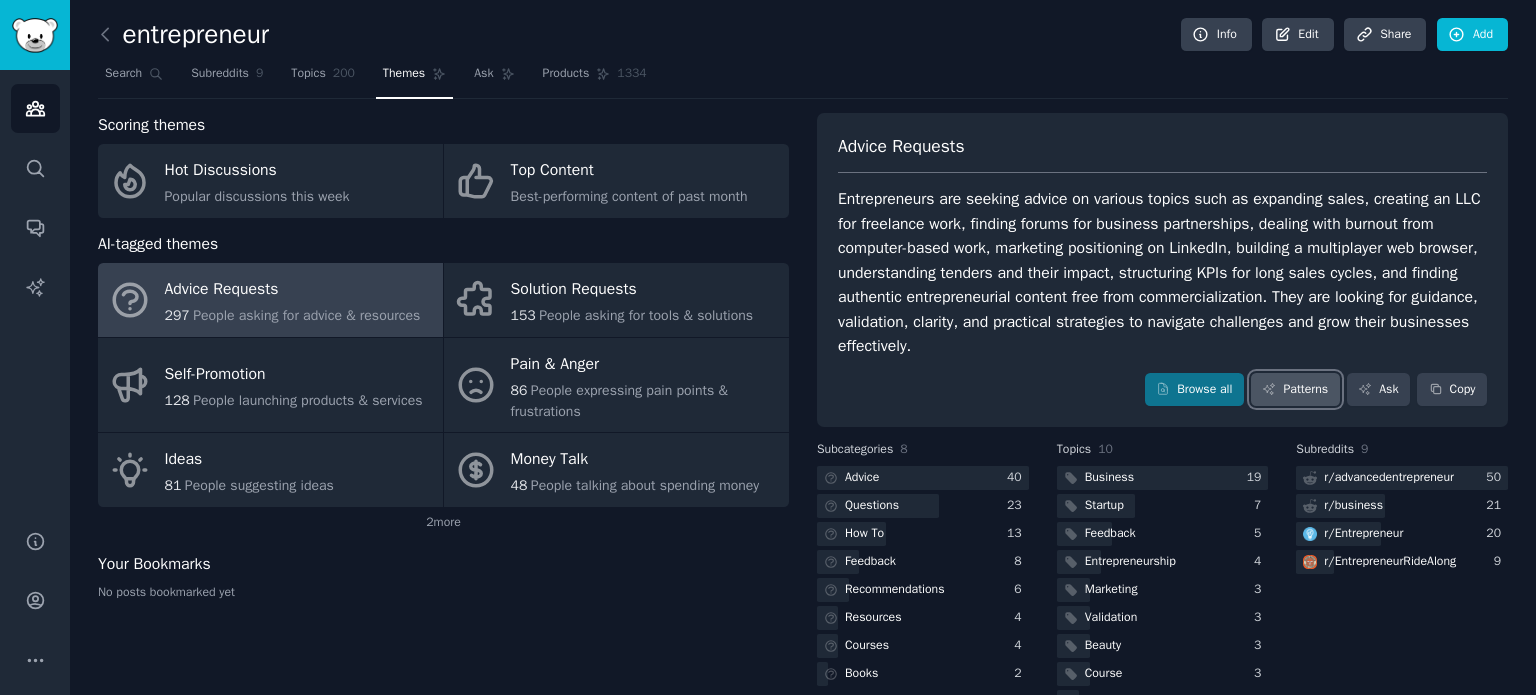 click on "Patterns" at bounding box center [1295, 390] 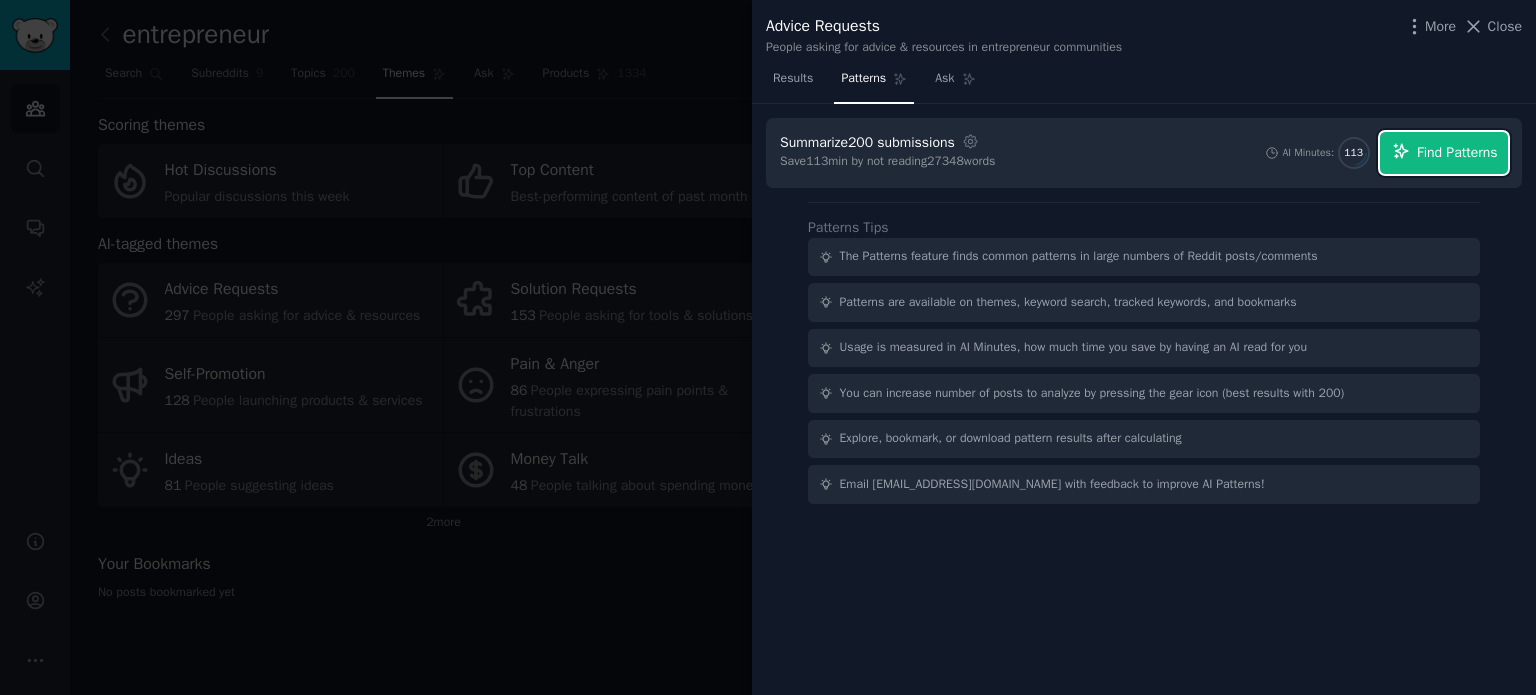 click on "Find Patterns" at bounding box center [1457, 152] 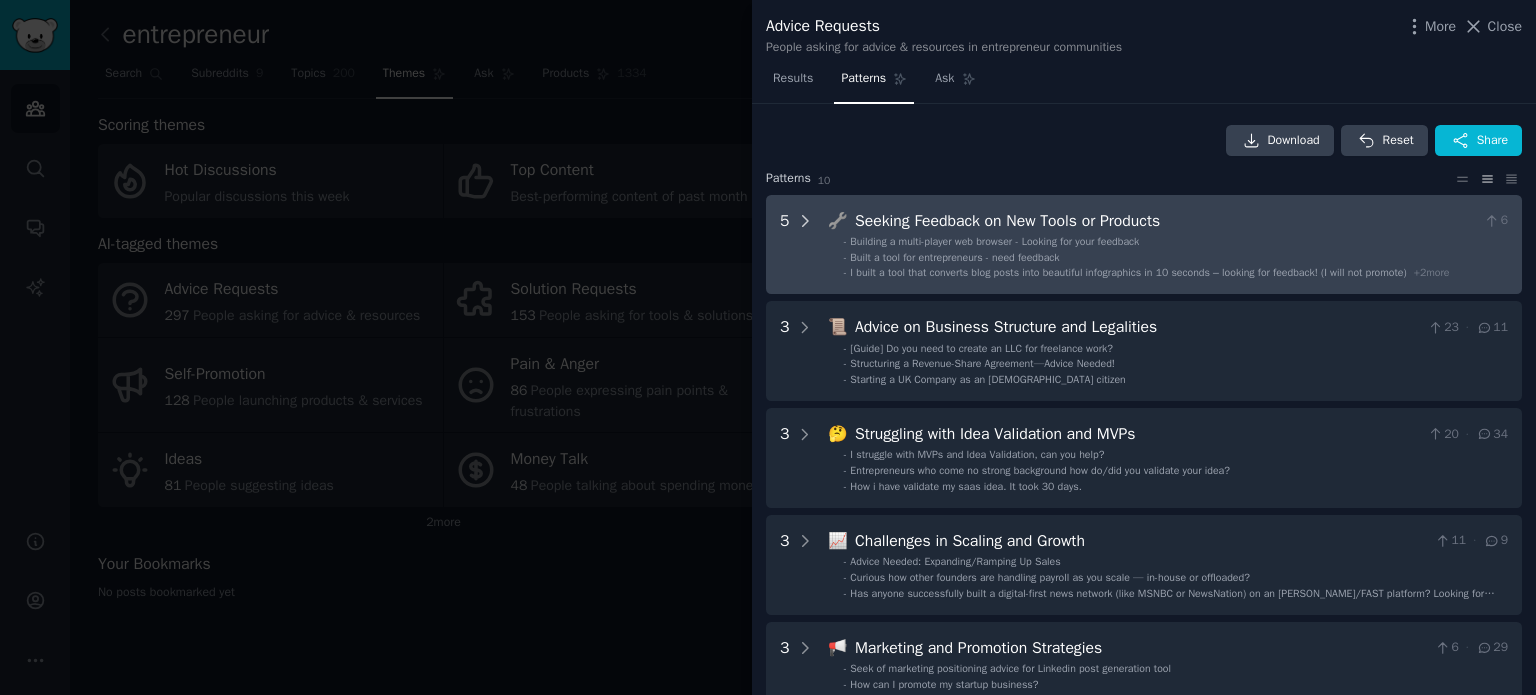 click 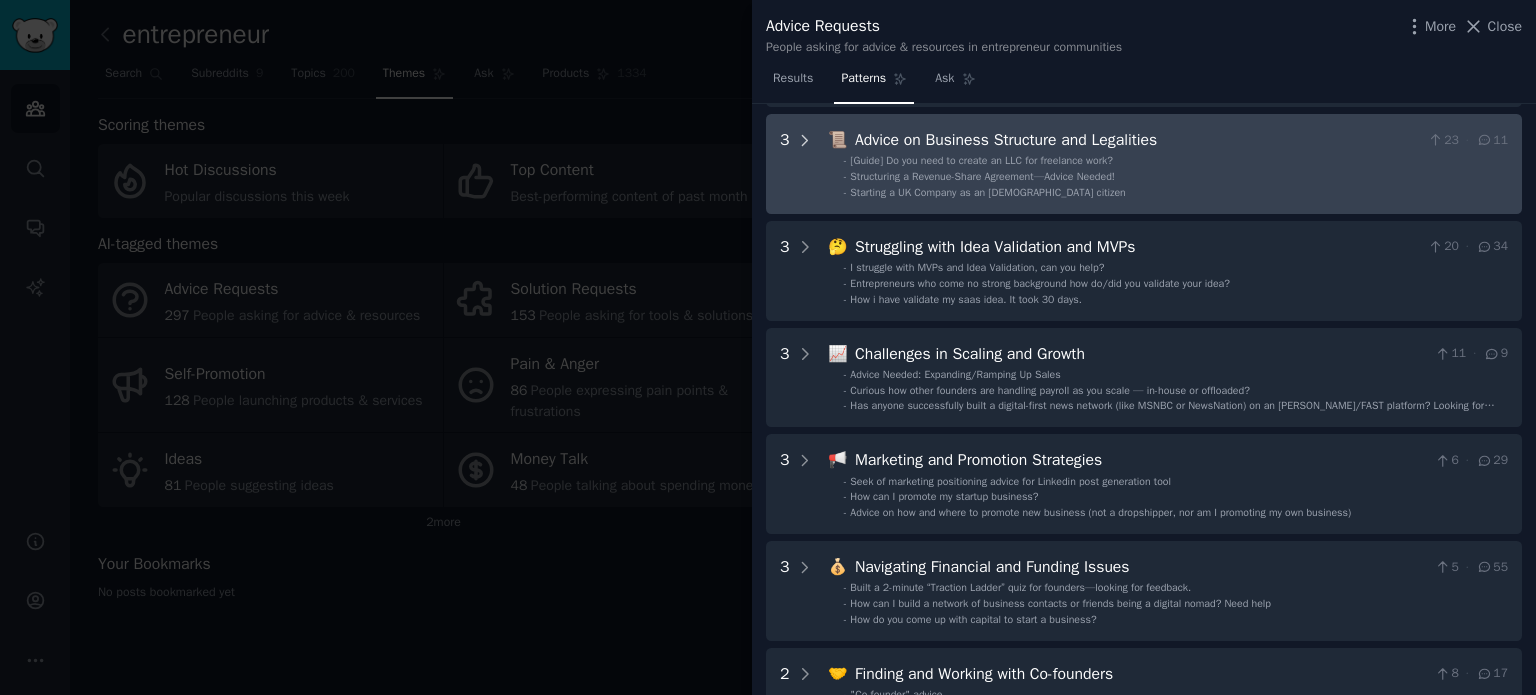 scroll, scrollTop: 691, scrollLeft: 0, axis: vertical 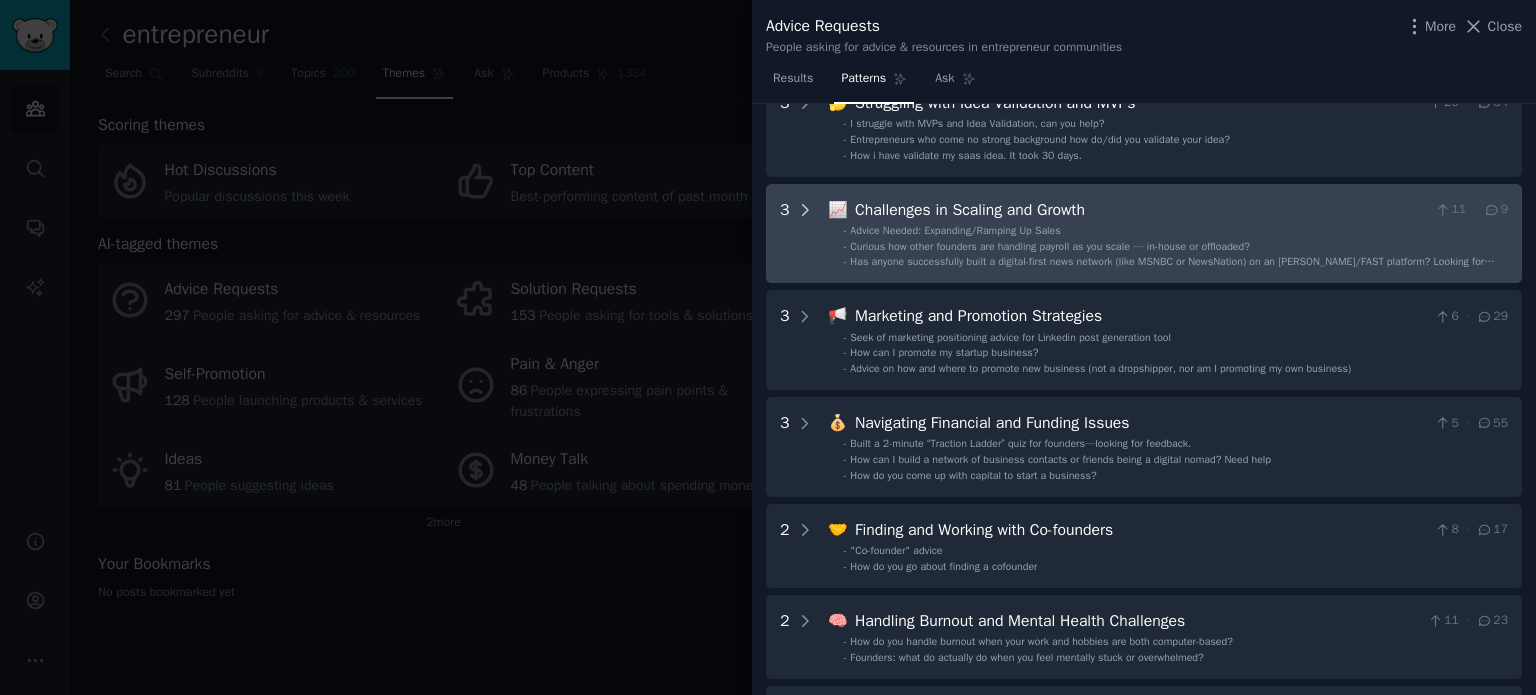 click 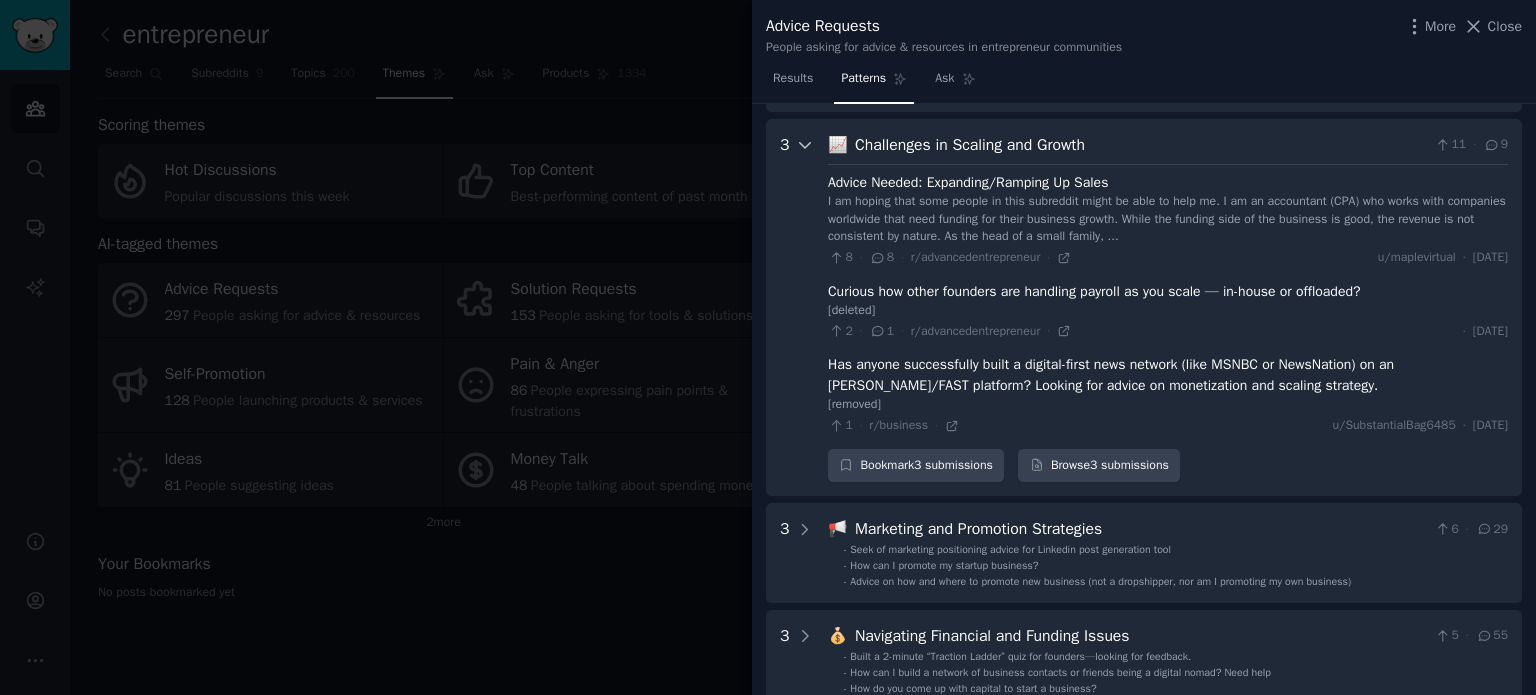 scroll, scrollTop: 870, scrollLeft: 0, axis: vertical 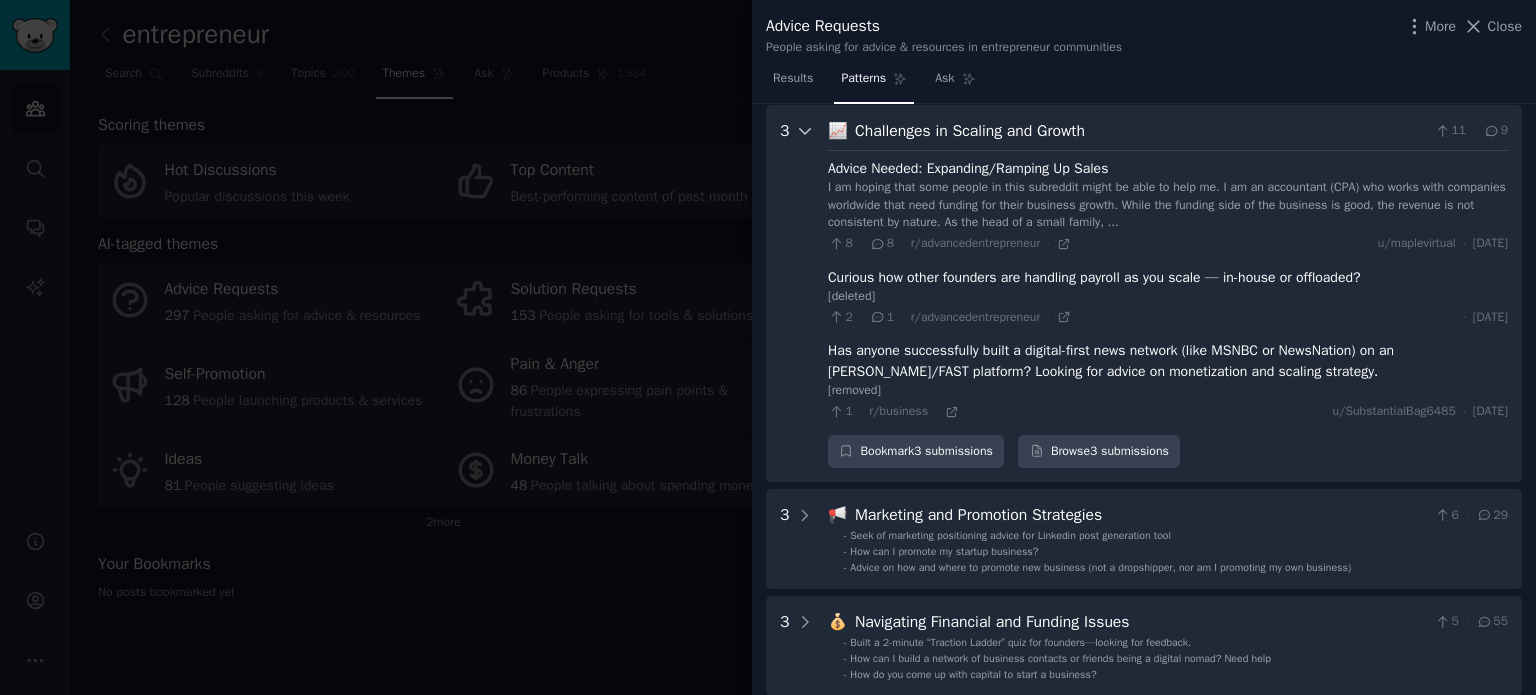 click 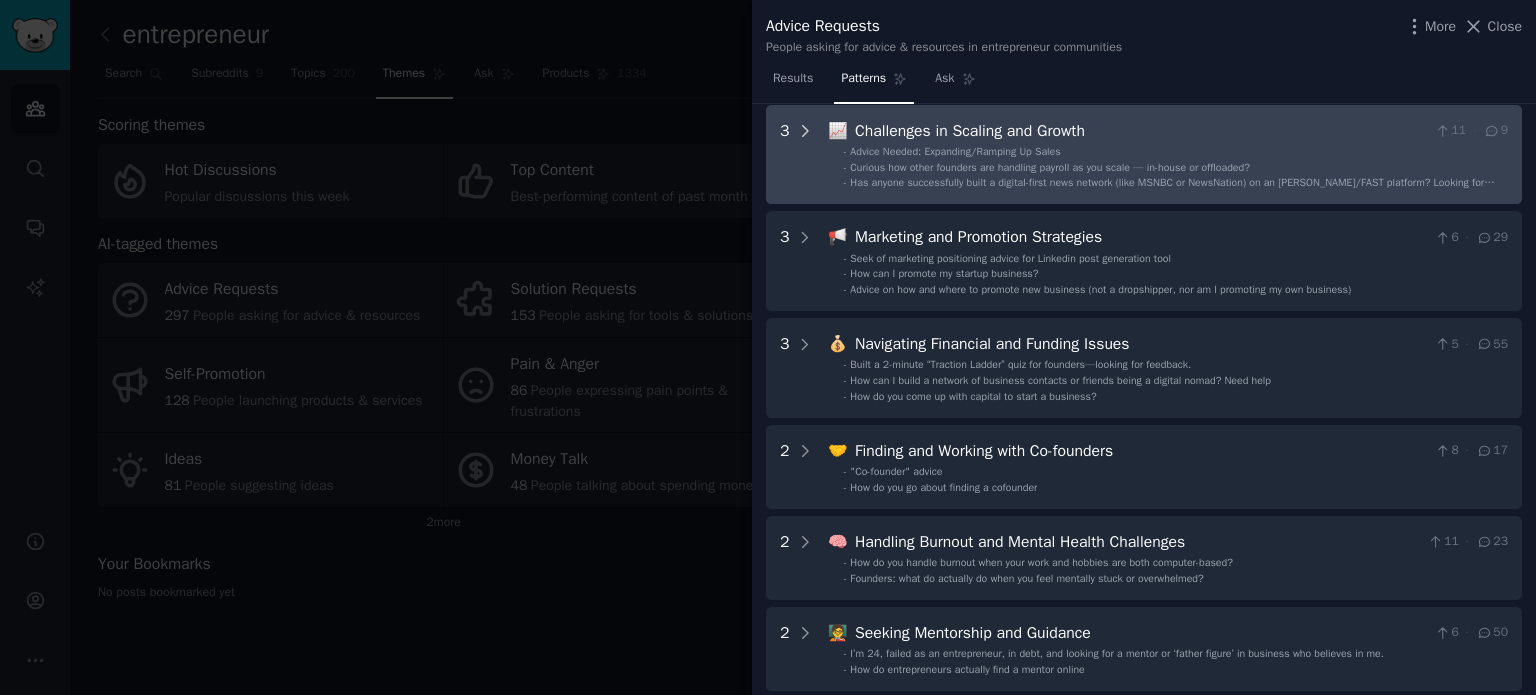 click 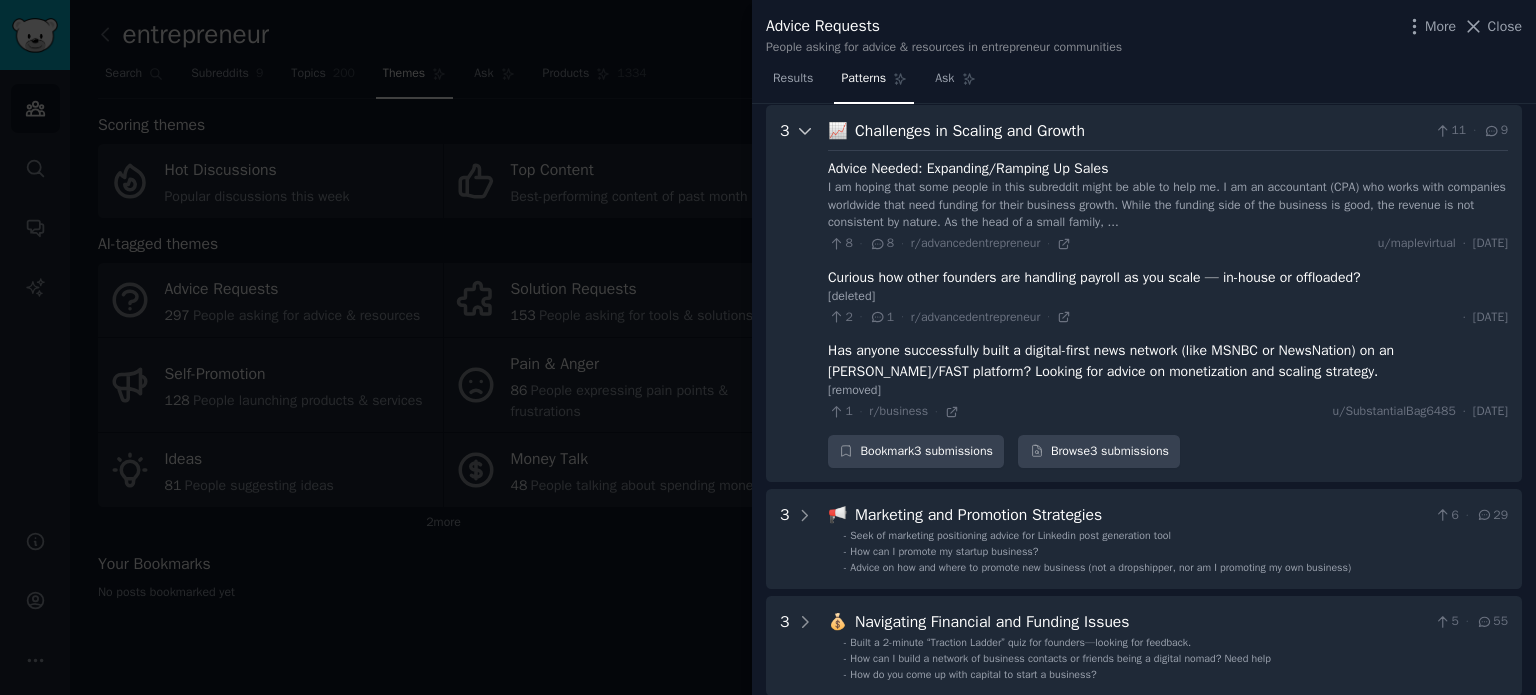 click 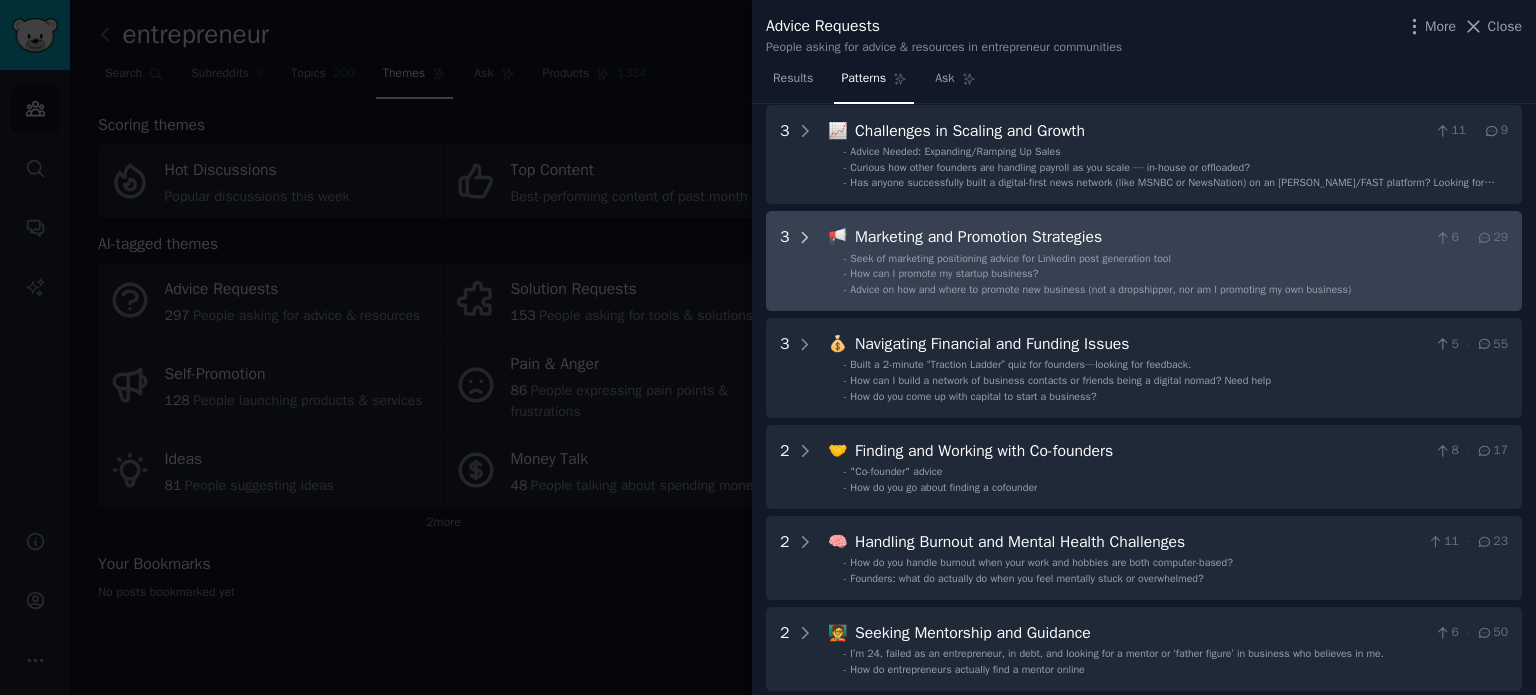 scroll, scrollTop: 970, scrollLeft: 0, axis: vertical 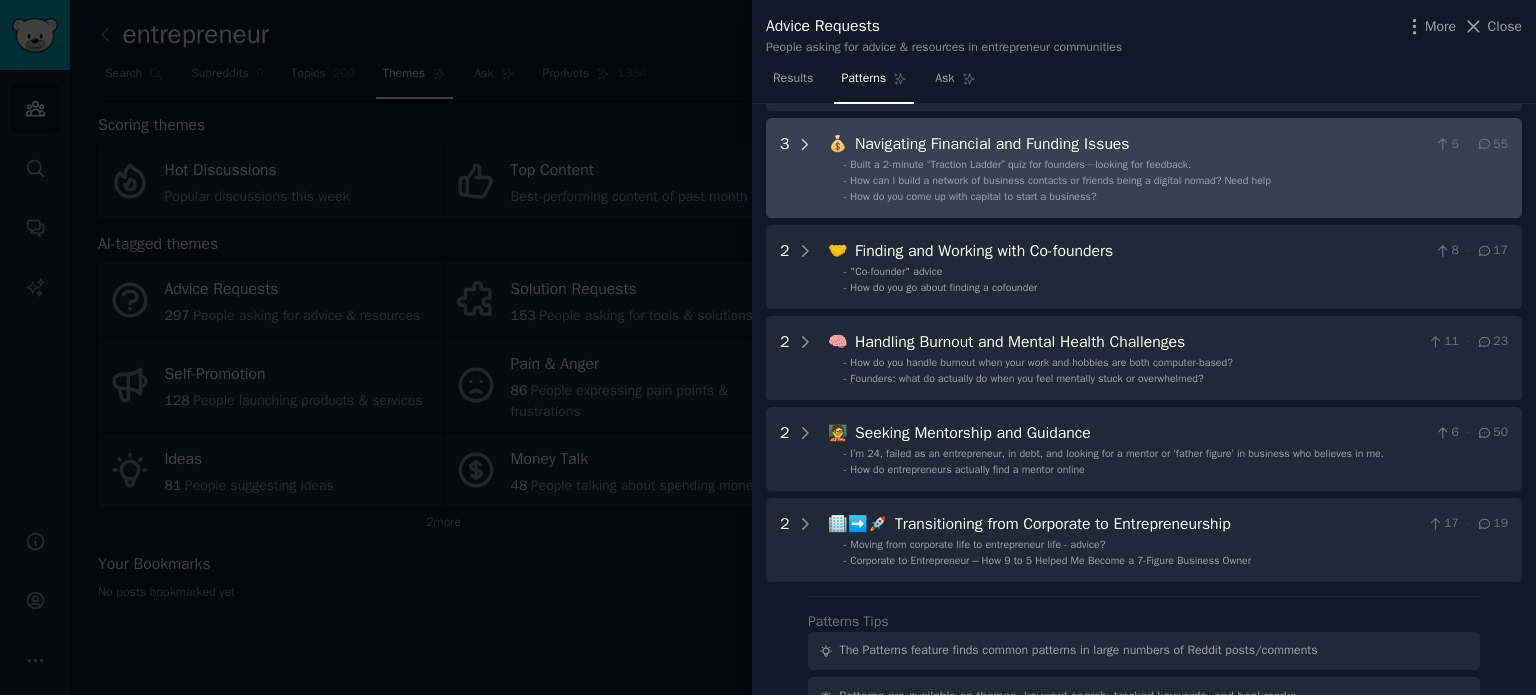 click 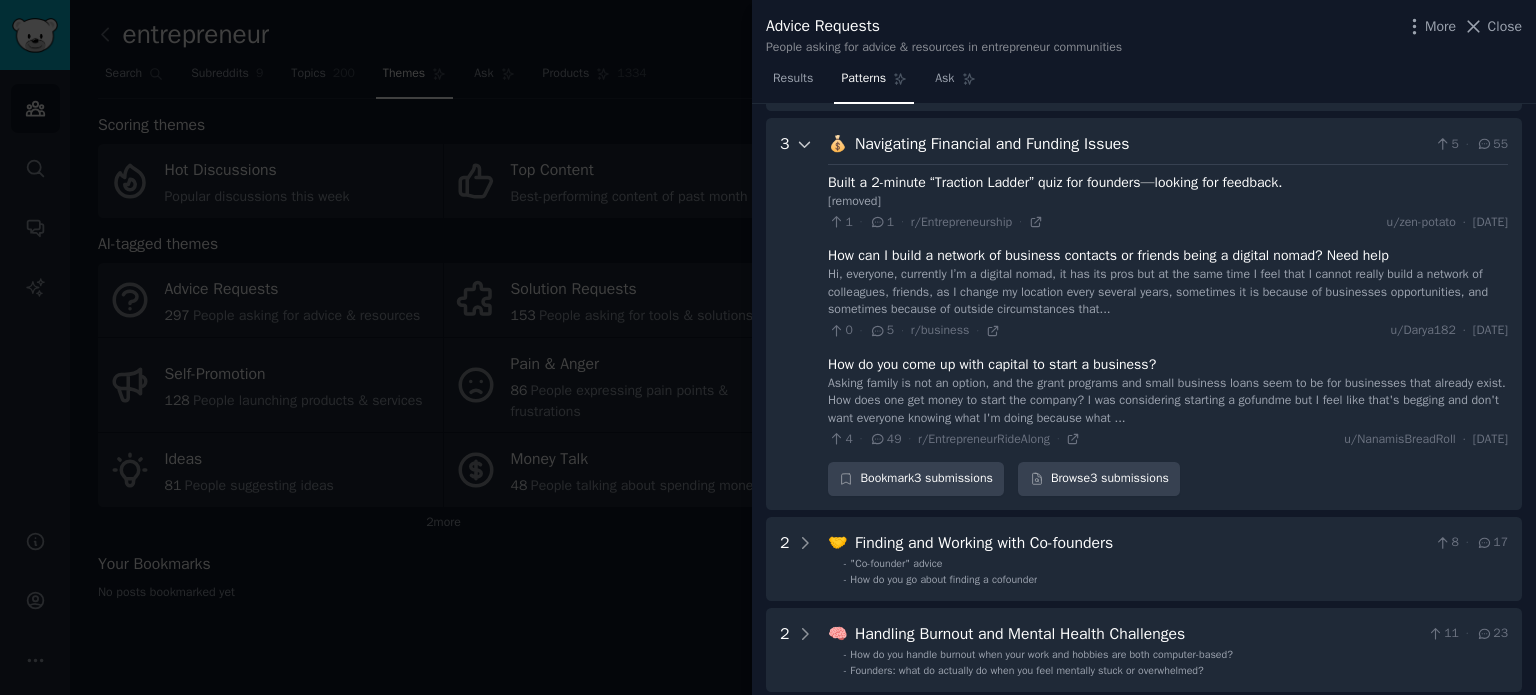 scroll, scrollTop: 1084, scrollLeft: 0, axis: vertical 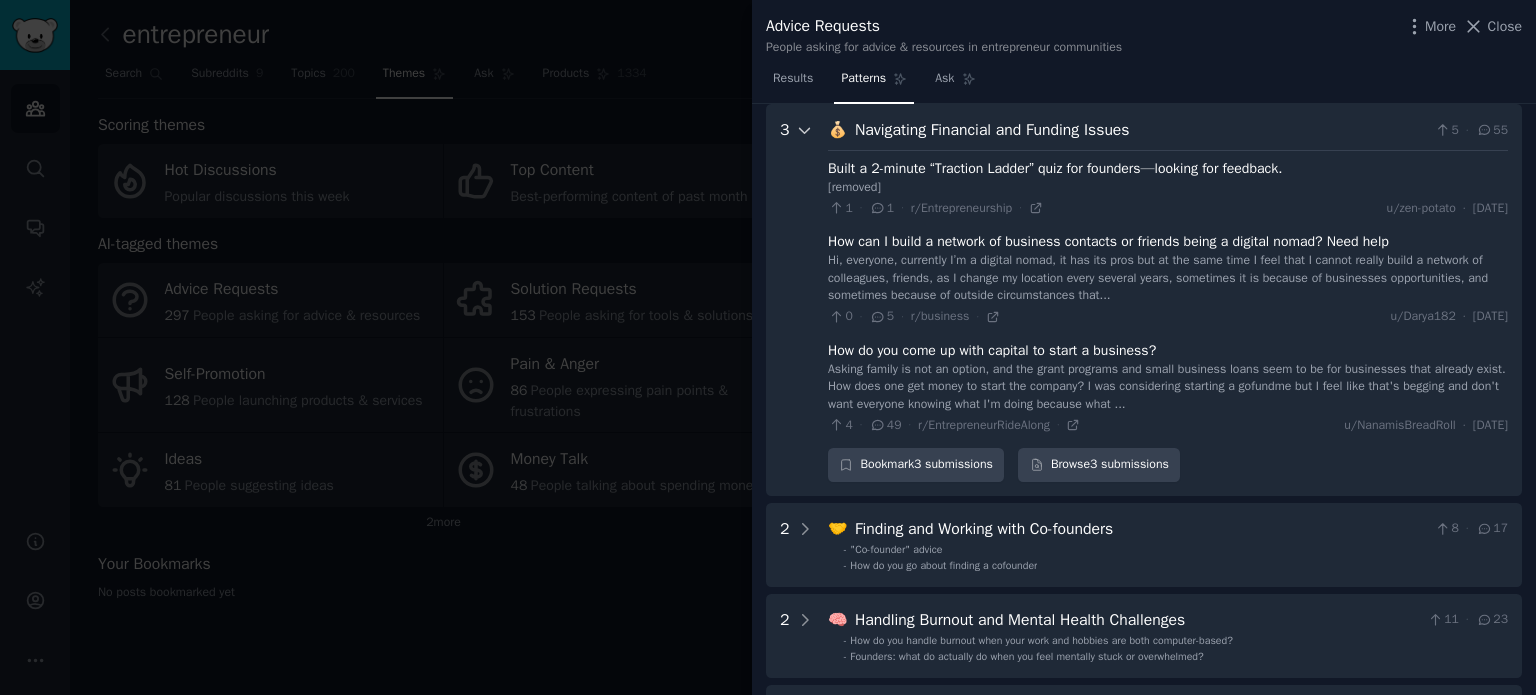 click 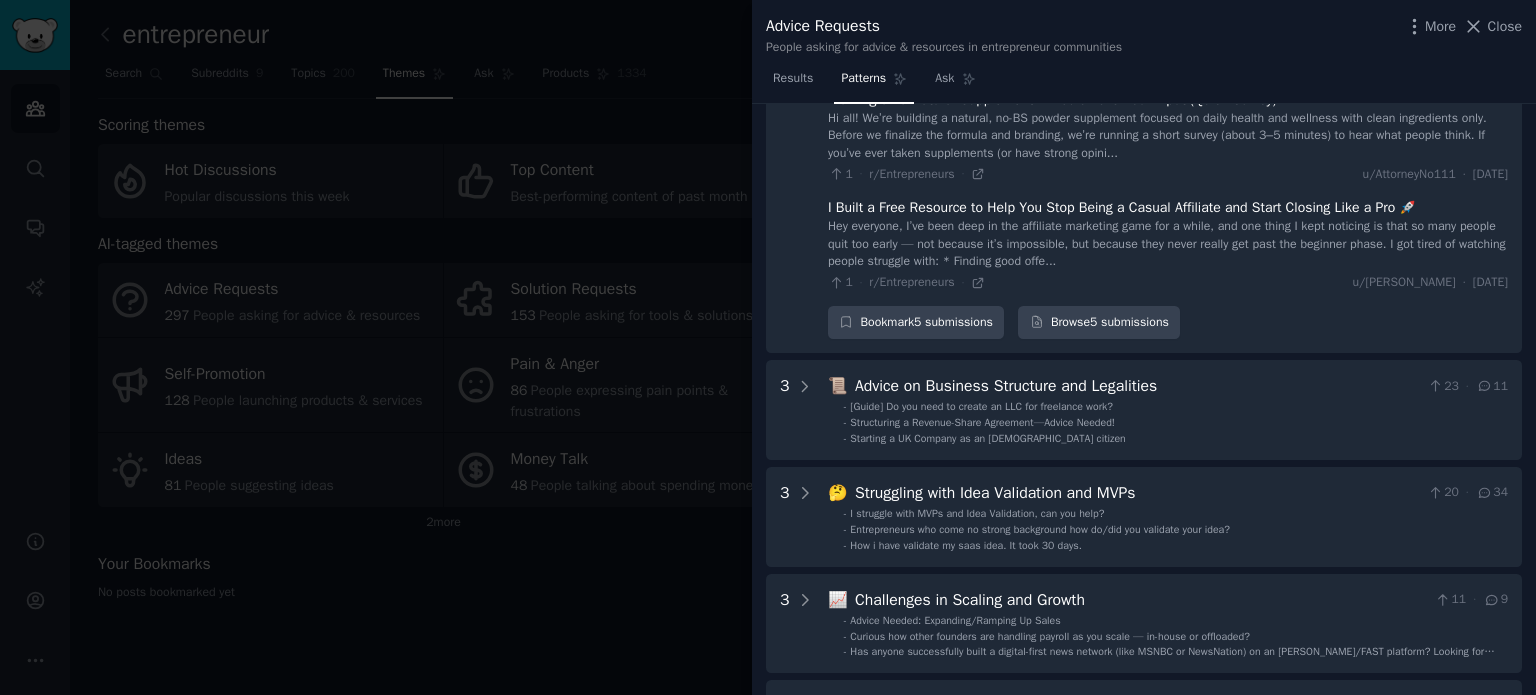 scroll, scrollTop: 284, scrollLeft: 0, axis: vertical 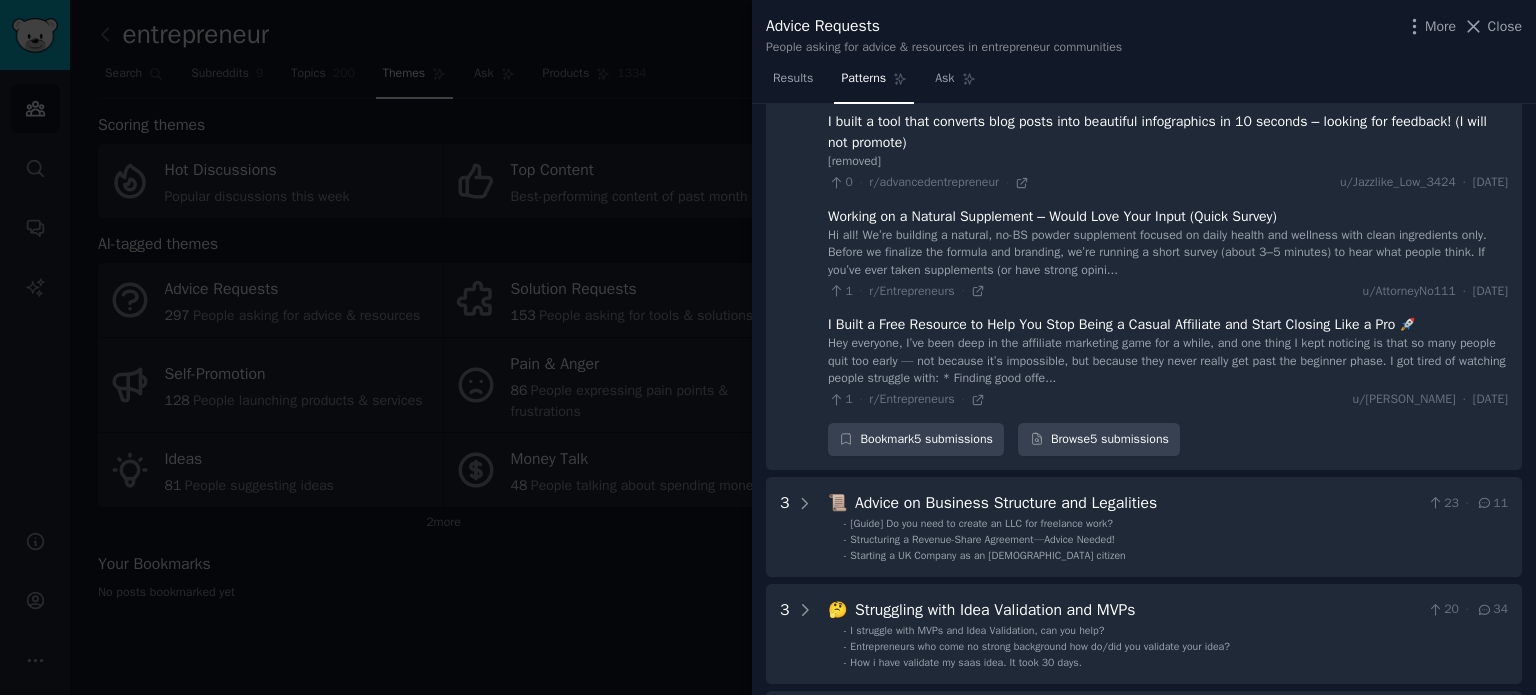 click on "Close" at bounding box center (1505, 26) 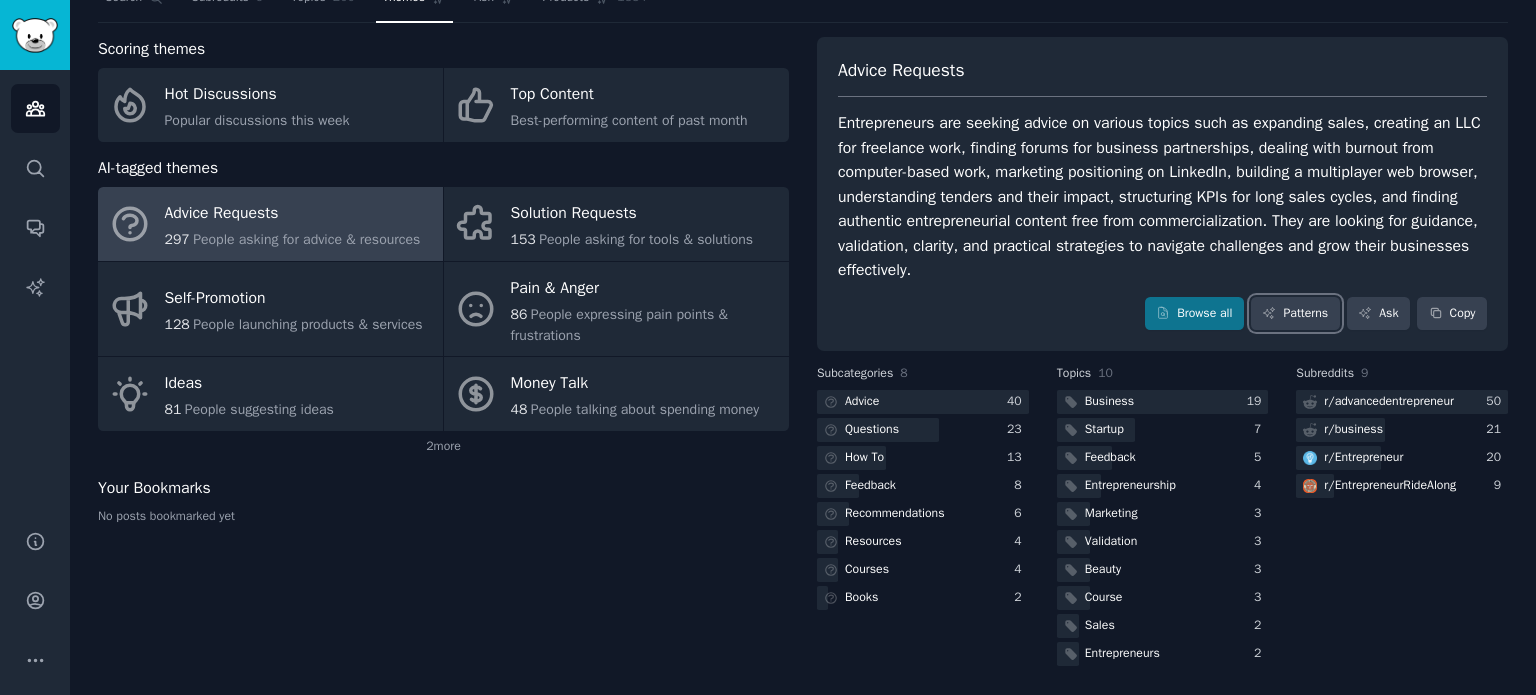 scroll, scrollTop: 0, scrollLeft: 0, axis: both 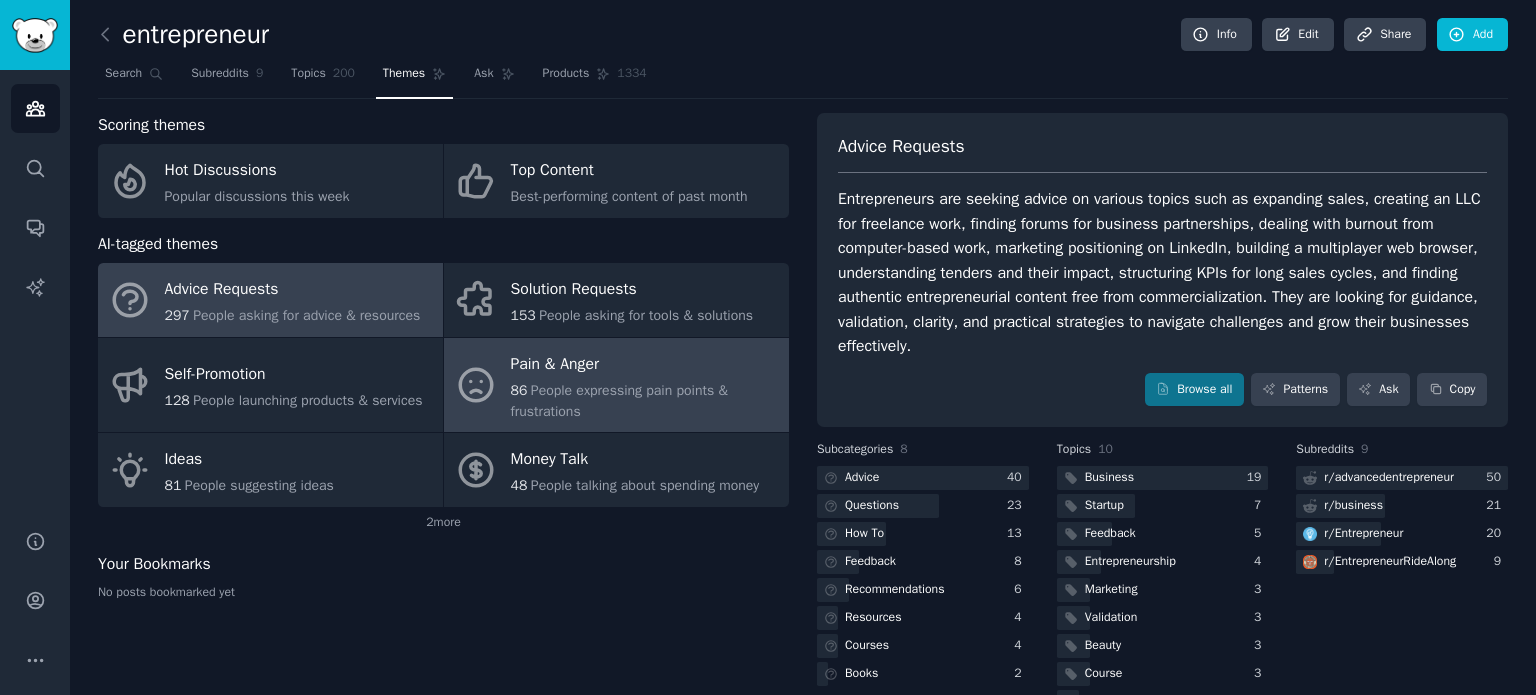 click on "Pain & Anger" at bounding box center (645, 364) 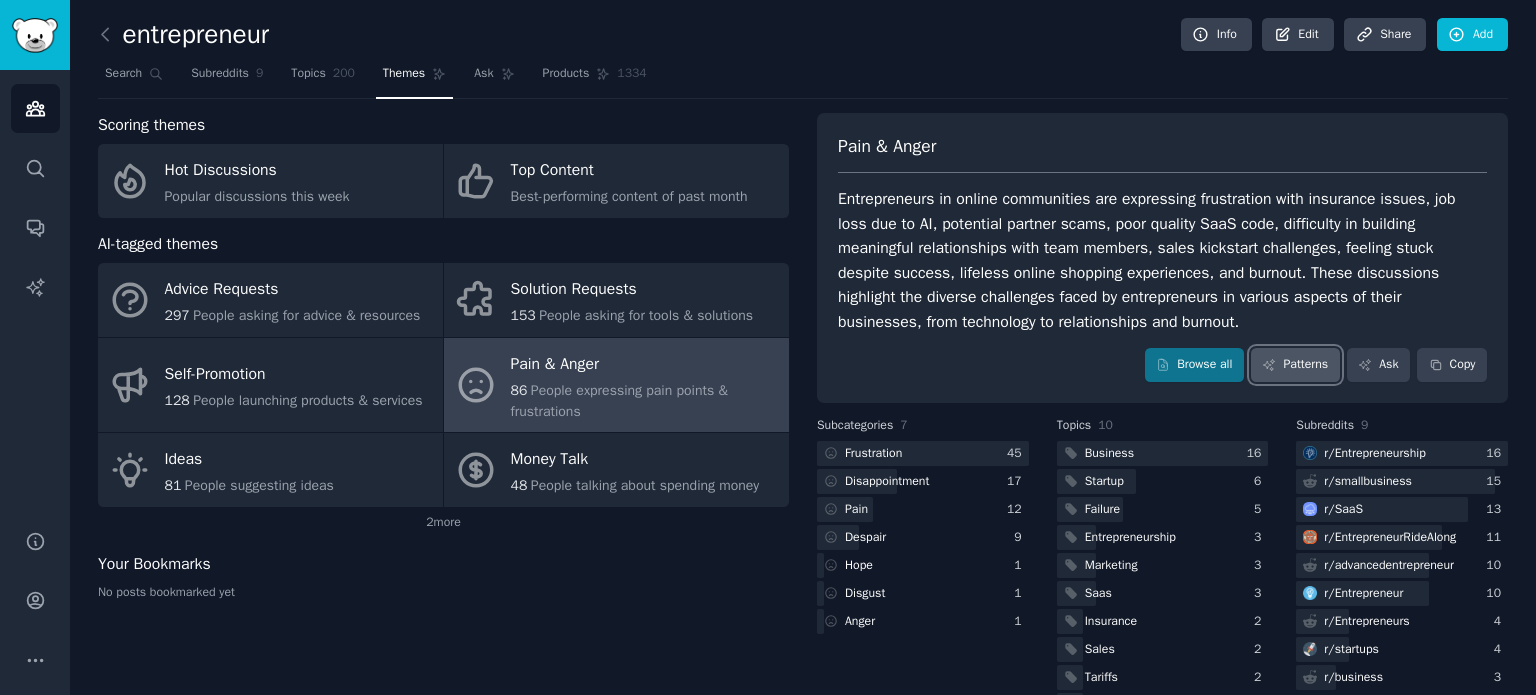 click on "Patterns" at bounding box center [1295, 365] 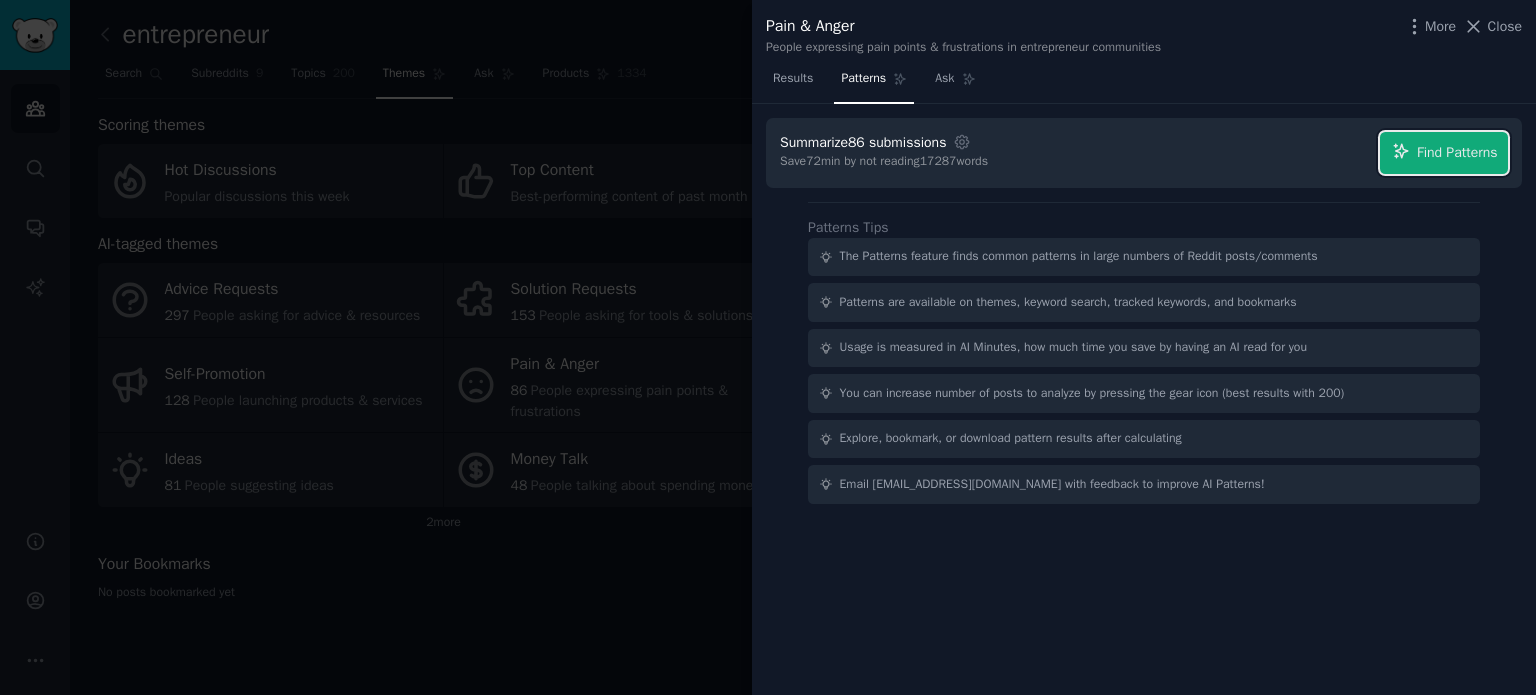 click on "Find Patterns" at bounding box center [1457, 152] 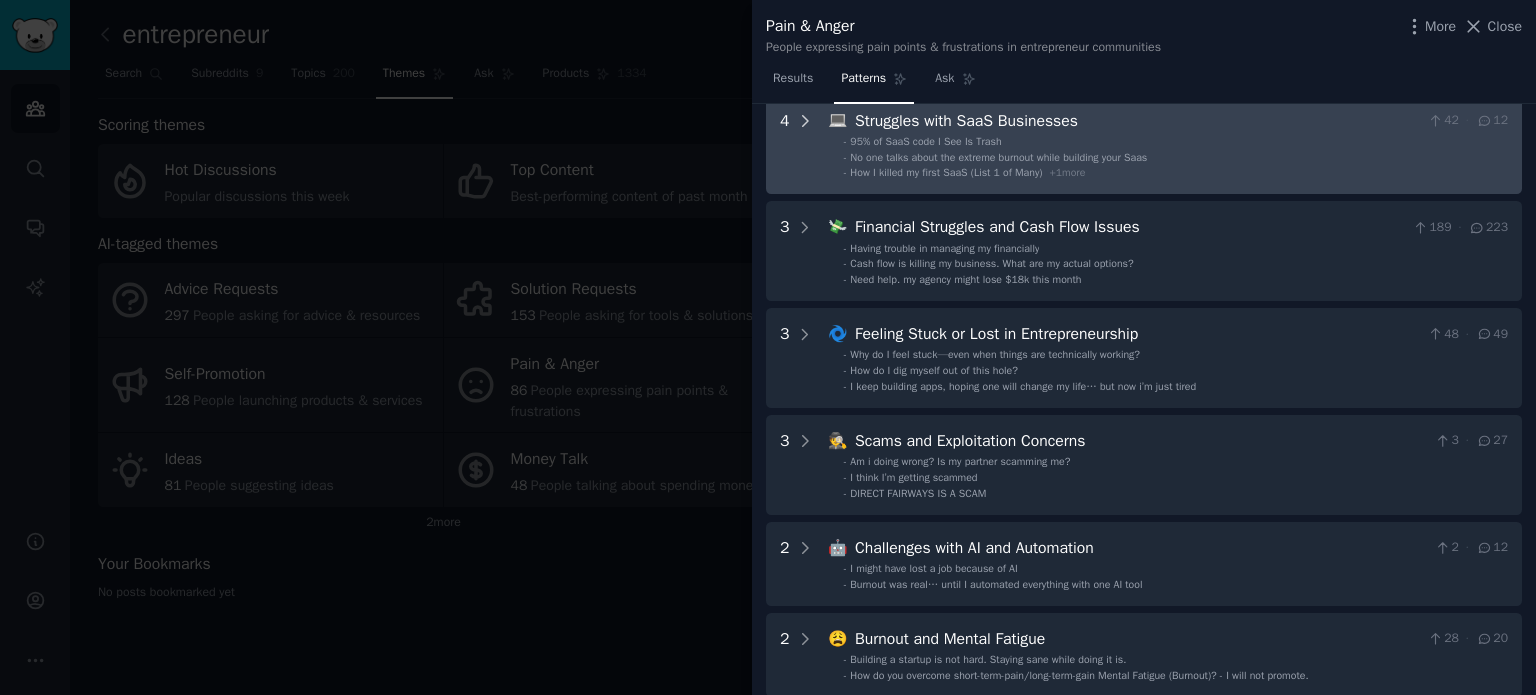 click 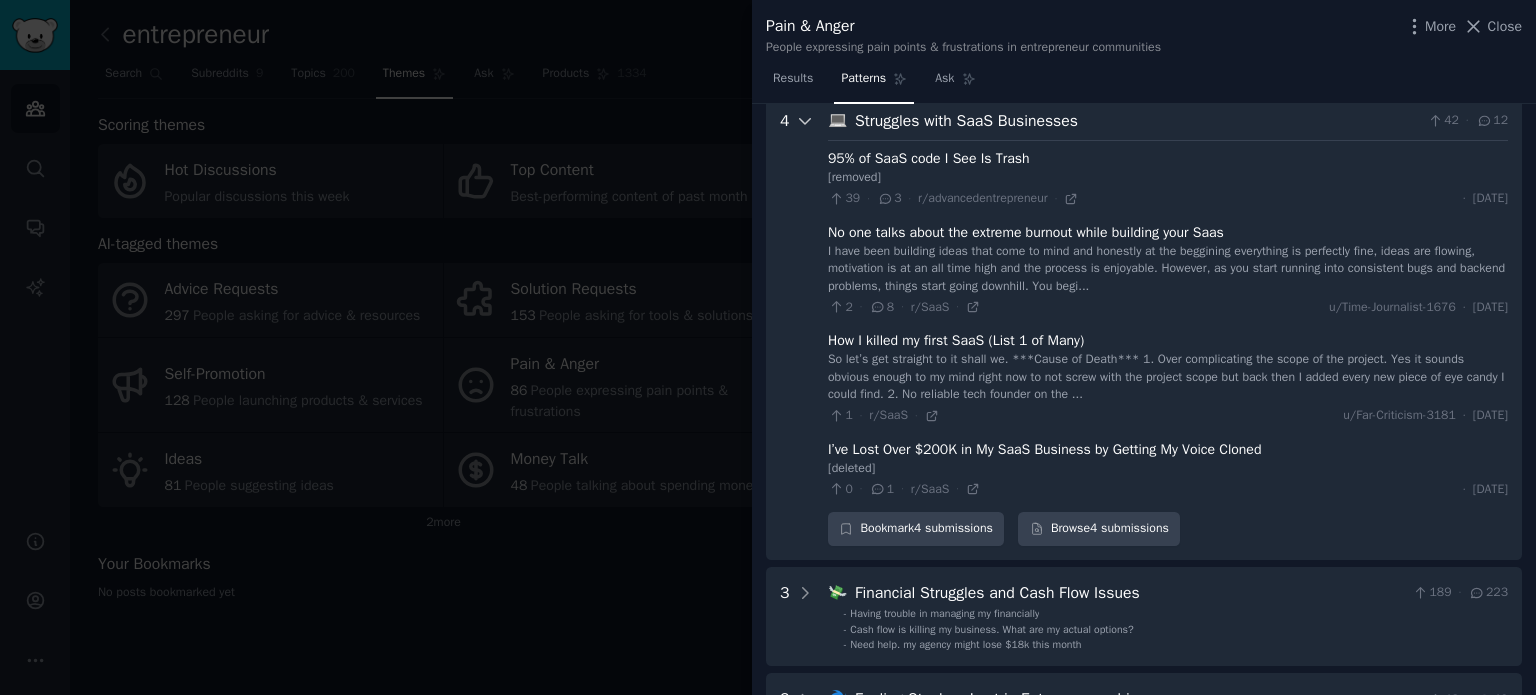scroll, scrollTop: 91, scrollLeft: 0, axis: vertical 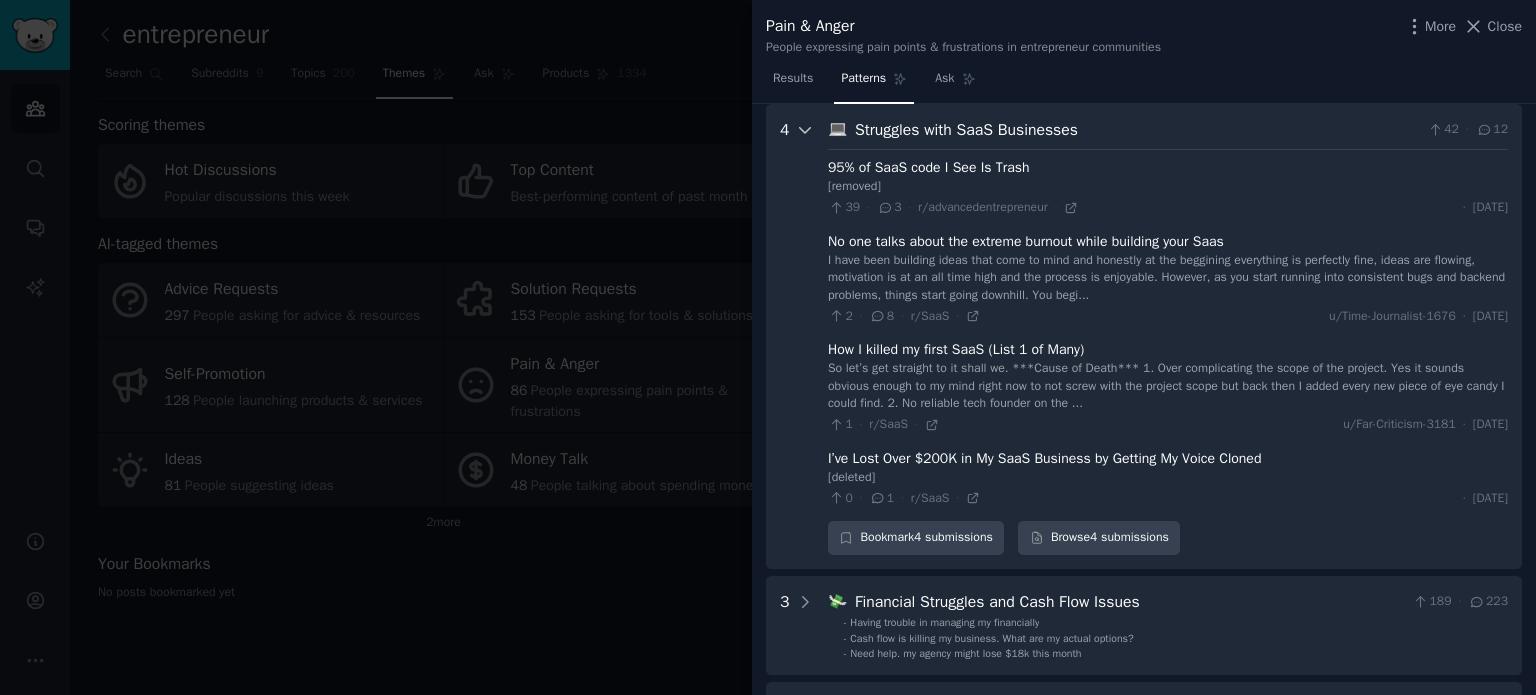 click 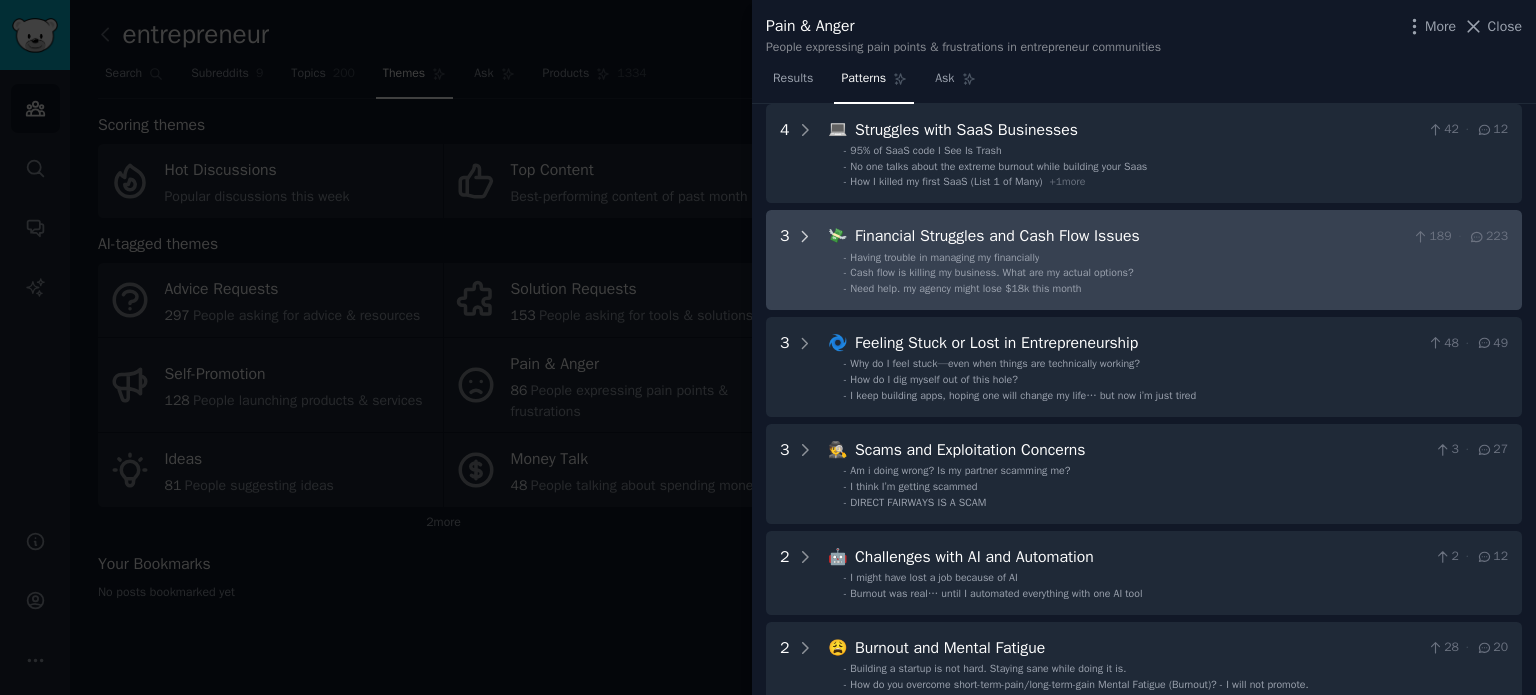 click 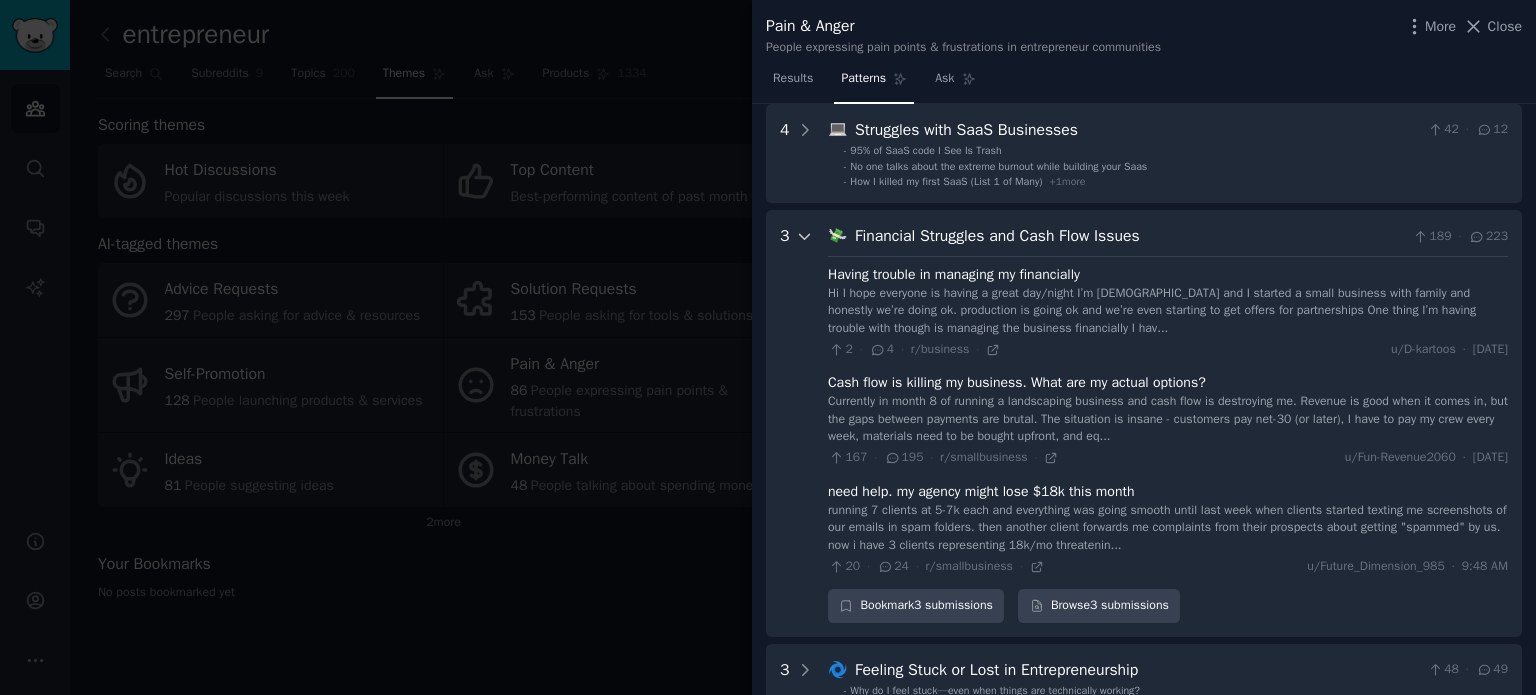 scroll, scrollTop: 197, scrollLeft: 0, axis: vertical 